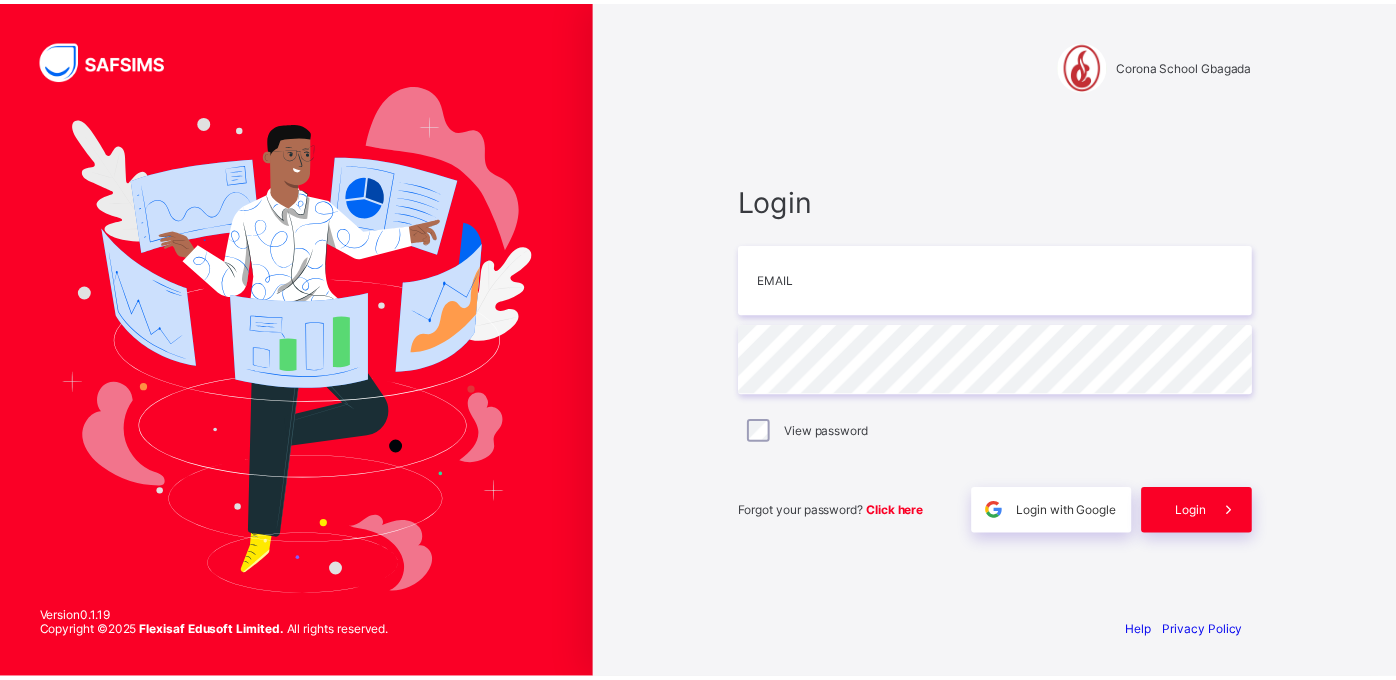 scroll, scrollTop: 0, scrollLeft: 0, axis: both 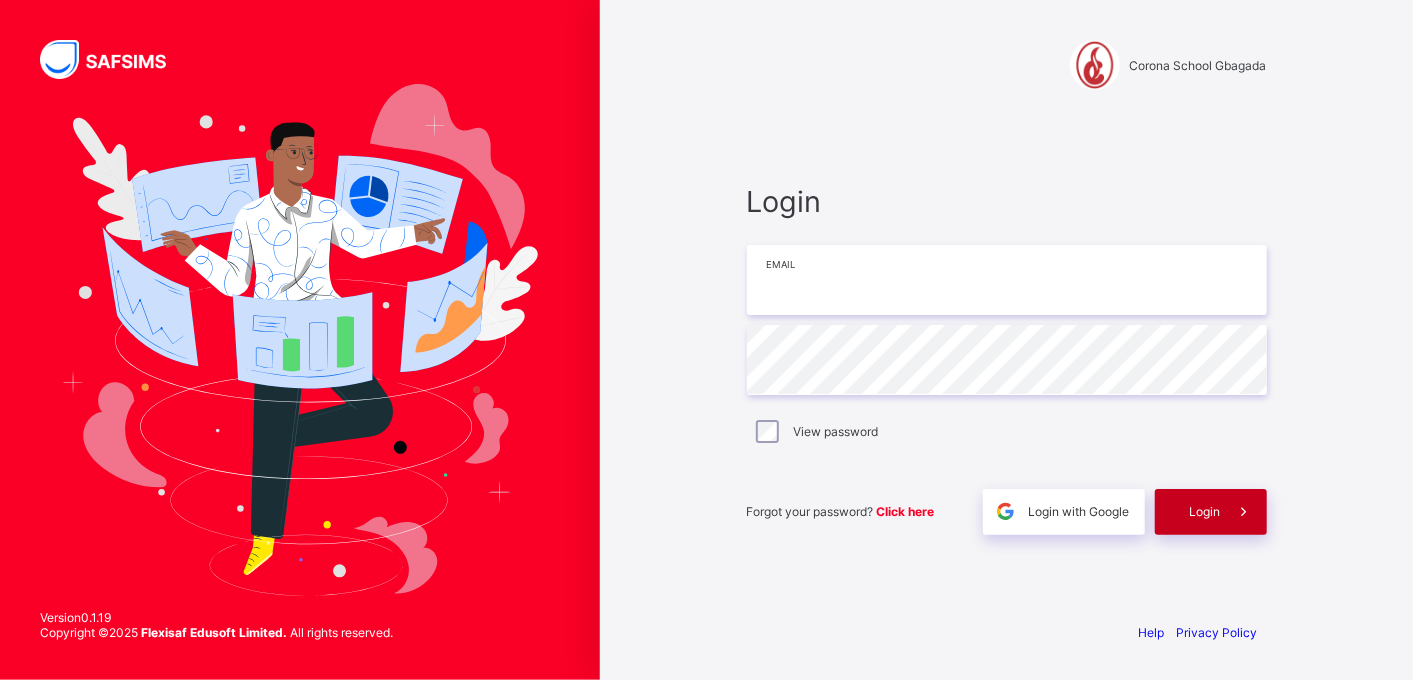 type on "**********" 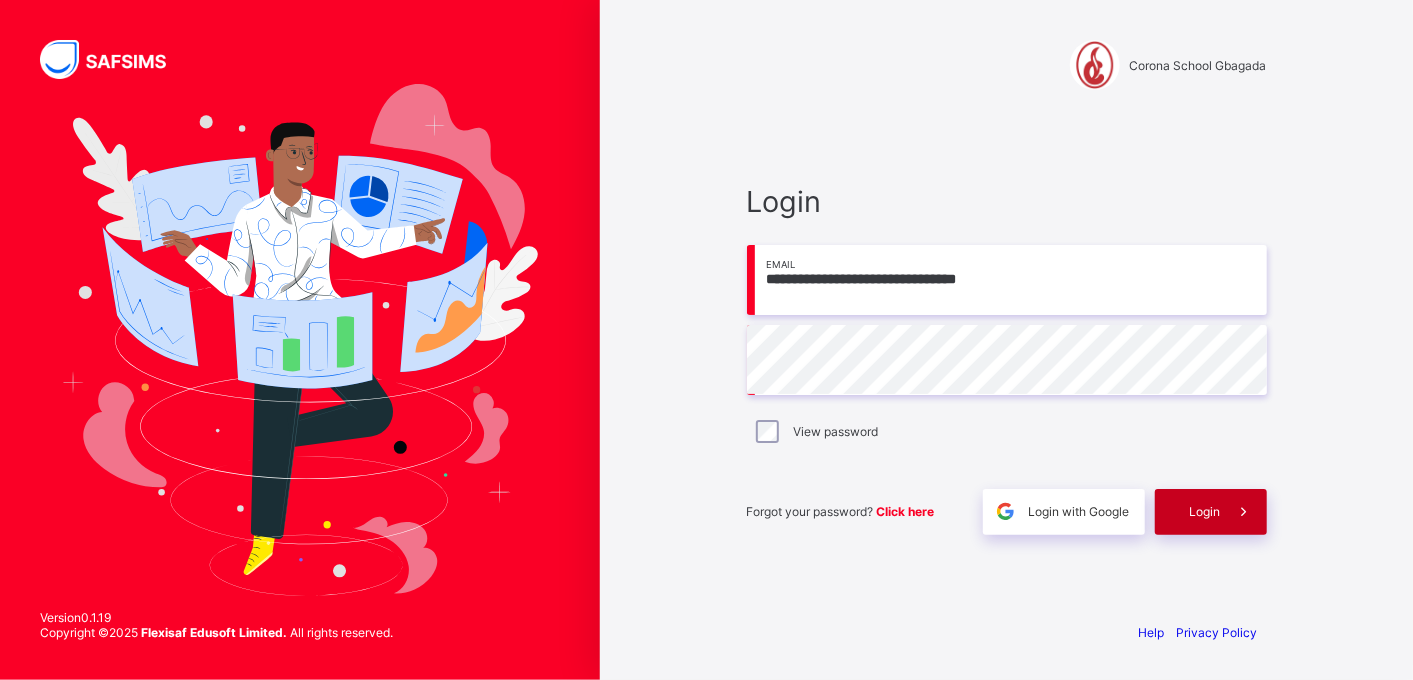 click on "Login" at bounding box center (1205, 511) 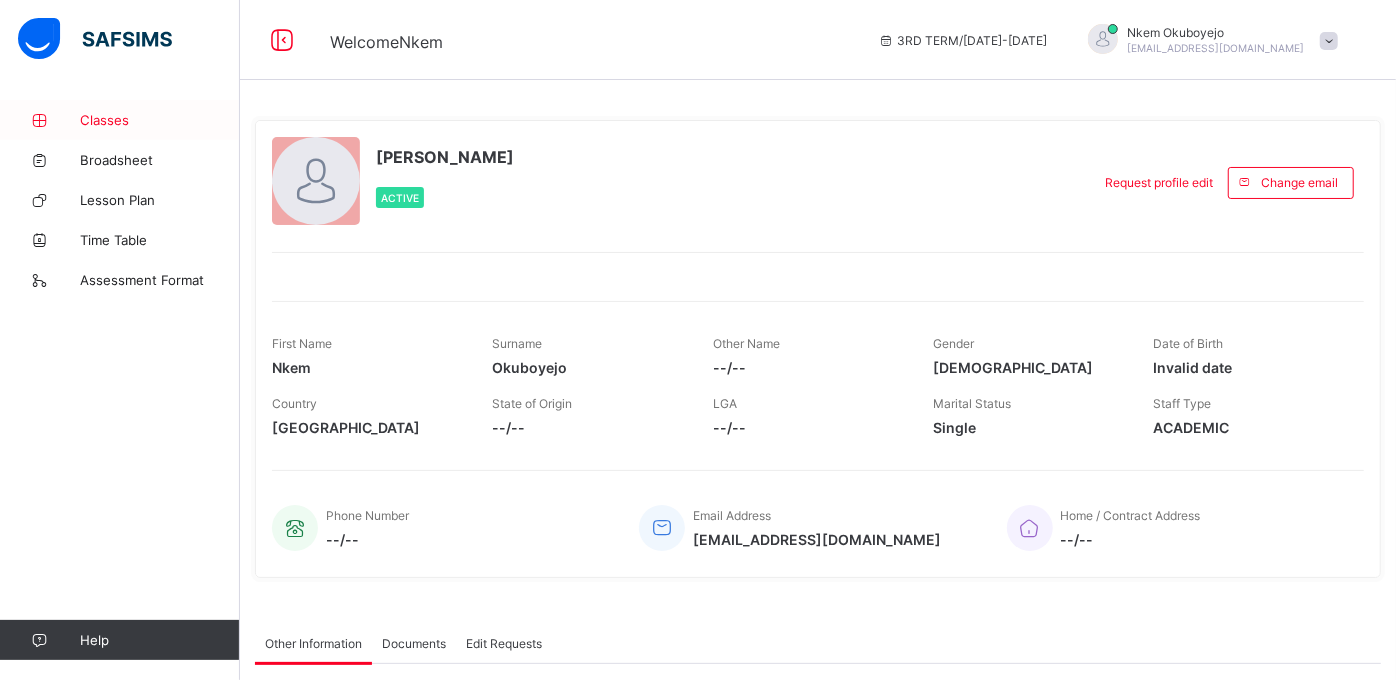 click on "Classes" at bounding box center (120, 120) 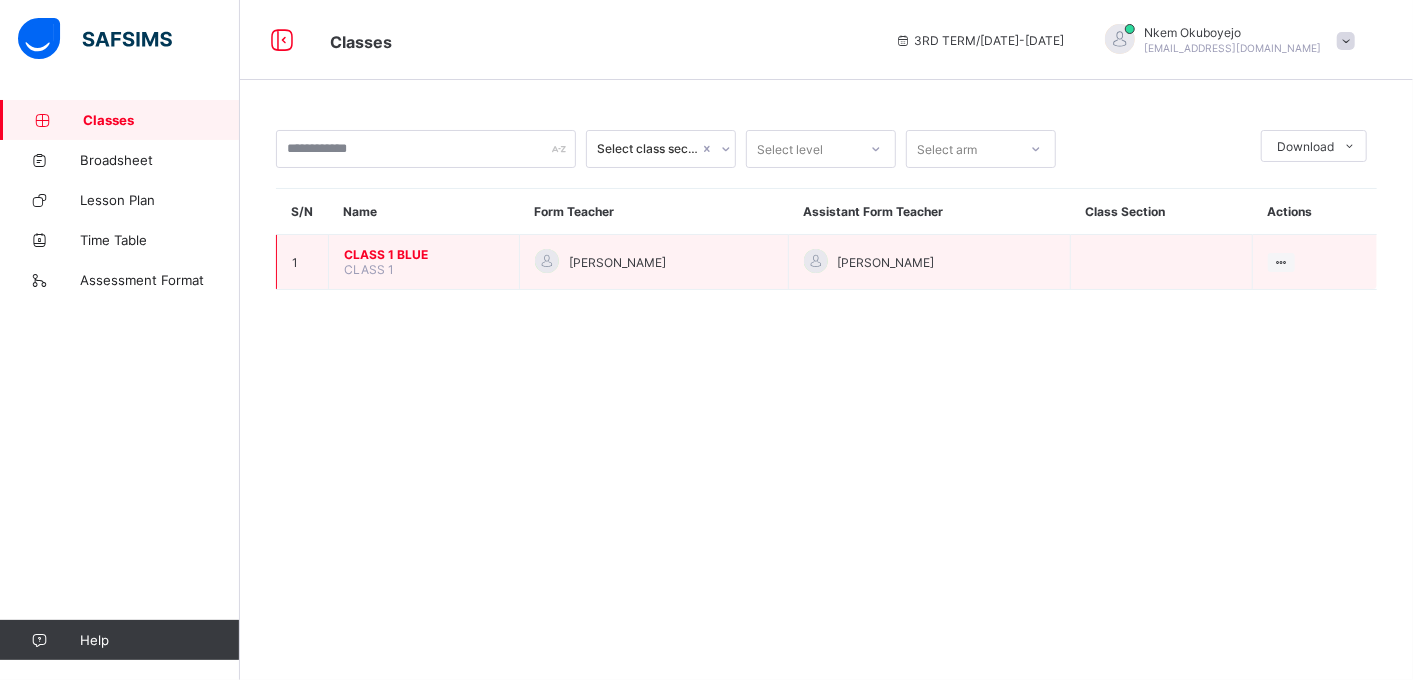 click on "CLASS 1" at bounding box center [369, 269] 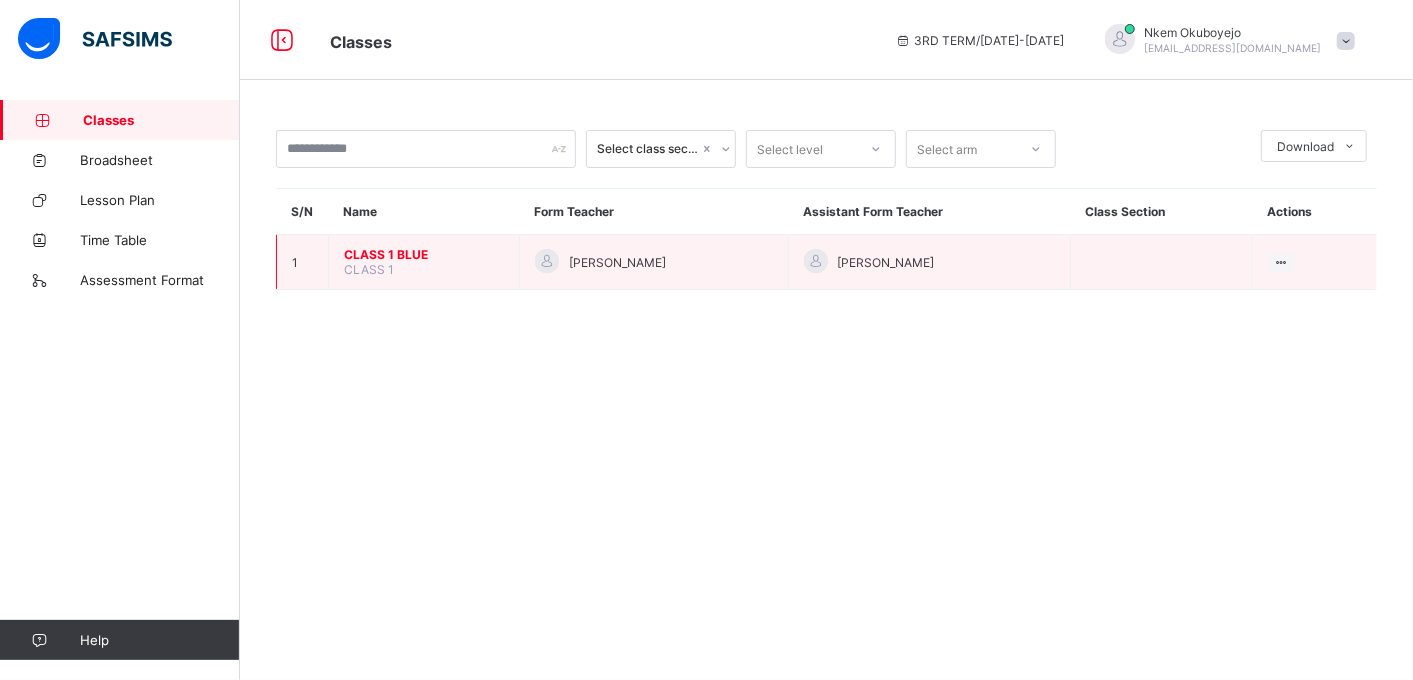 click on "CLASS 1   BLUE" at bounding box center [424, 254] 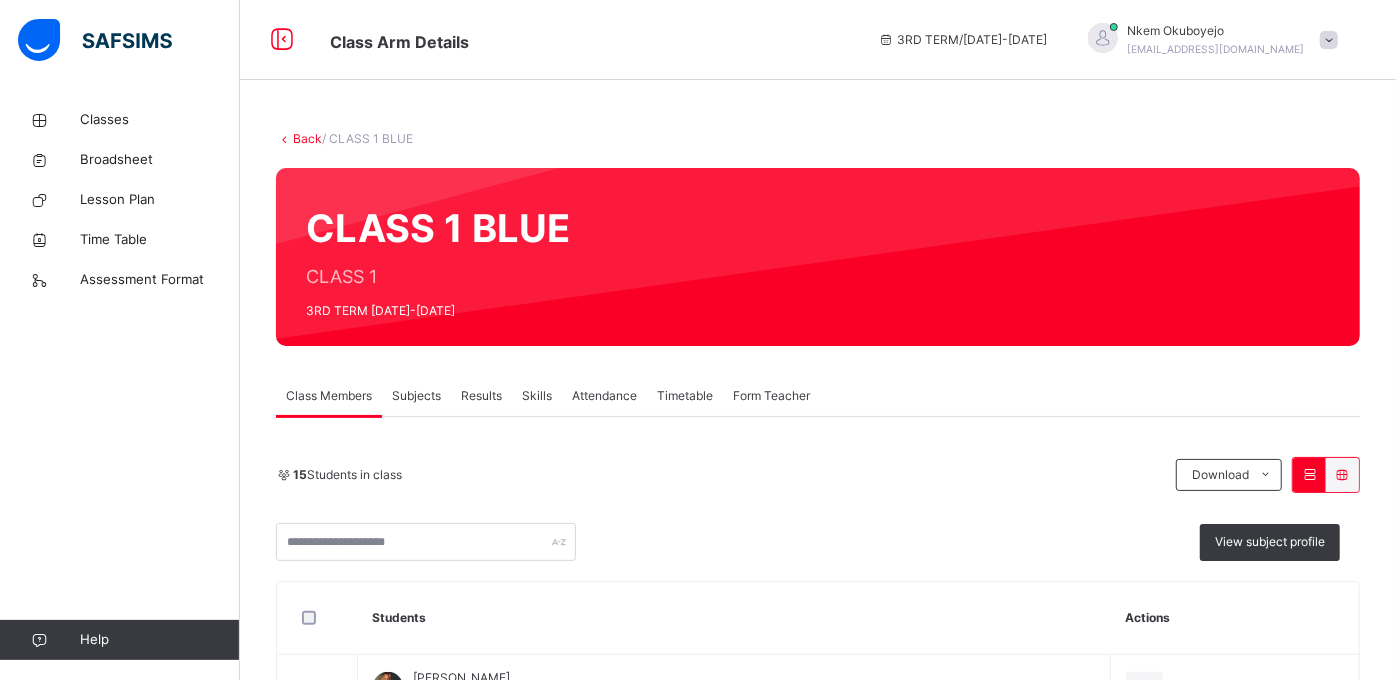 click on "Subjects" at bounding box center (416, 396) 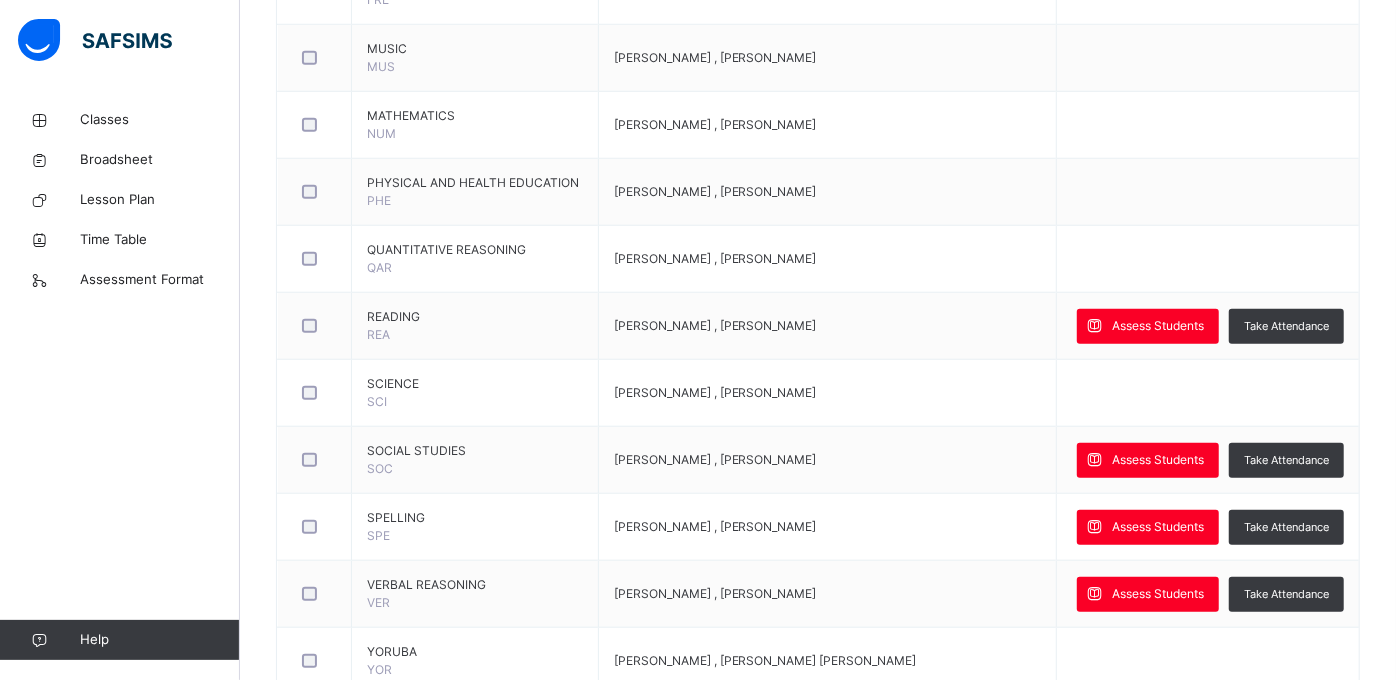 scroll, scrollTop: 1013, scrollLeft: 0, axis: vertical 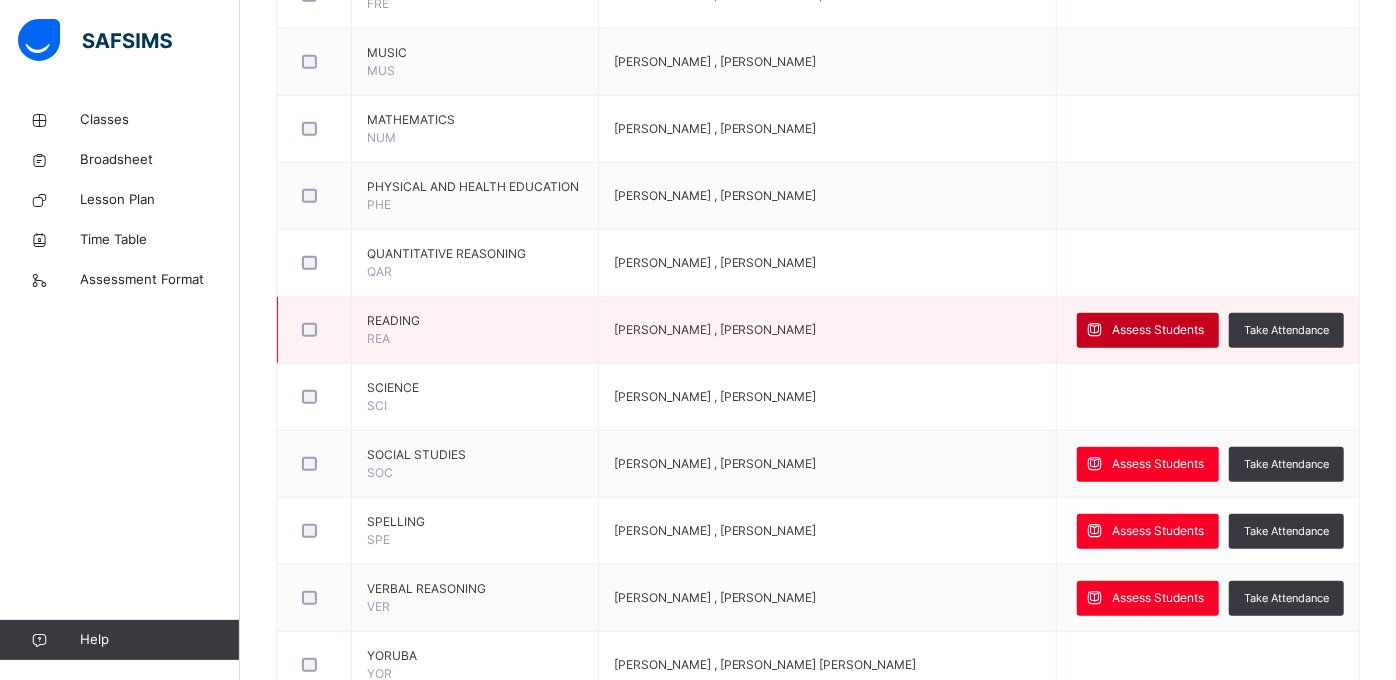 click on "Assess Students" at bounding box center (1158, 330) 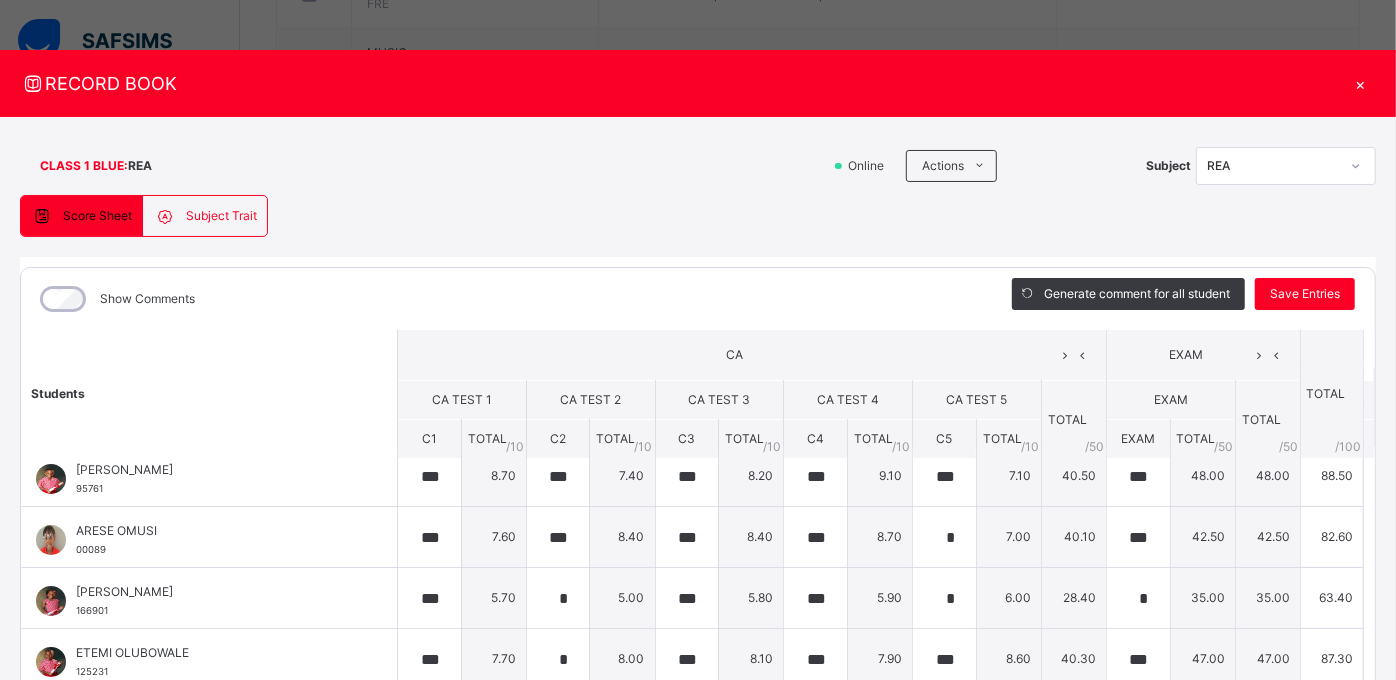 scroll, scrollTop: 0, scrollLeft: 0, axis: both 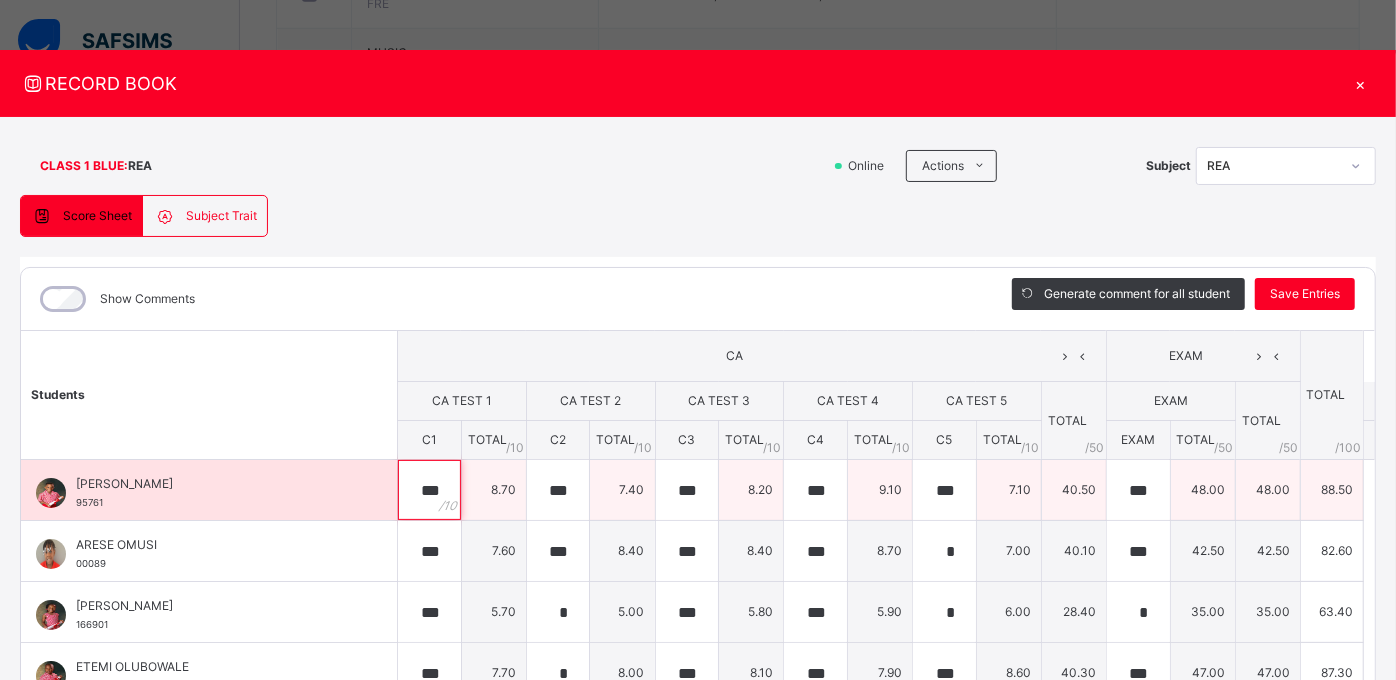 click on "***" at bounding box center [429, 490] 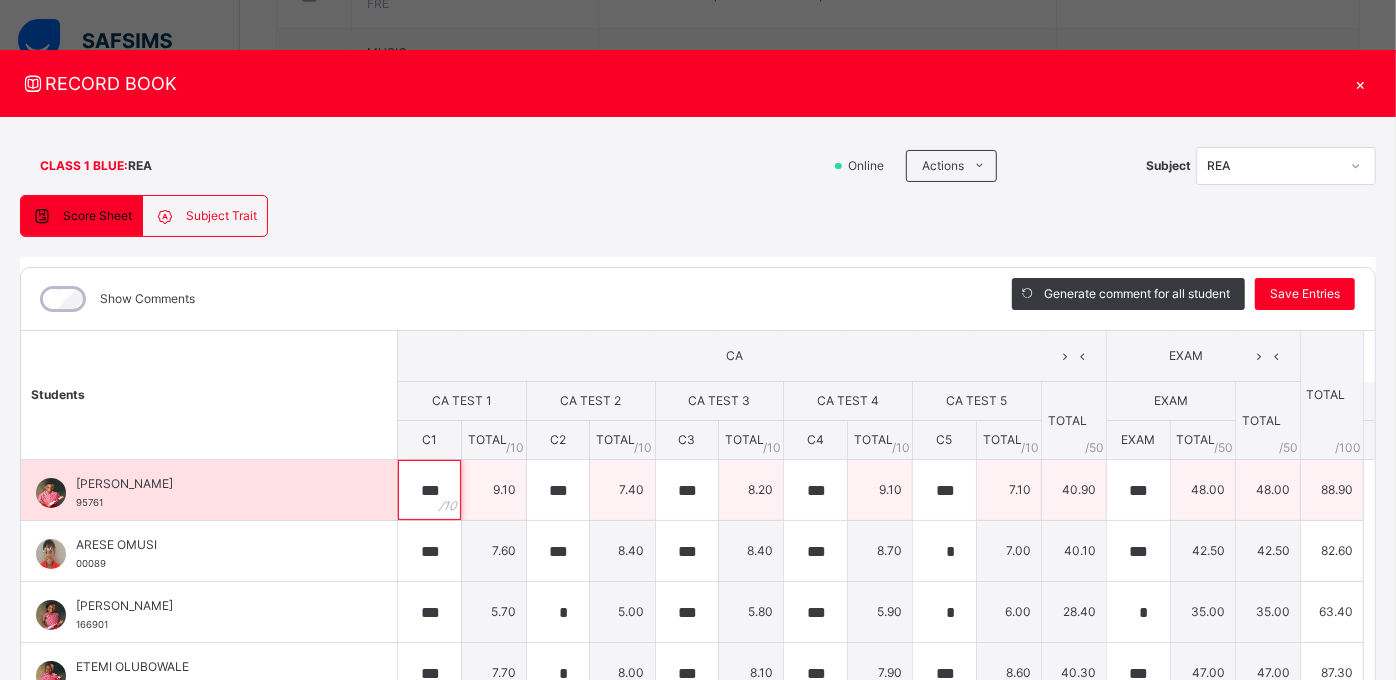 type on "***" 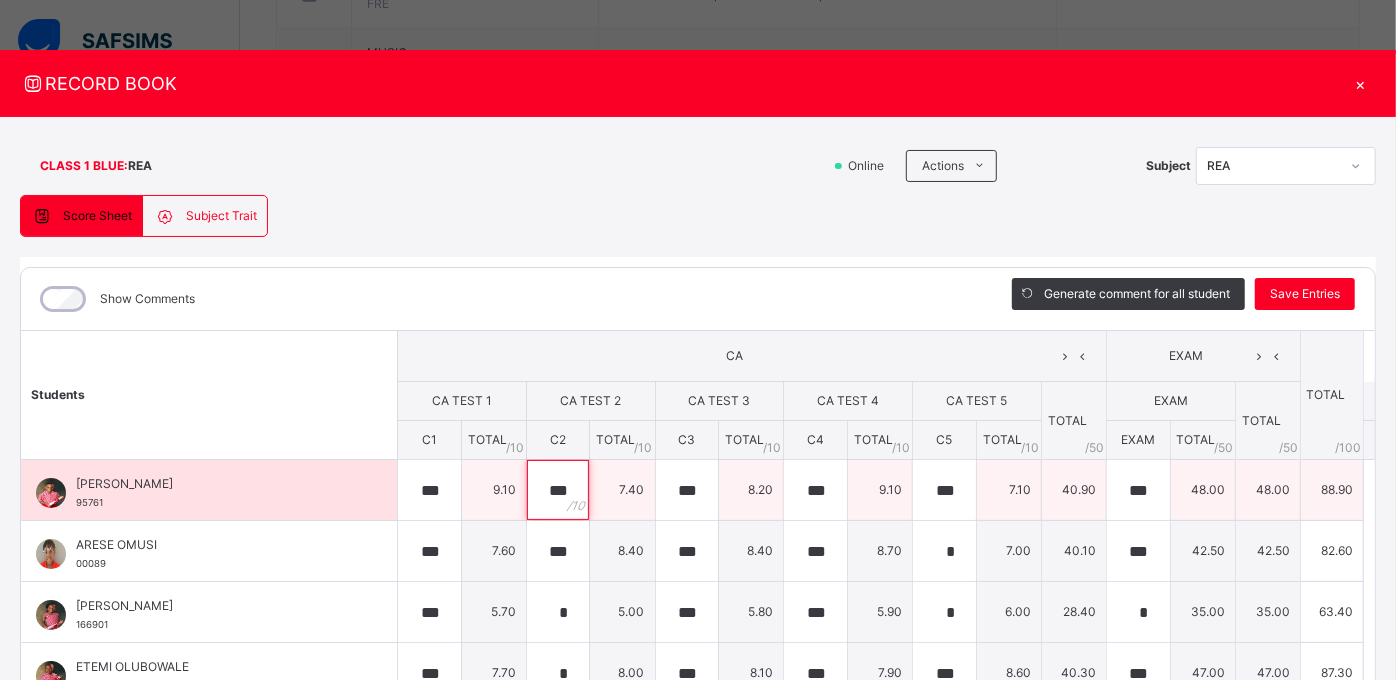 click on "***" at bounding box center [558, 490] 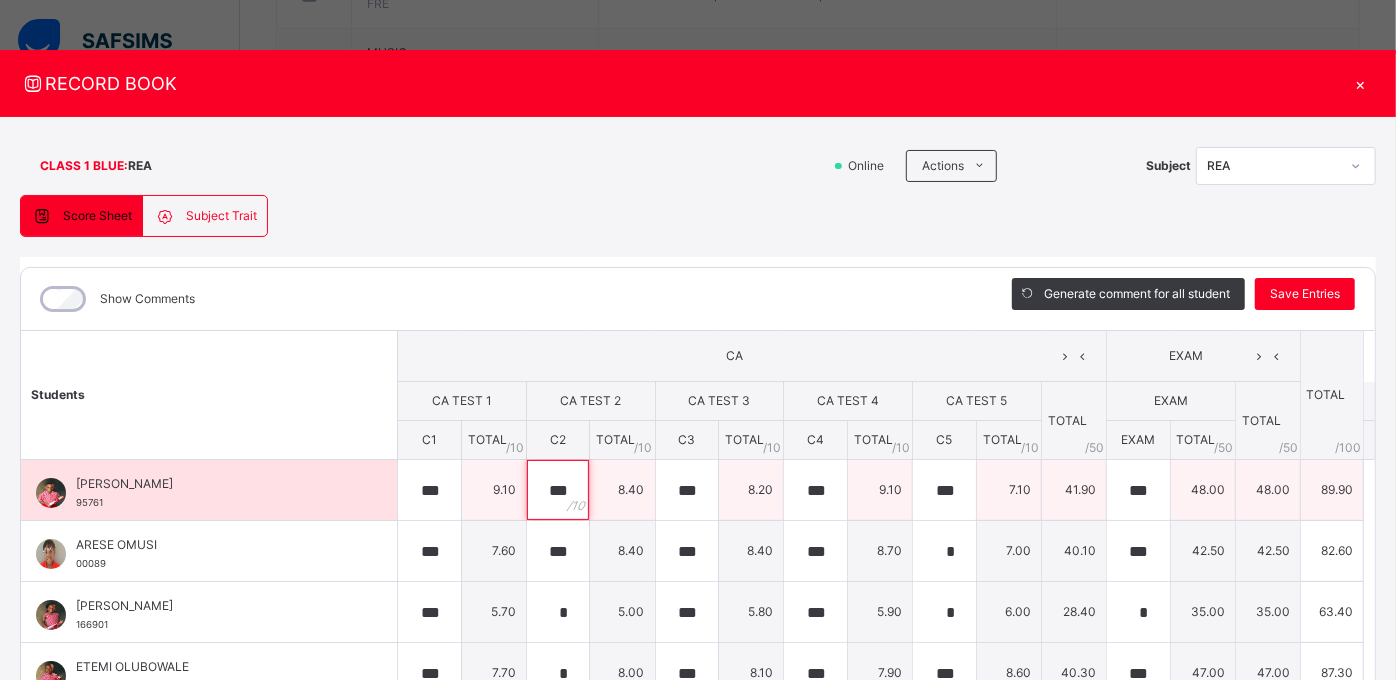type on "***" 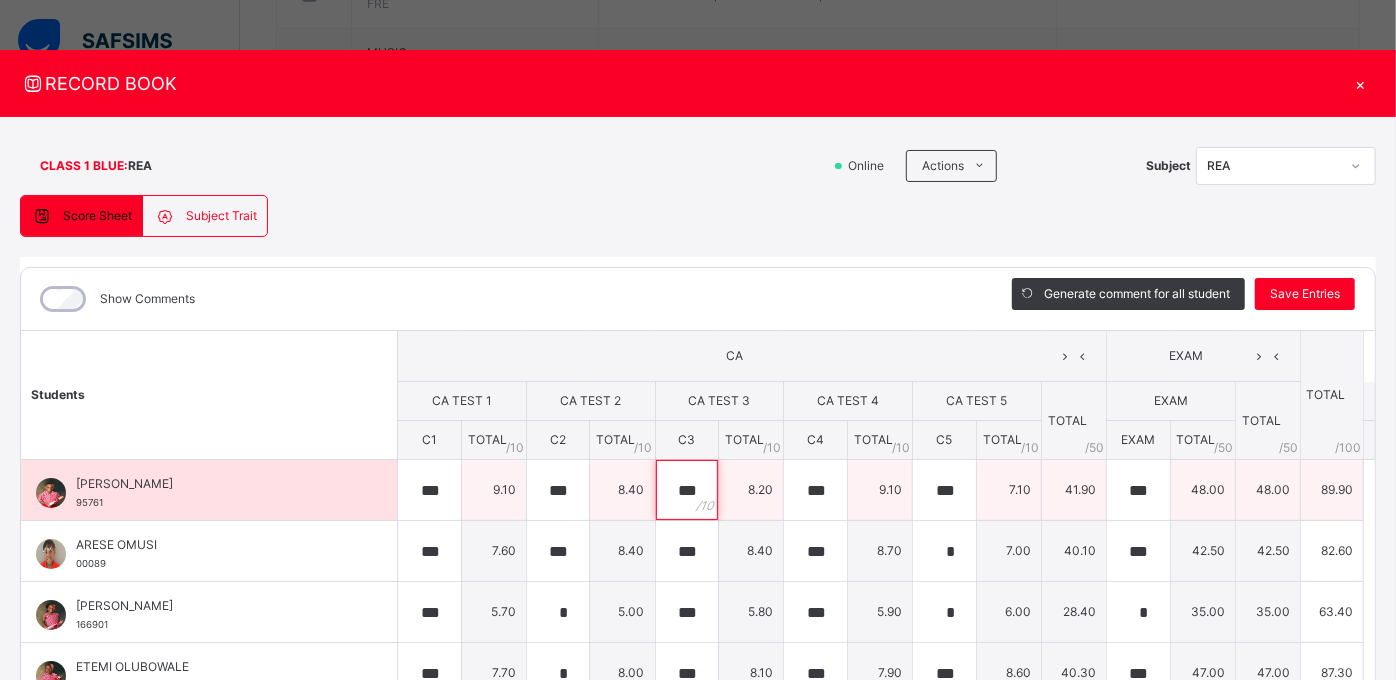 click on "***" at bounding box center [687, 490] 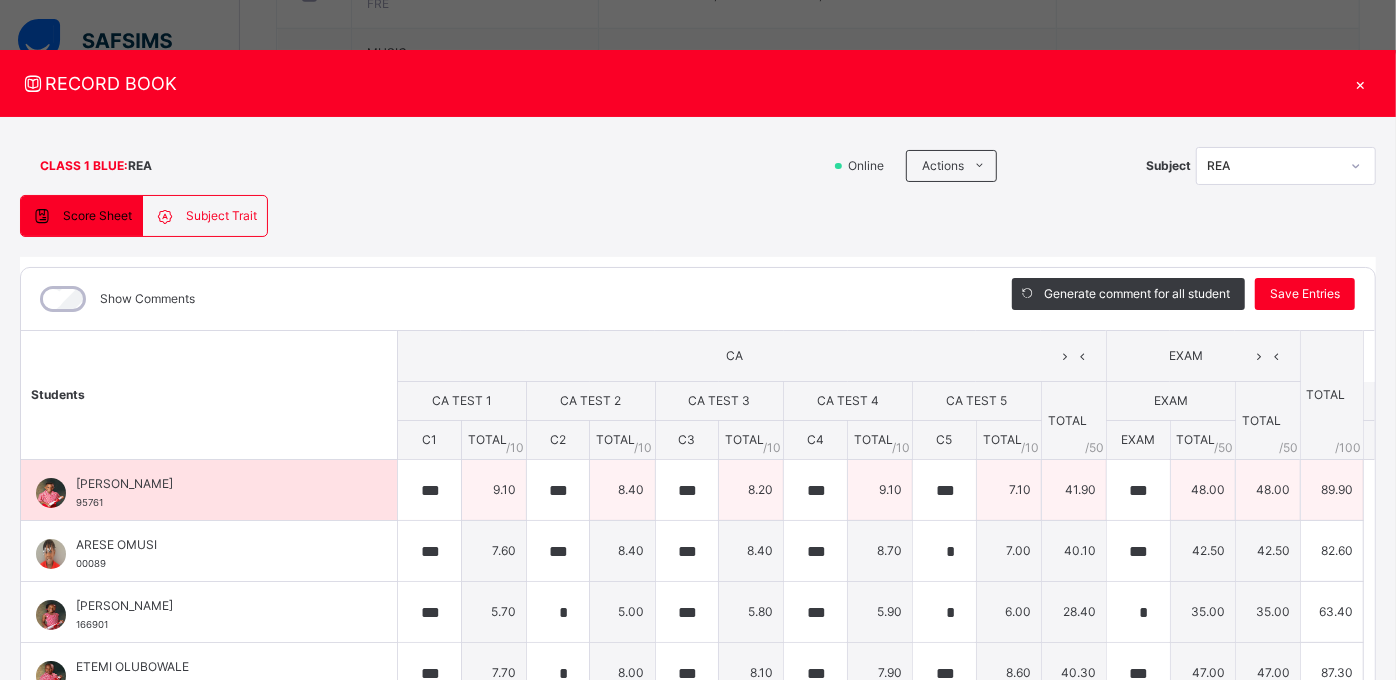click on "***" at bounding box center [687, 490] 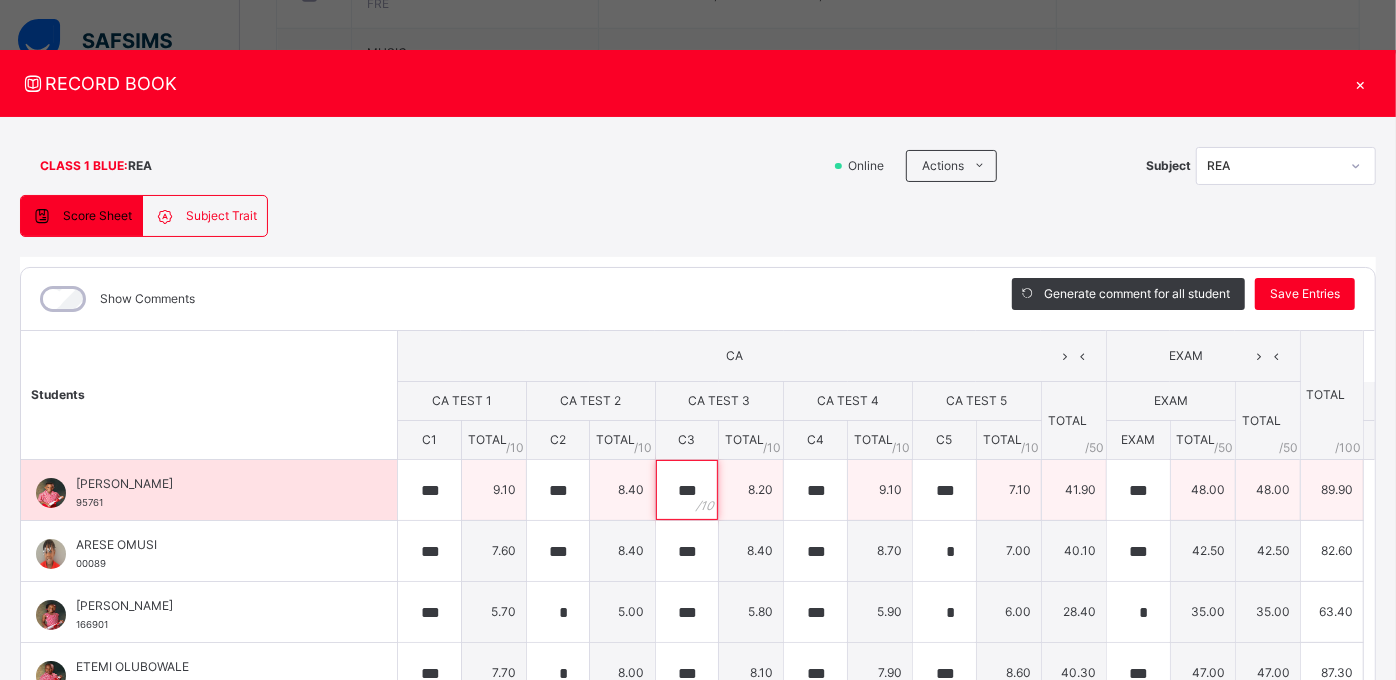 click on "***" at bounding box center (687, 490) 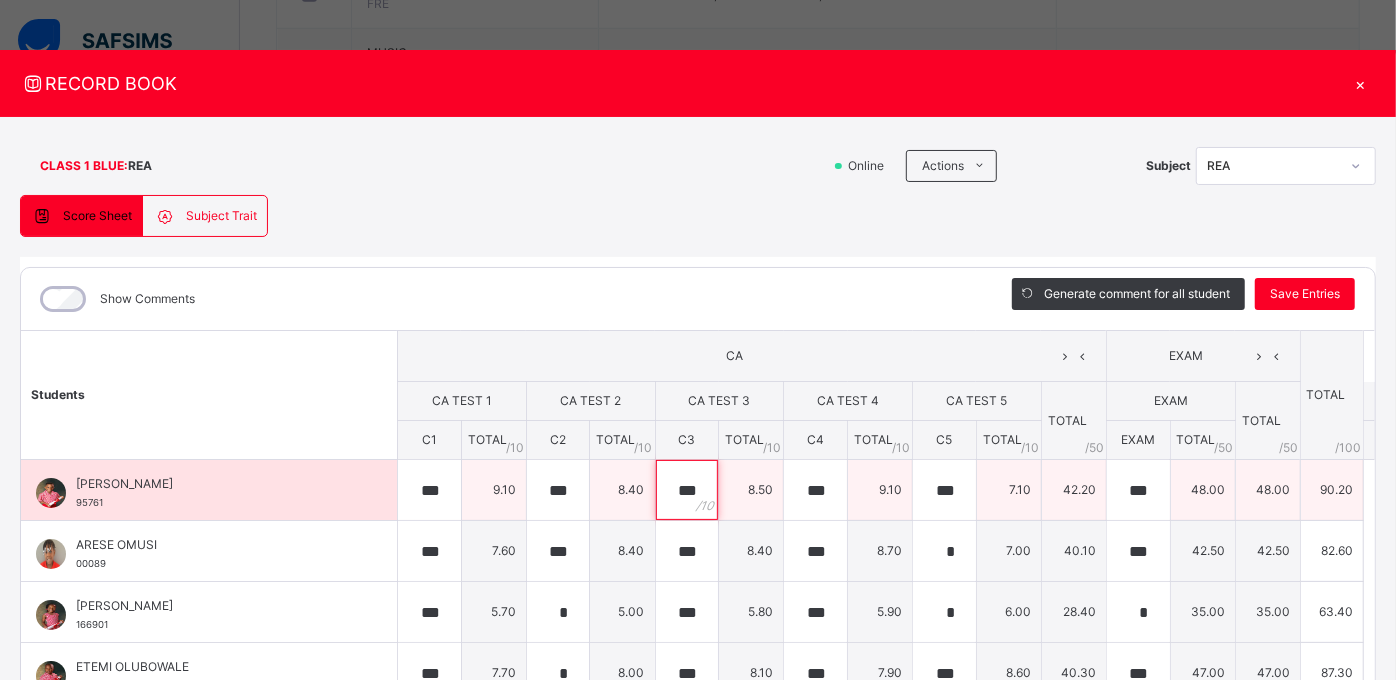 type on "***" 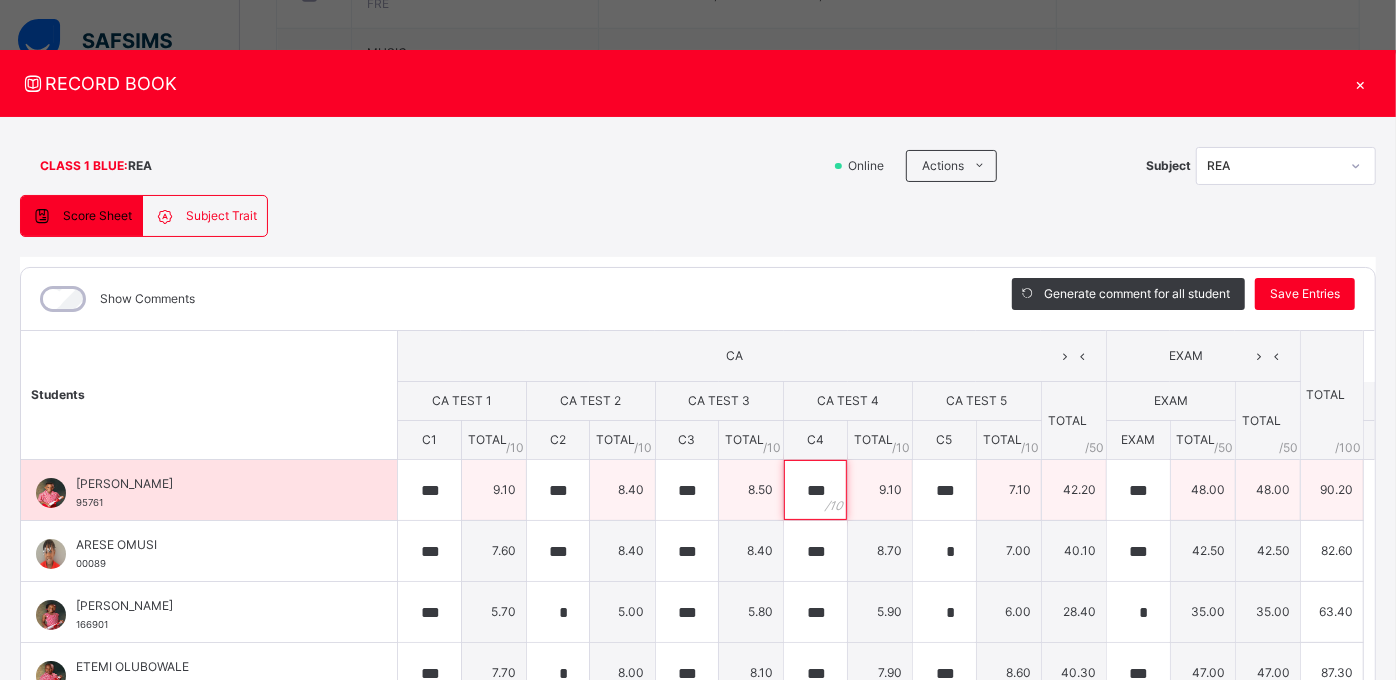 click on "***" at bounding box center (815, 490) 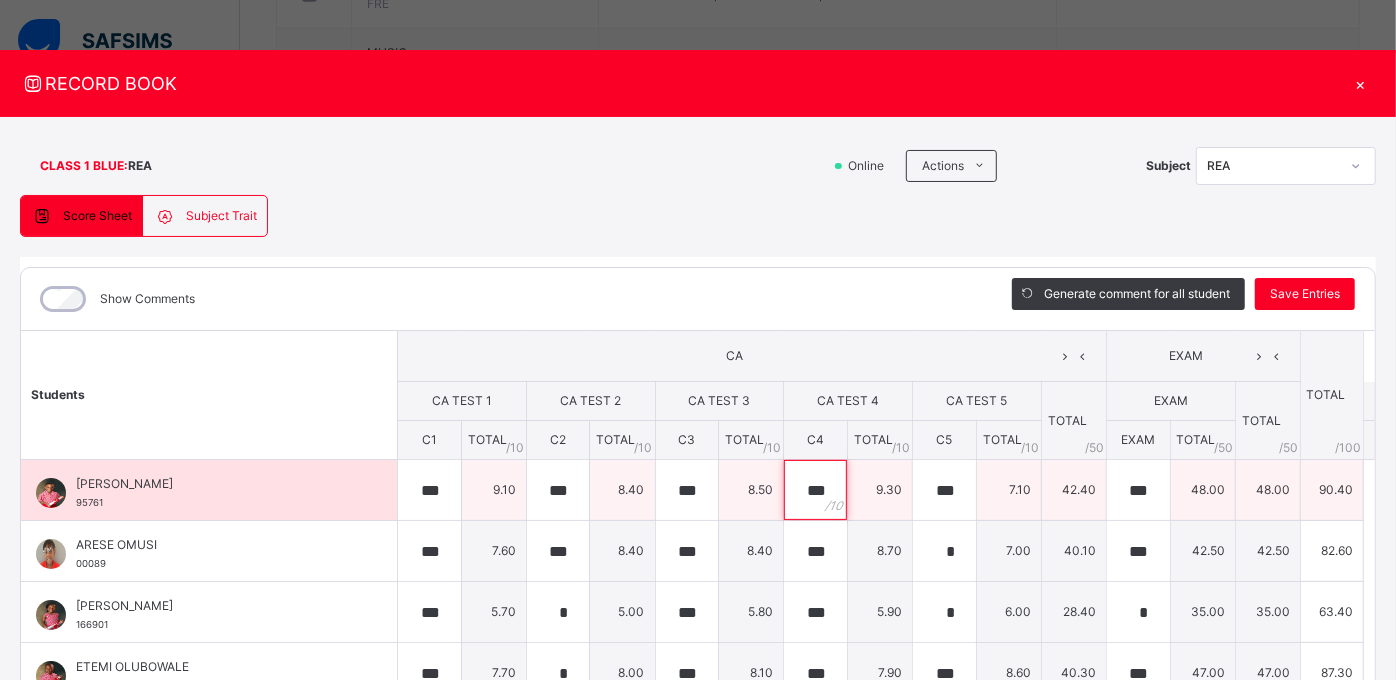 type on "***" 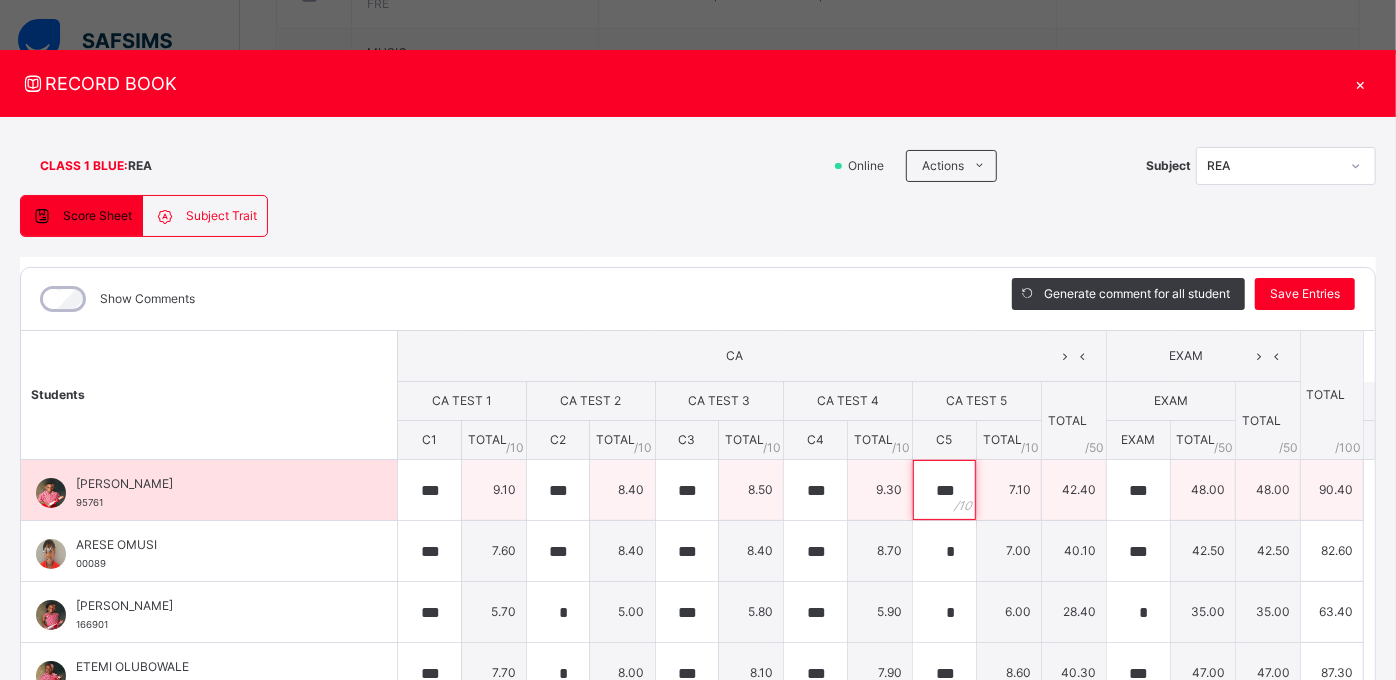click on "***" at bounding box center [944, 490] 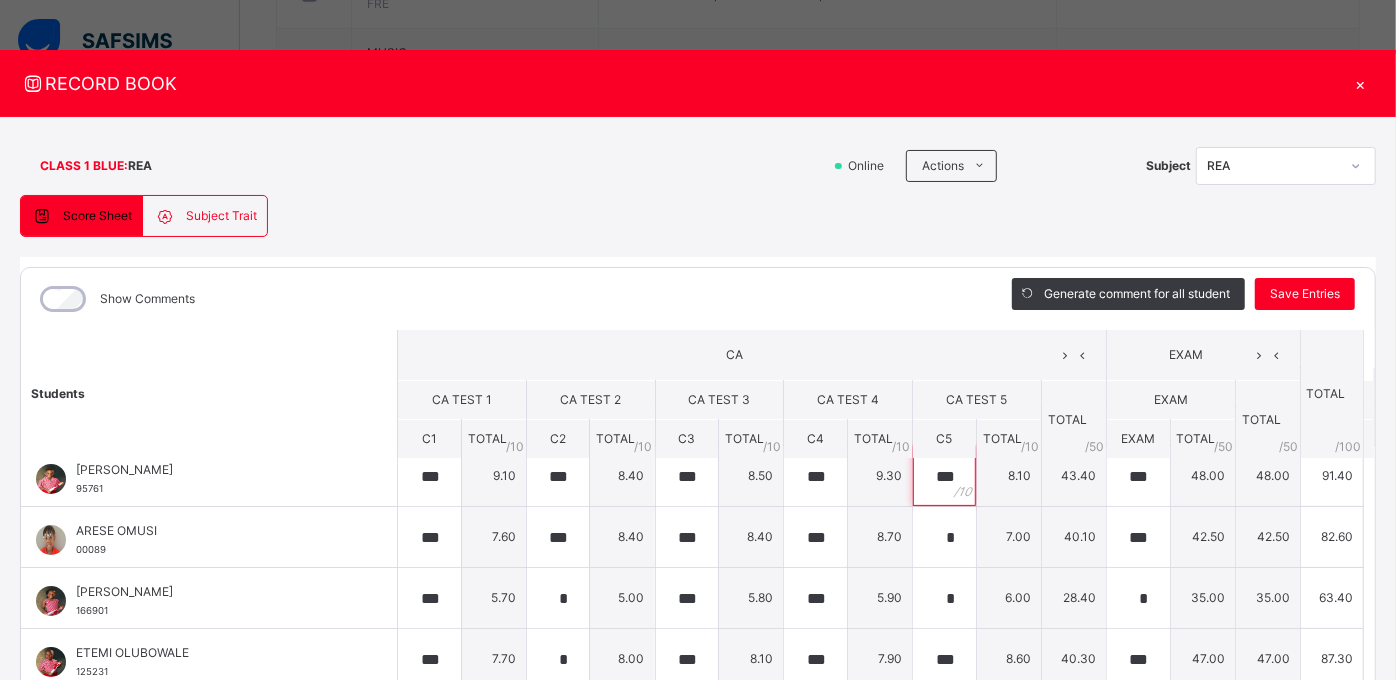 scroll, scrollTop: 0, scrollLeft: 0, axis: both 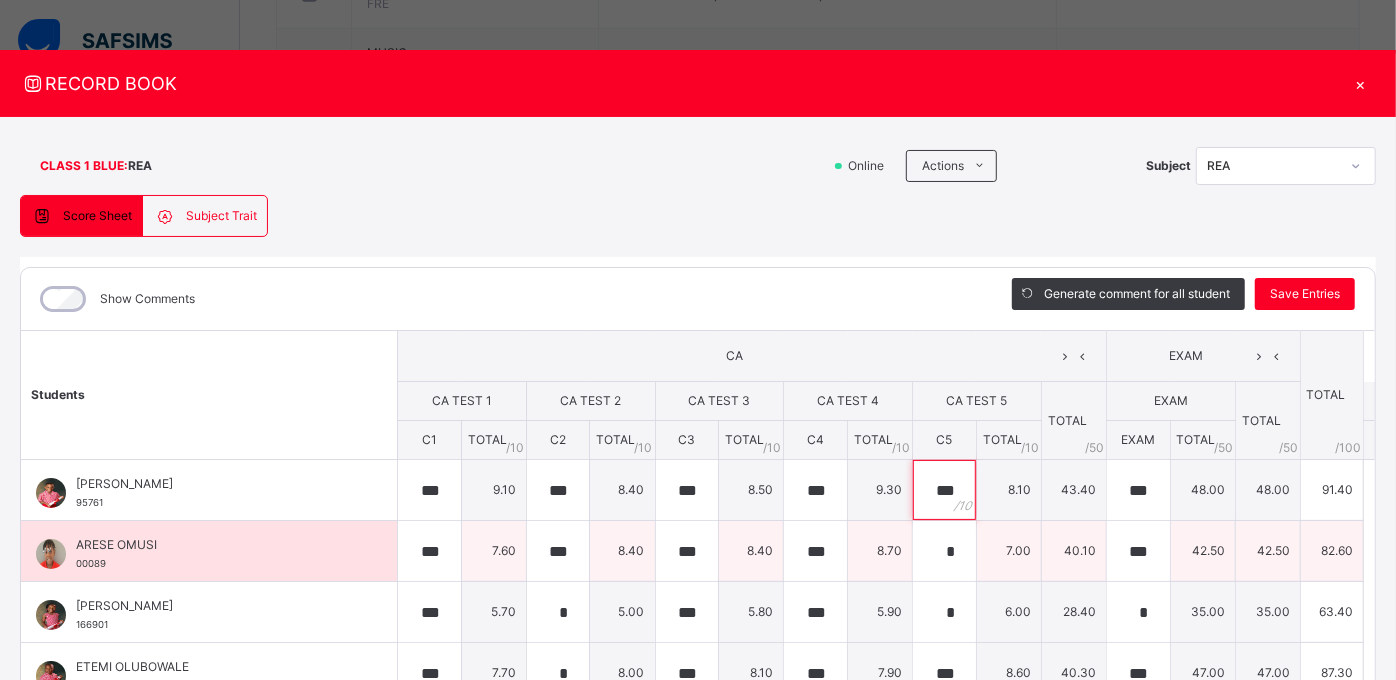 type on "***" 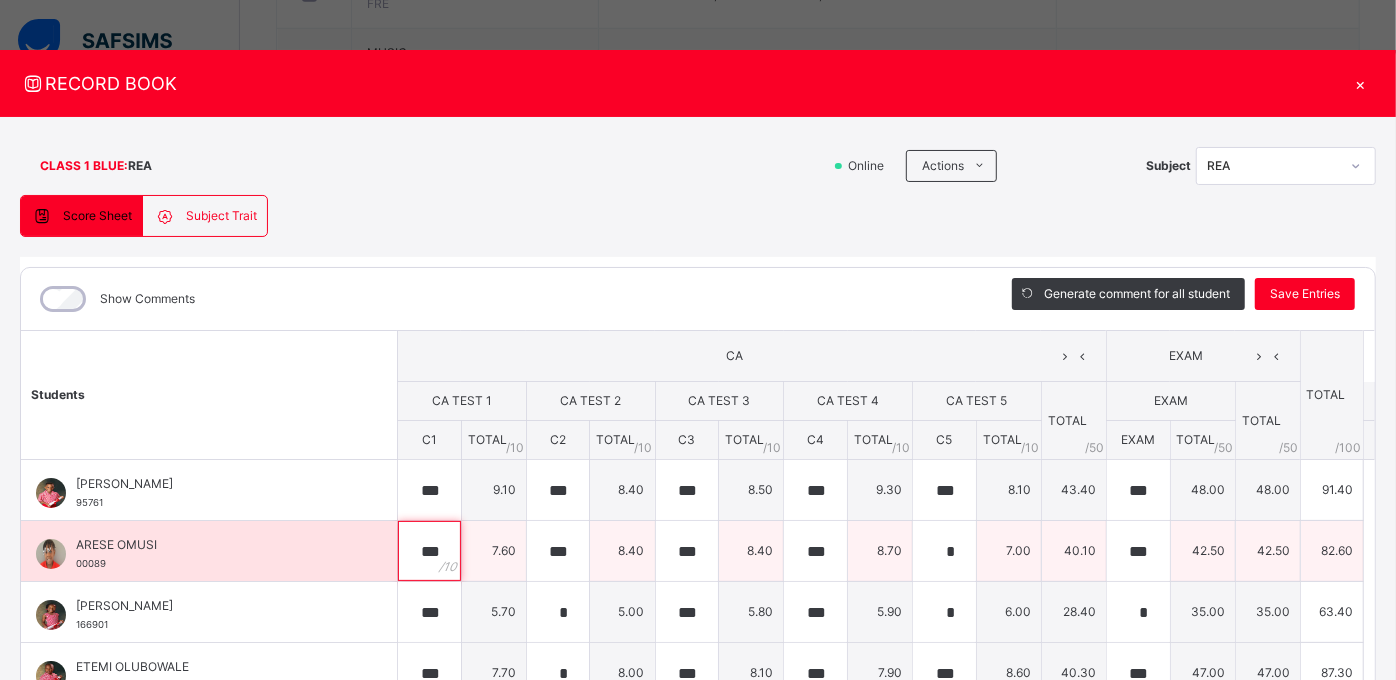 click on "***" at bounding box center (429, 551) 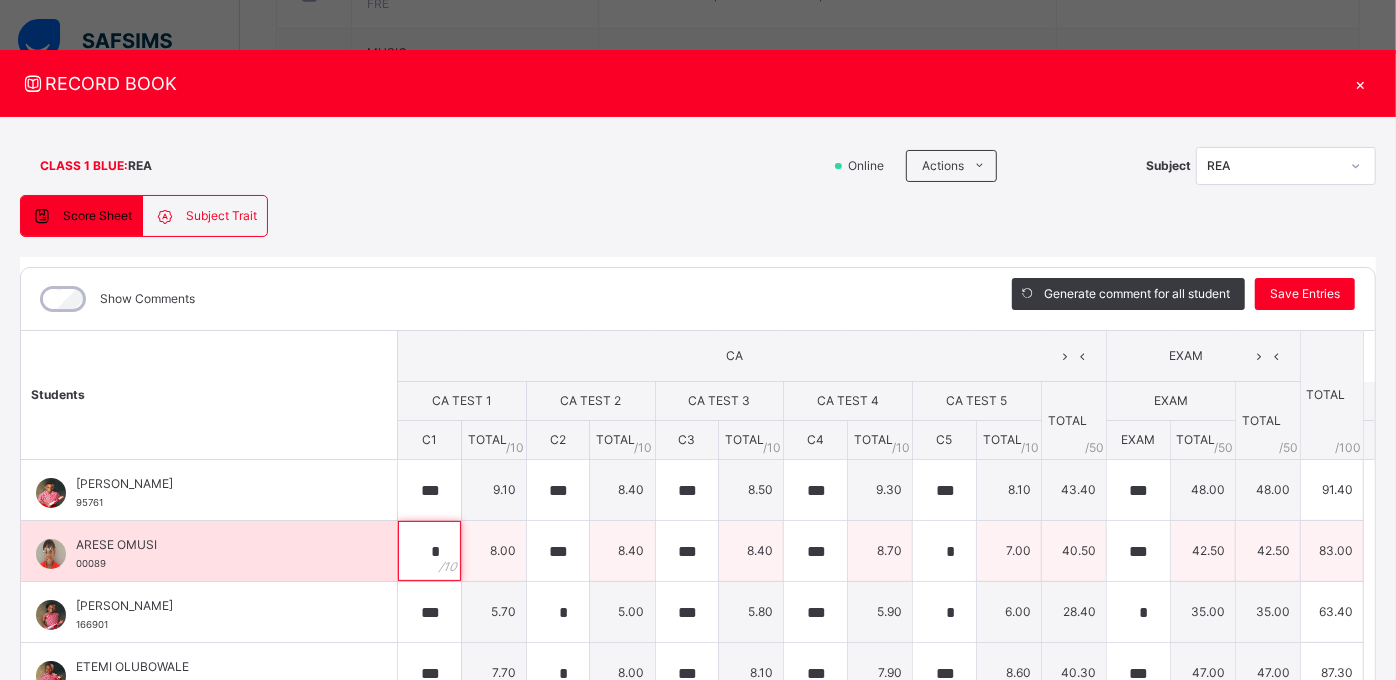 type on "*" 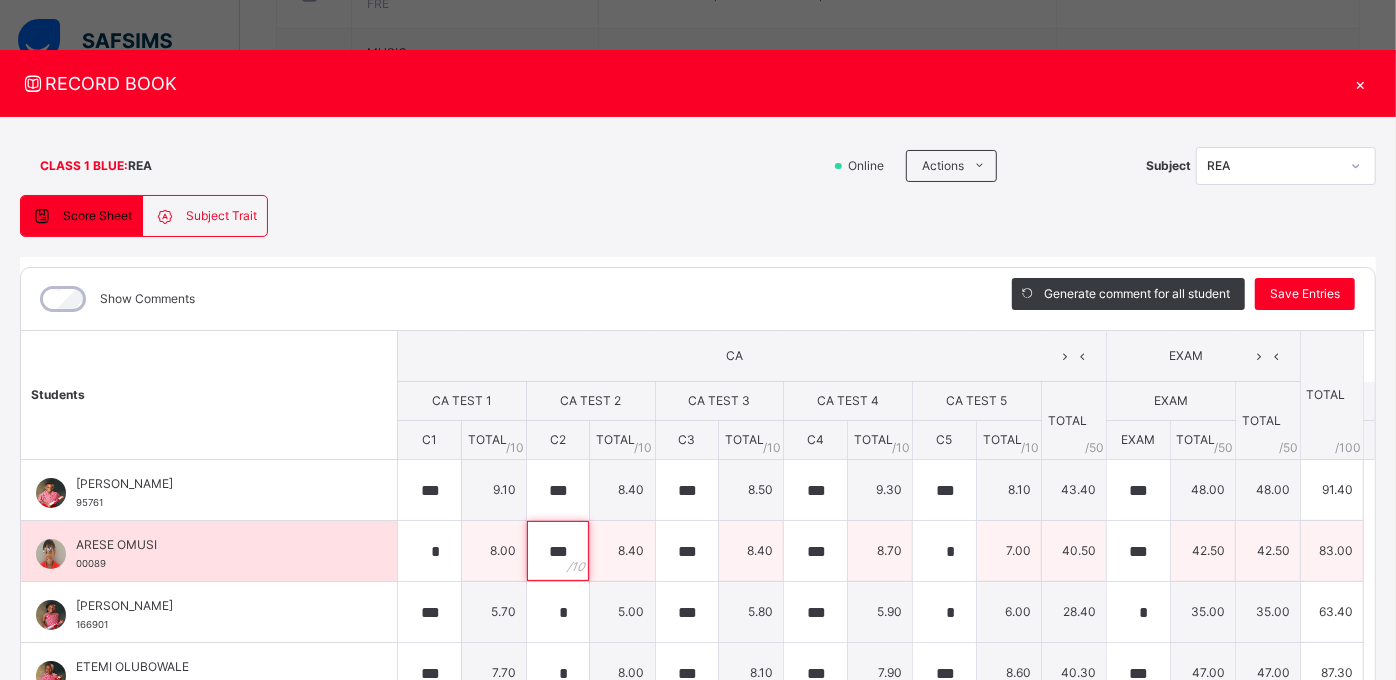 click on "***" at bounding box center (558, 551) 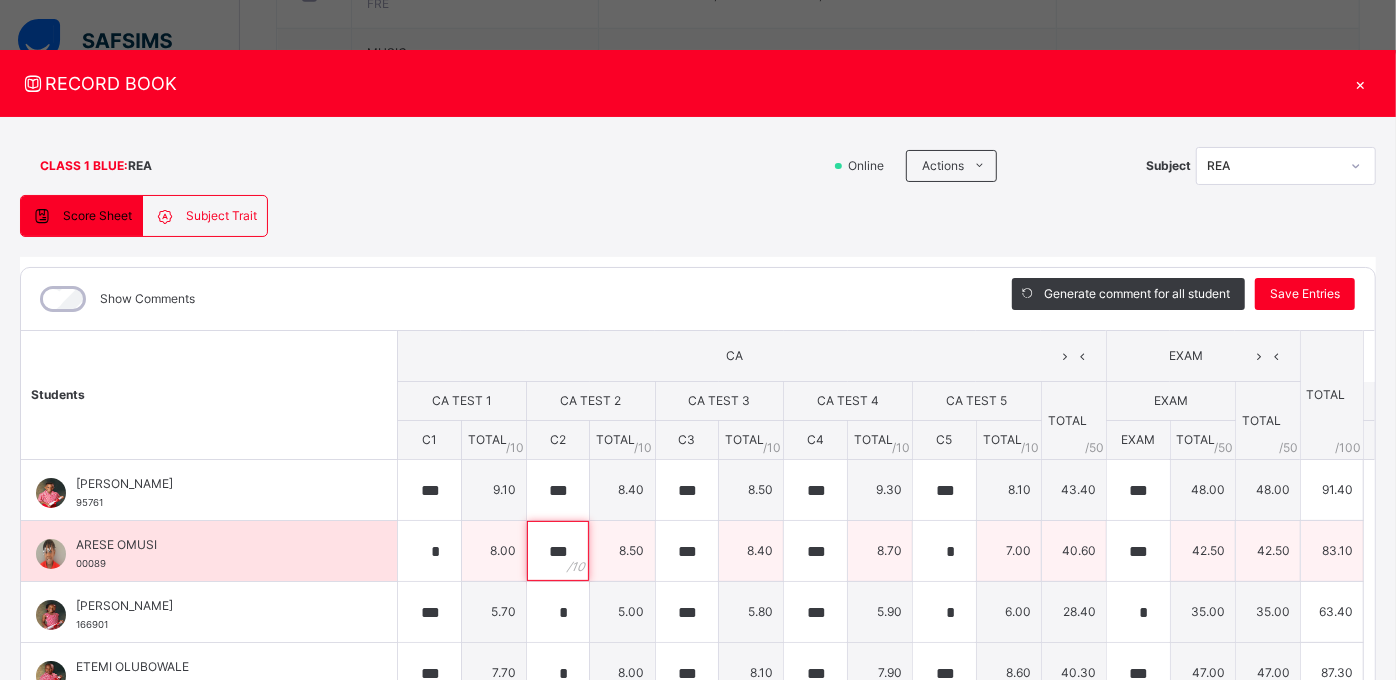 type on "***" 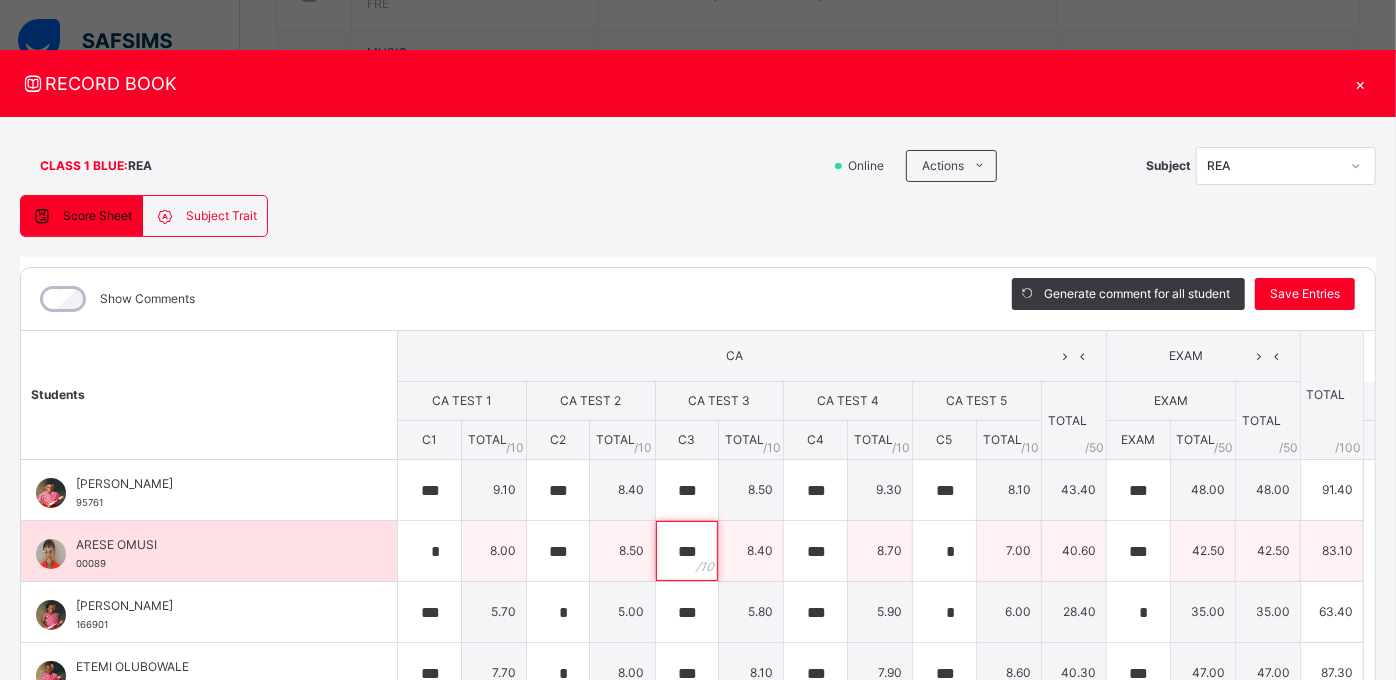 click on "***" at bounding box center (687, 551) 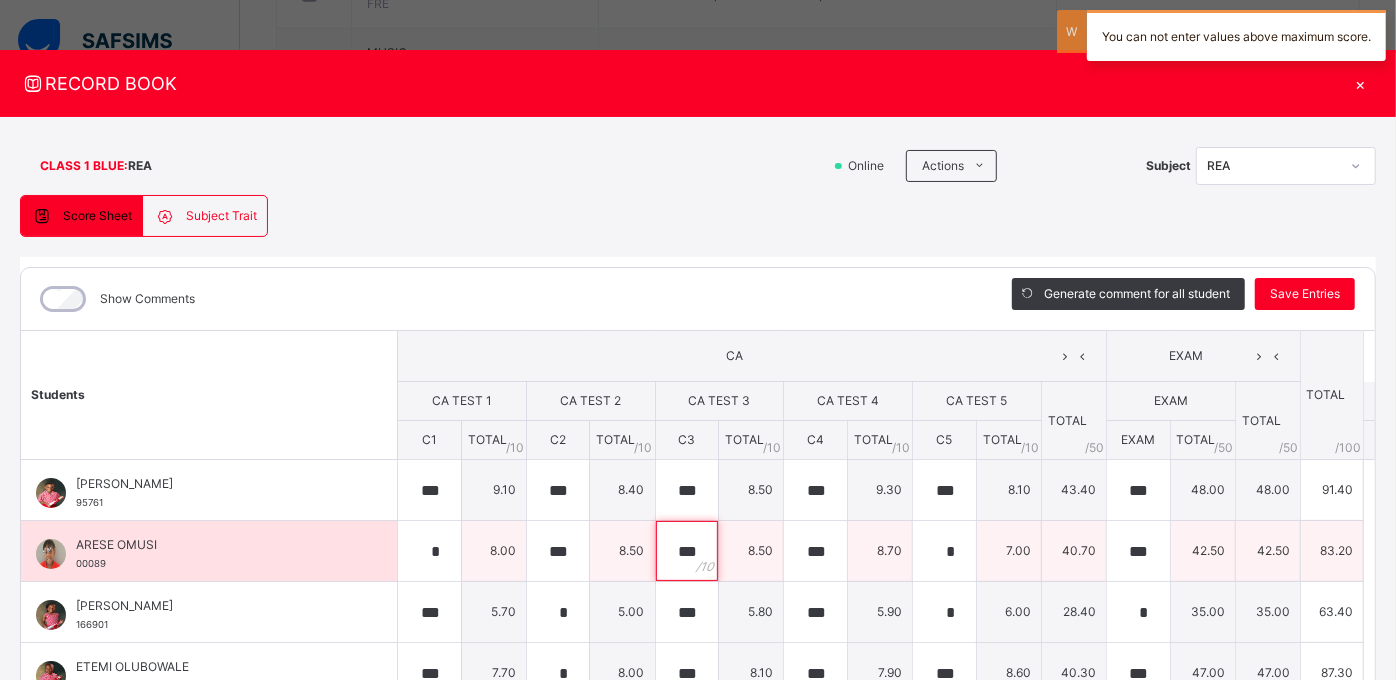 type on "***" 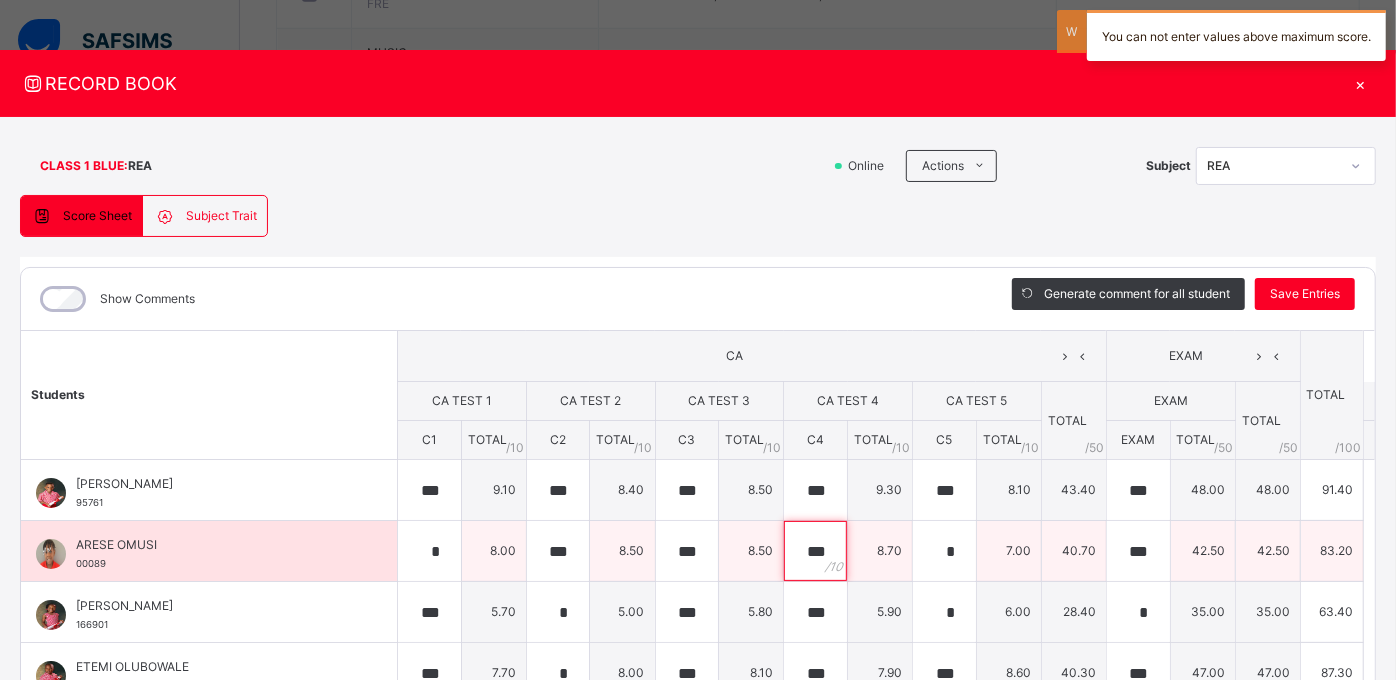 click on "***" at bounding box center [815, 551] 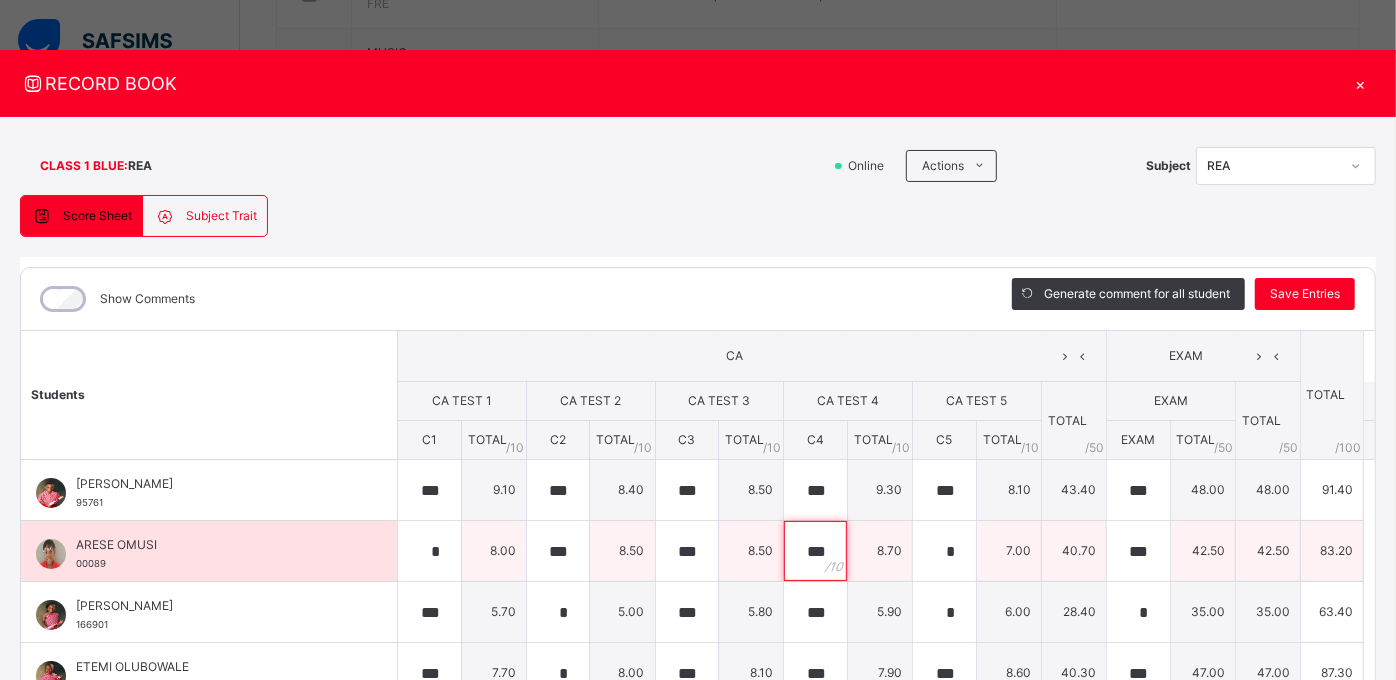 type on "*" 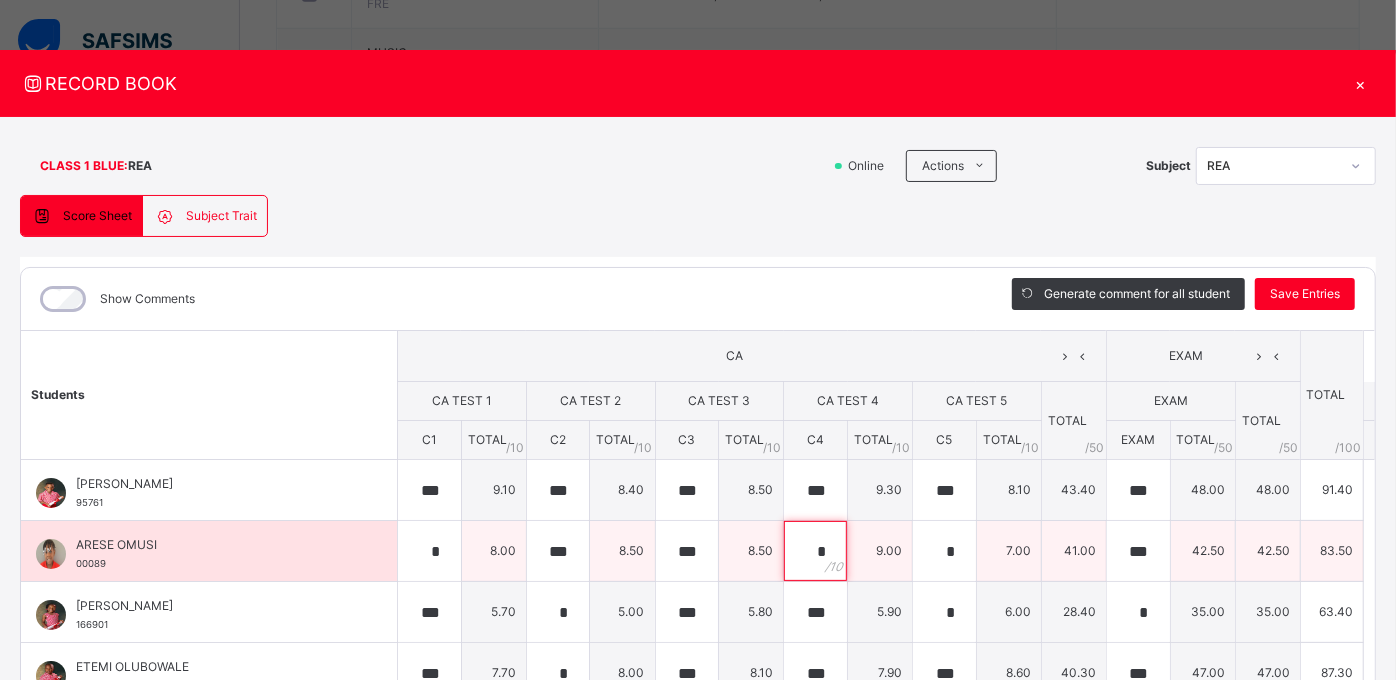 type on "*" 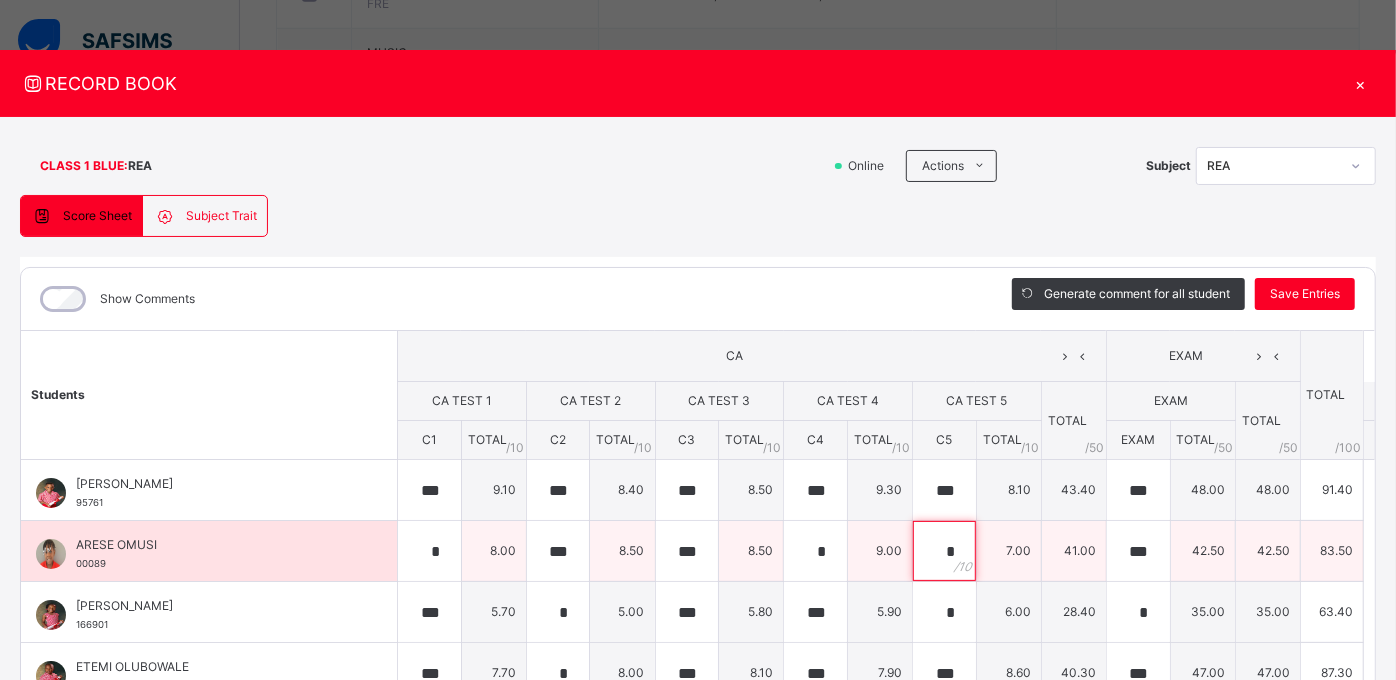 click on "*" at bounding box center (944, 551) 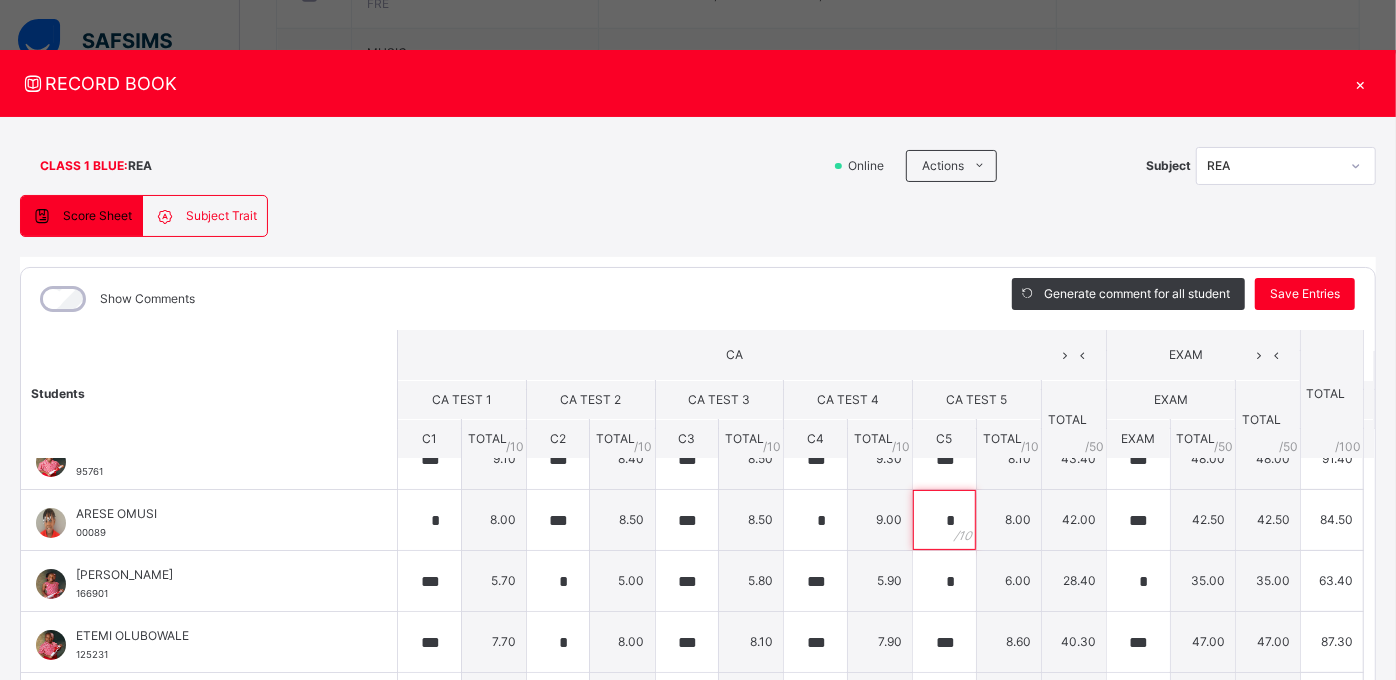 scroll, scrollTop: 28, scrollLeft: 0, axis: vertical 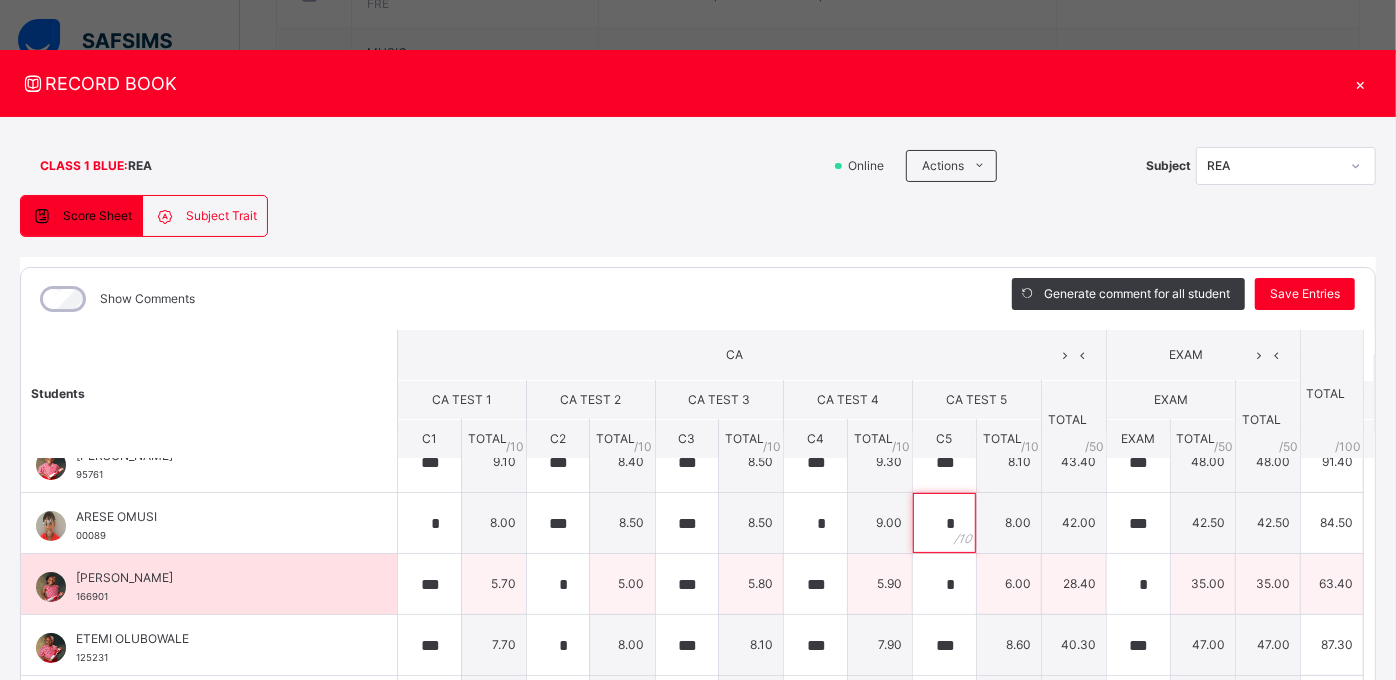 type on "*" 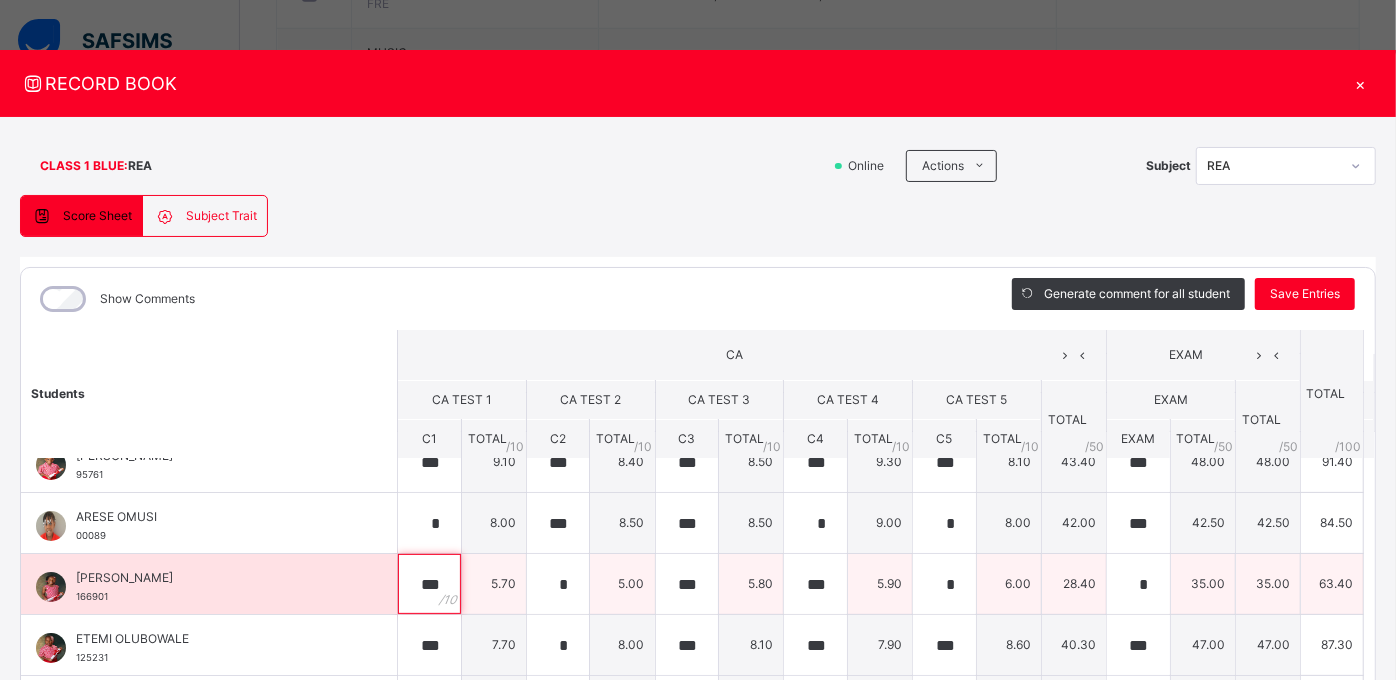click on "***" at bounding box center (429, 584) 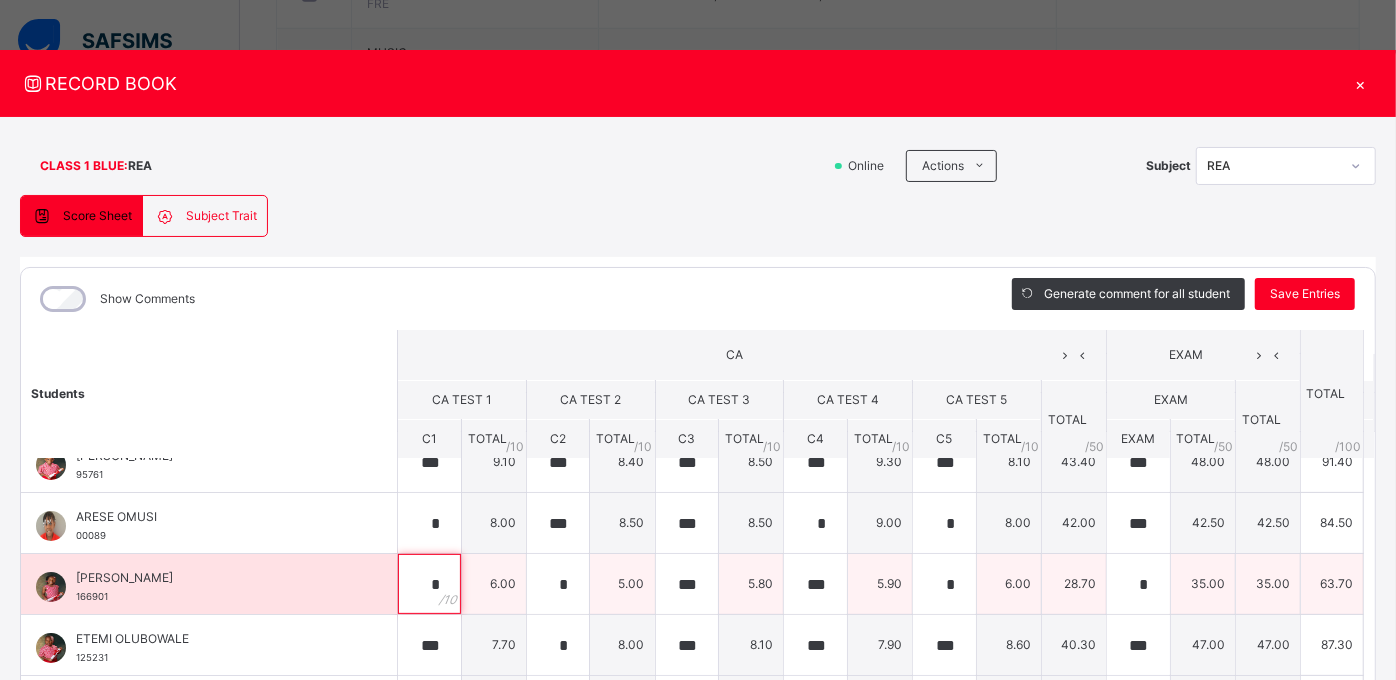 type on "*" 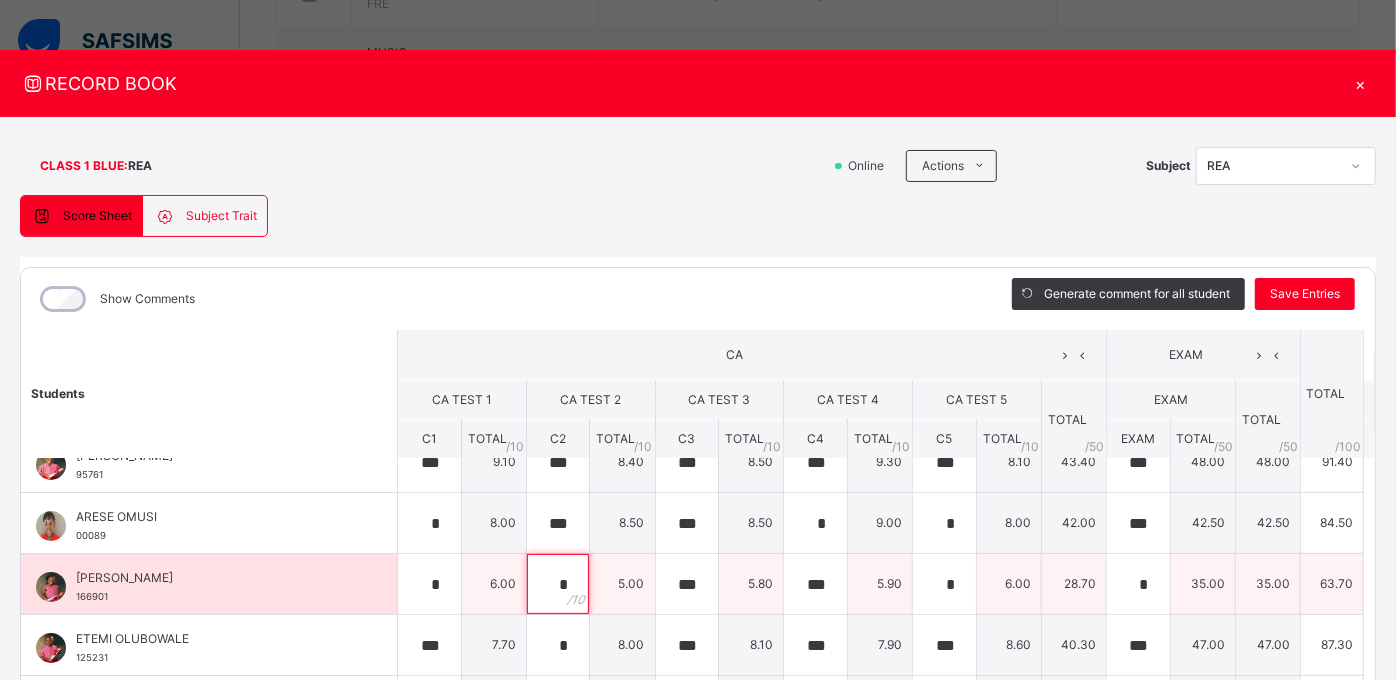 click on "*" at bounding box center (558, 584) 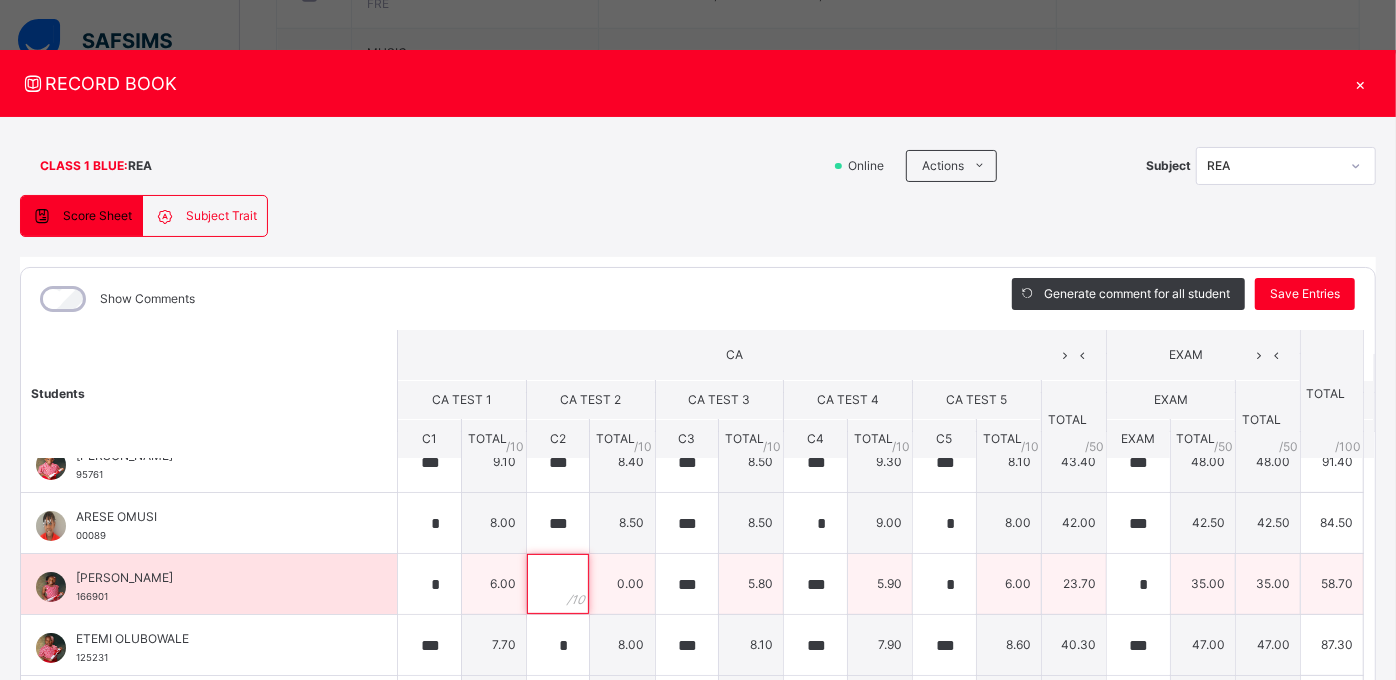 type on "*" 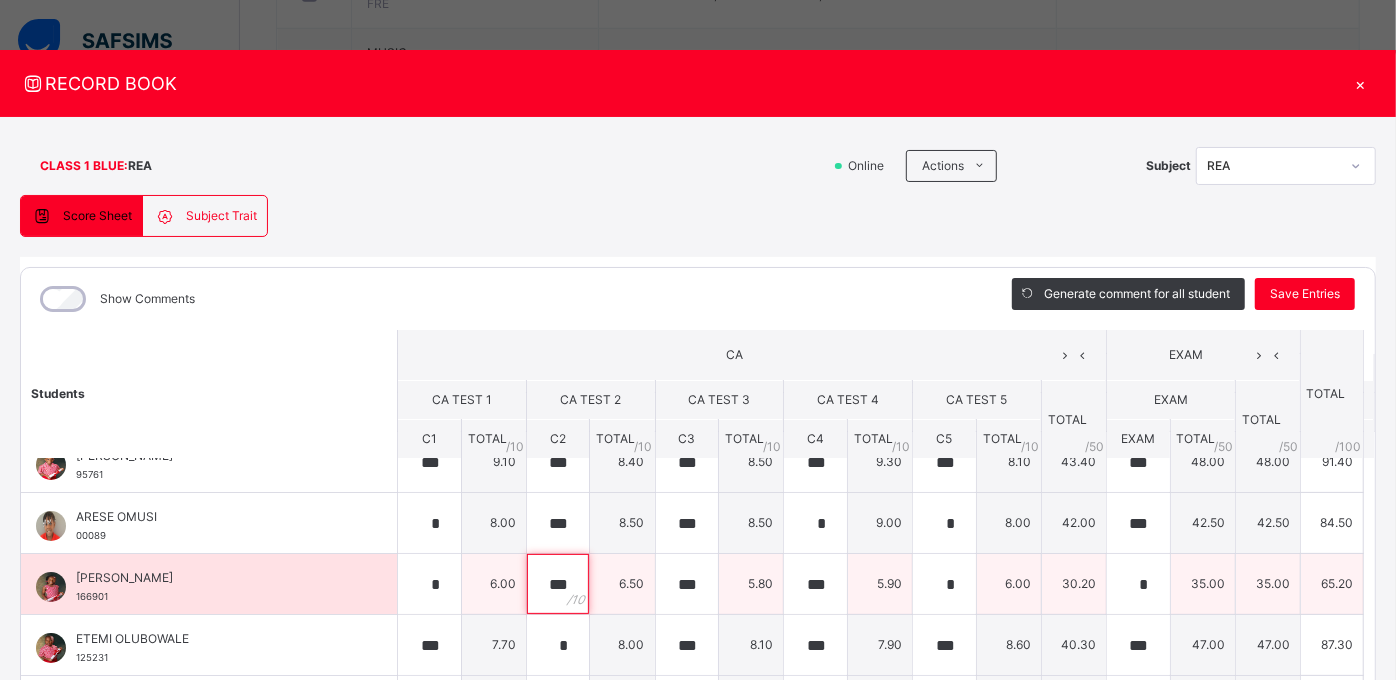 type on "***" 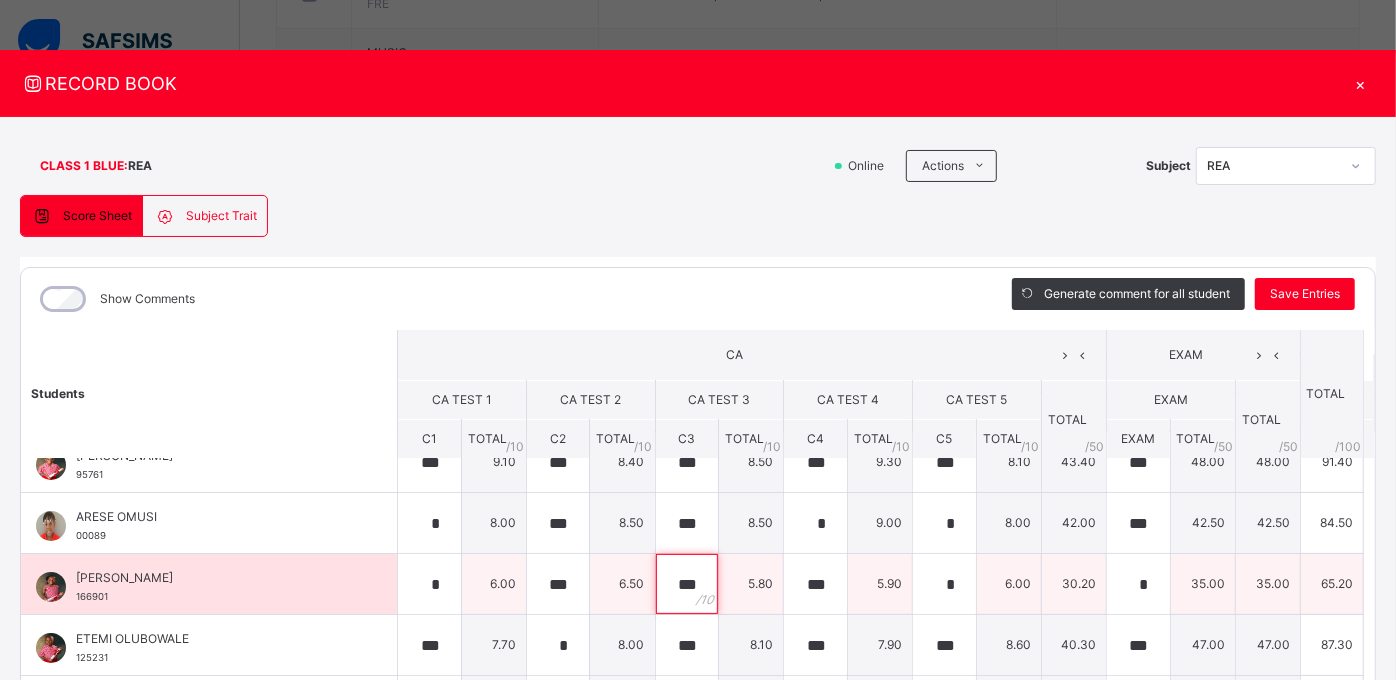click on "***" at bounding box center [687, 584] 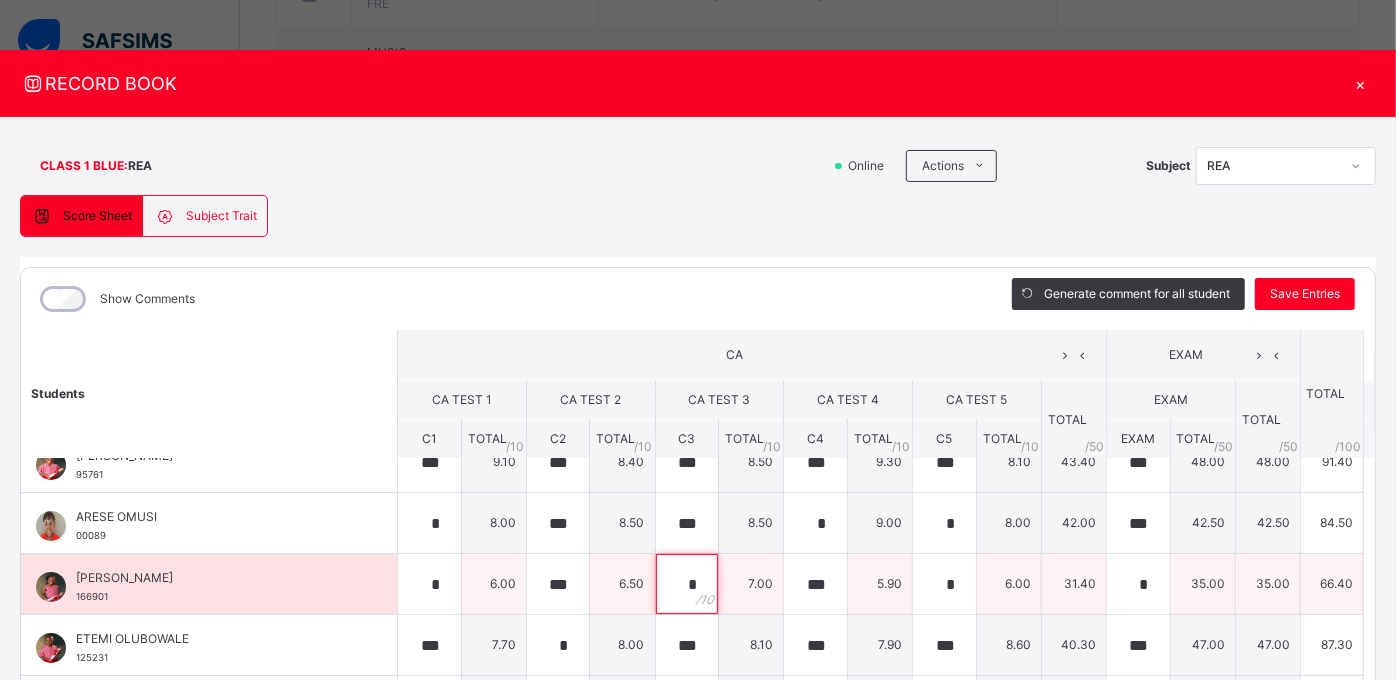 type on "*" 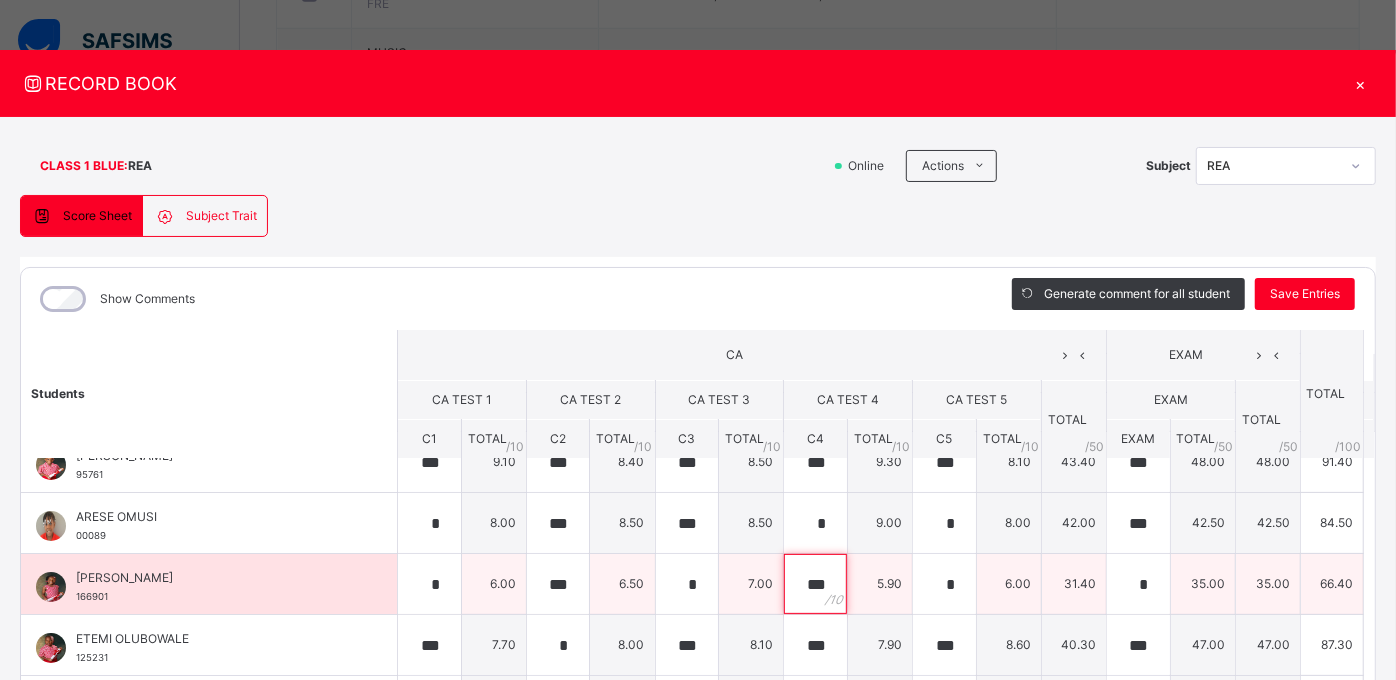 click on "***" at bounding box center (815, 584) 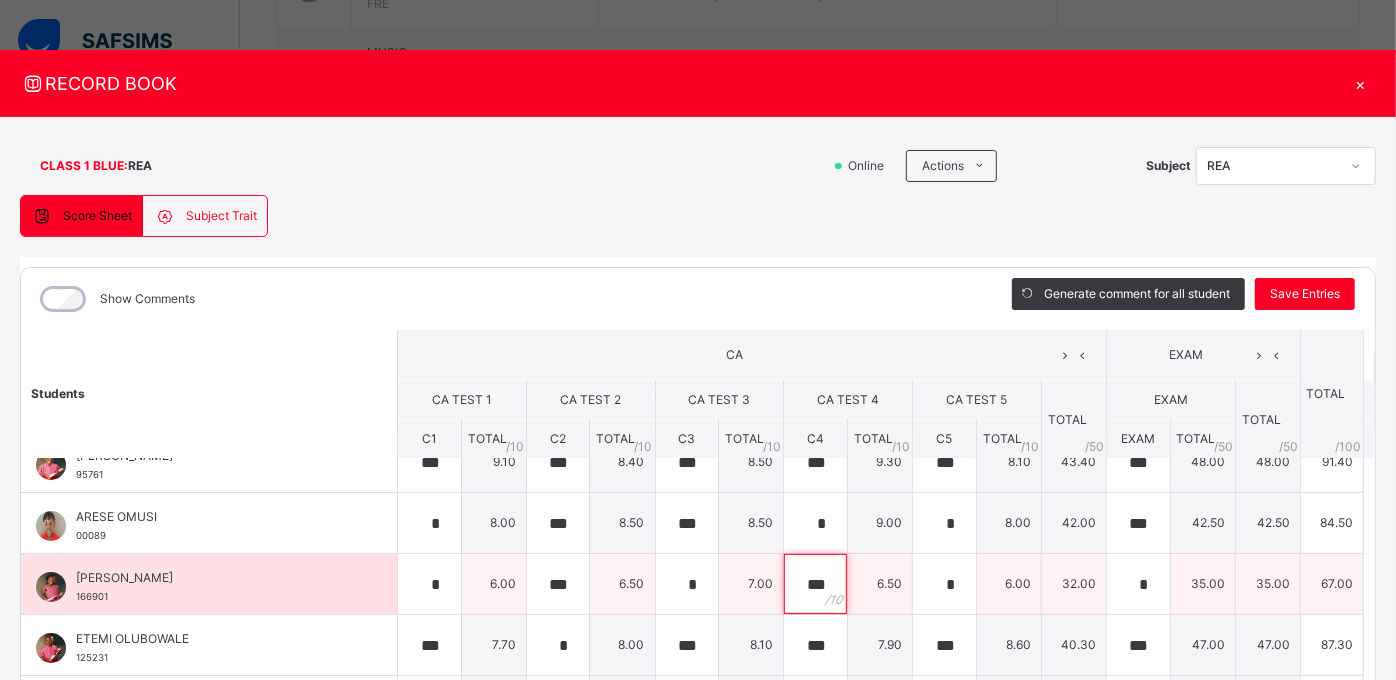 type on "***" 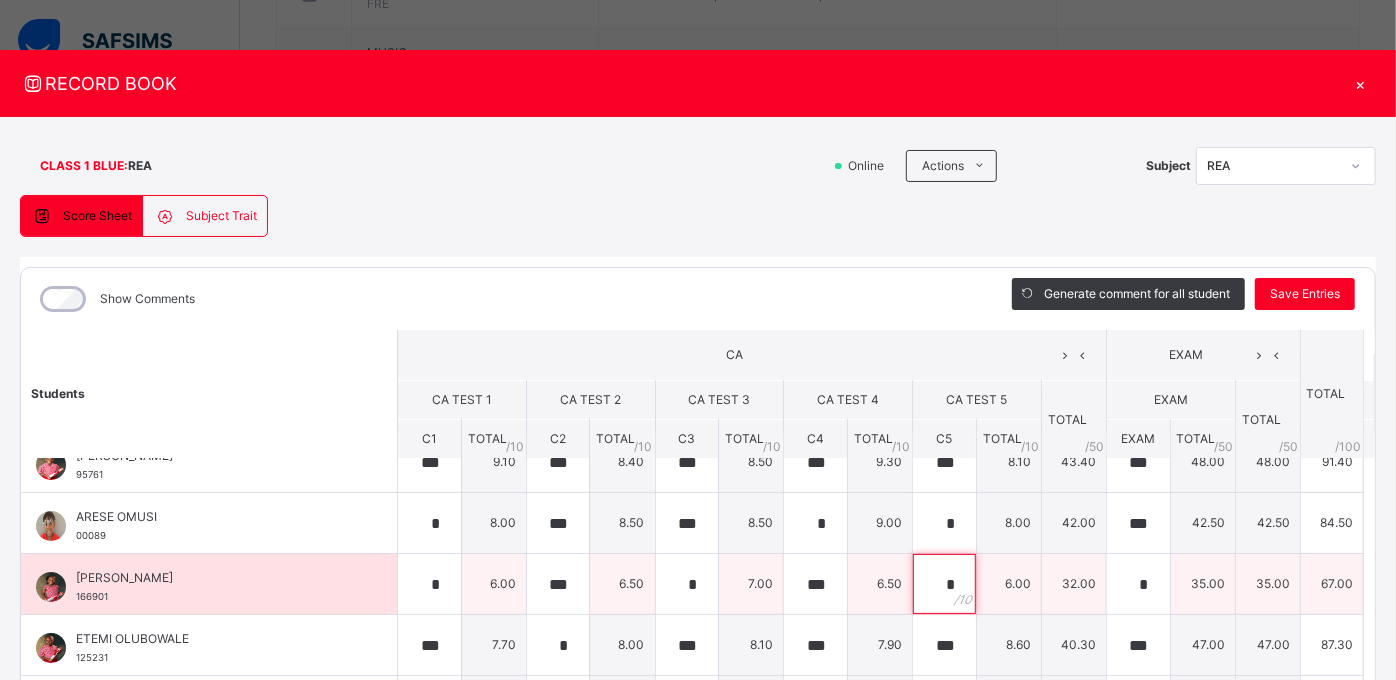click on "*" at bounding box center (944, 584) 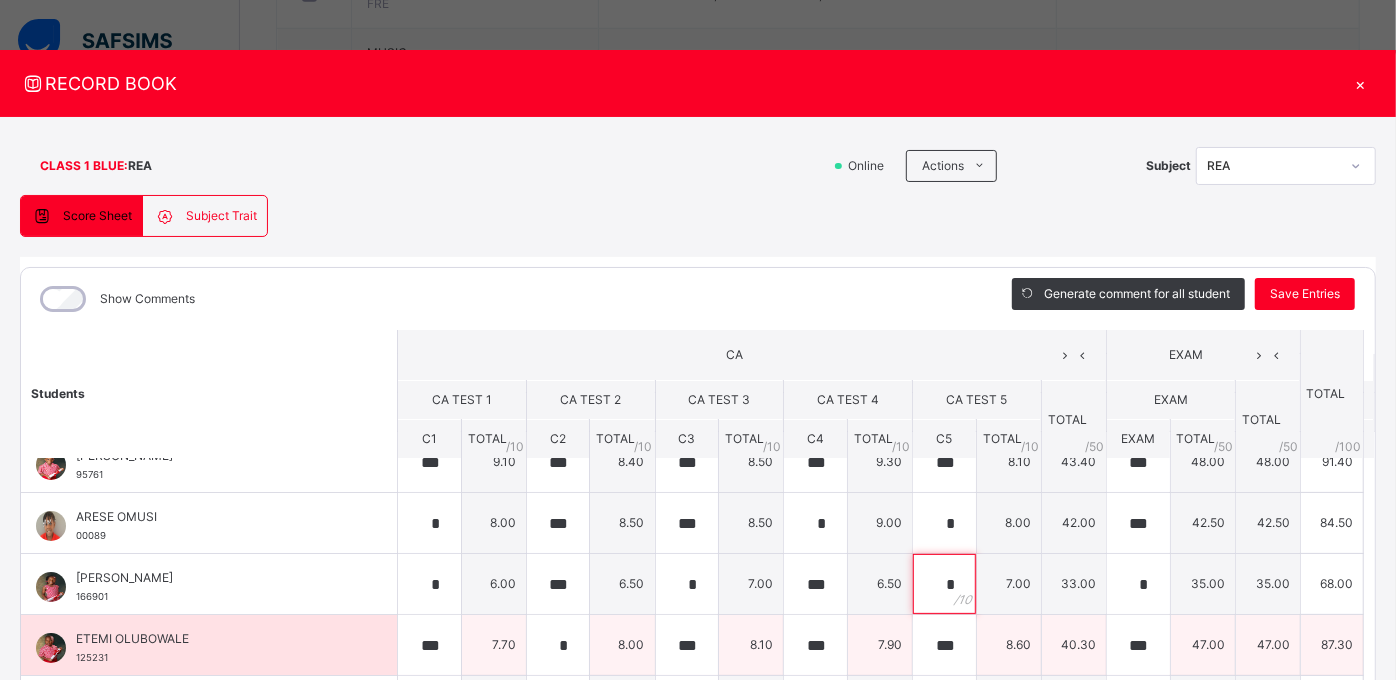 type on "*" 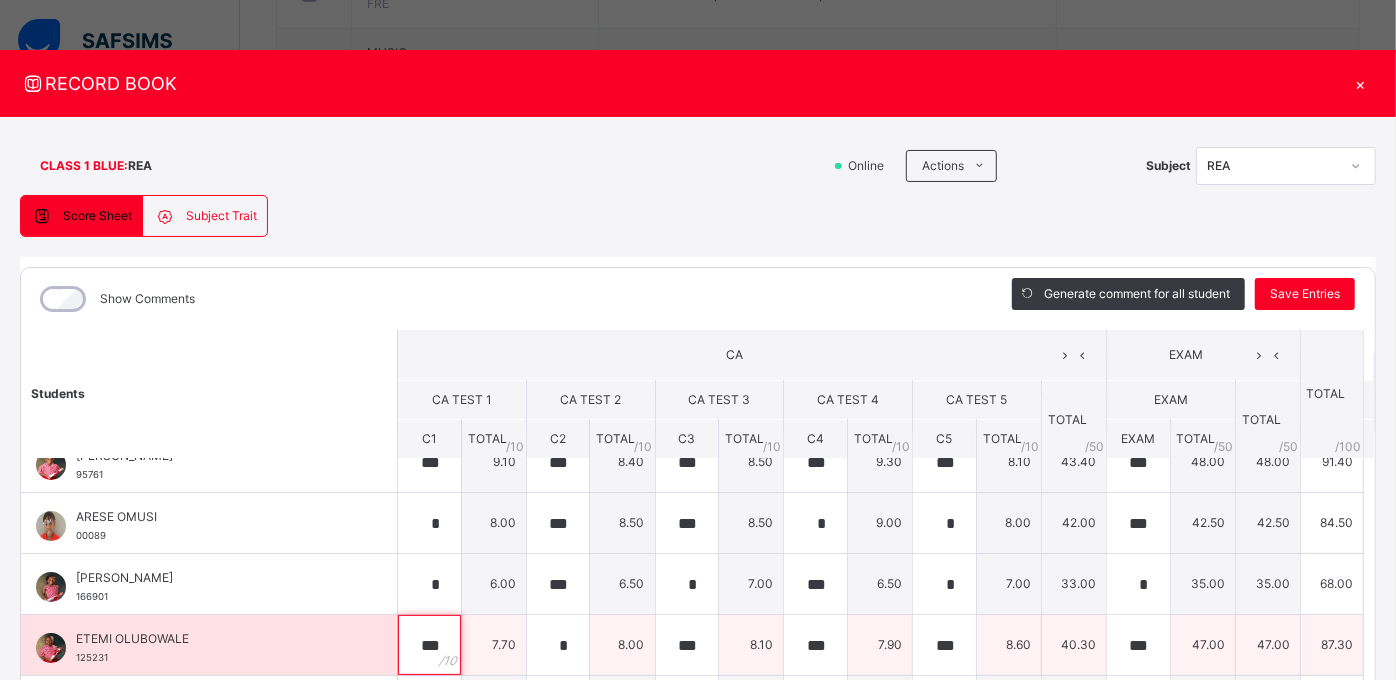 click on "***" at bounding box center [429, 645] 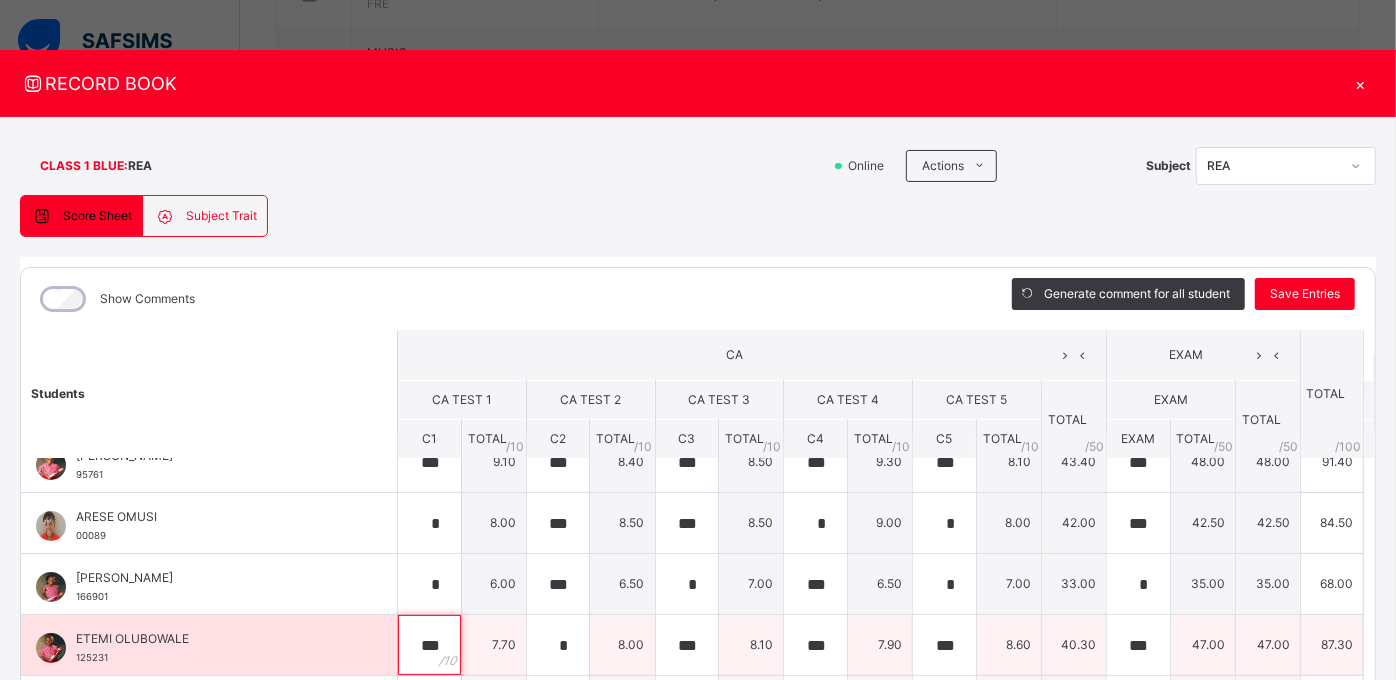 type on "*" 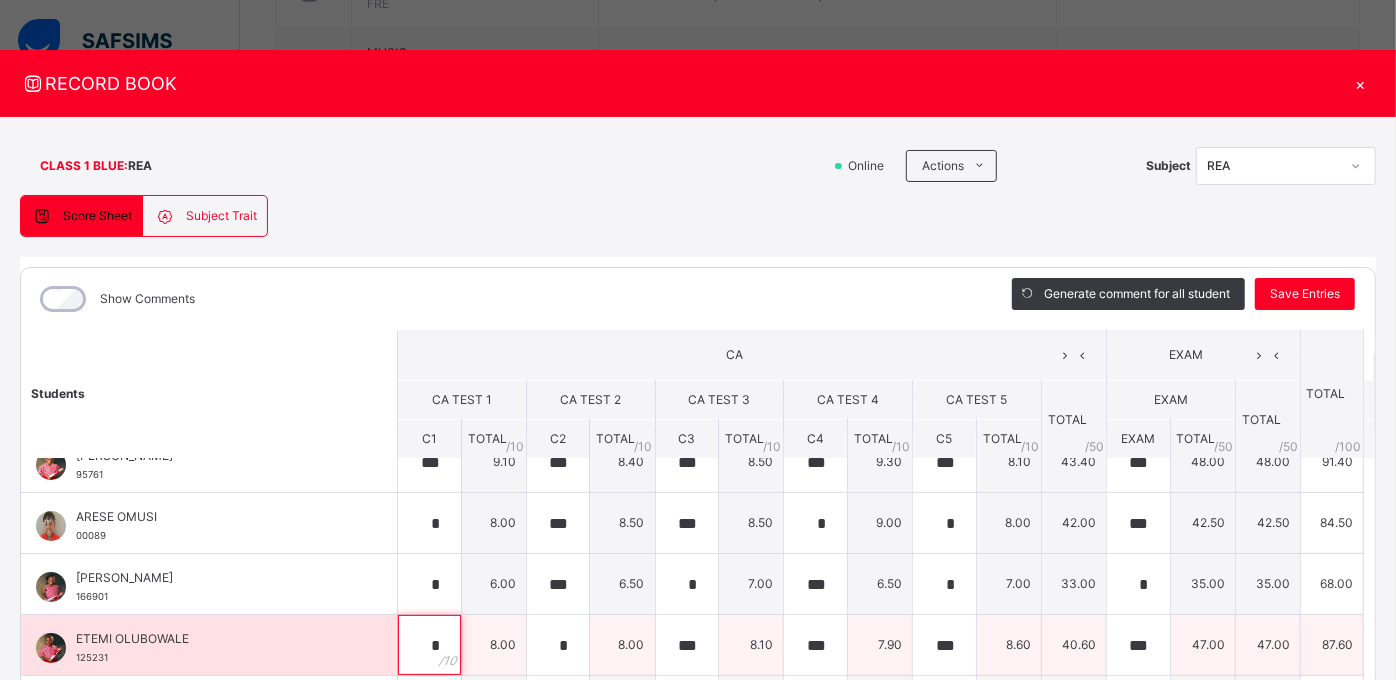 type on "*" 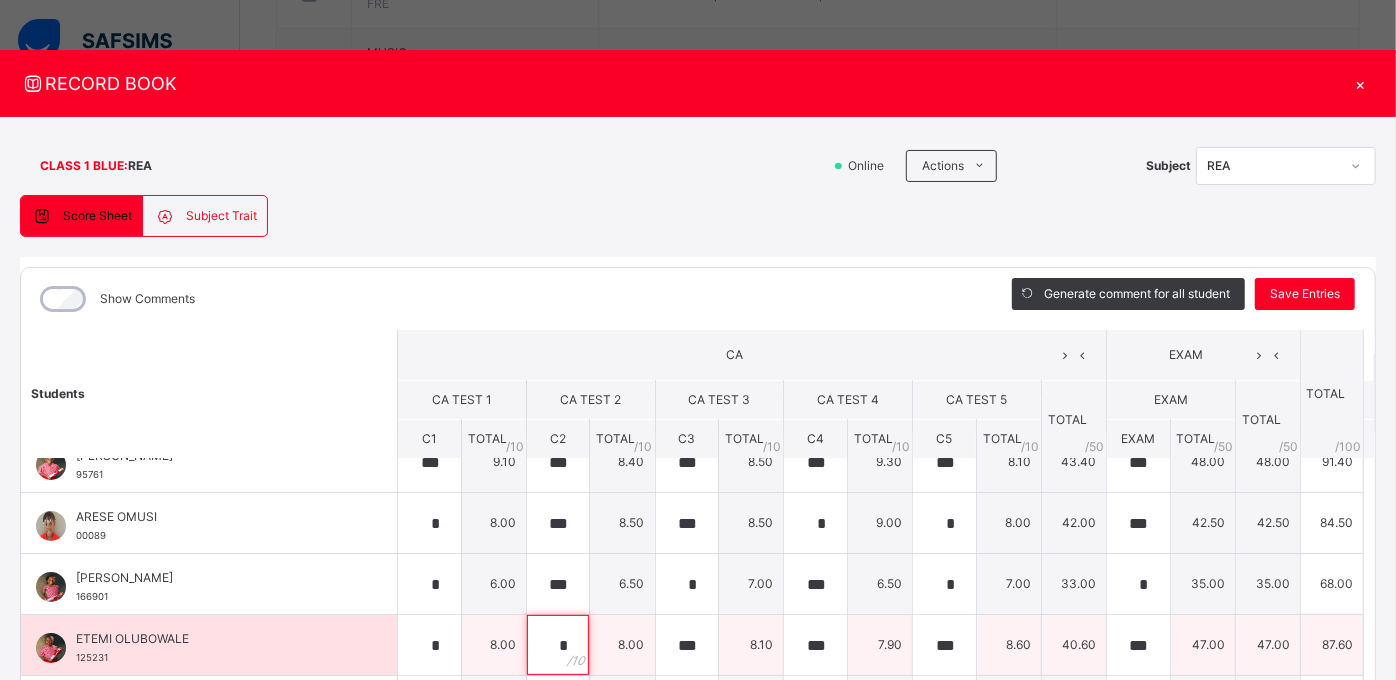 click on "*" at bounding box center [558, 645] 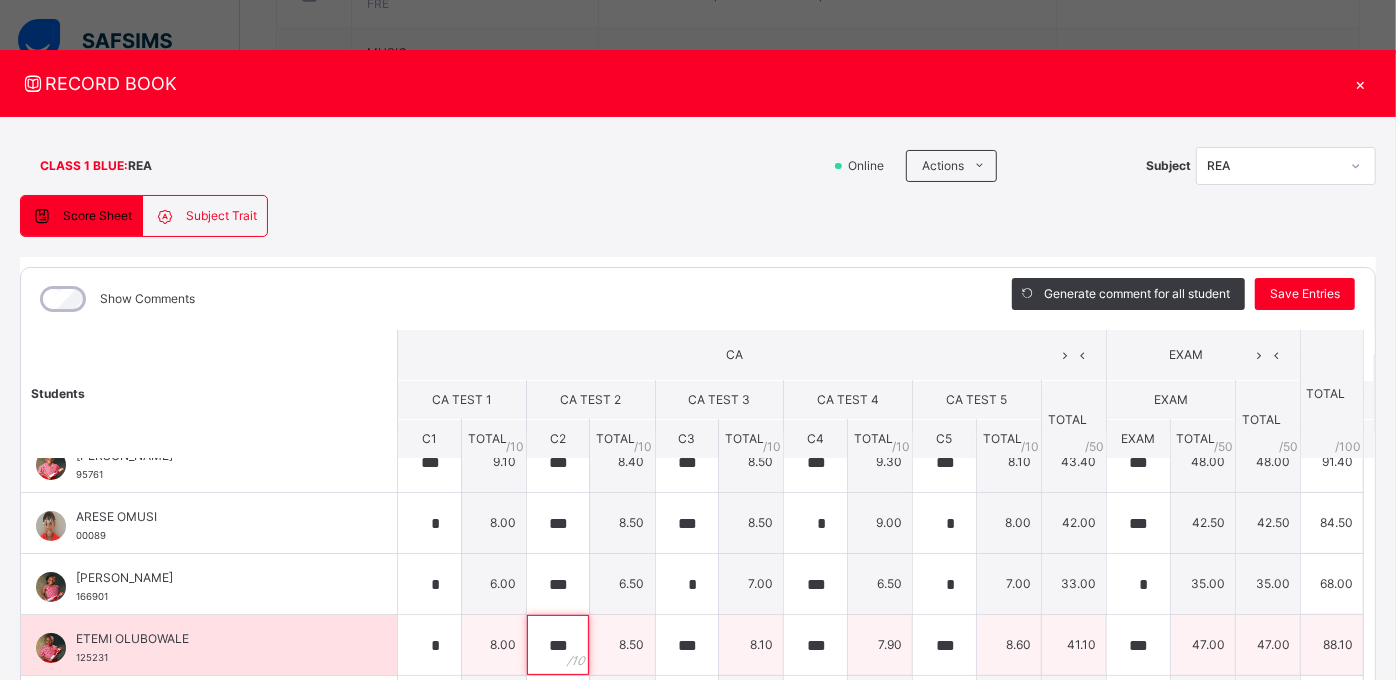 type on "***" 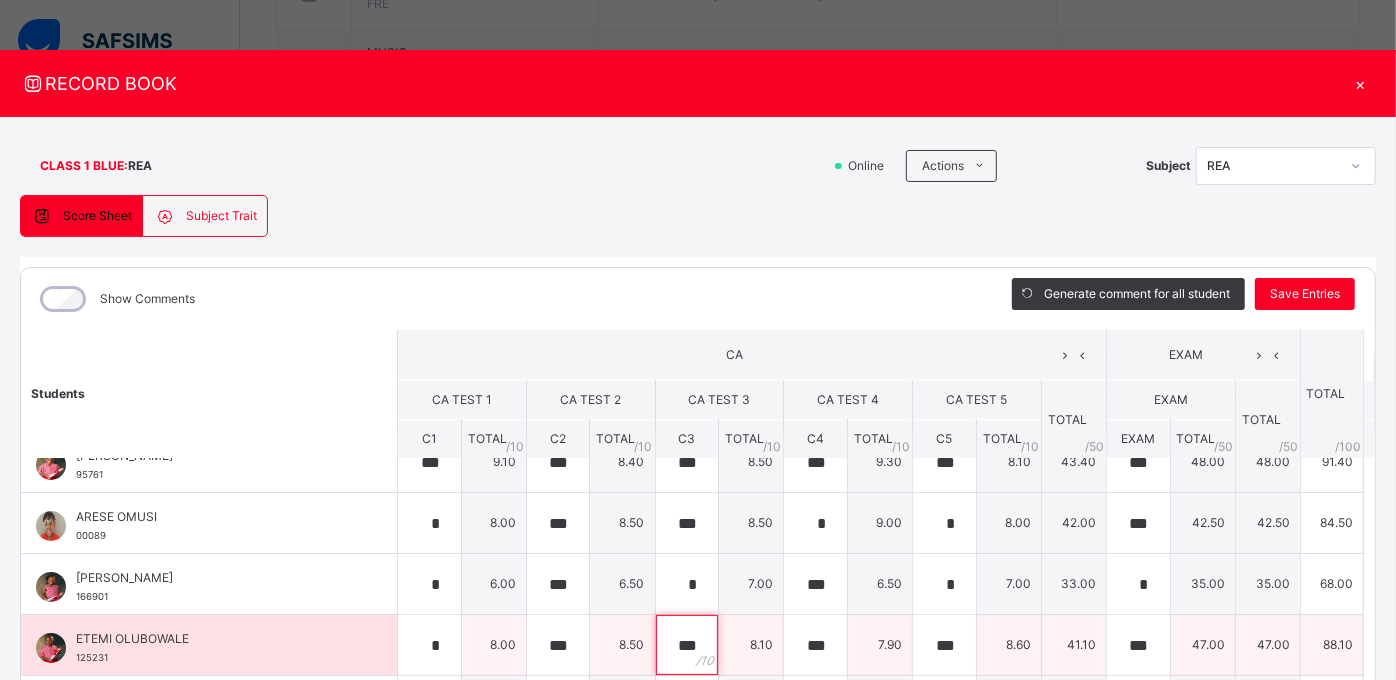click on "***" at bounding box center [687, 645] 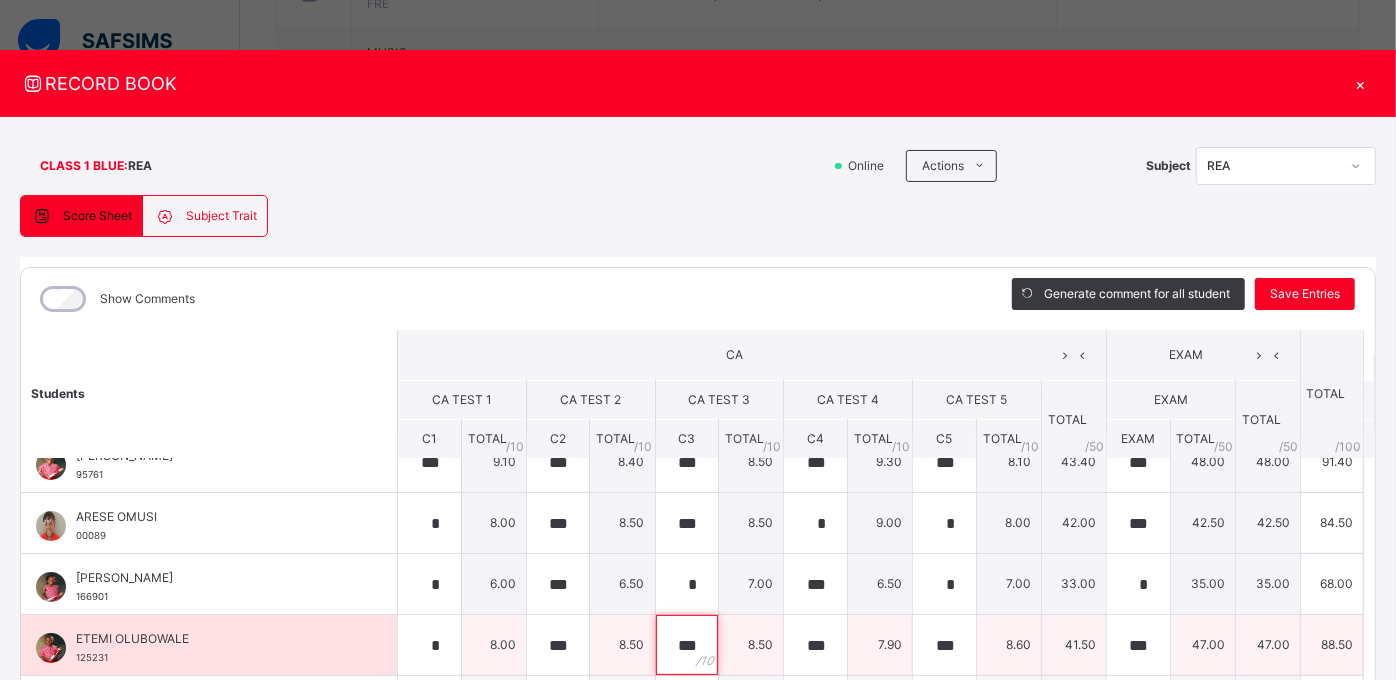 type on "***" 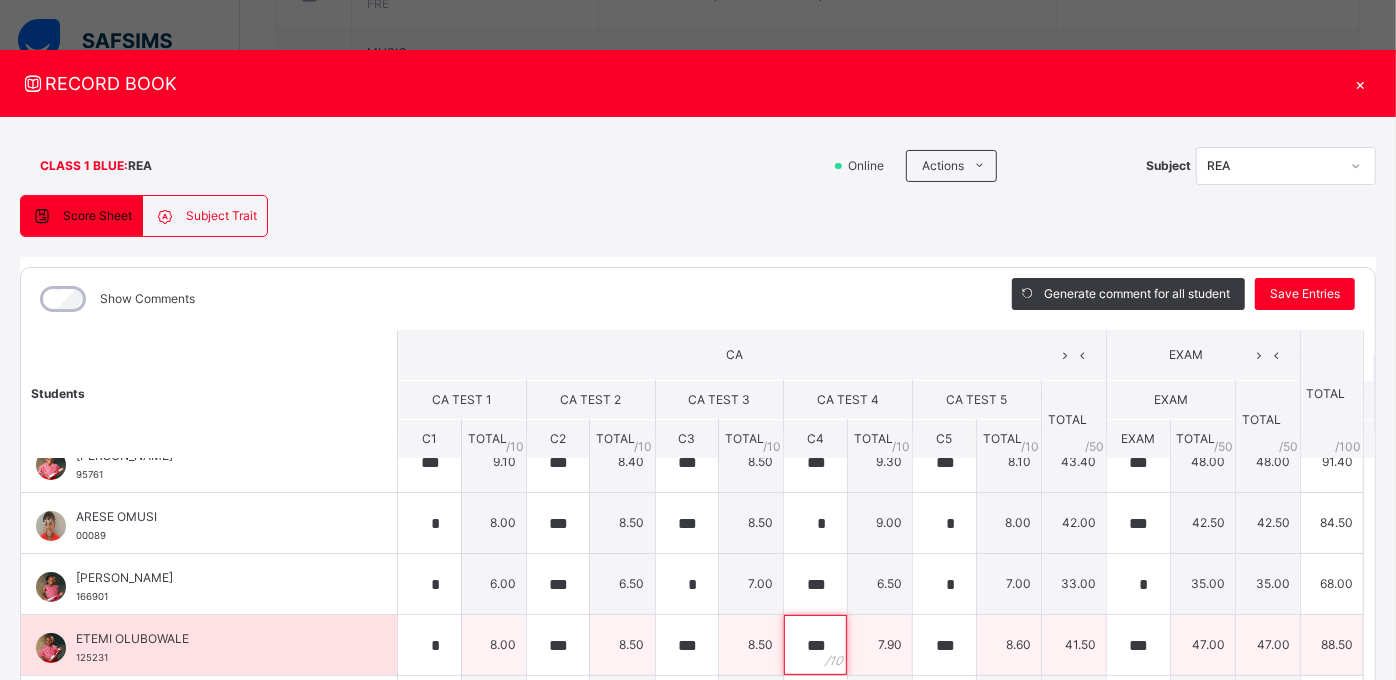 click on "***" at bounding box center [815, 645] 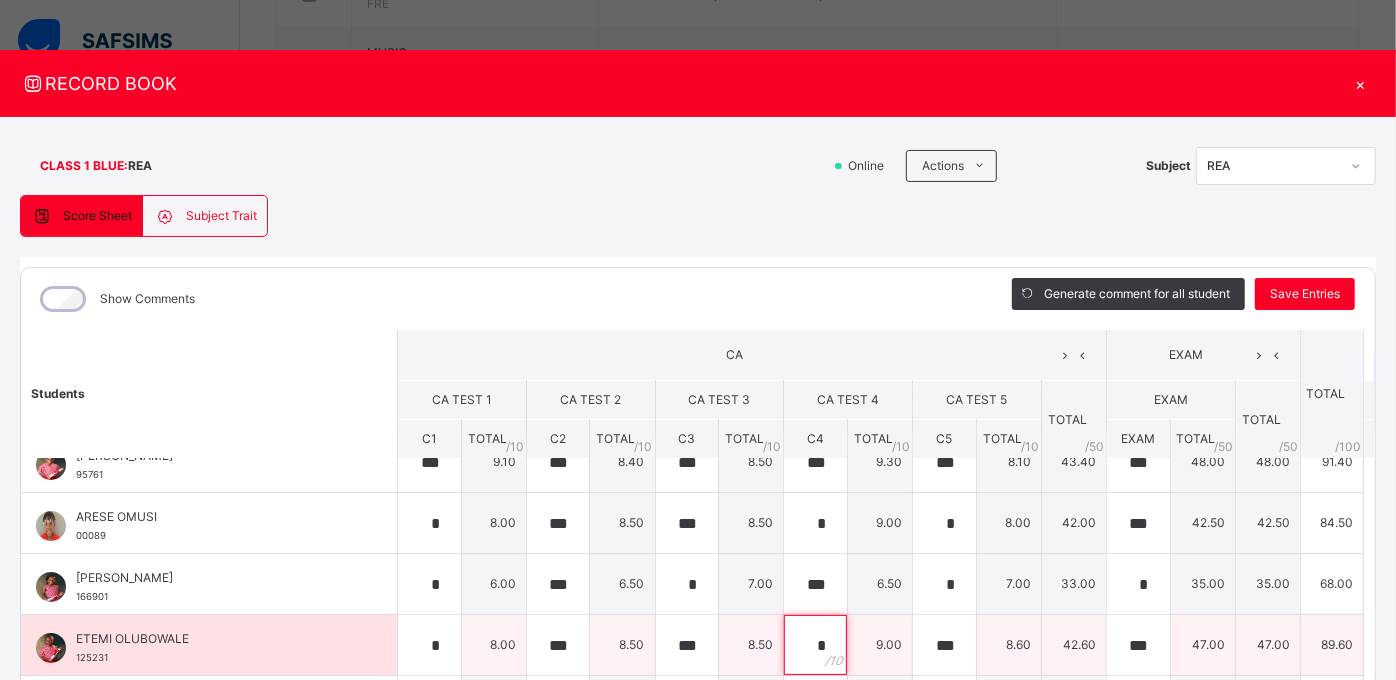 type on "*" 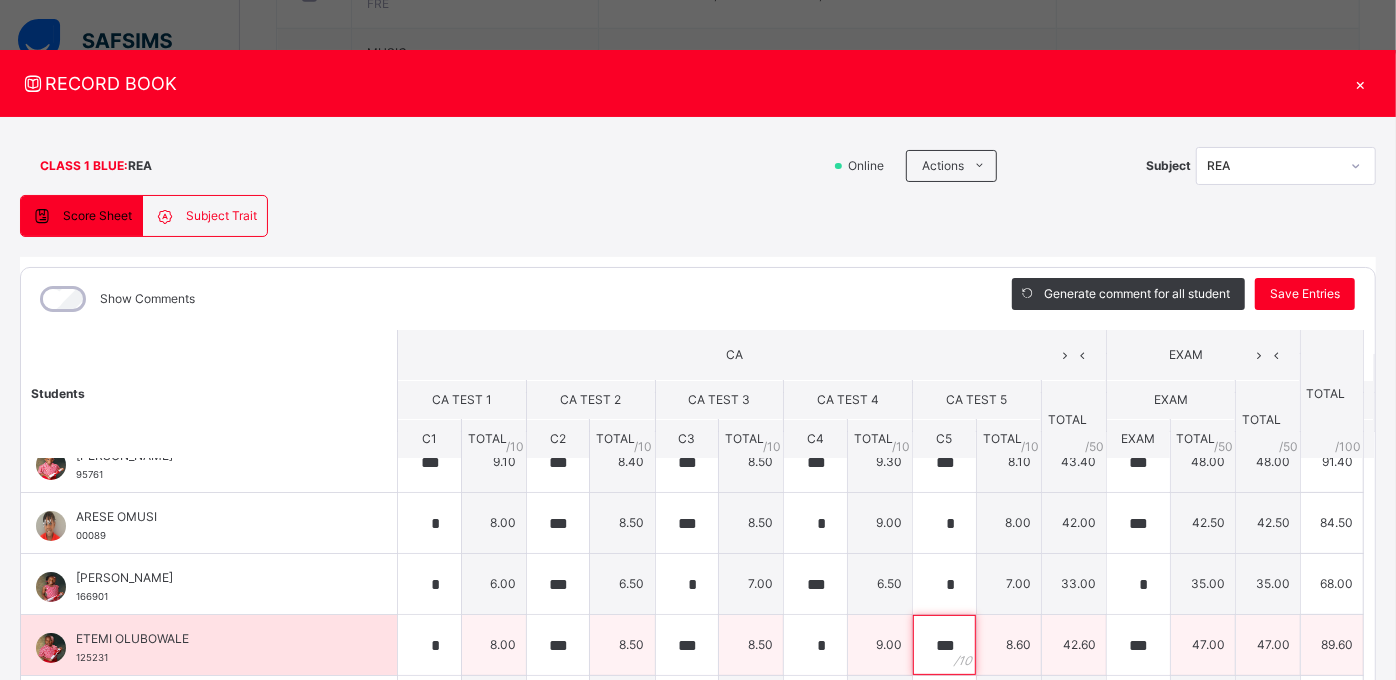click on "***" at bounding box center [944, 645] 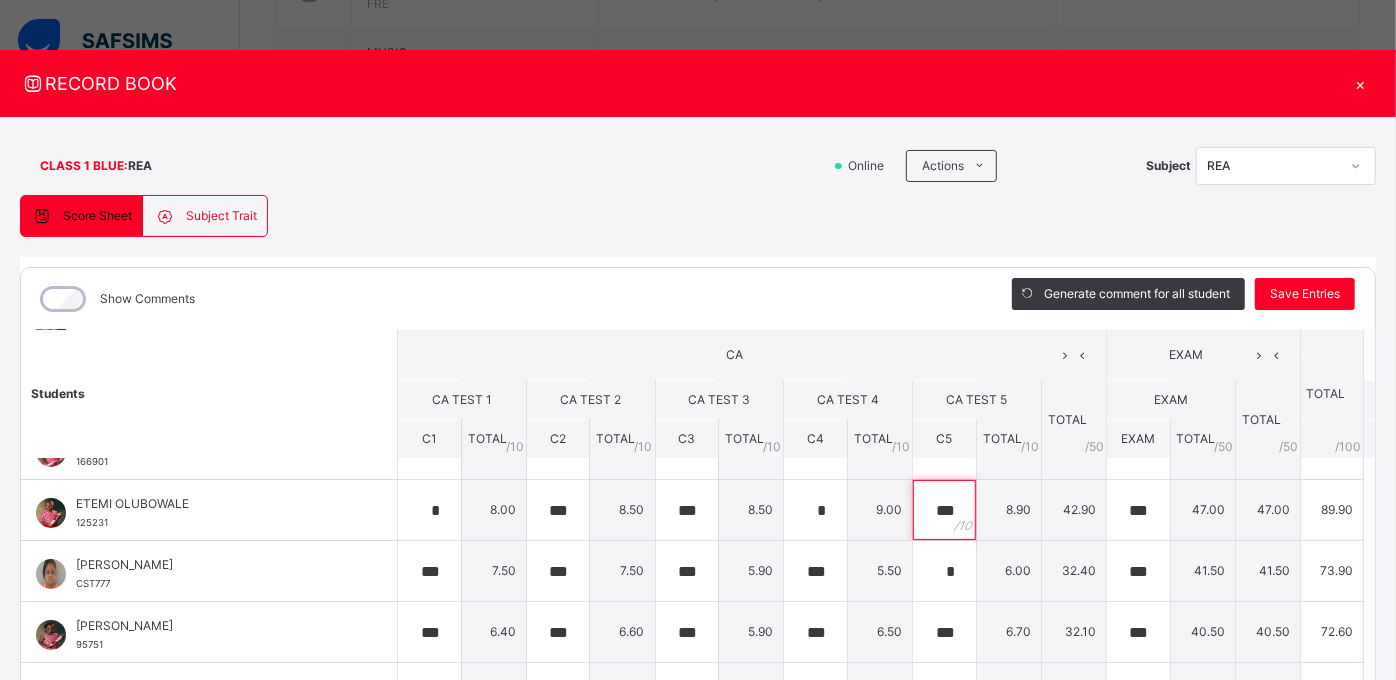 scroll, scrollTop: 171, scrollLeft: 0, axis: vertical 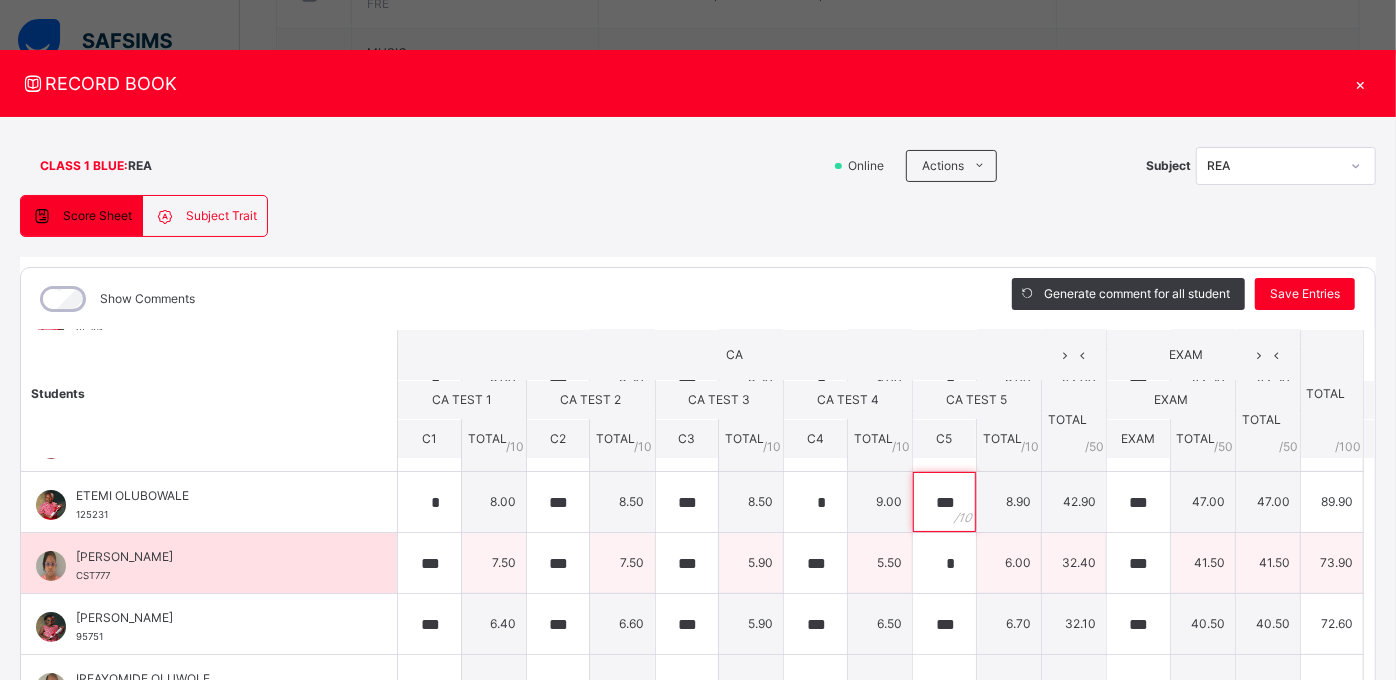 type on "***" 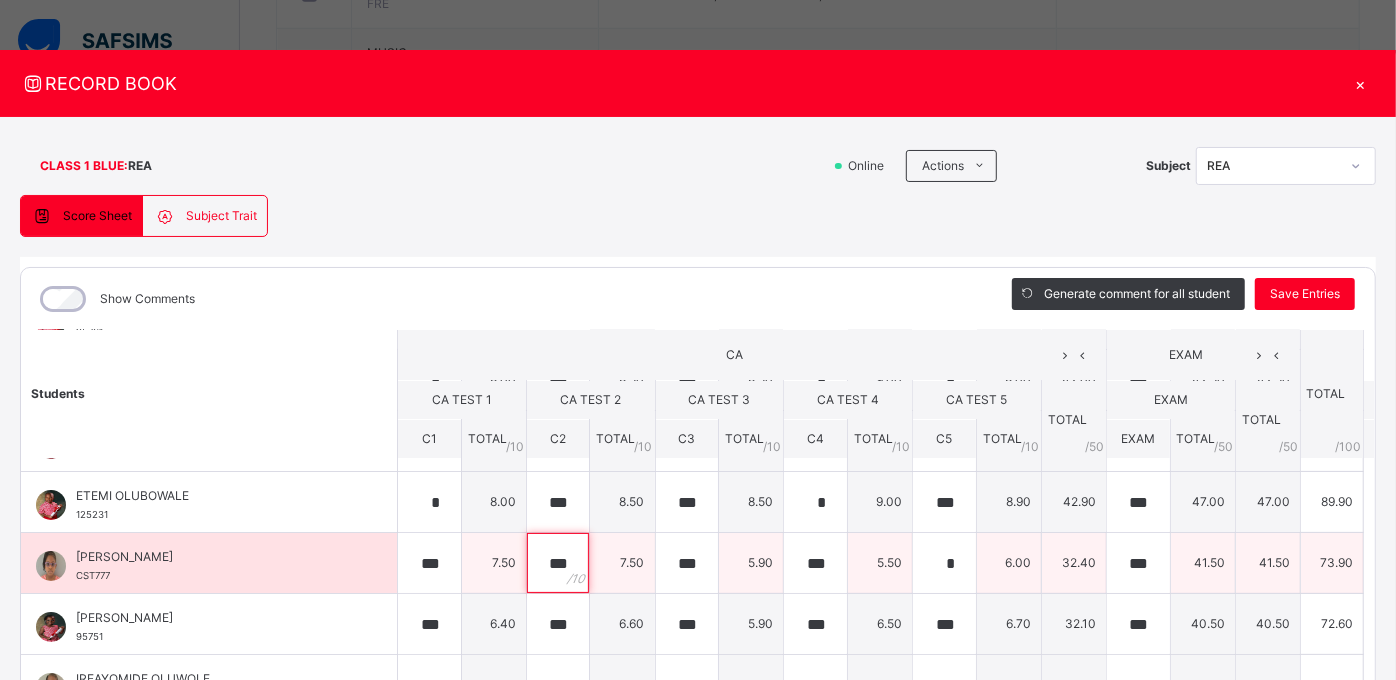 click on "***" at bounding box center (558, 563) 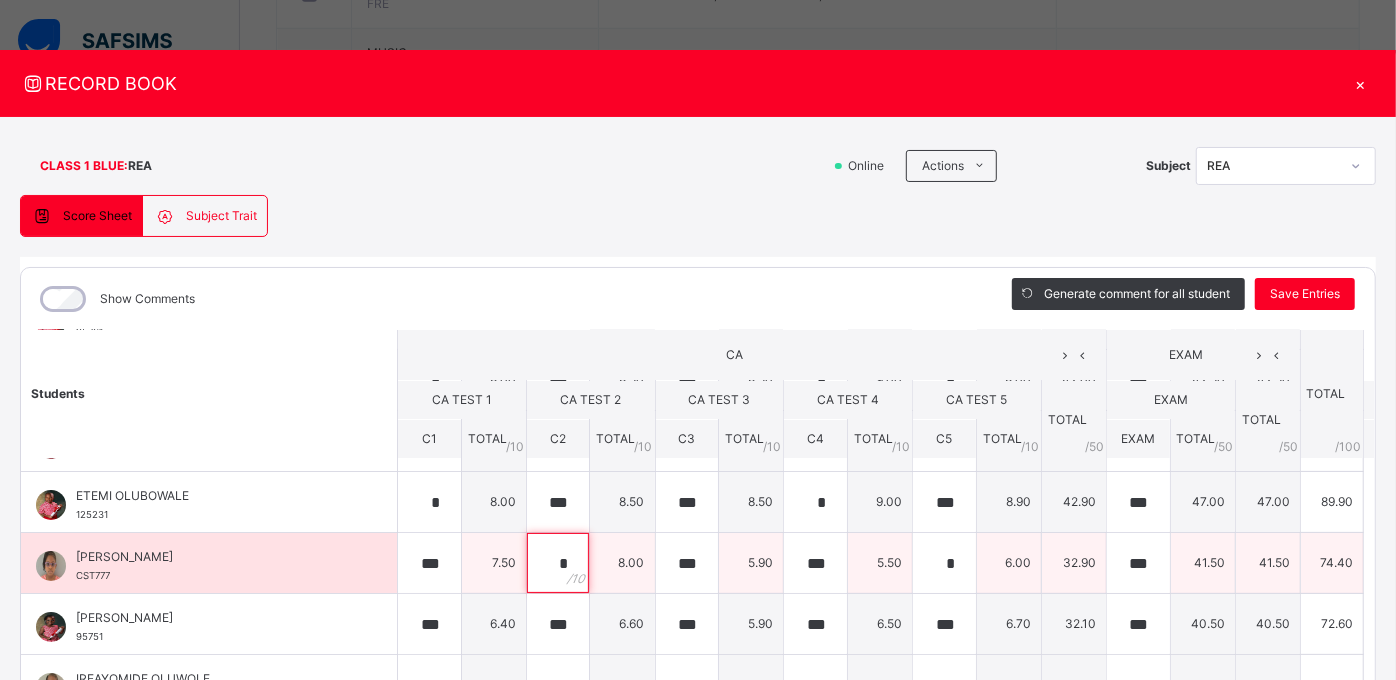 type on "*" 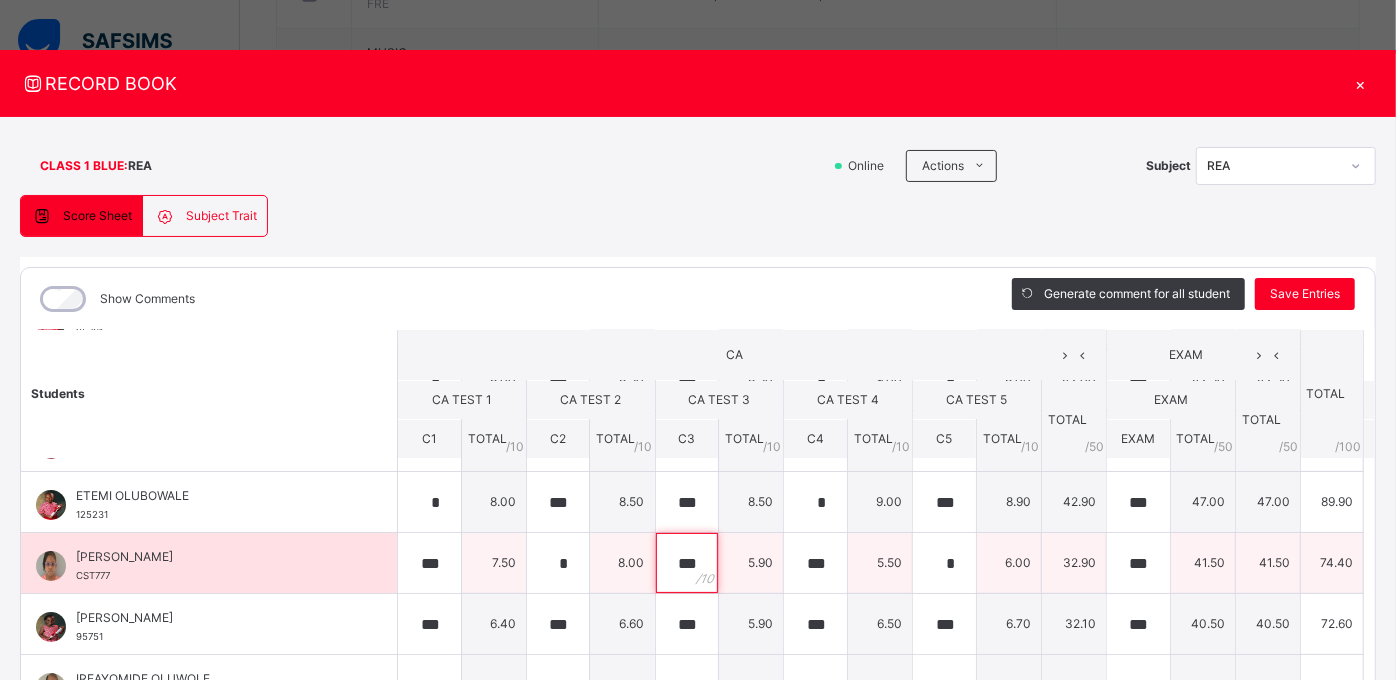 click on "***" at bounding box center (687, 563) 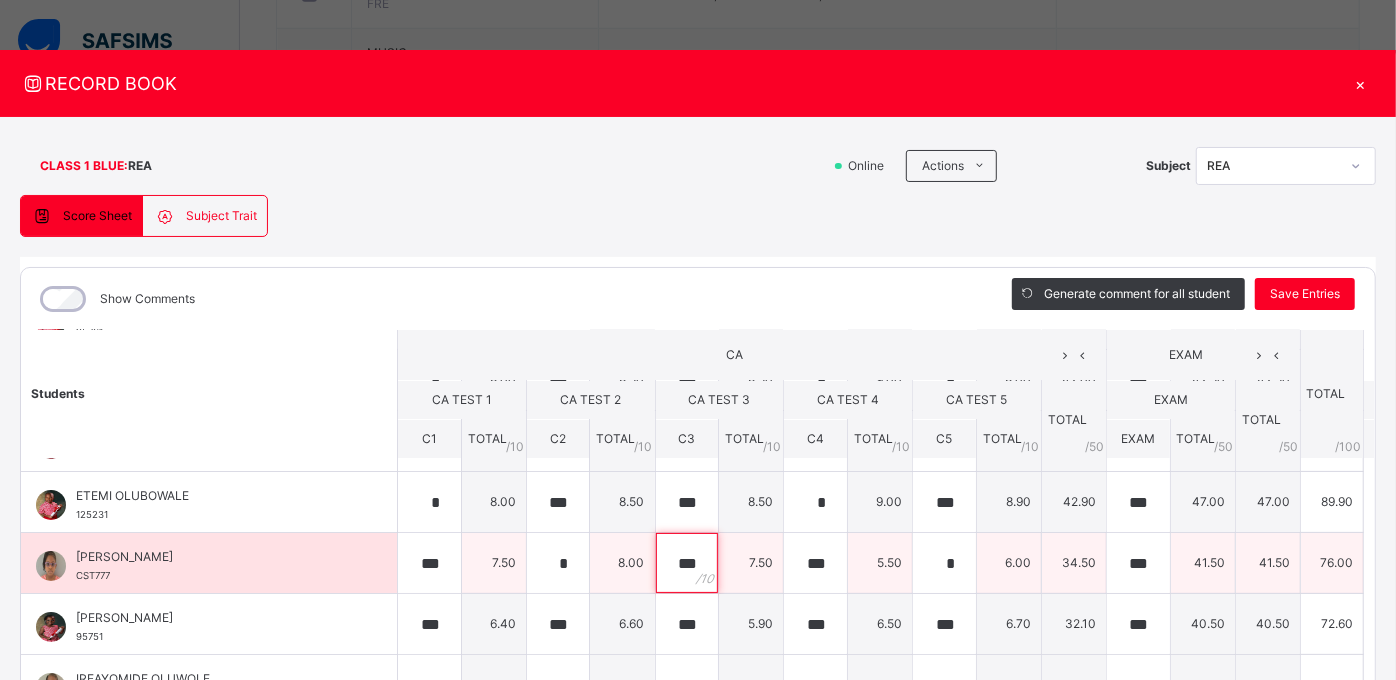 type on "***" 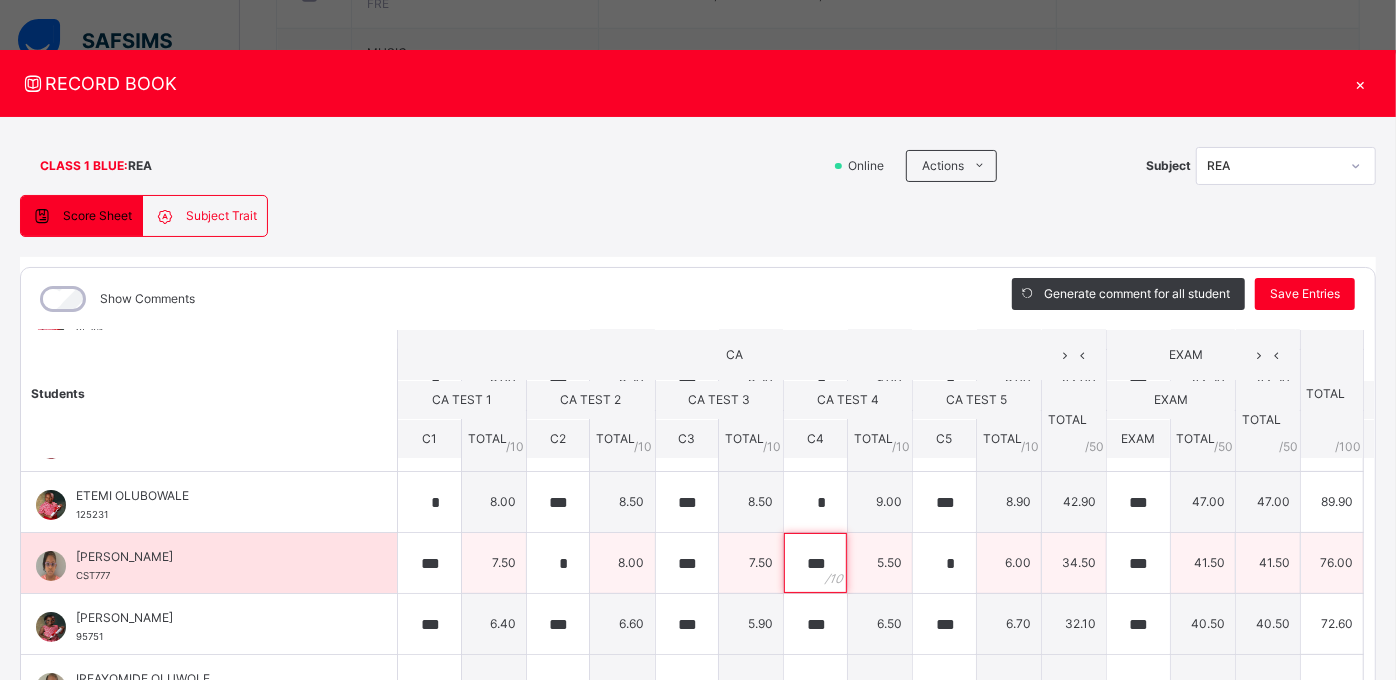 click on "***" at bounding box center [815, 563] 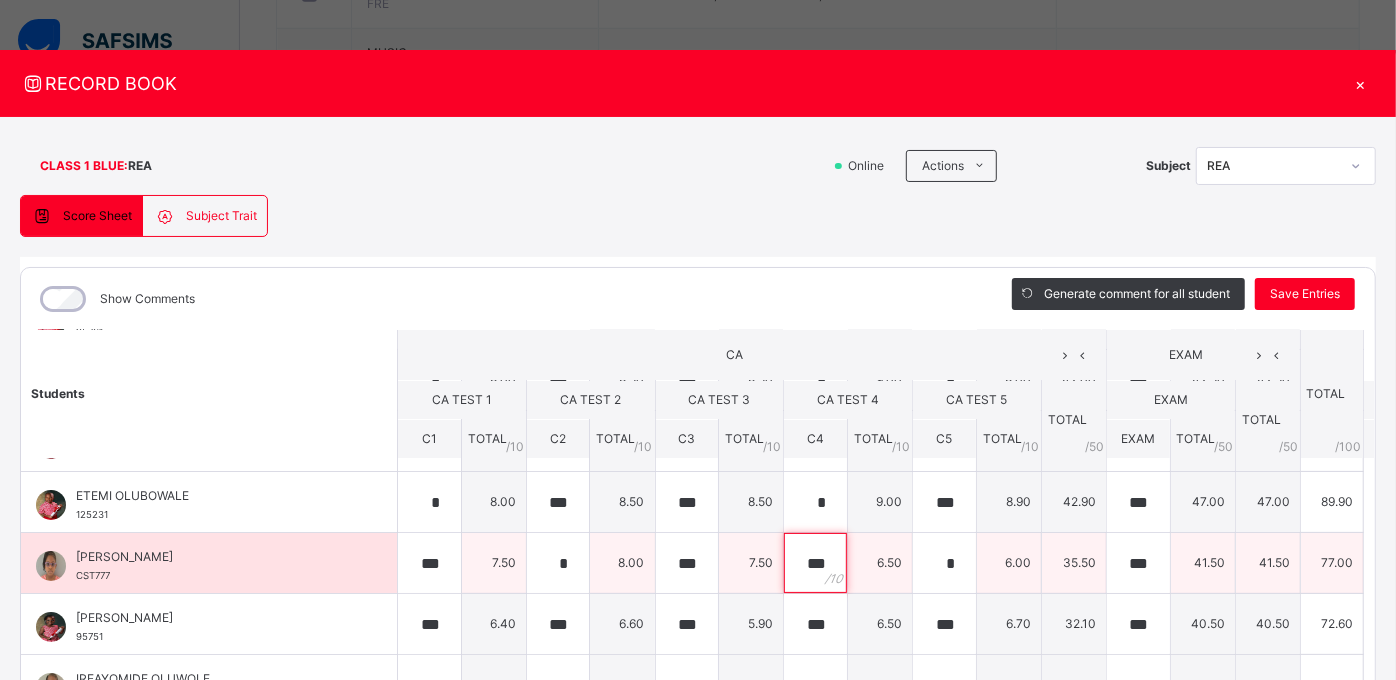type on "***" 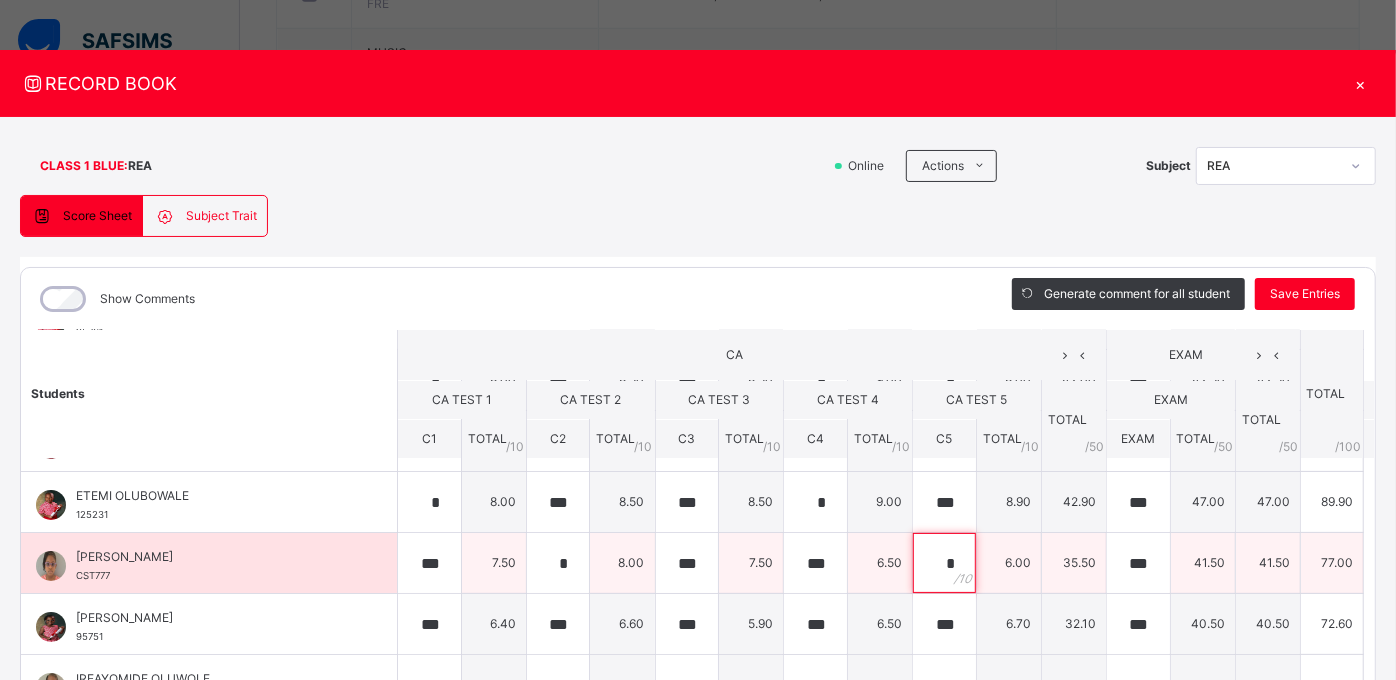 click on "*" at bounding box center [944, 563] 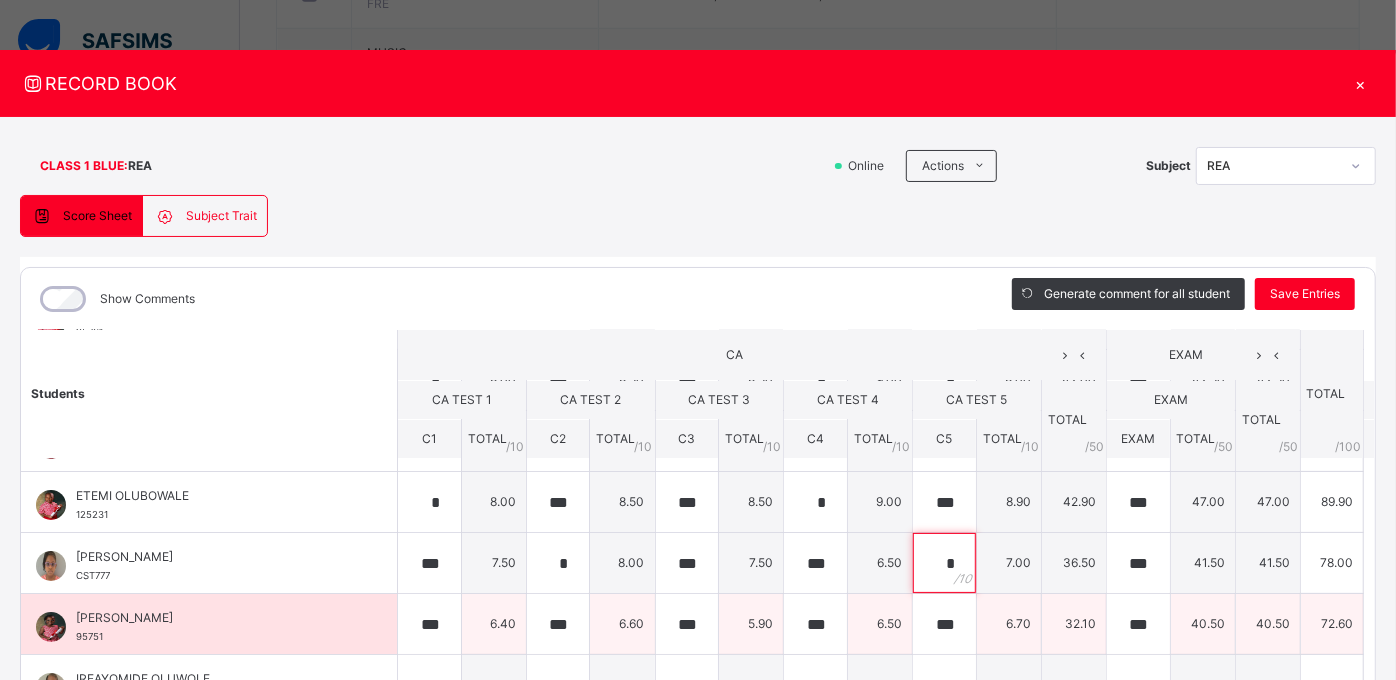 type on "*" 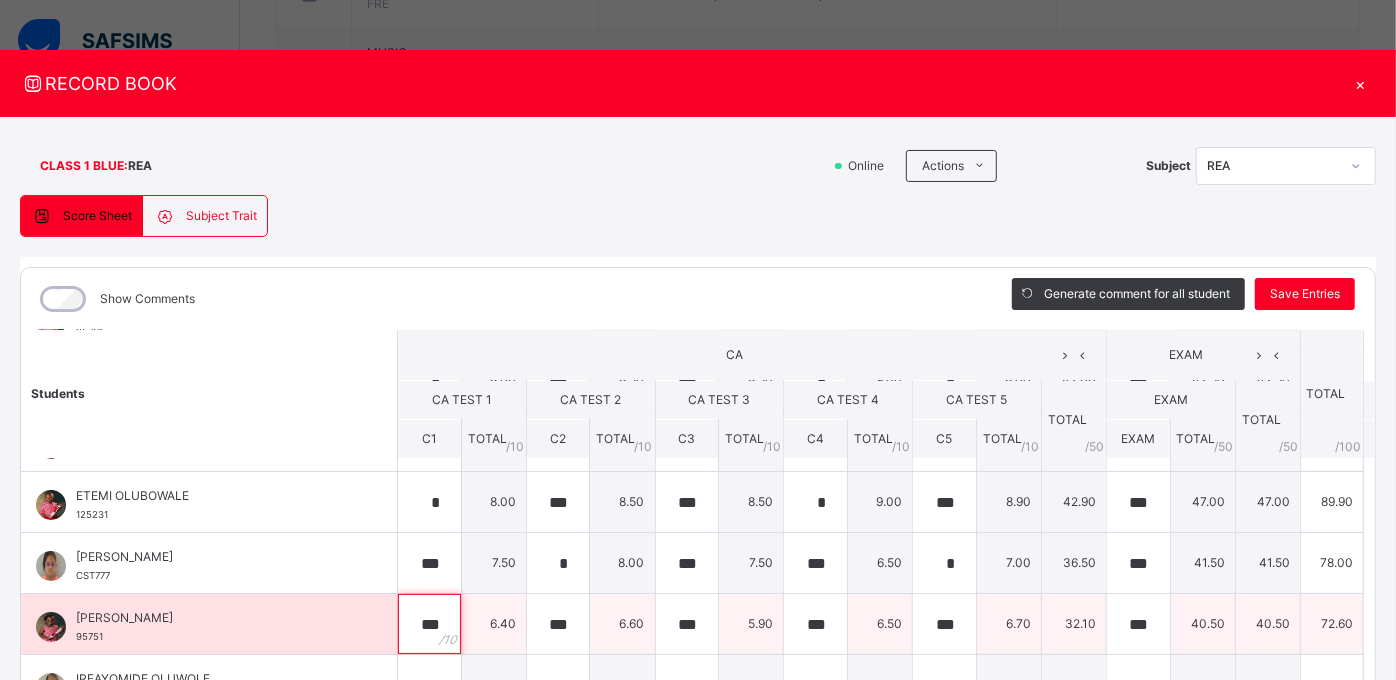 click on "***" at bounding box center [429, 624] 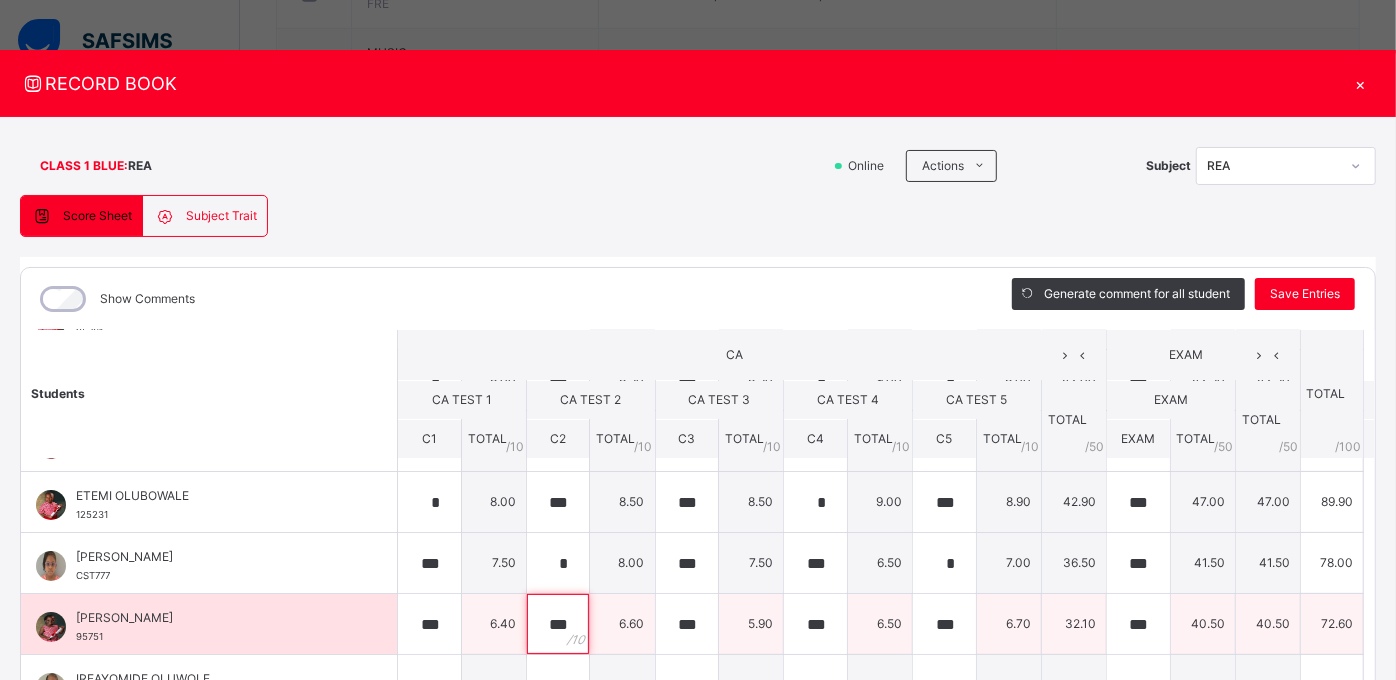 click on "***" at bounding box center (558, 624) 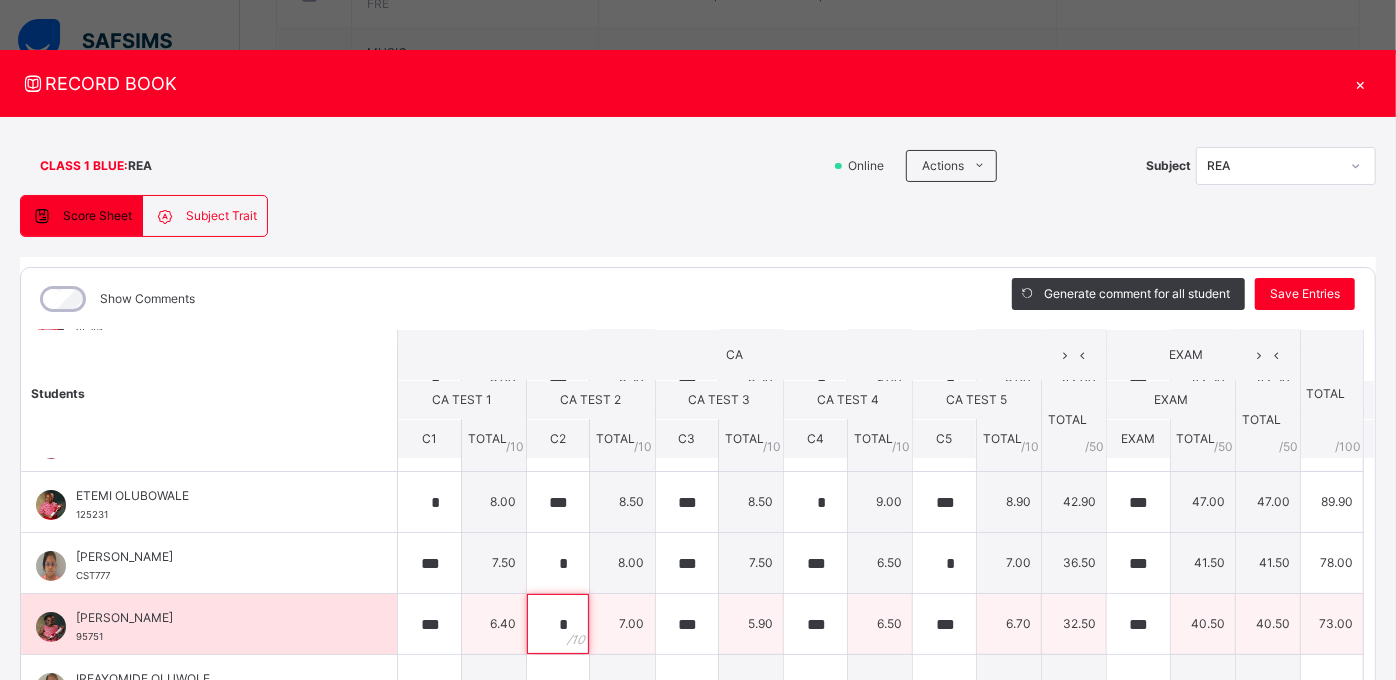 type on "*" 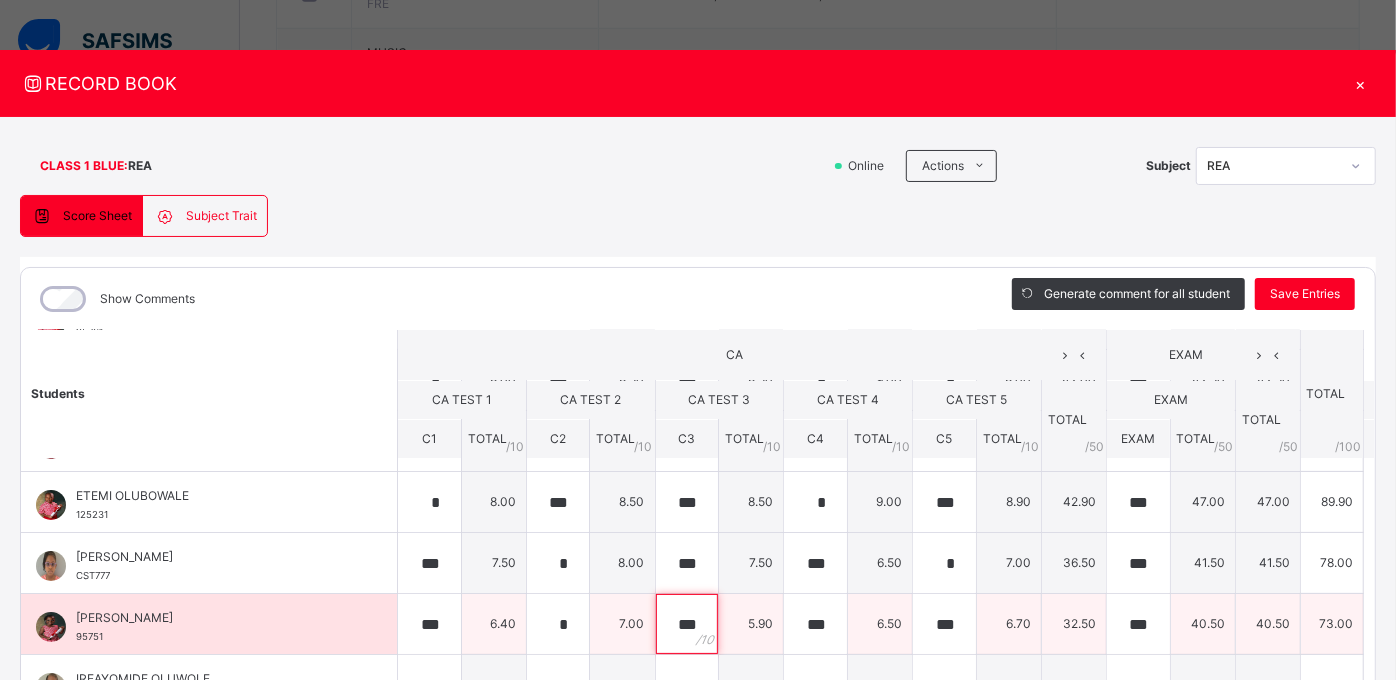 click on "***" at bounding box center (687, 624) 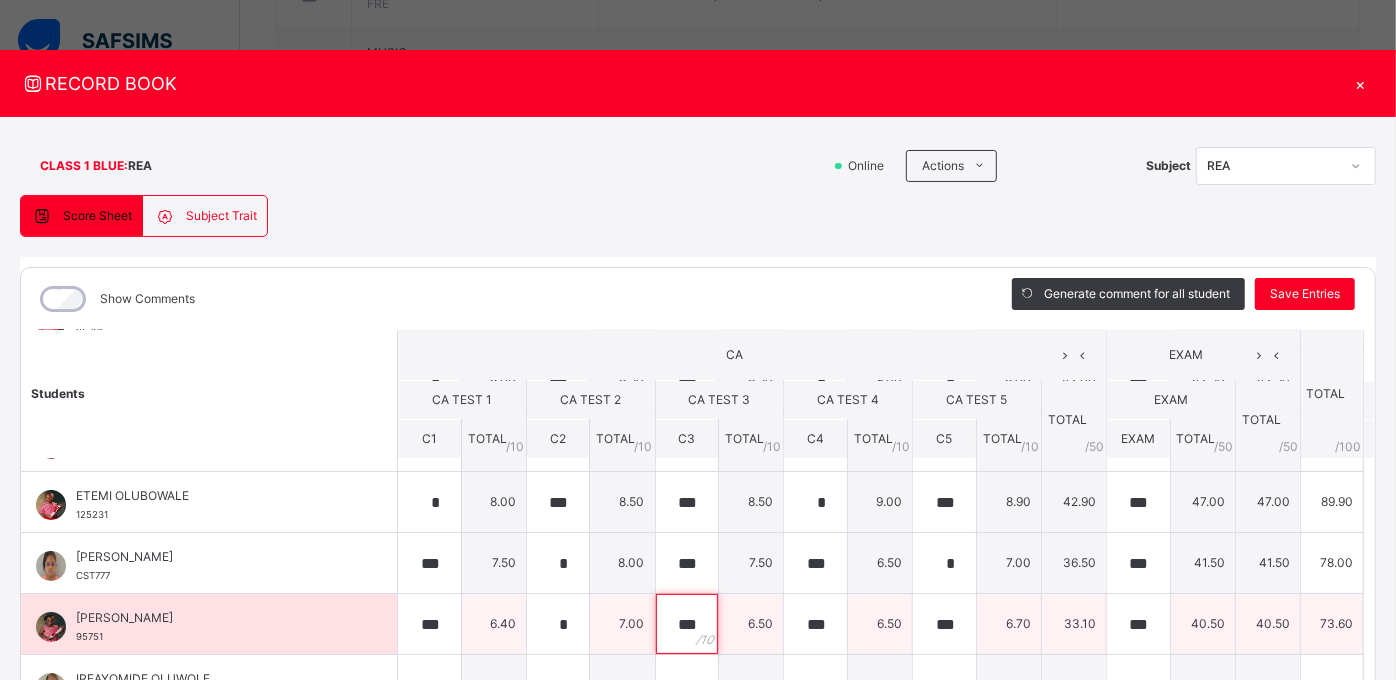 type on "***" 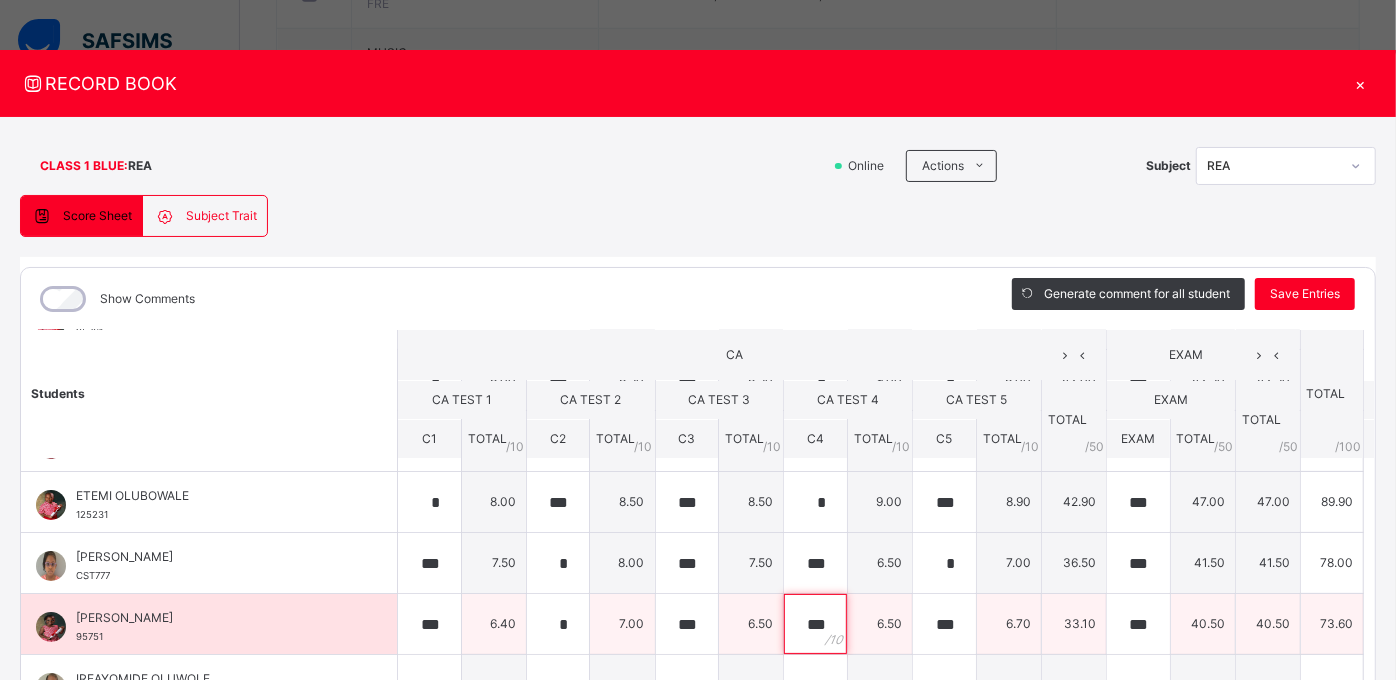 click on "***" at bounding box center [815, 624] 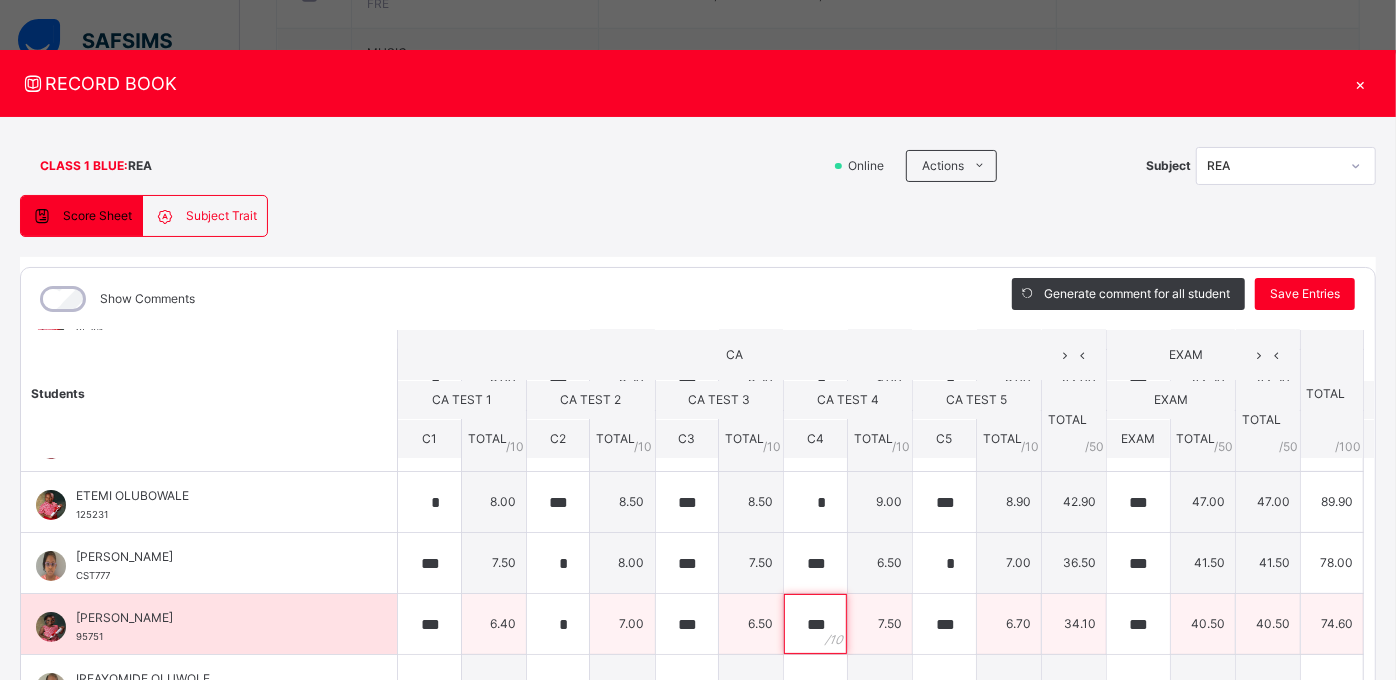type on "***" 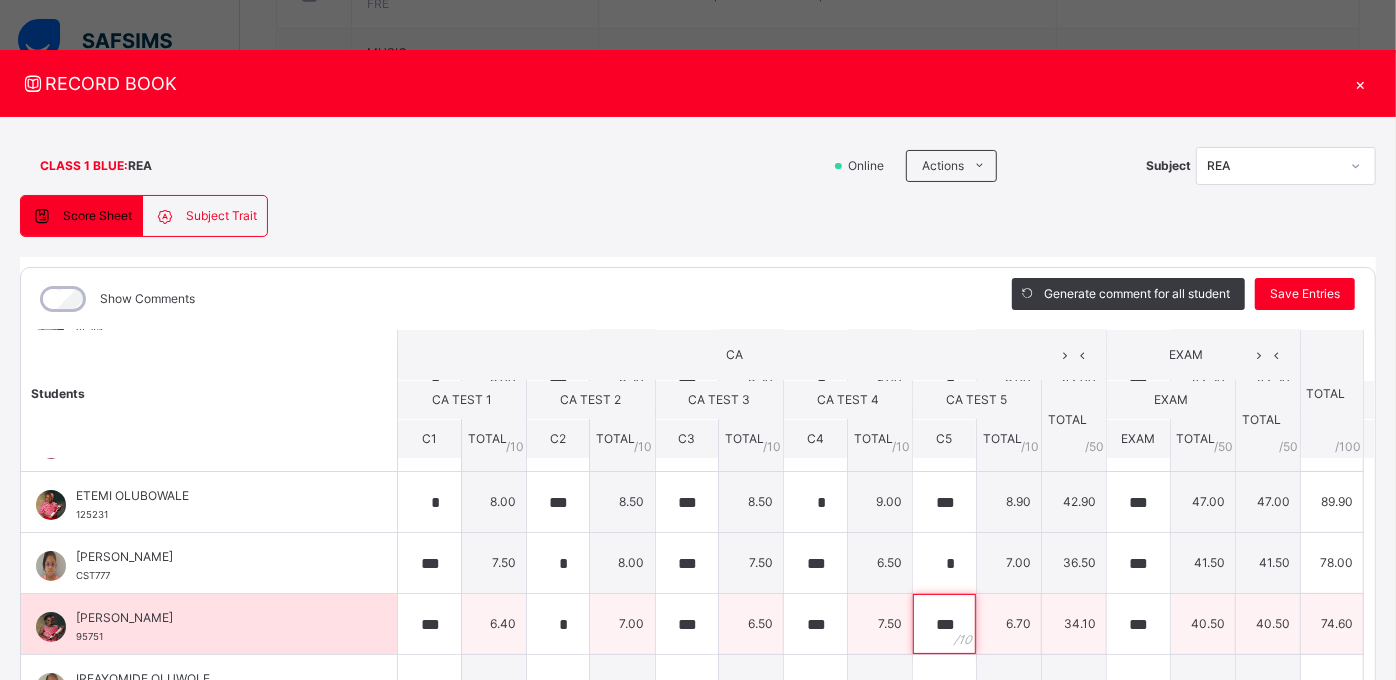 click on "***" at bounding box center (944, 624) 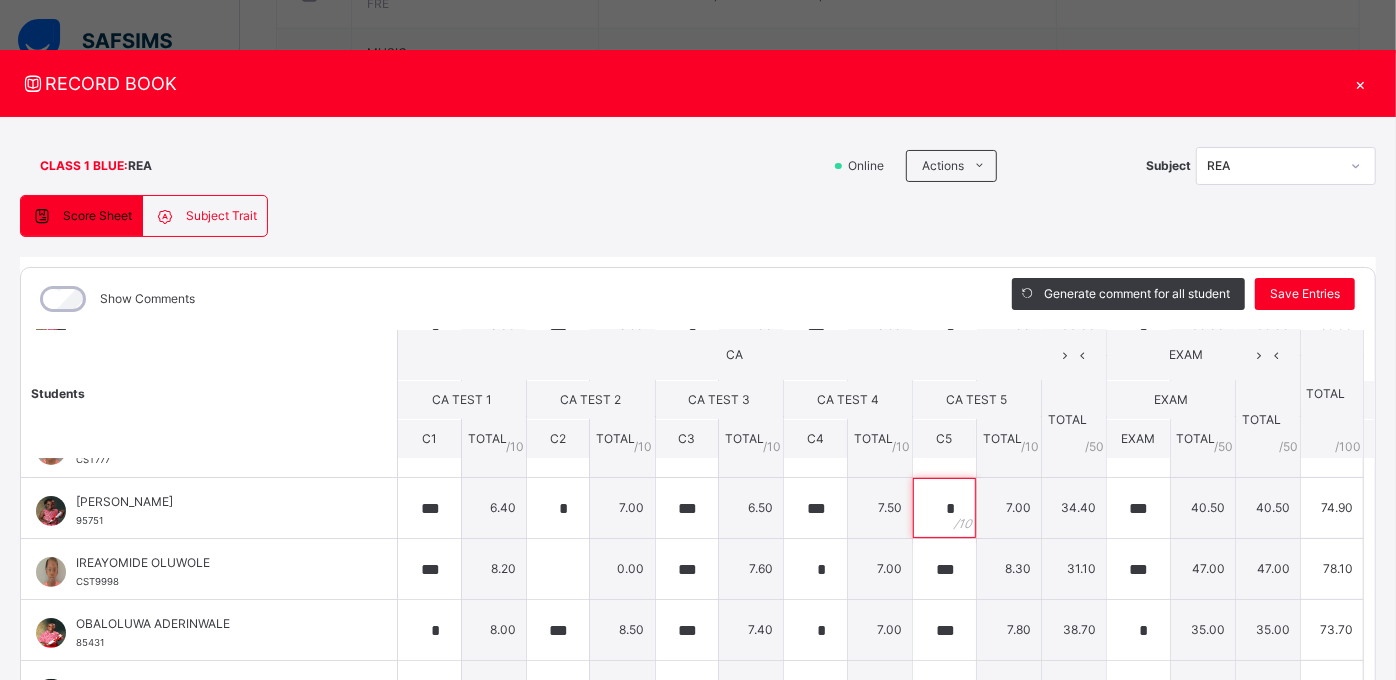scroll, scrollTop: 290, scrollLeft: 0, axis: vertical 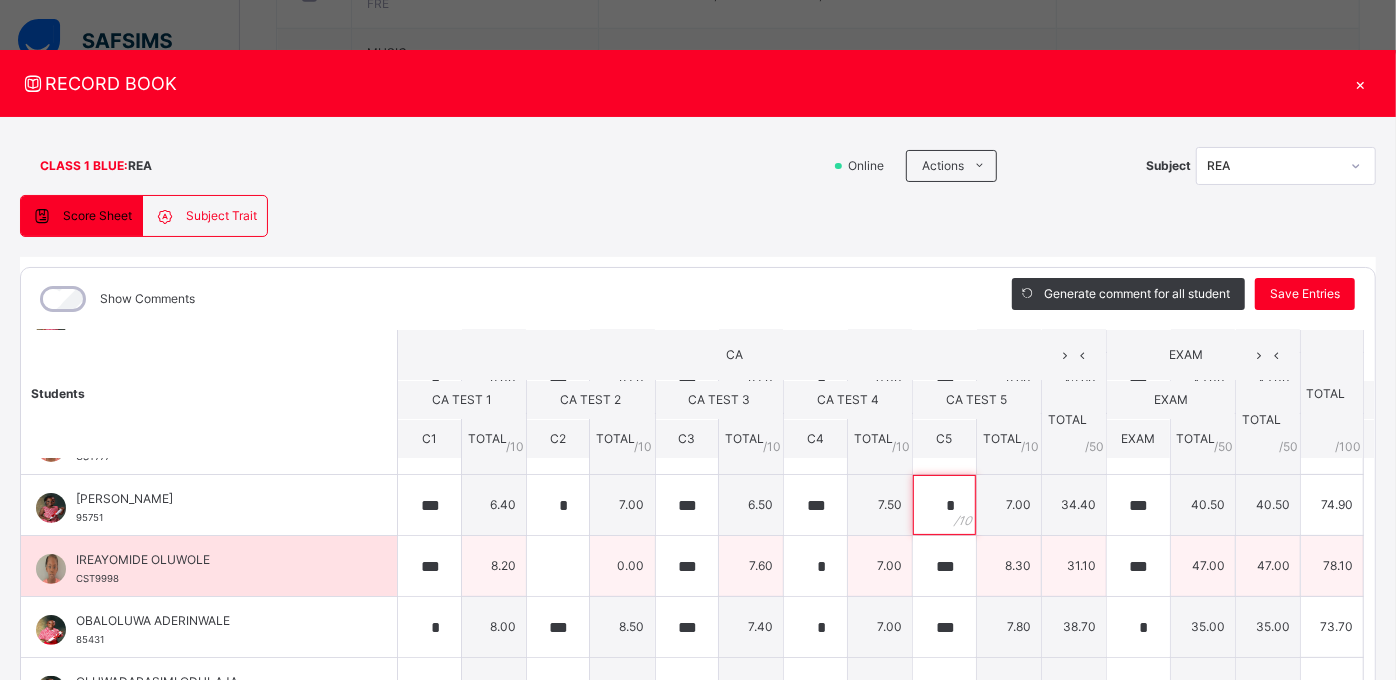 type on "*" 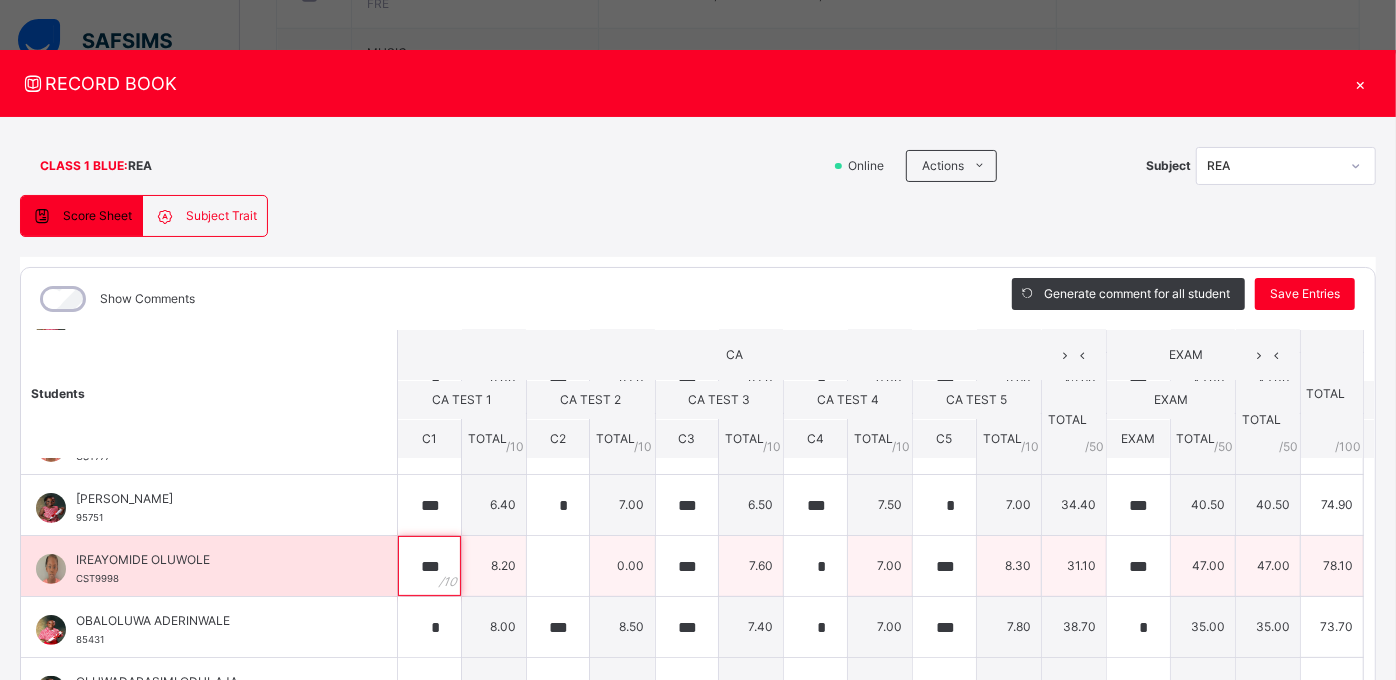 click on "***" at bounding box center (429, 566) 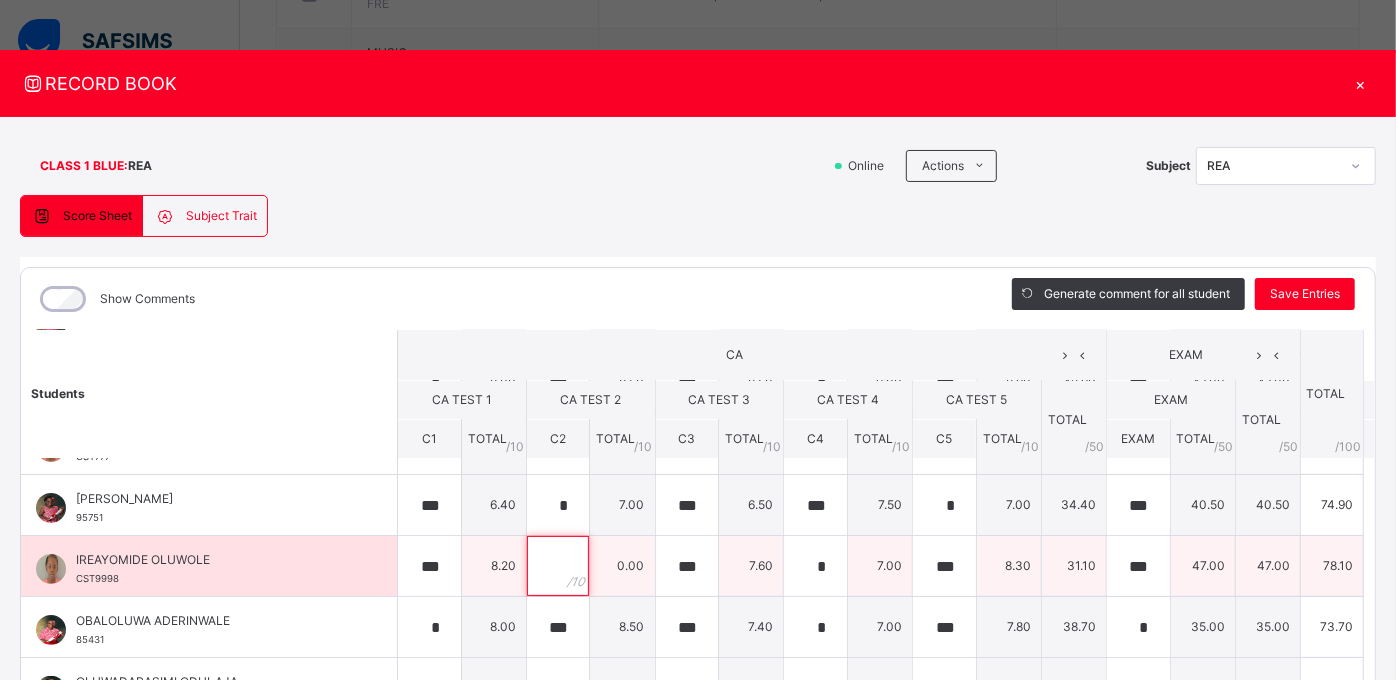 click at bounding box center [558, 566] 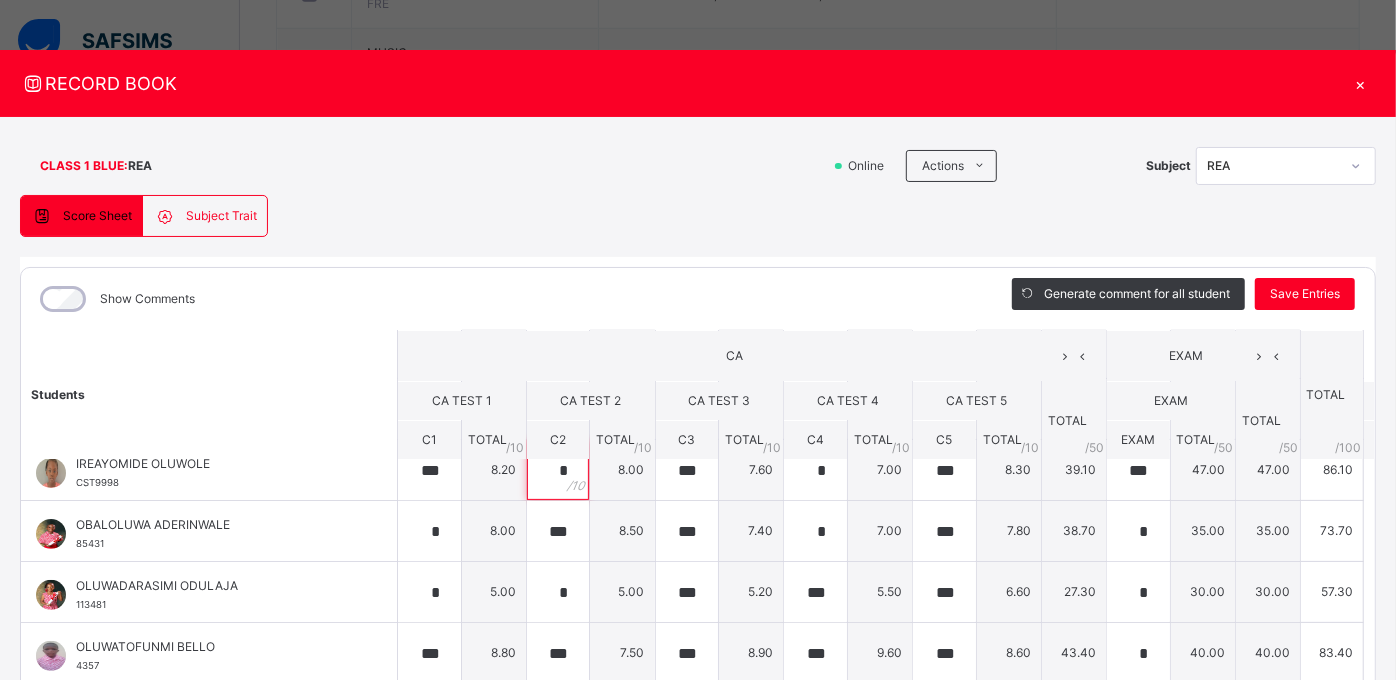 scroll, scrollTop: 388, scrollLeft: 0, axis: vertical 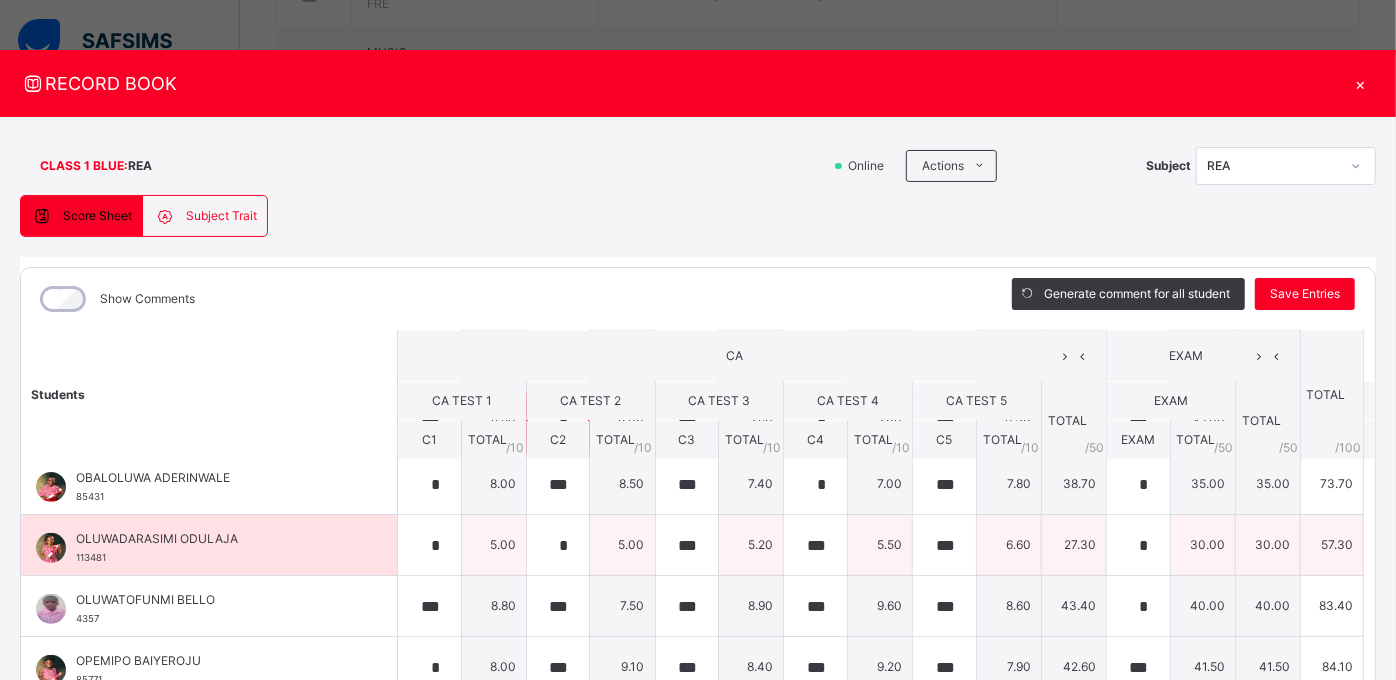 type on "*" 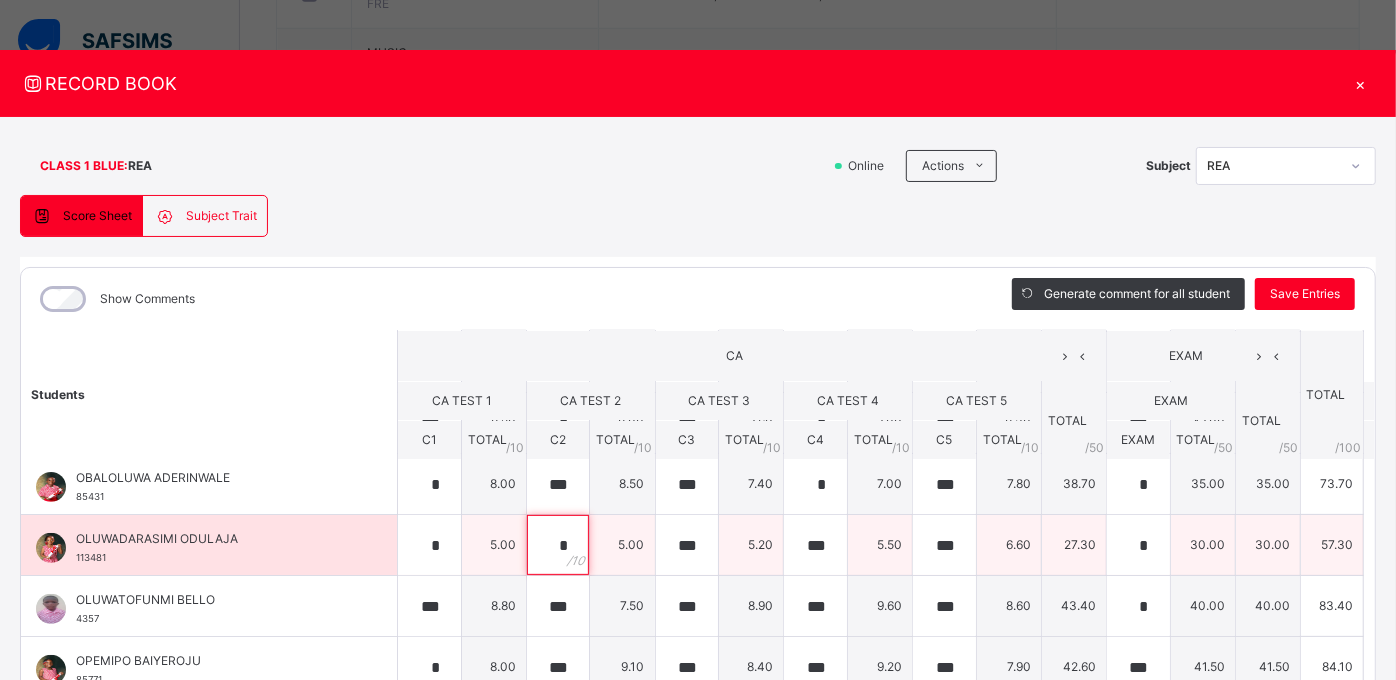 click on "*" at bounding box center [558, 545] 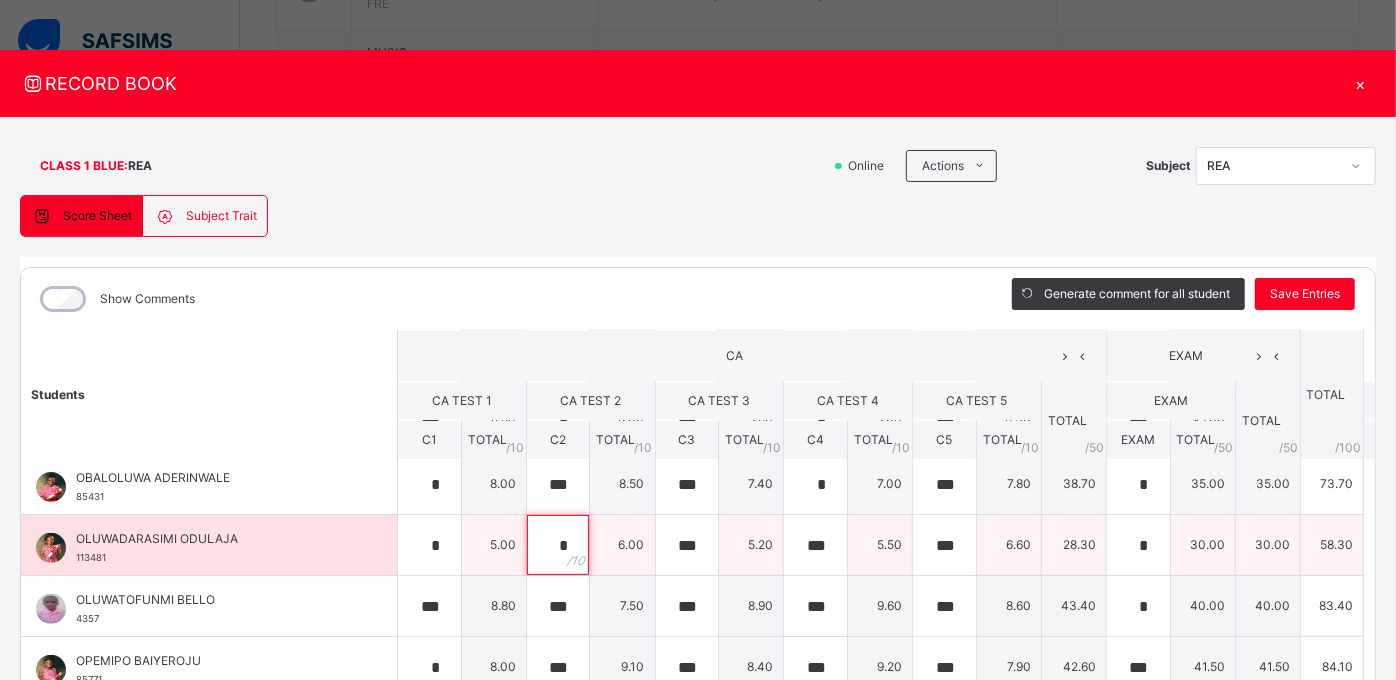 type on "*" 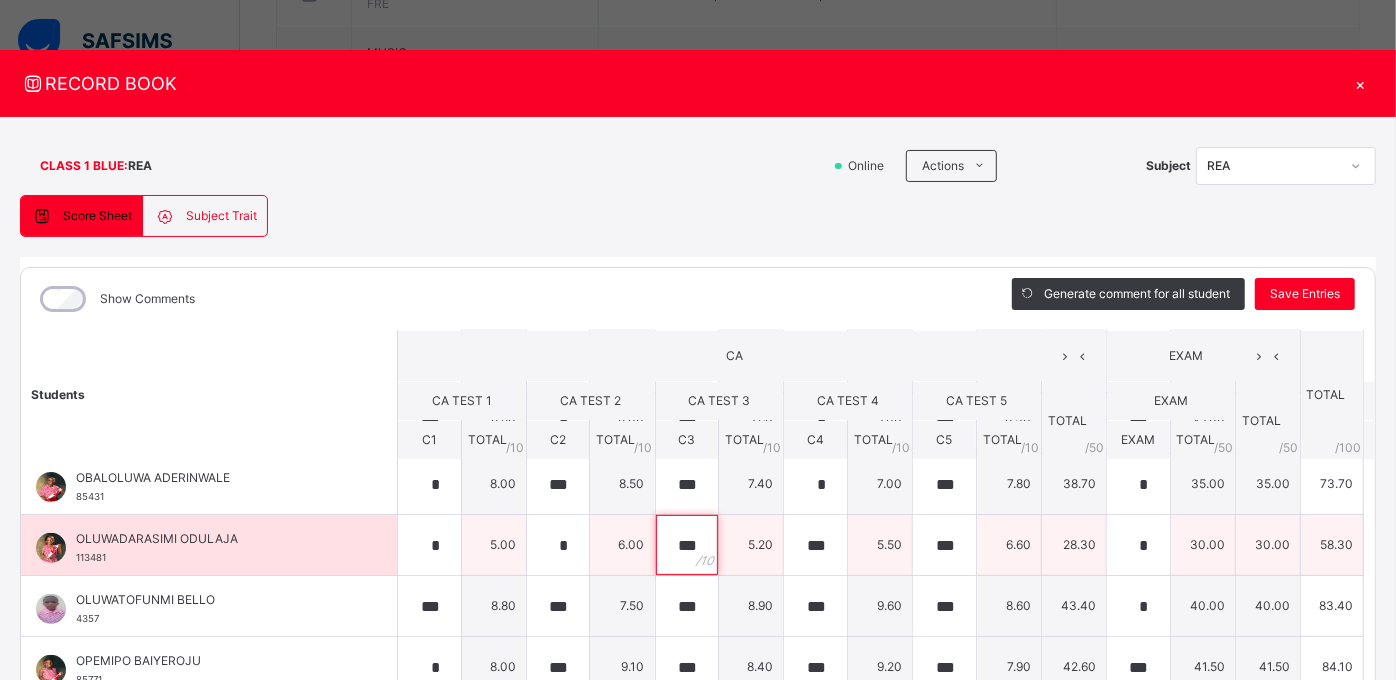 click on "***" at bounding box center [687, 545] 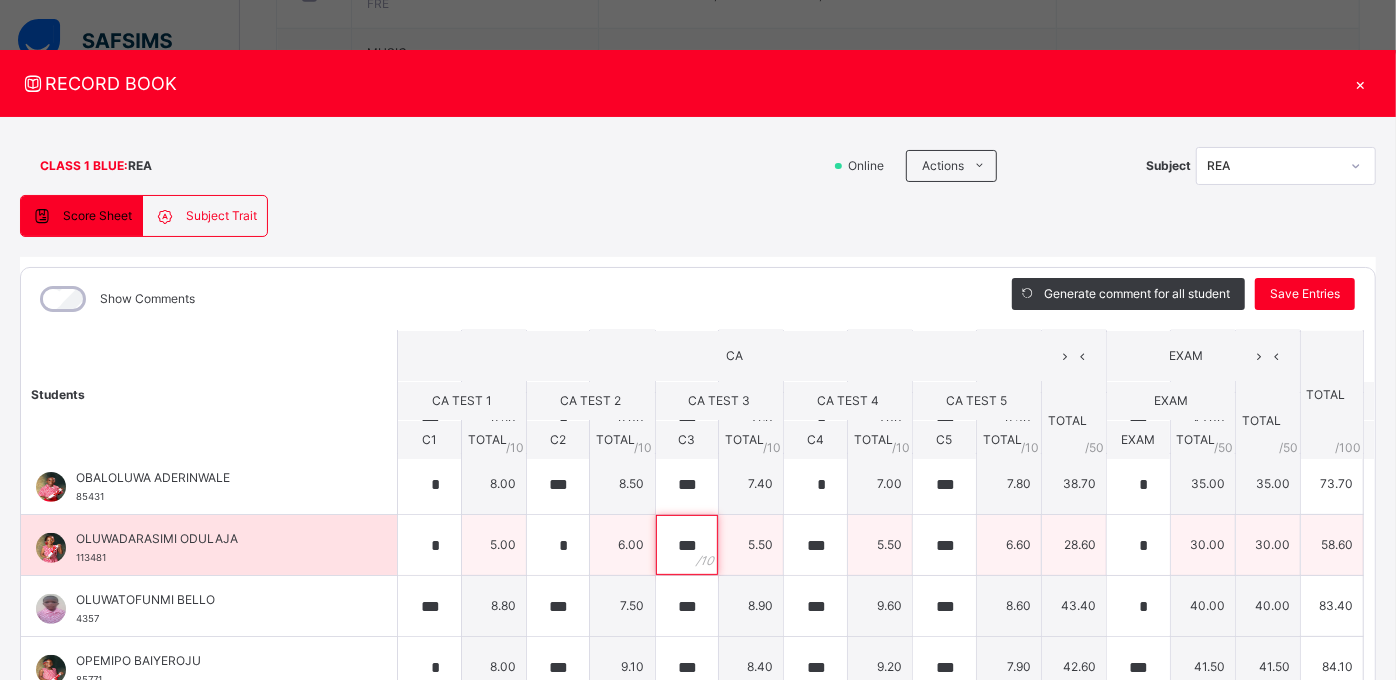 type on "***" 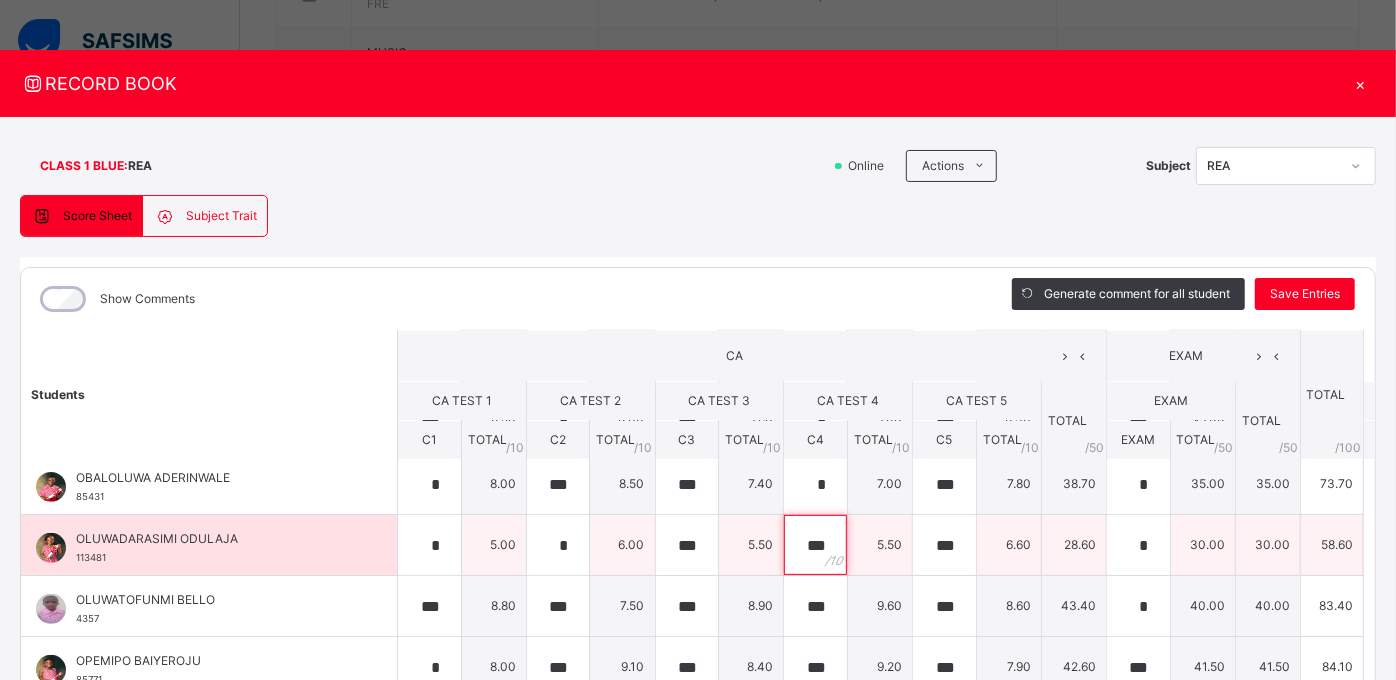 click on "***" at bounding box center (815, 545) 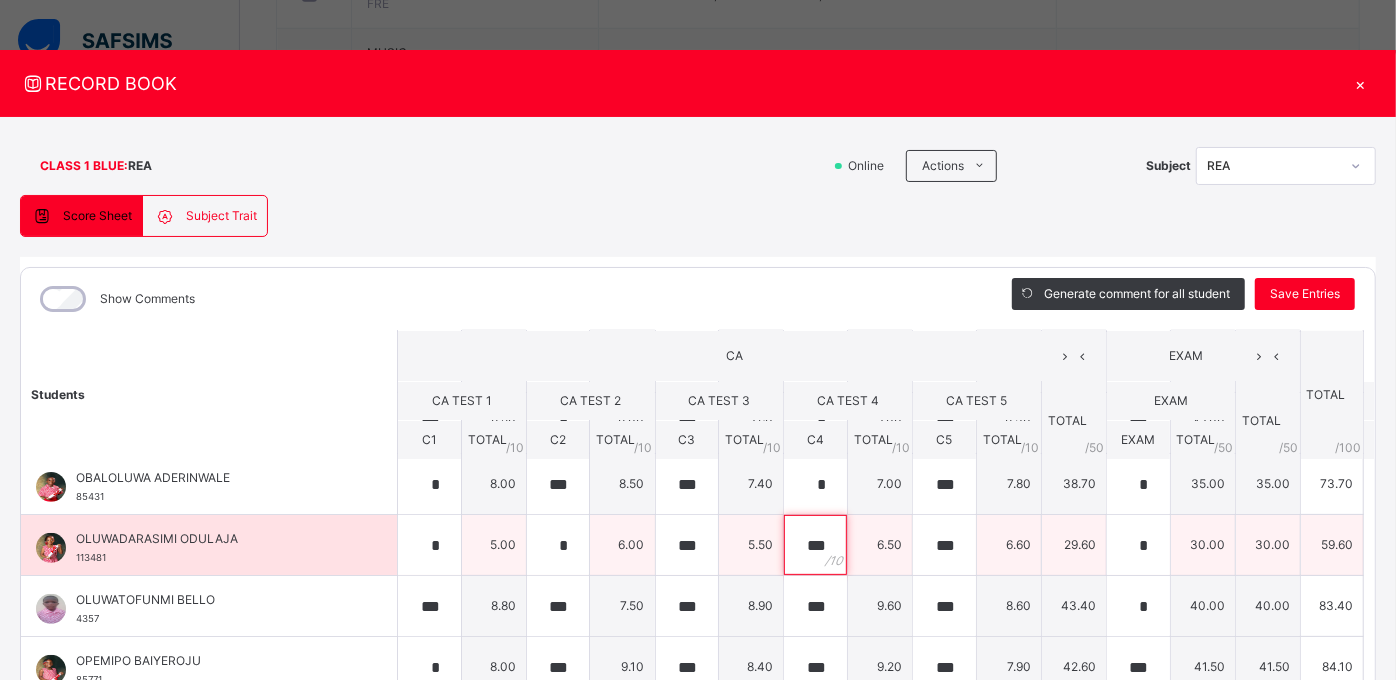 type on "***" 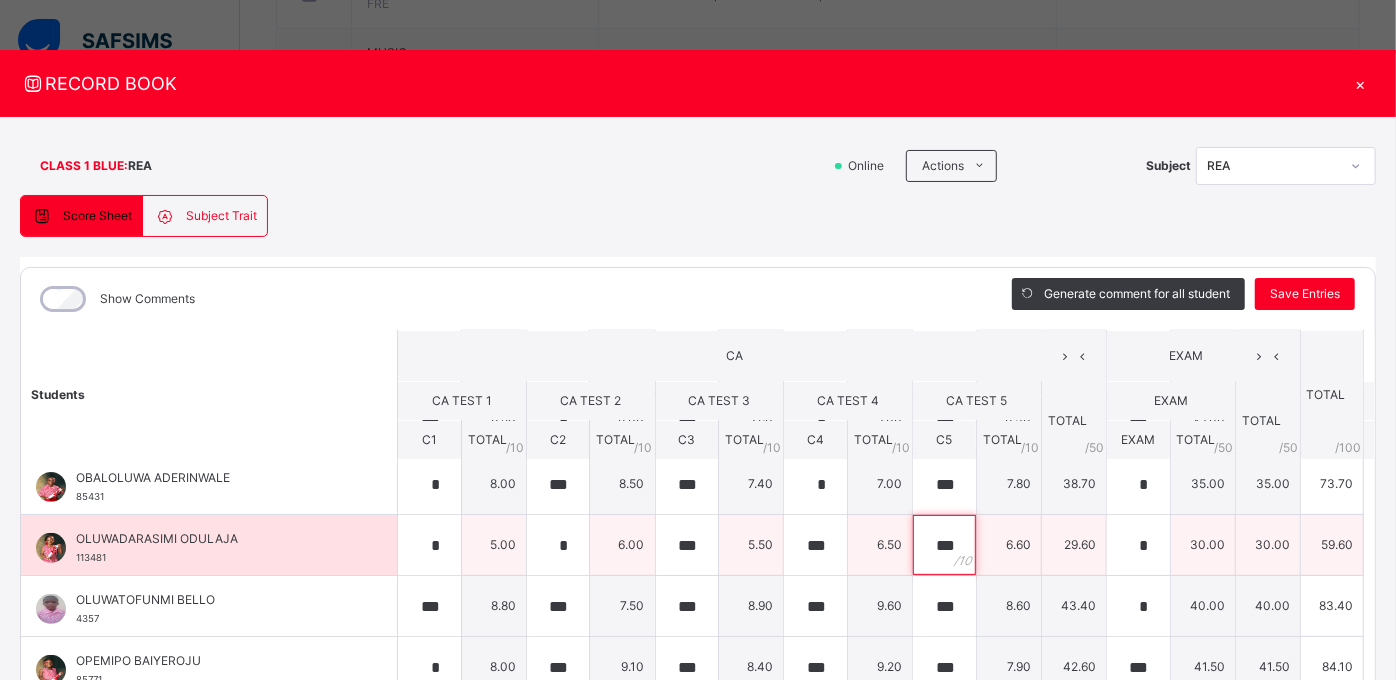 click on "***" at bounding box center [944, 545] 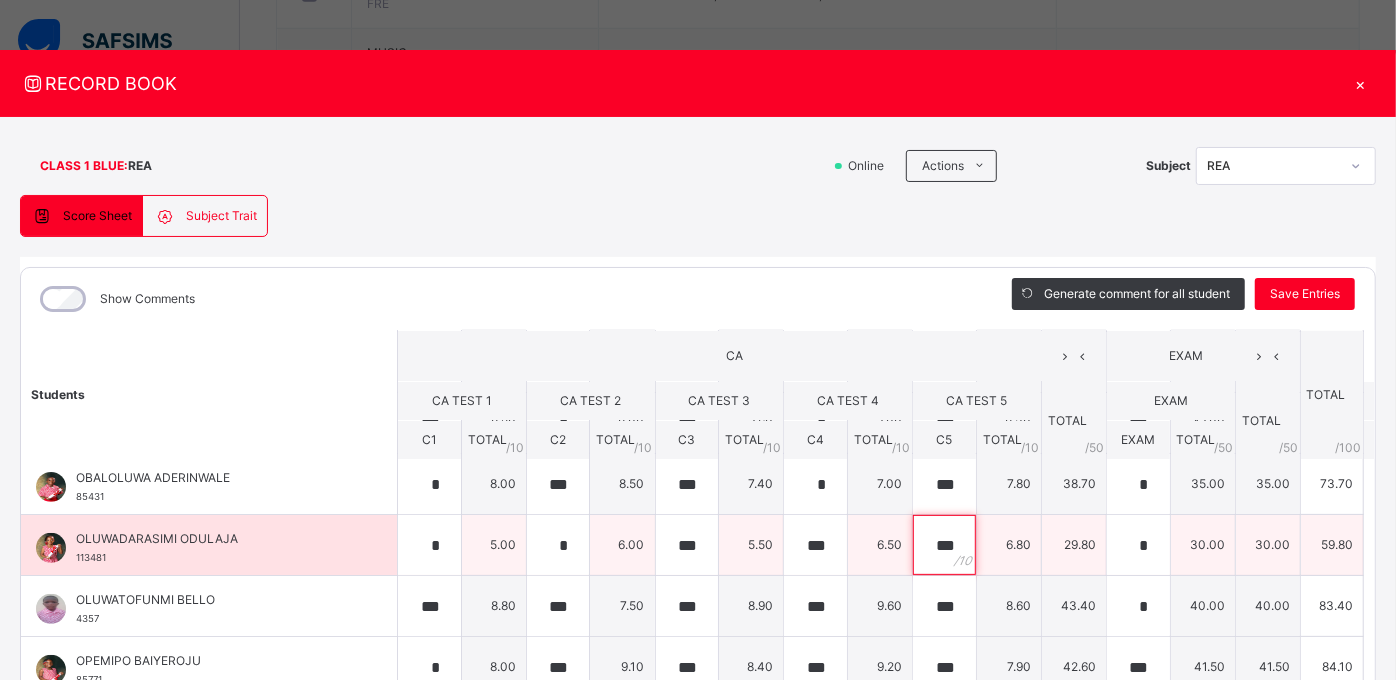 type on "***" 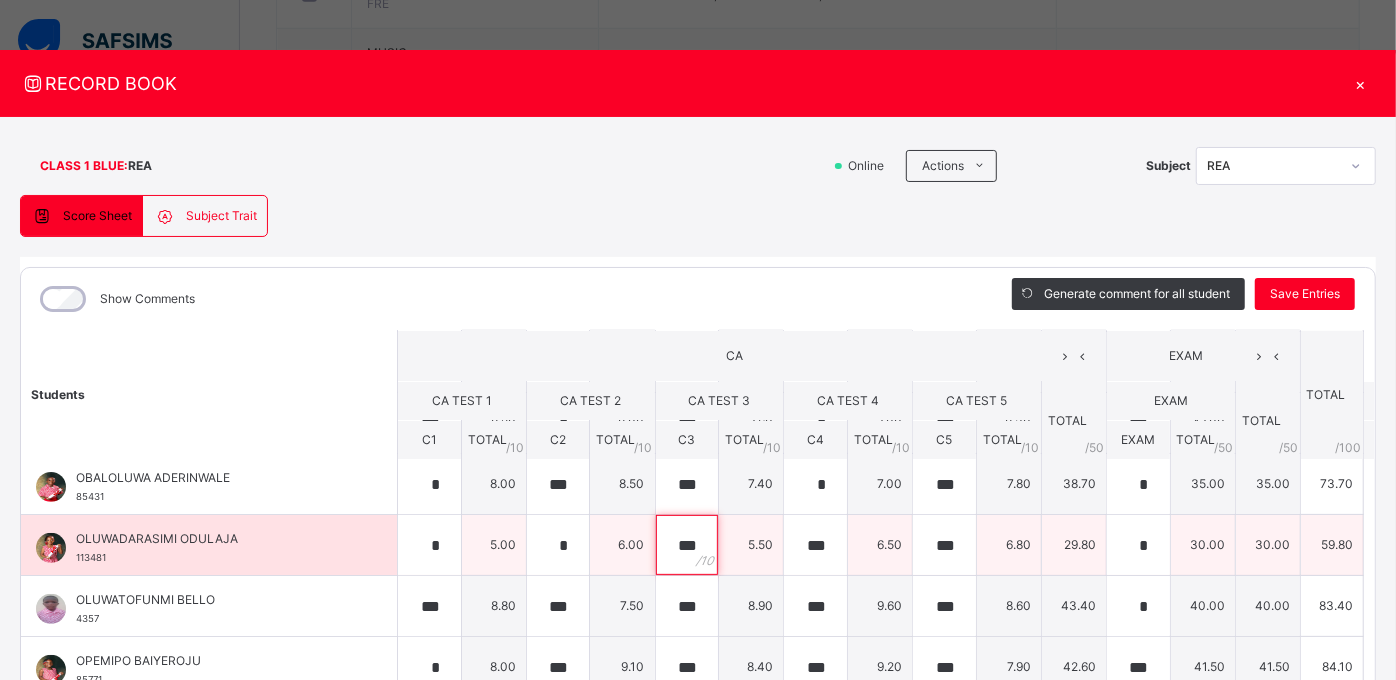 click on "***" at bounding box center (687, 545) 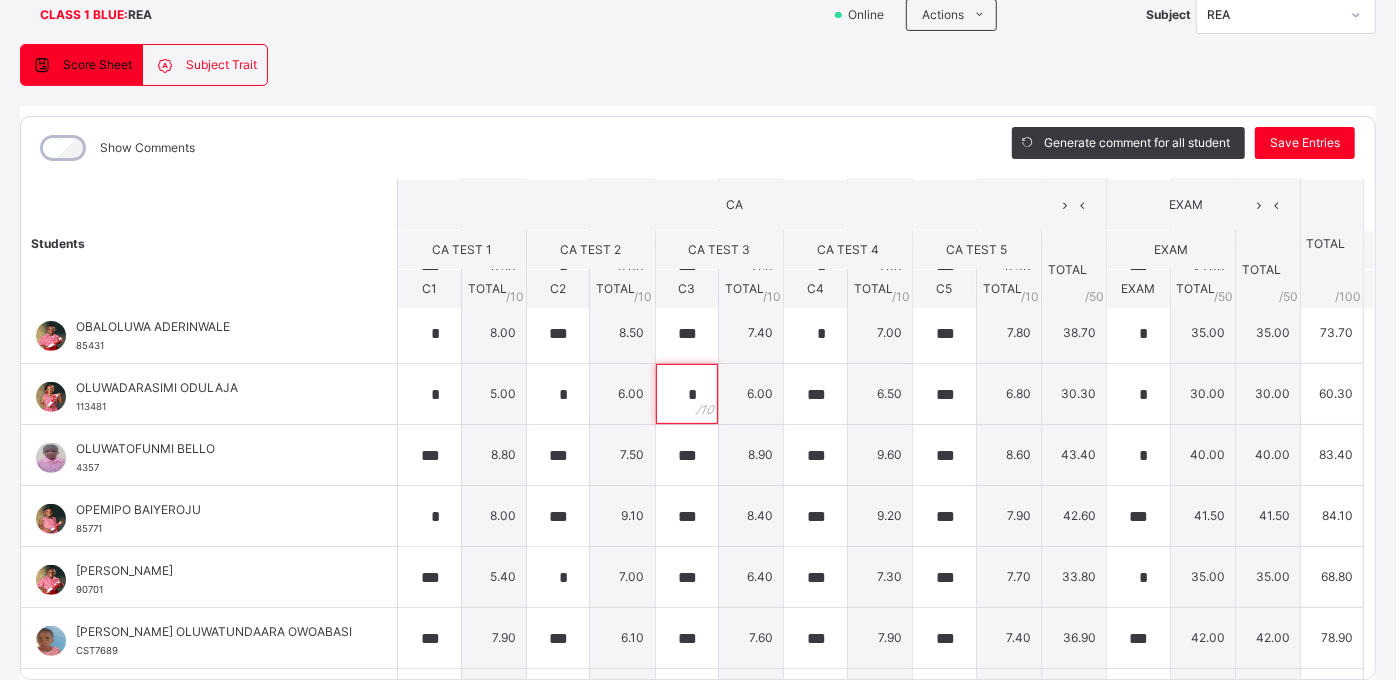 scroll, scrollTop: 154, scrollLeft: 0, axis: vertical 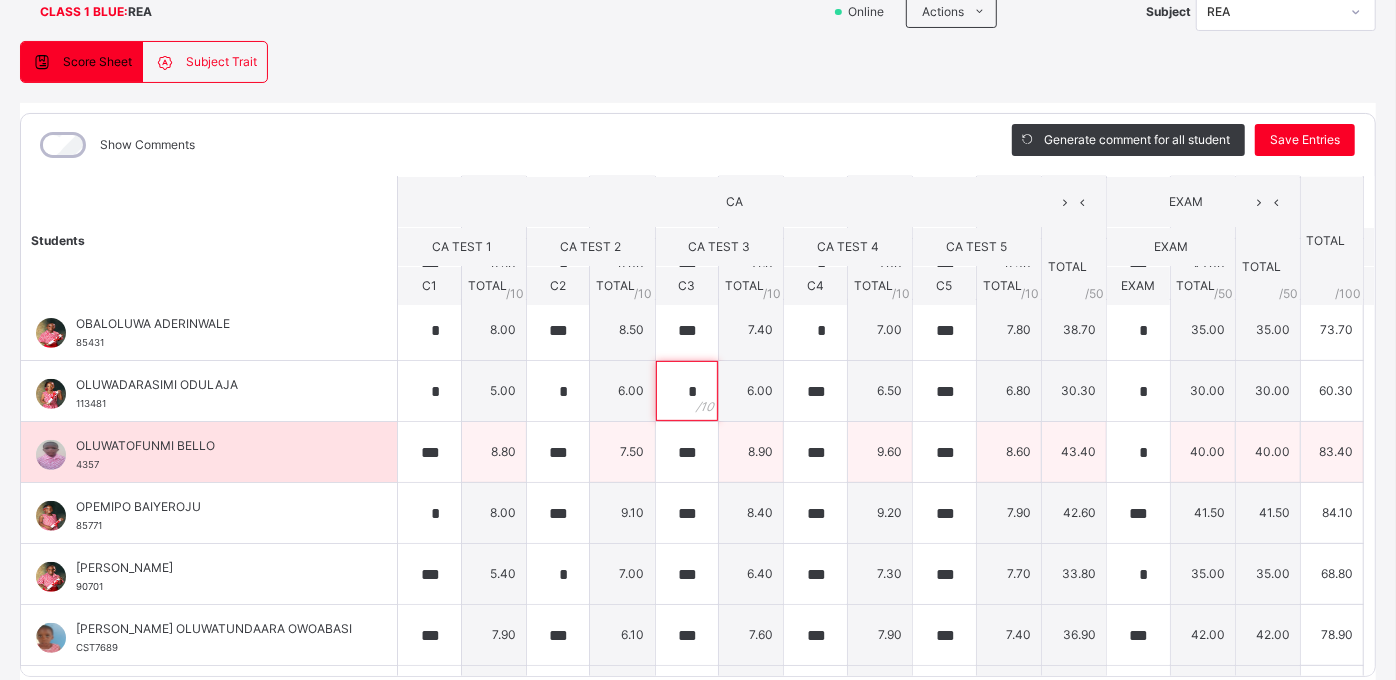 type on "*" 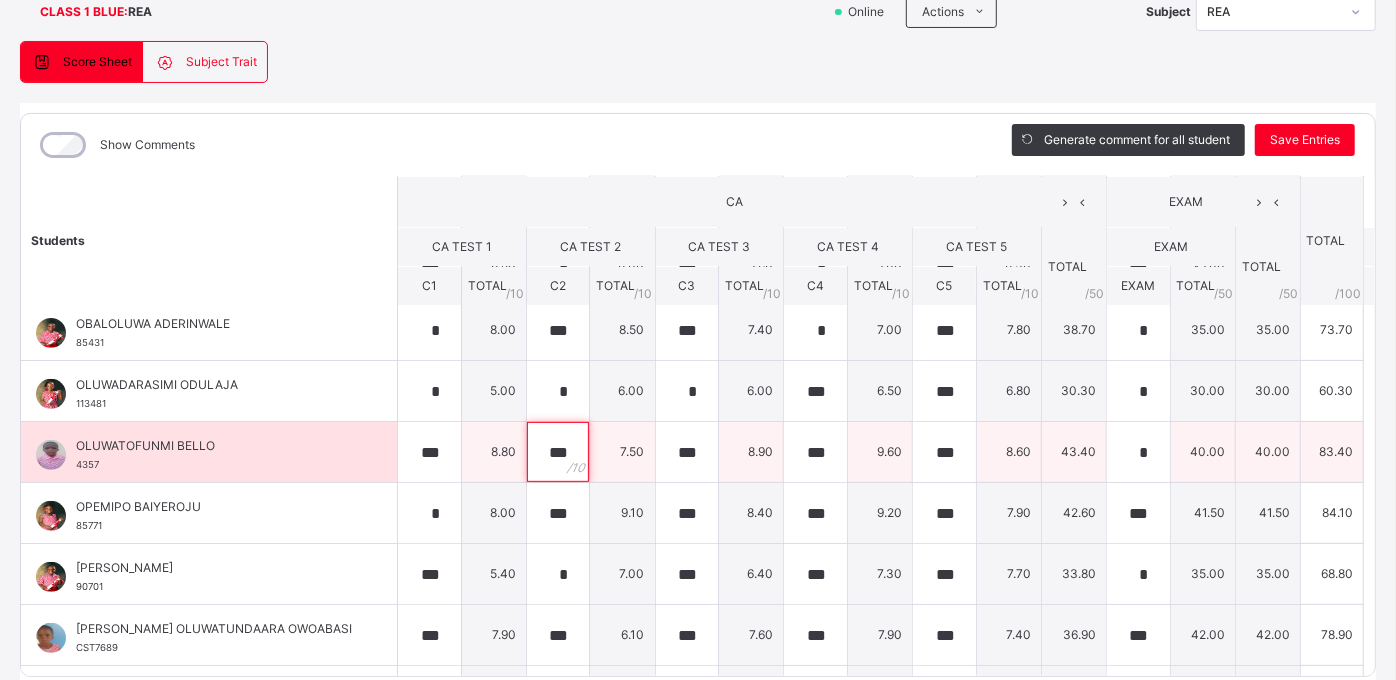 click on "***" at bounding box center (558, 452) 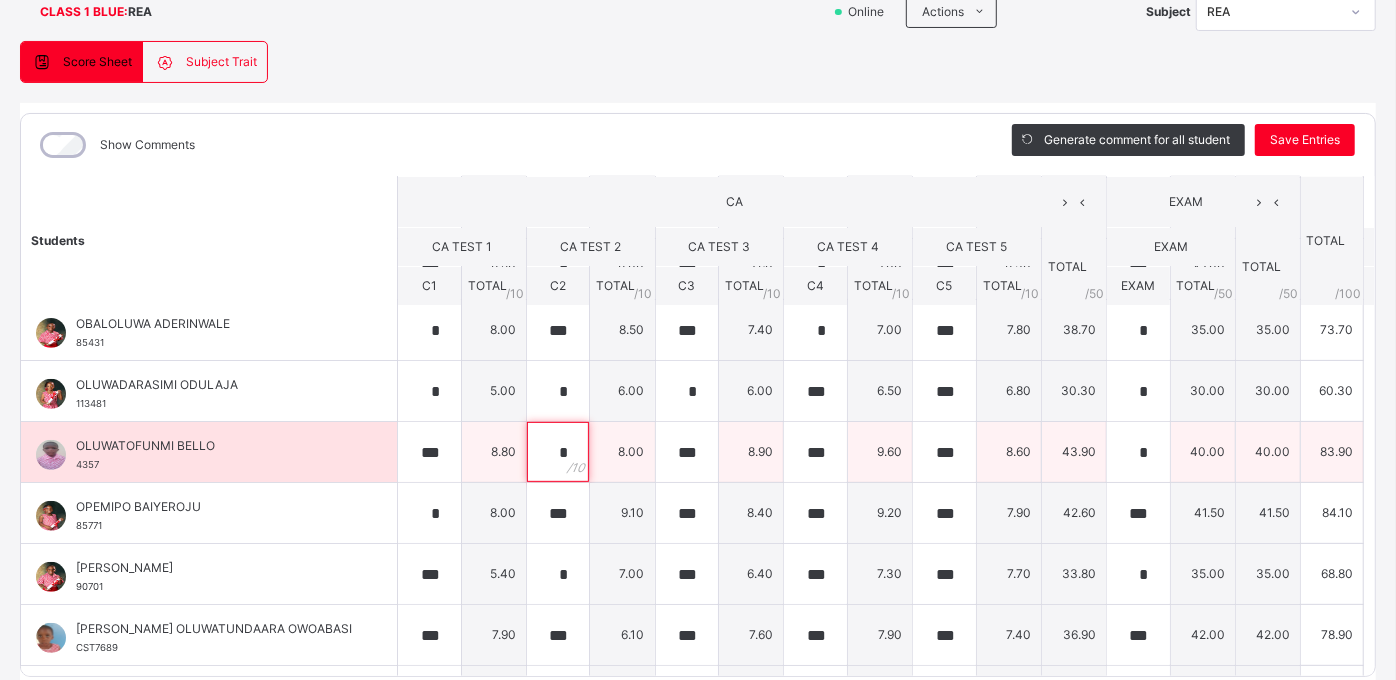 type on "*" 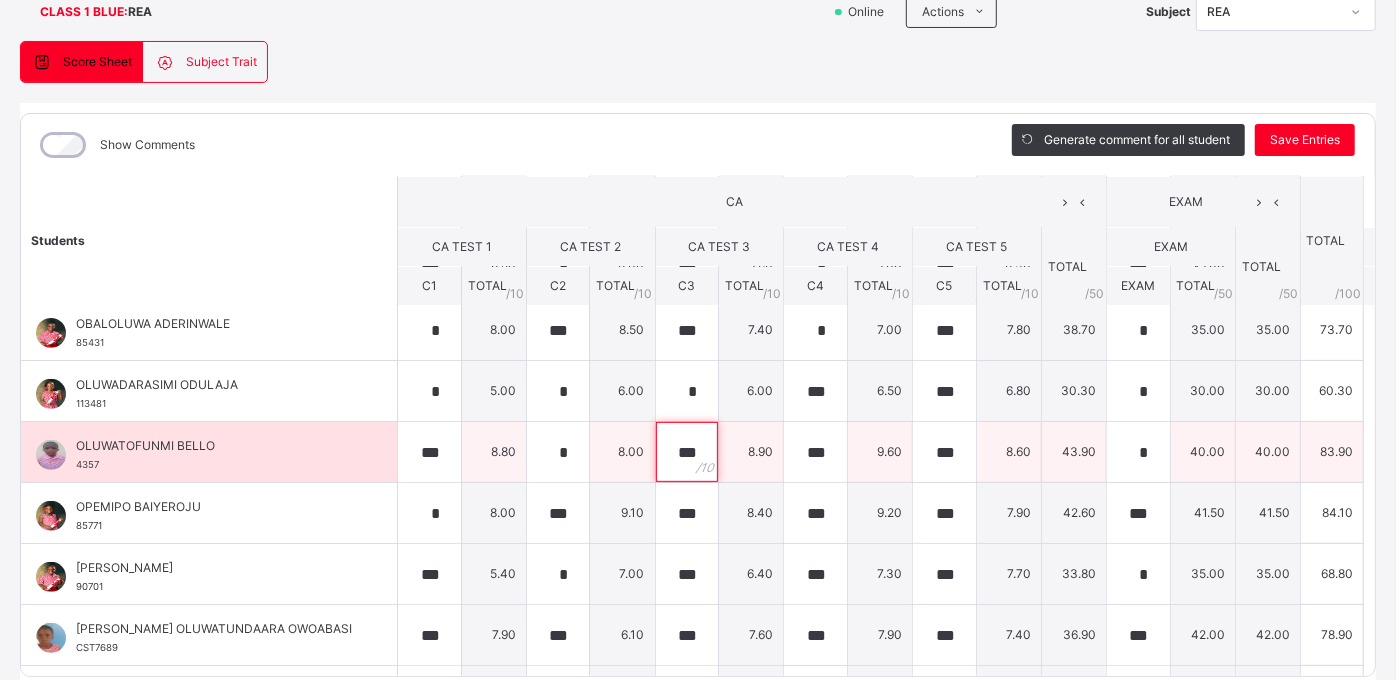 click on "***" at bounding box center [687, 452] 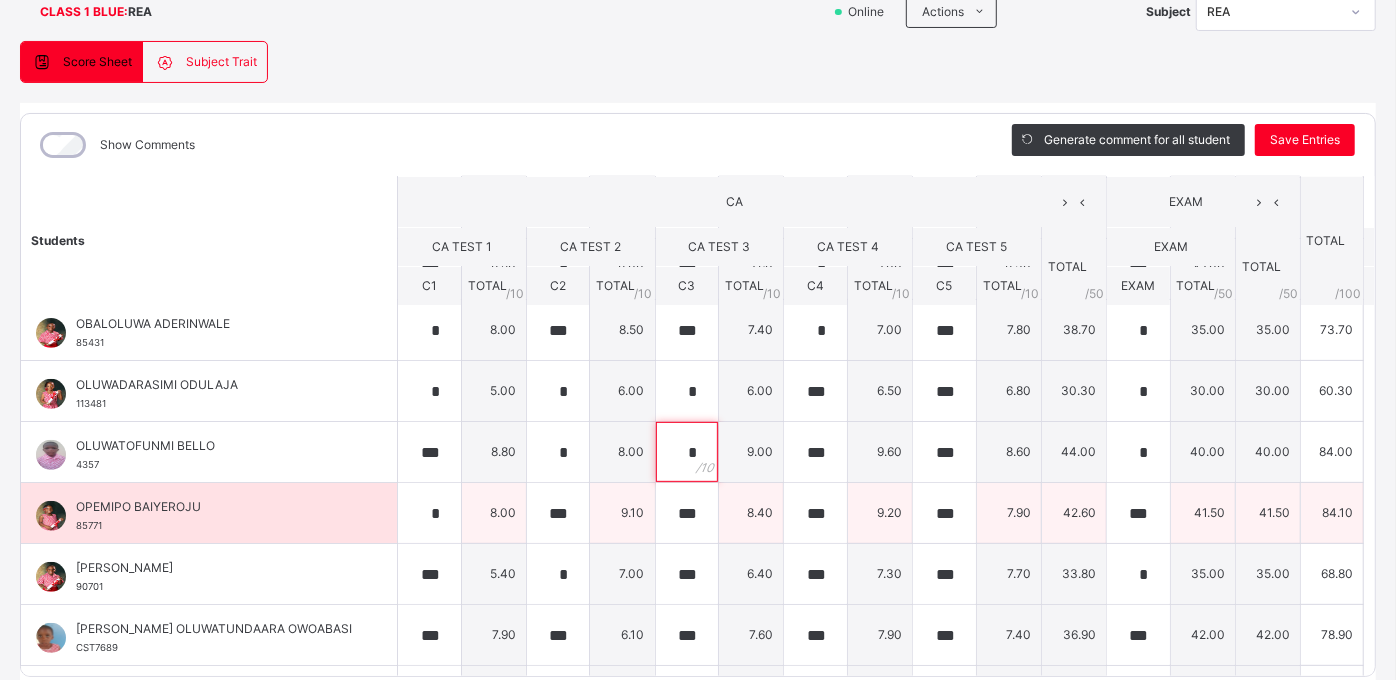 type on "*" 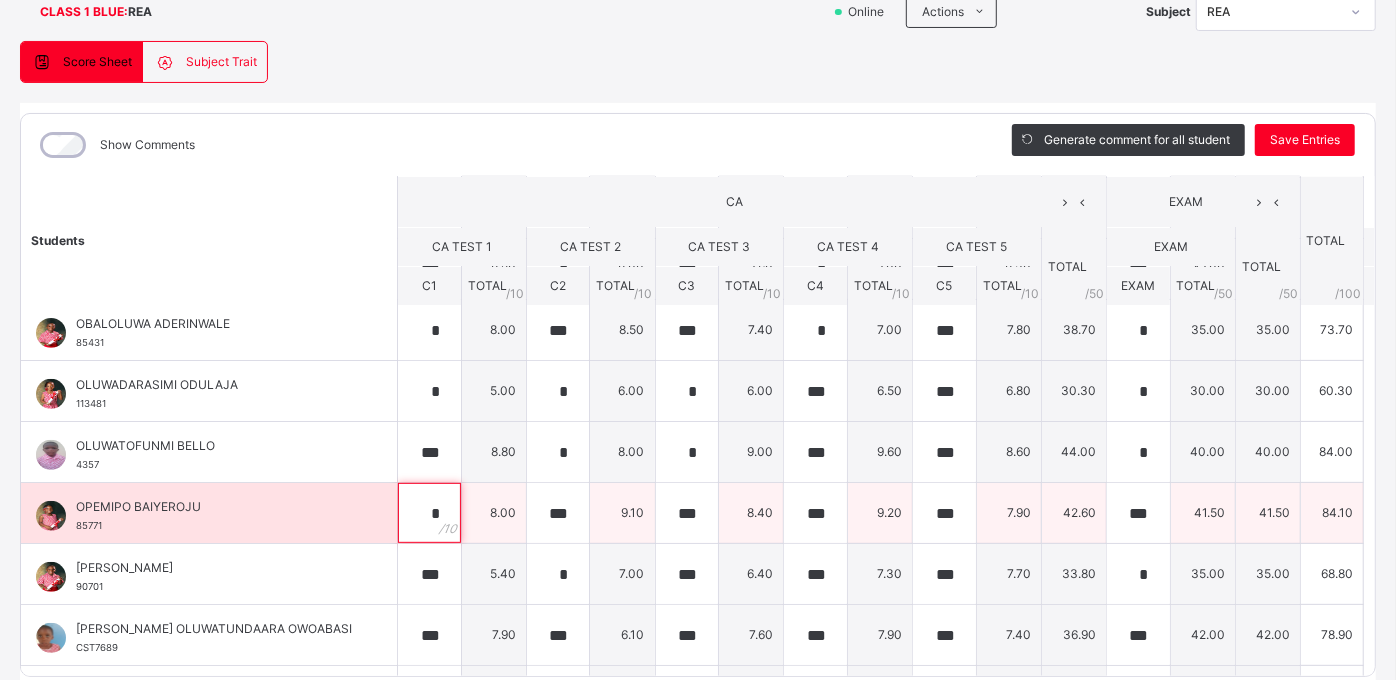 click on "*" at bounding box center [429, 513] 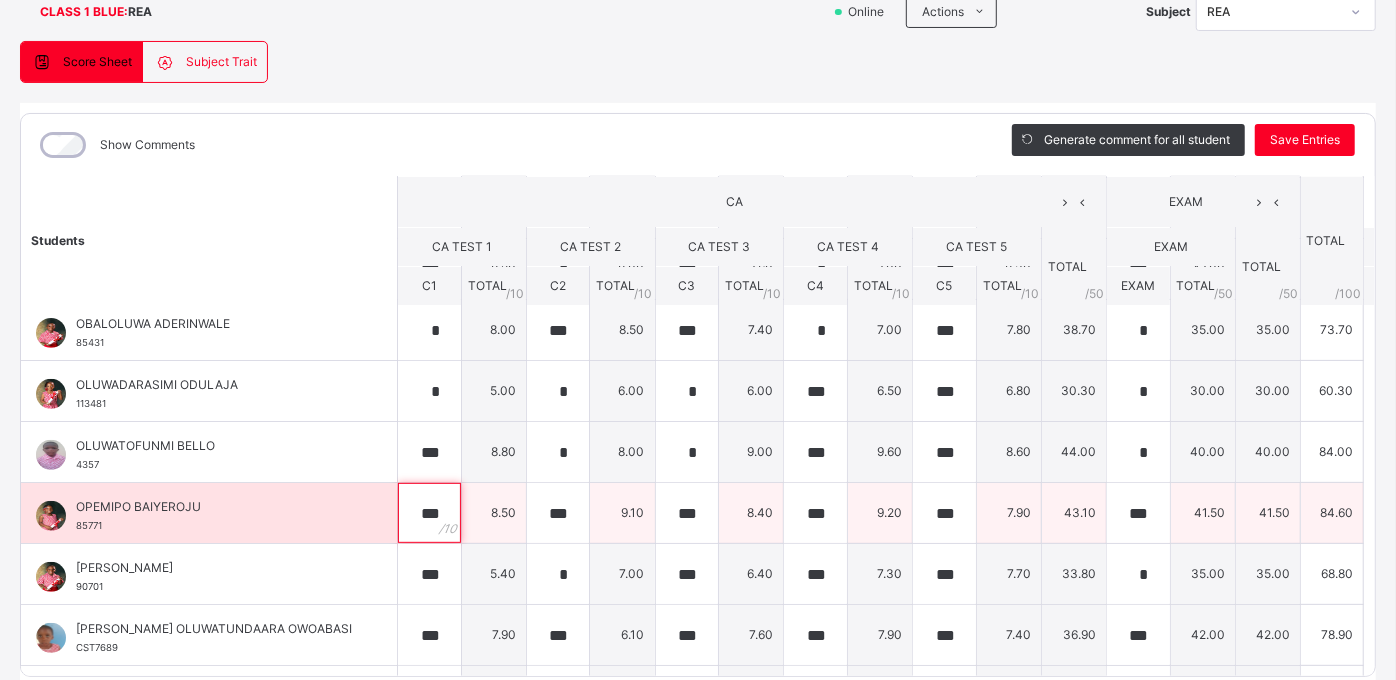 type on "***" 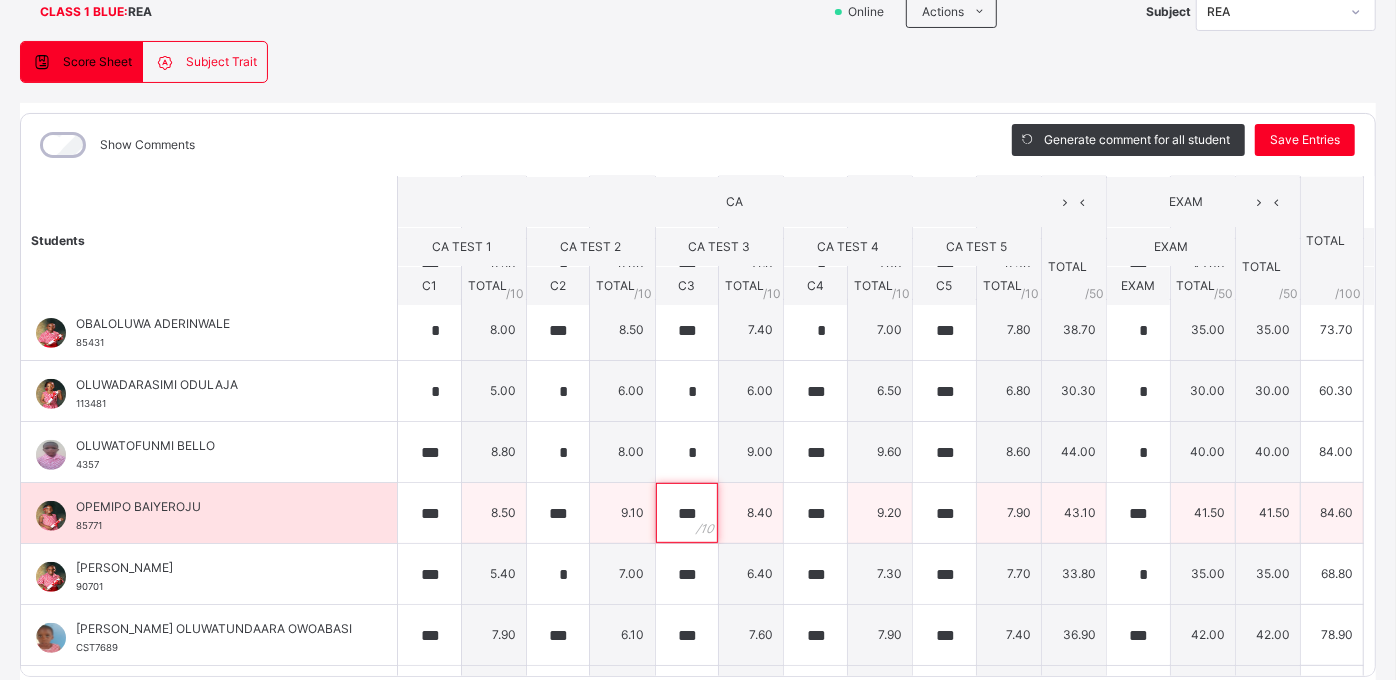 click on "***" at bounding box center (687, 513) 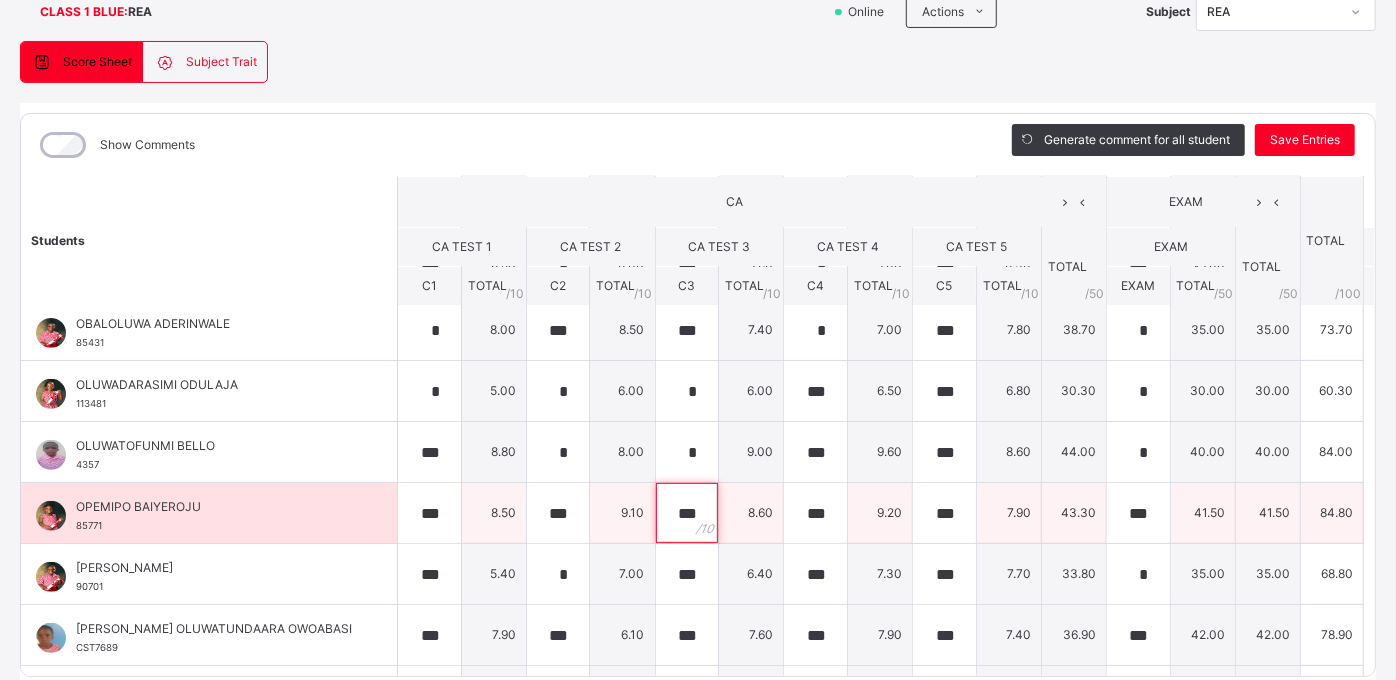 type on "***" 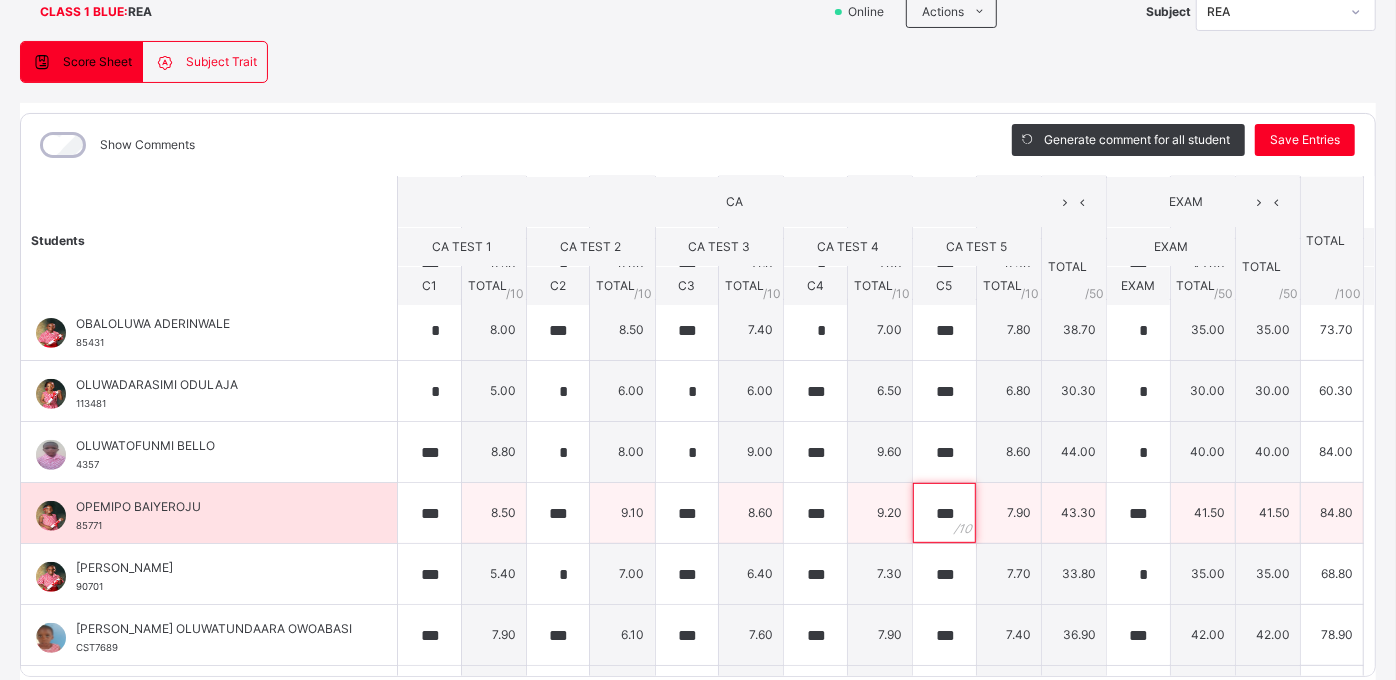 click on "***" at bounding box center [944, 513] 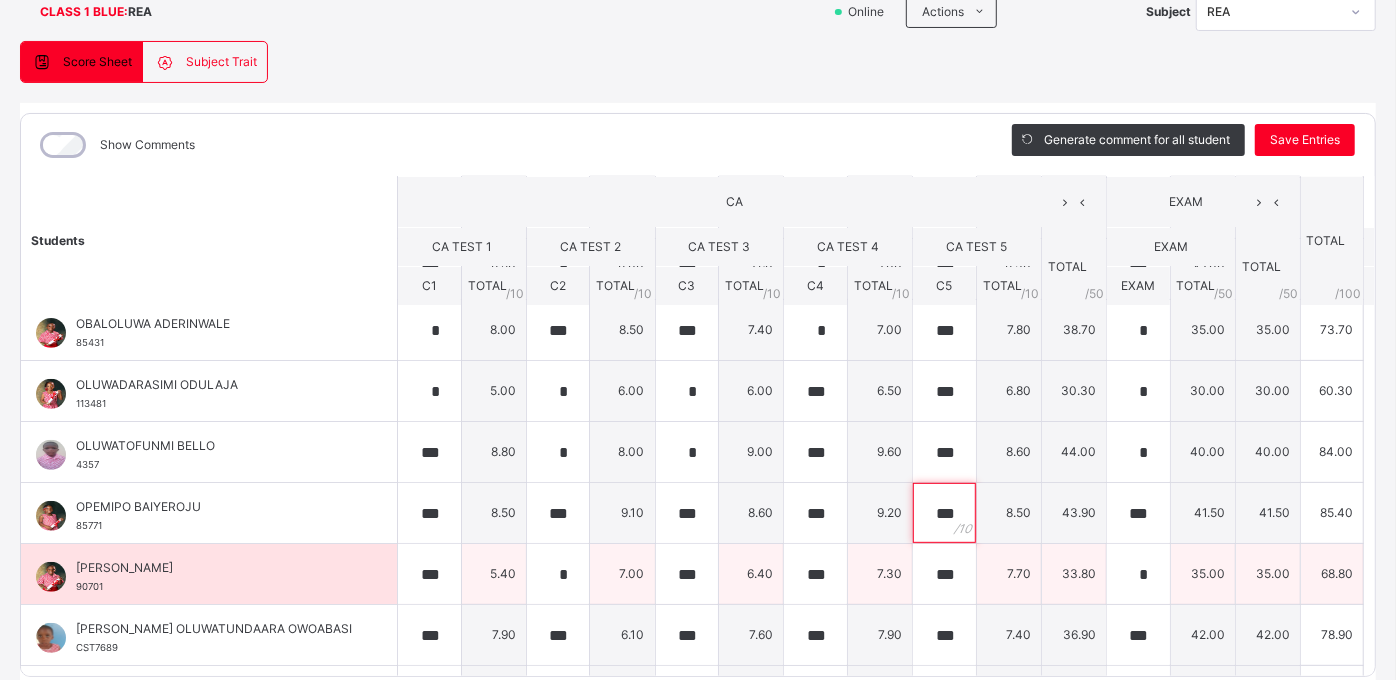 type on "***" 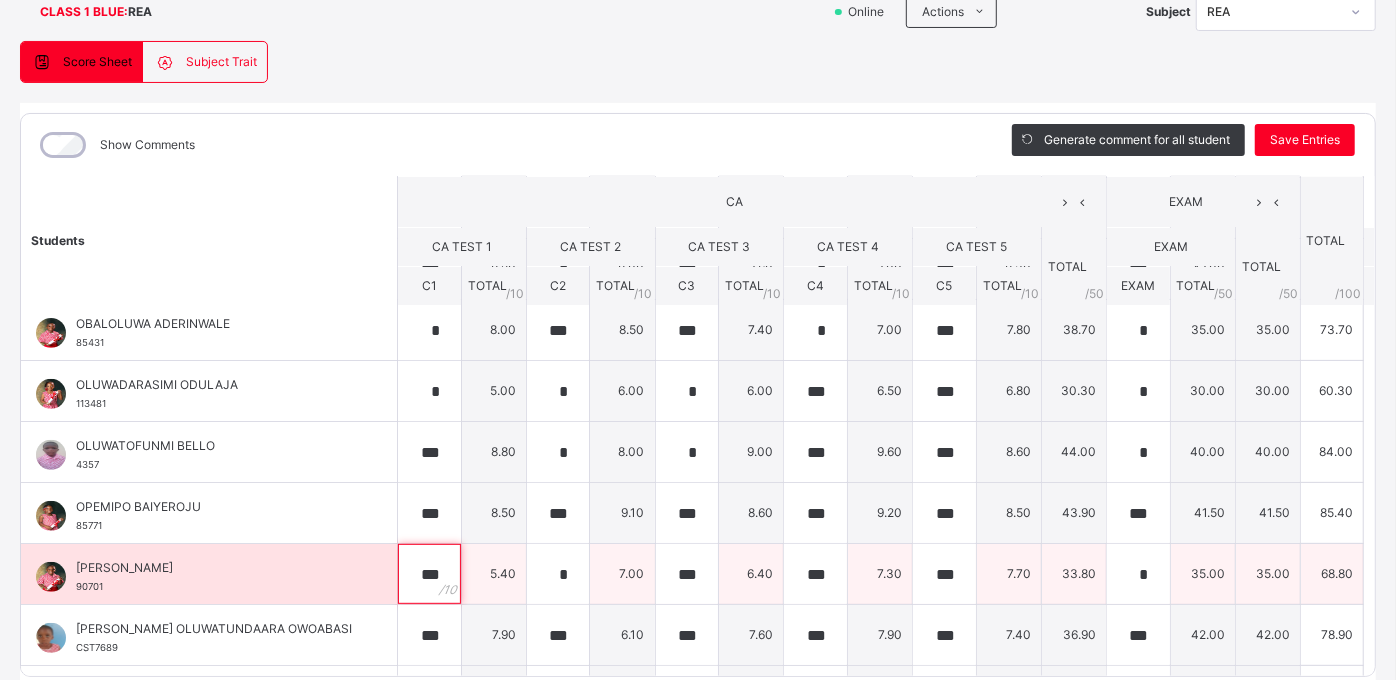 click on "***" at bounding box center (429, 574) 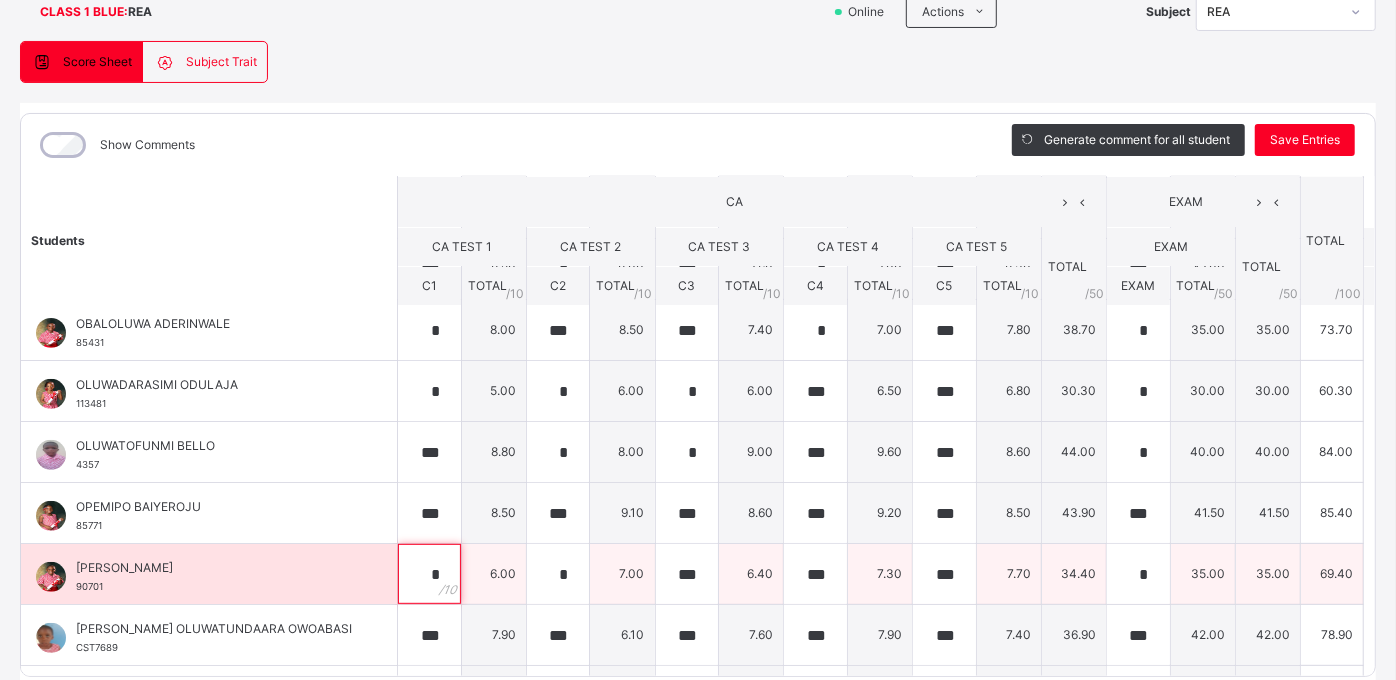 type on "*" 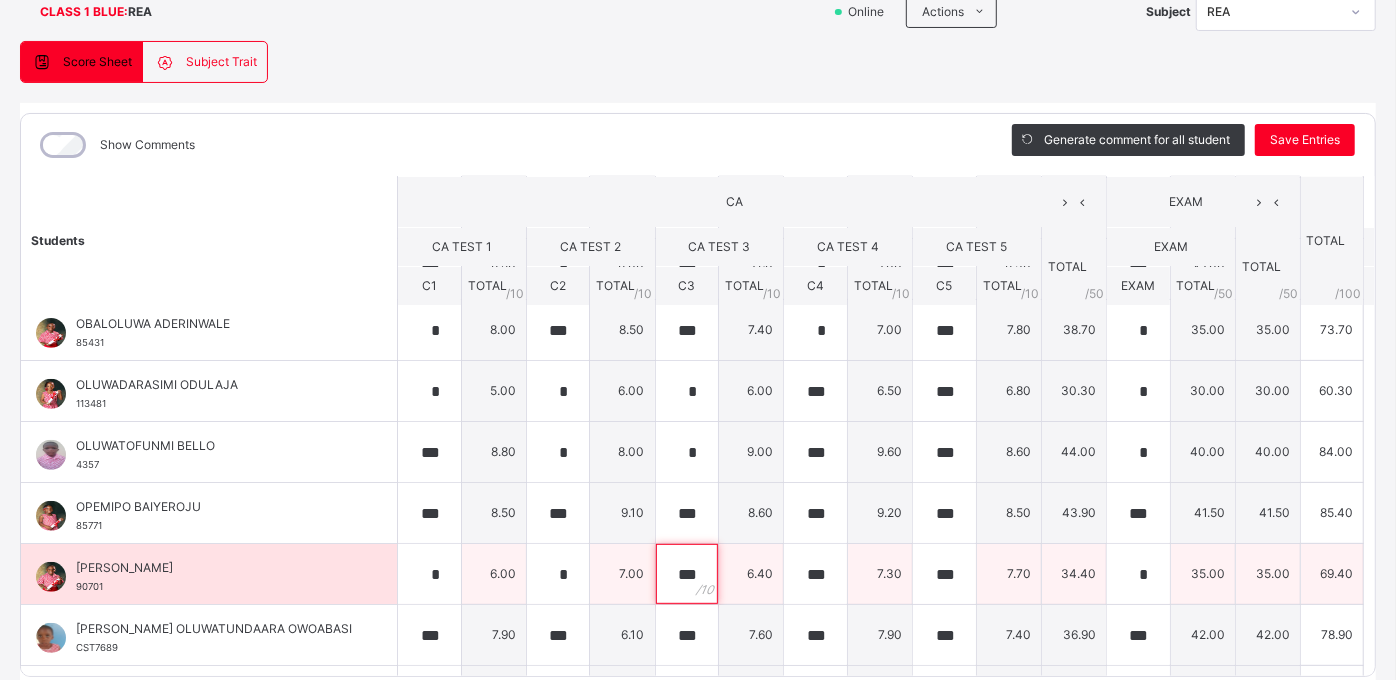 click on "***" at bounding box center (687, 574) 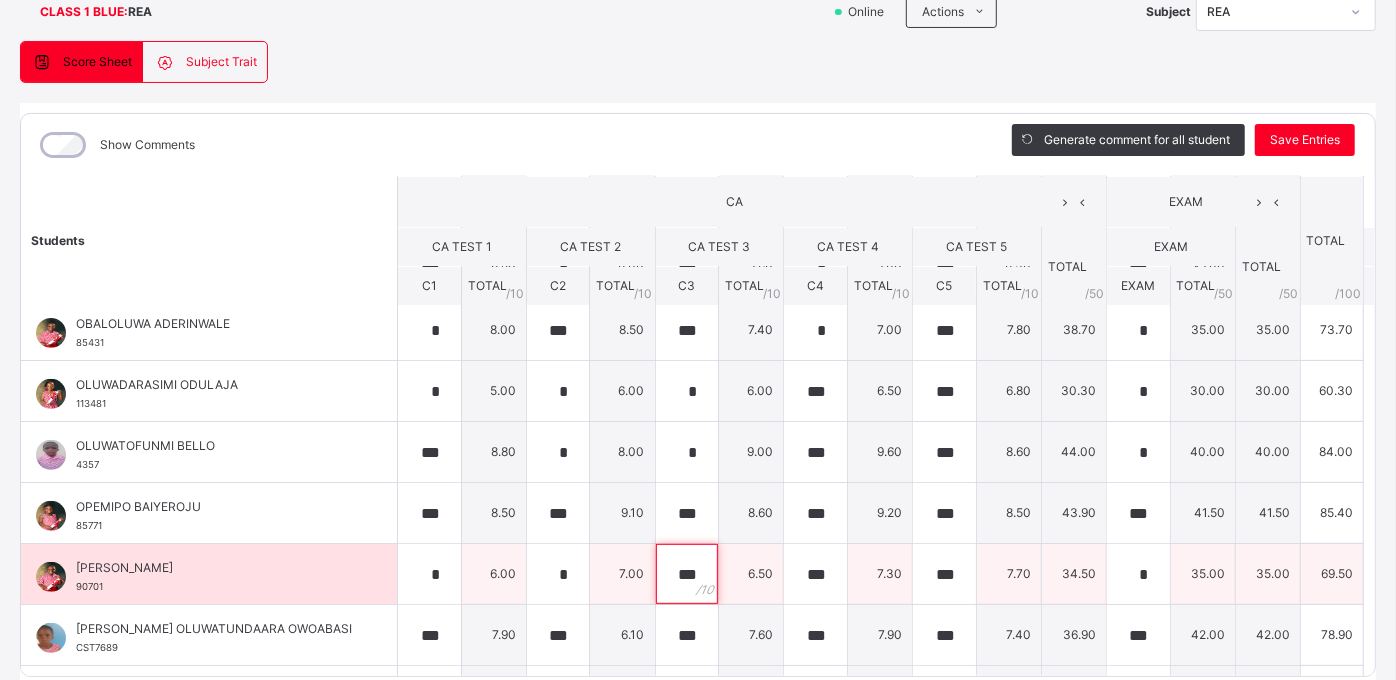 type on "***" 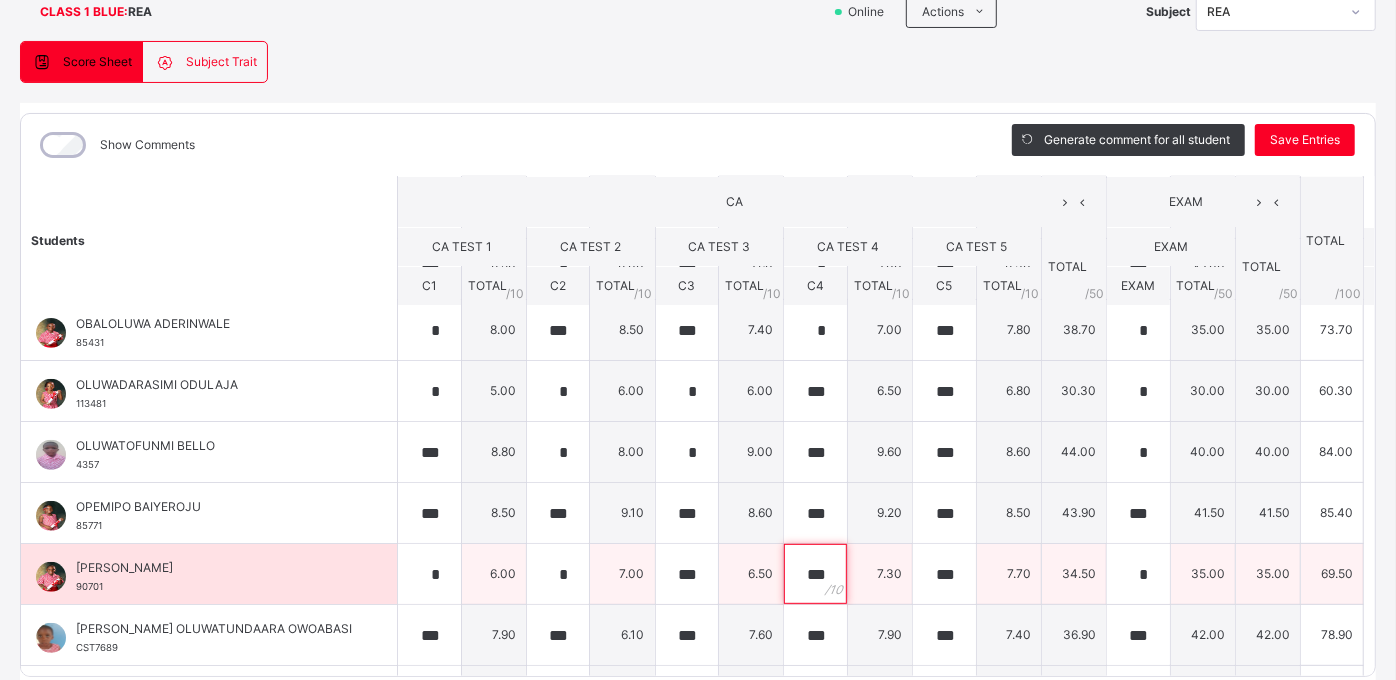 click on "***" at bounding box center (815, 574) 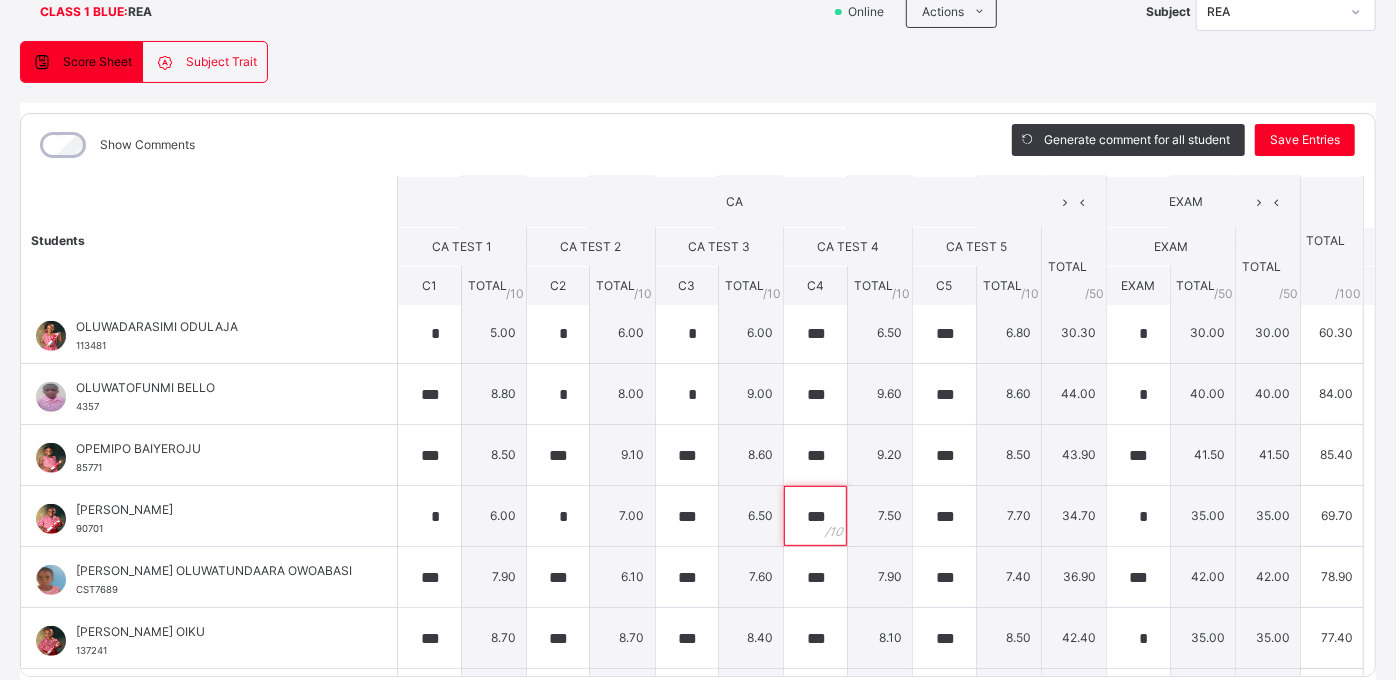 scroll, scrollTop: 540, scrollLeft: 0, axis: vertical 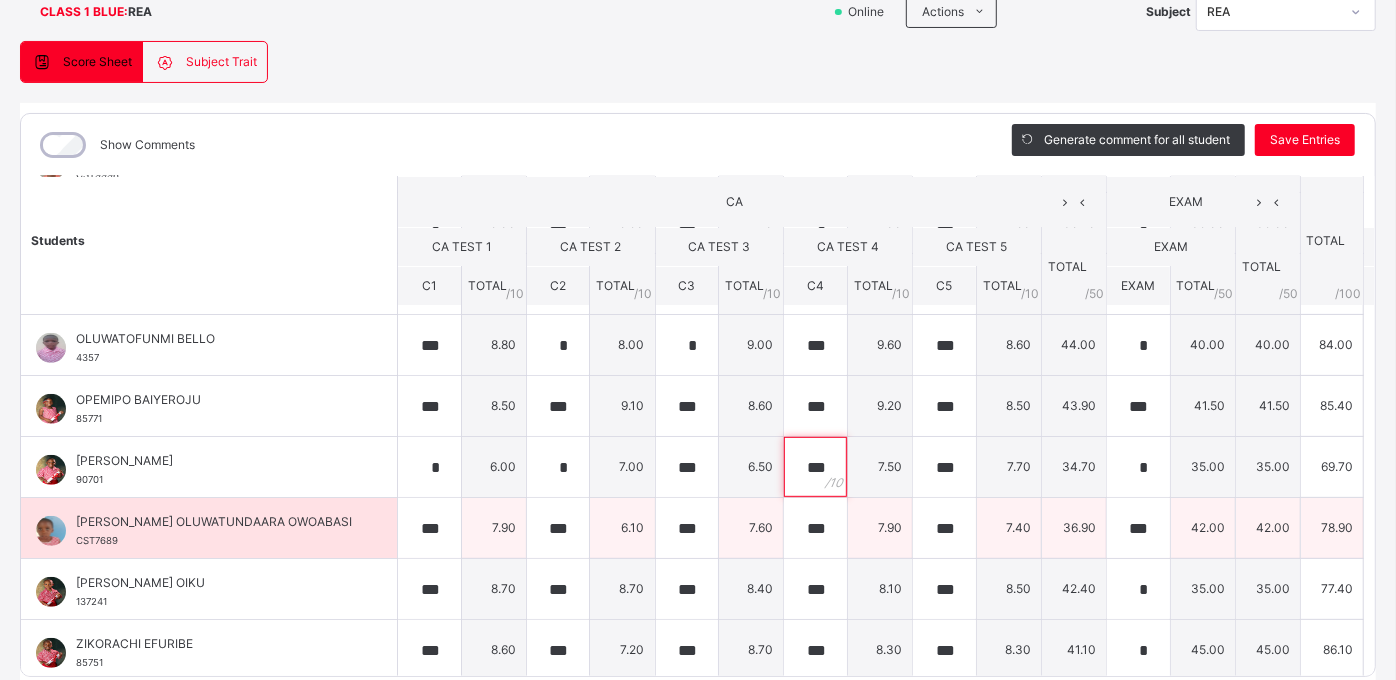 type on "***" 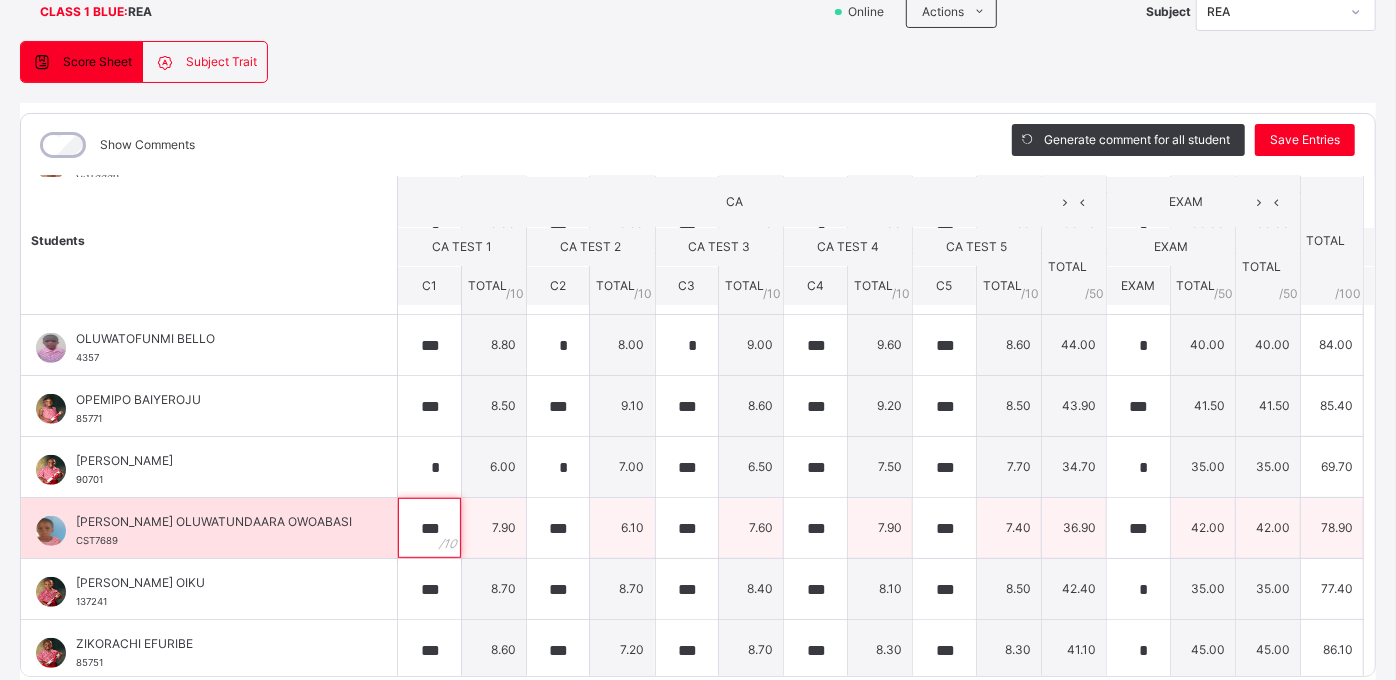 click on "***" at bounding box center (429, 528) 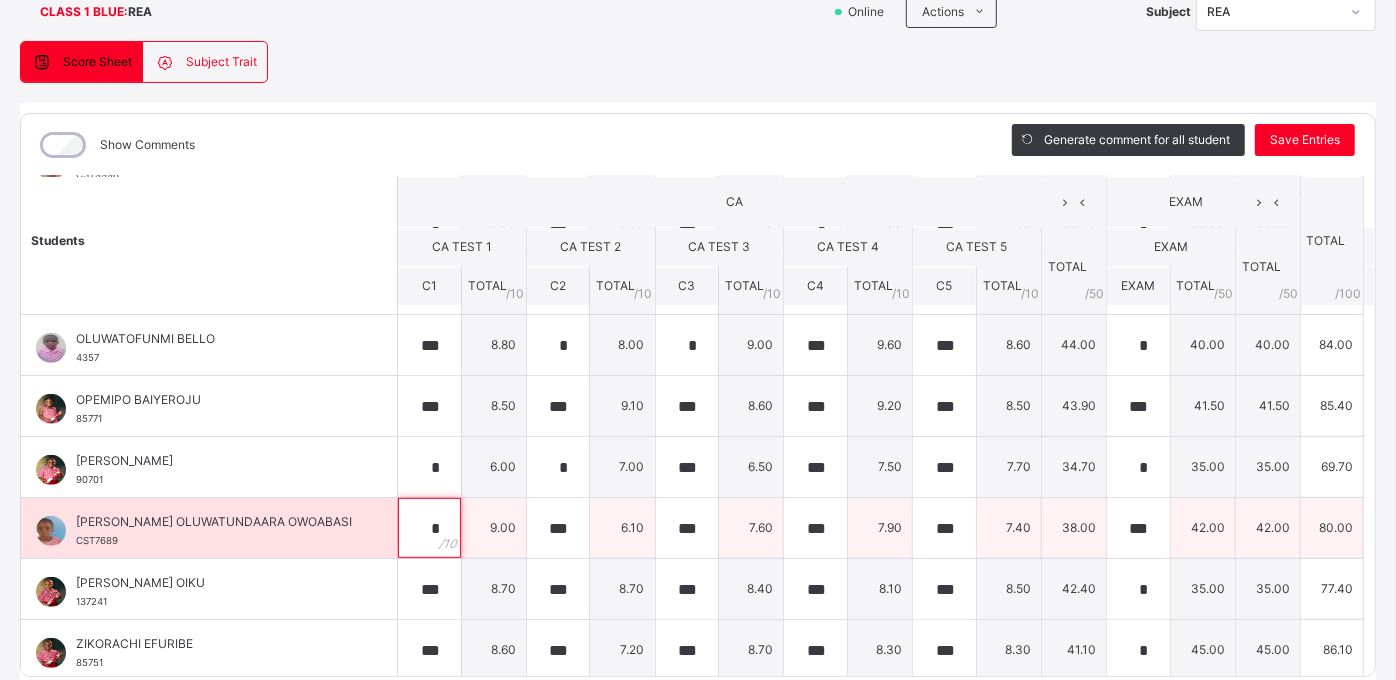 type on "*" 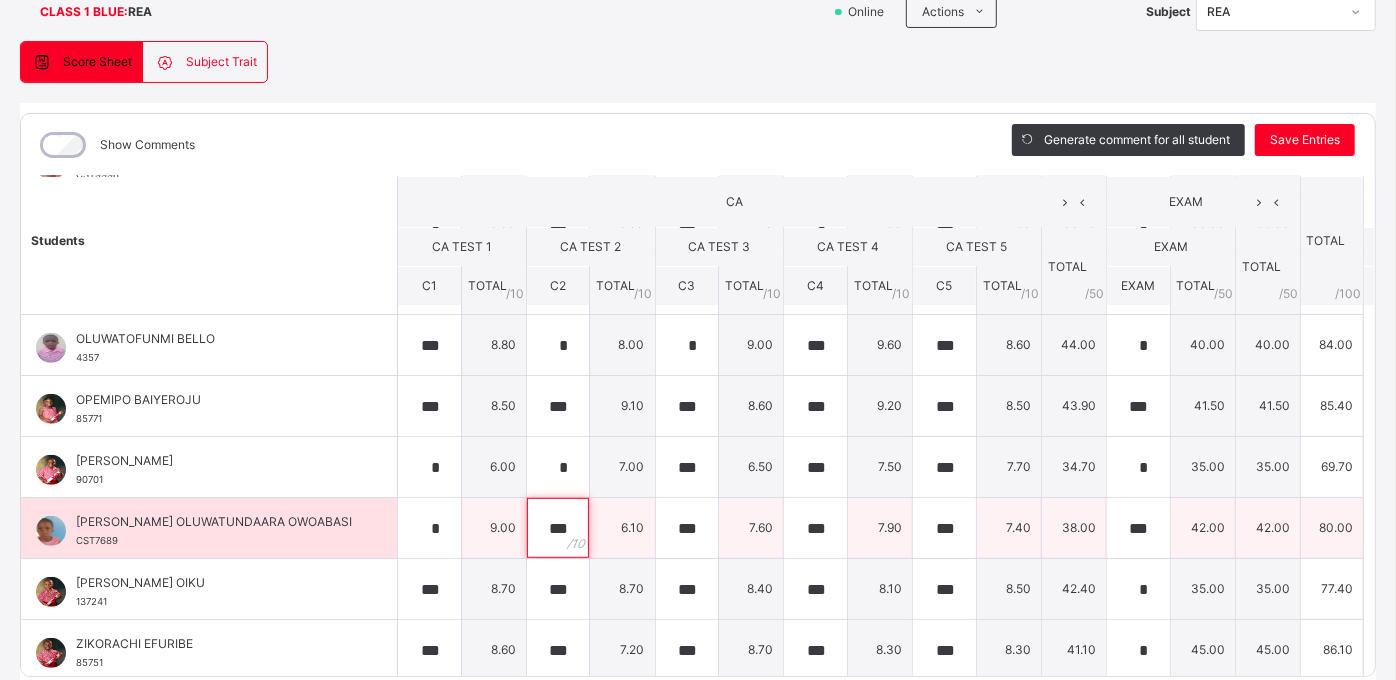 click on "***" at bounding box center (558, 528) 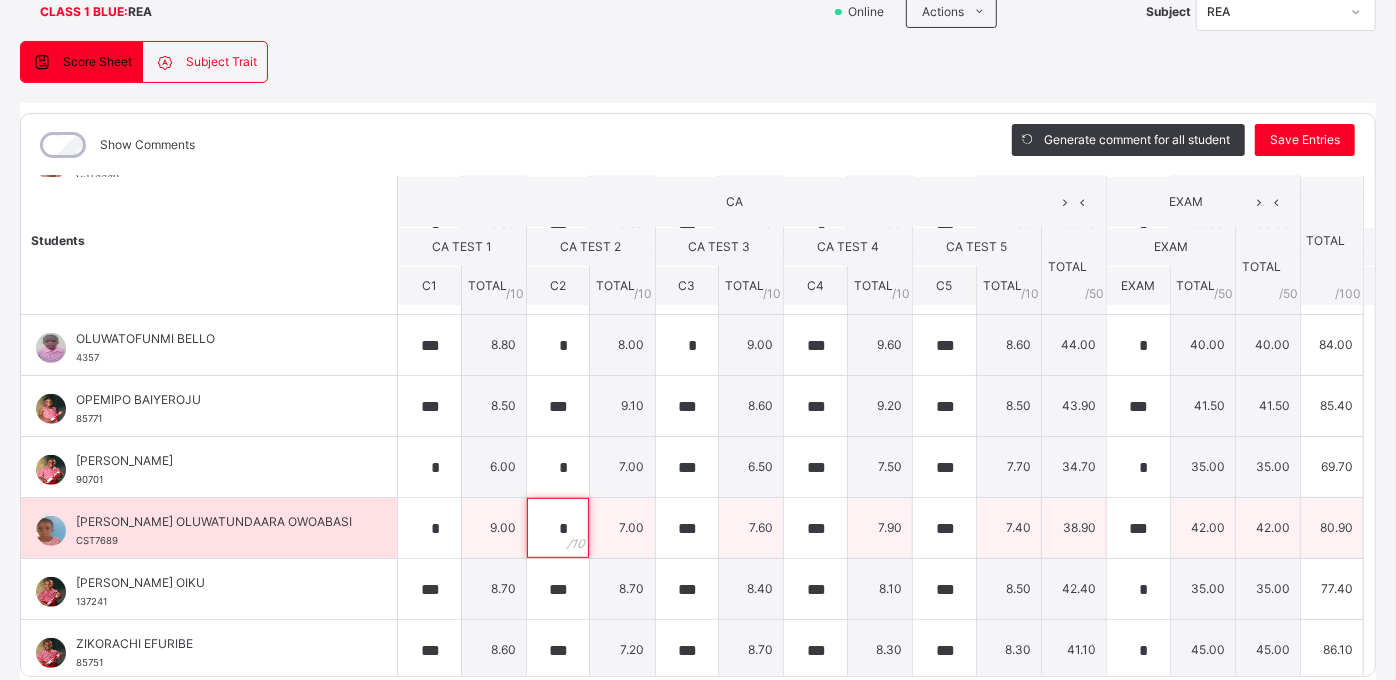 type on "*" 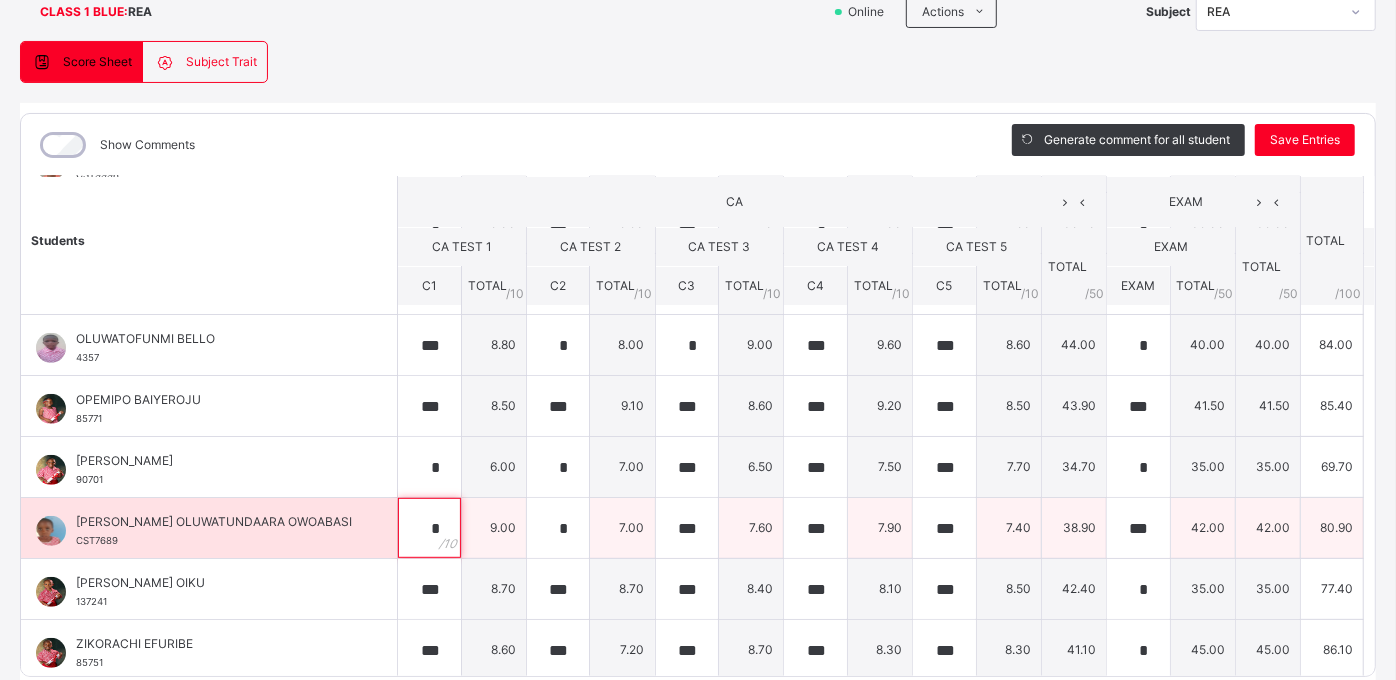 click on "*" at bounding box center [429, 528] 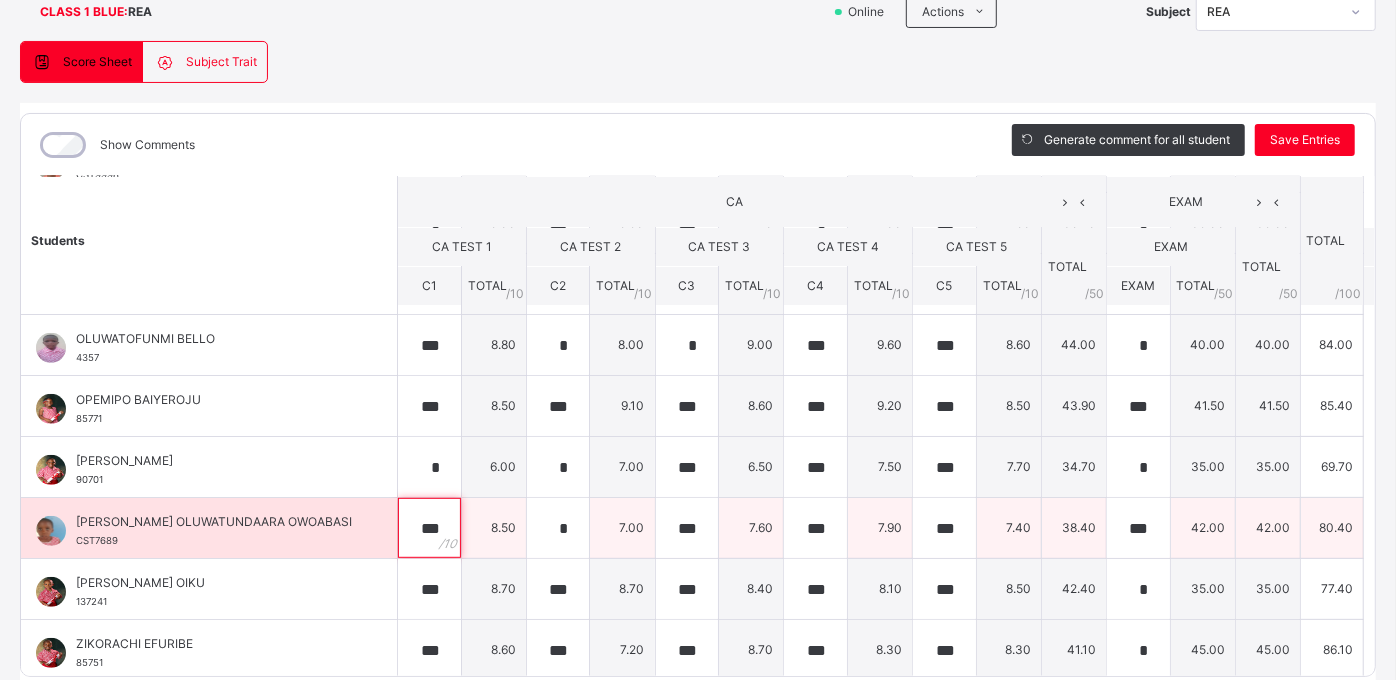 type on "***" 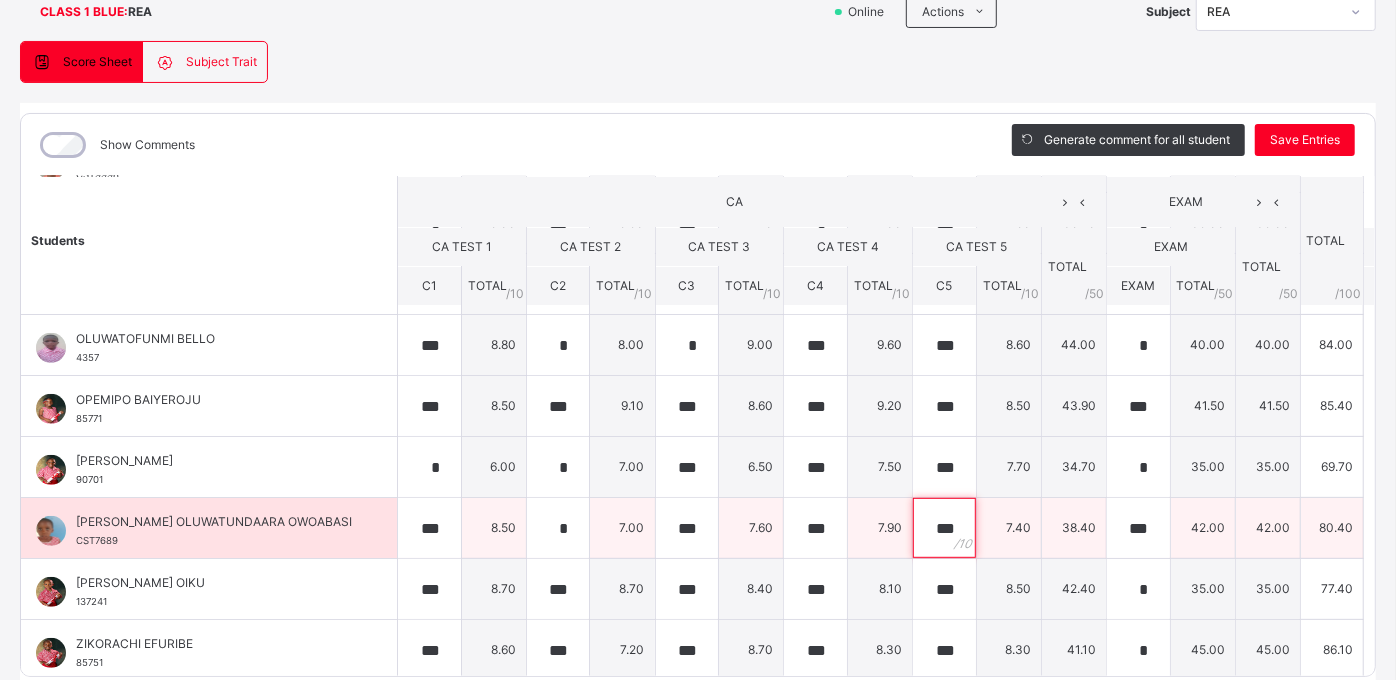 click on "***" at bounding box center [944, 528] 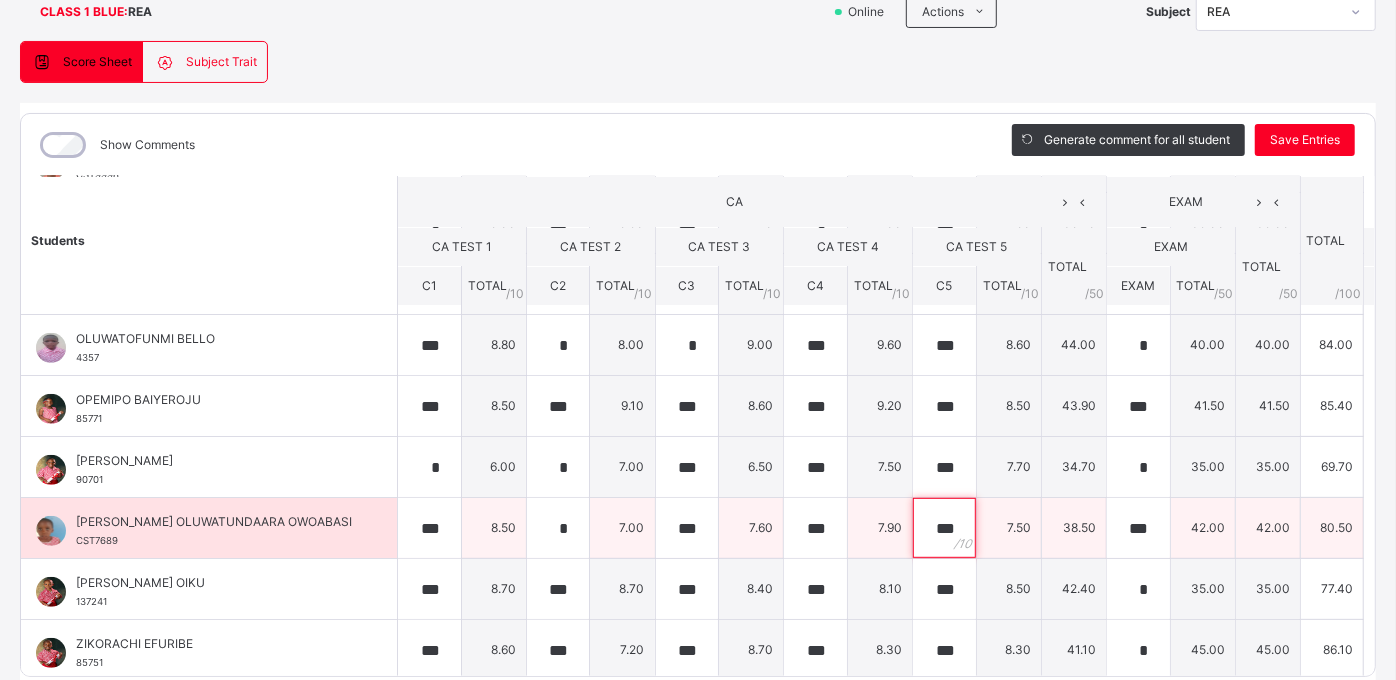 type on "***" 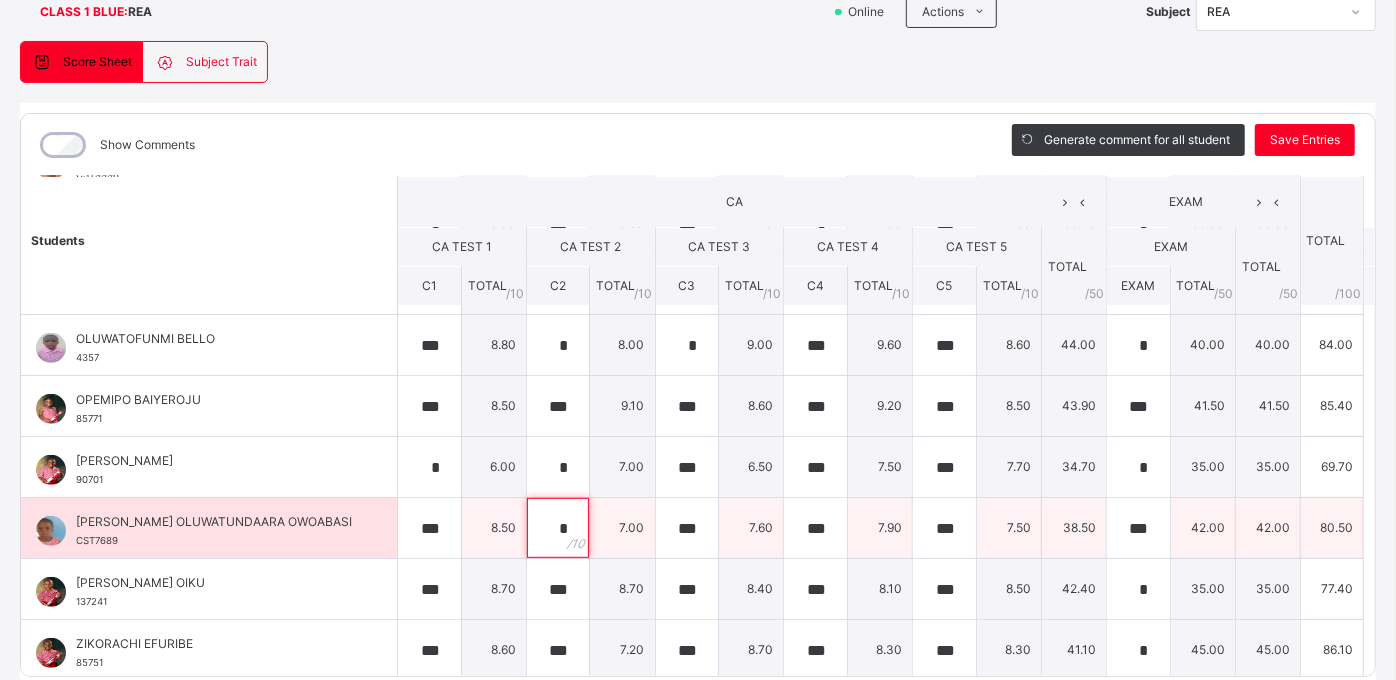 click on "*" at bounding box center [558, 528] 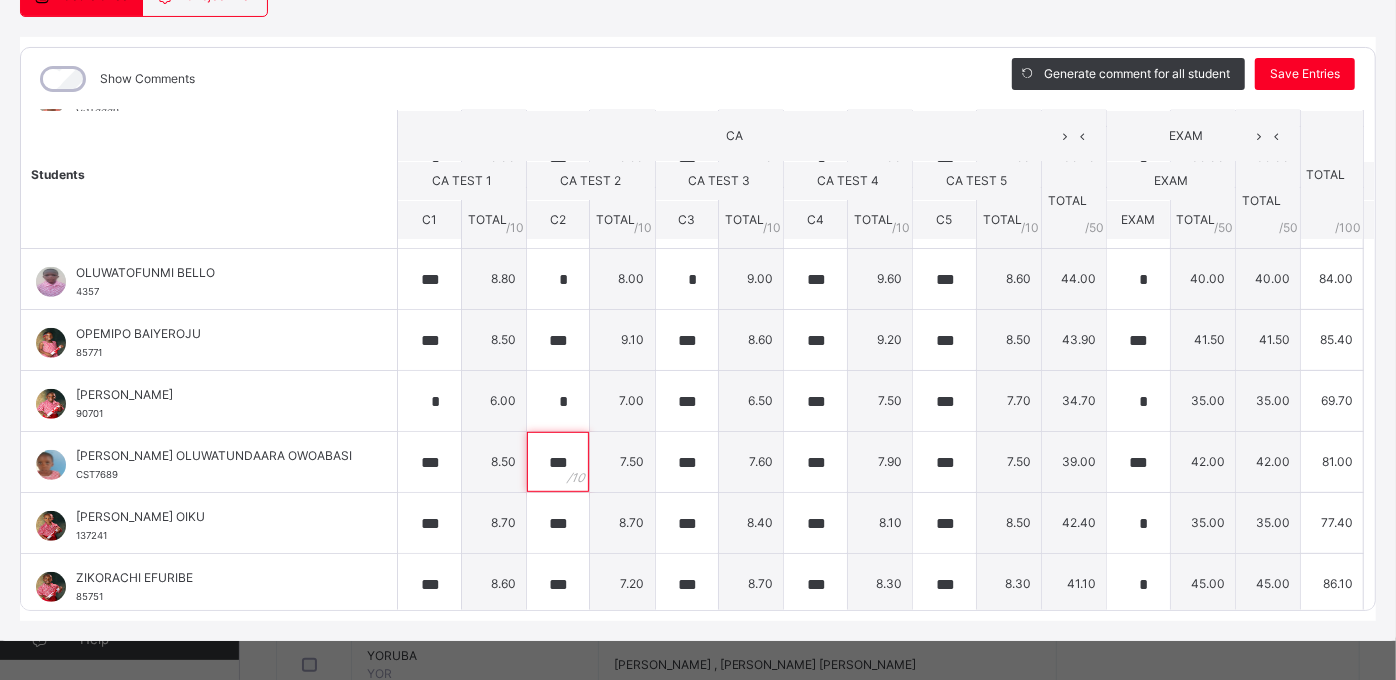 scroll, scrollTop: 229, scrollLeft: 0, axis: vertical 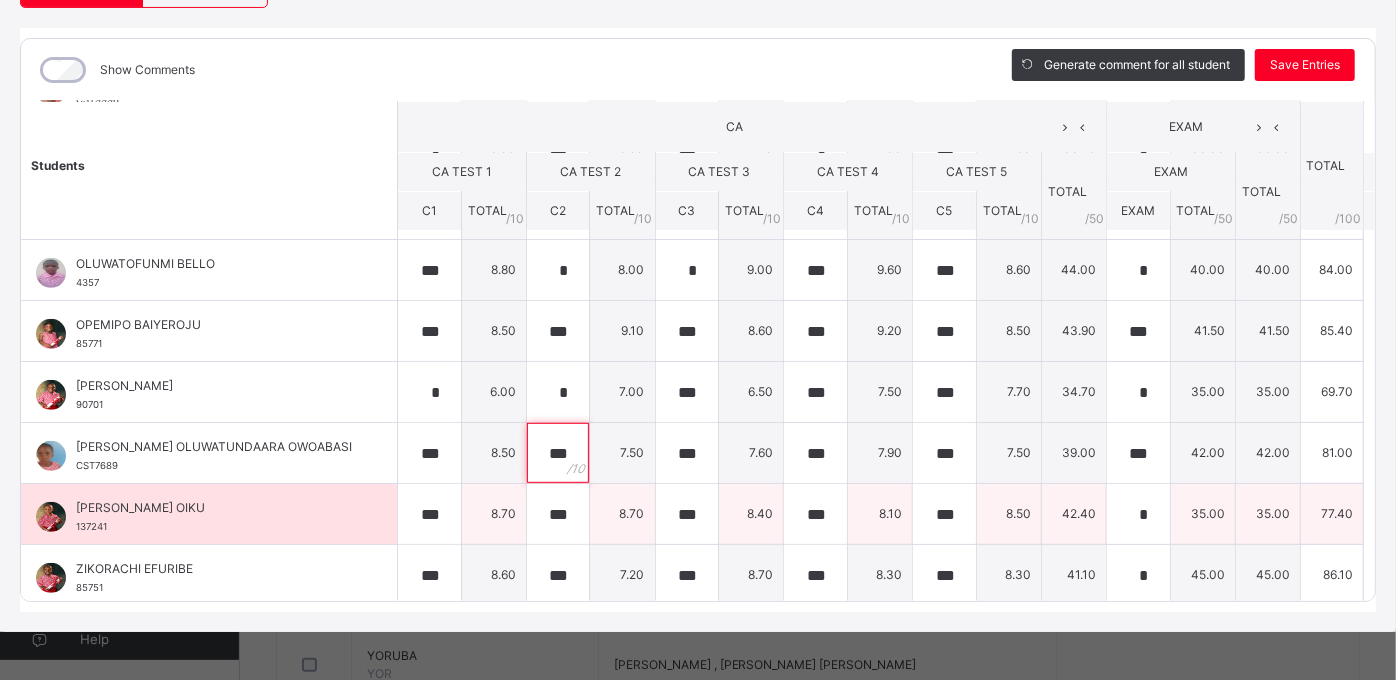 type on "***" 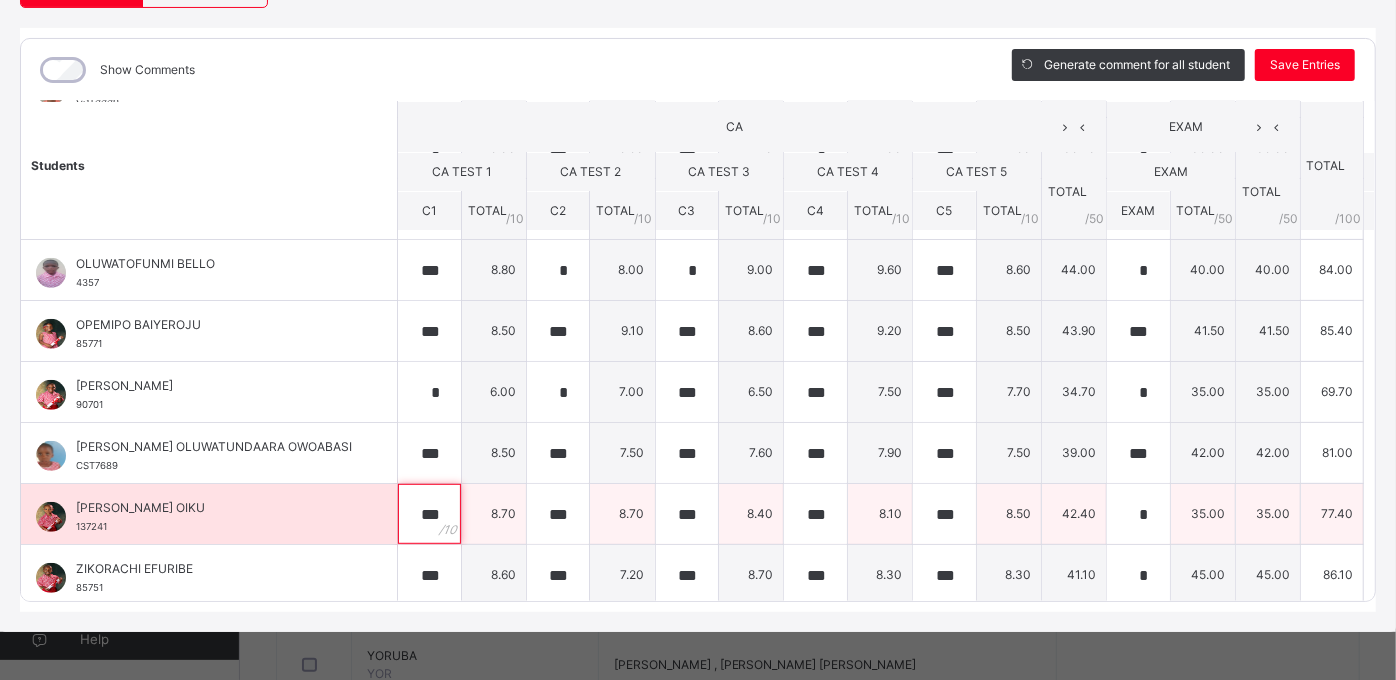 click on "***" at bounding box center [429, 514] 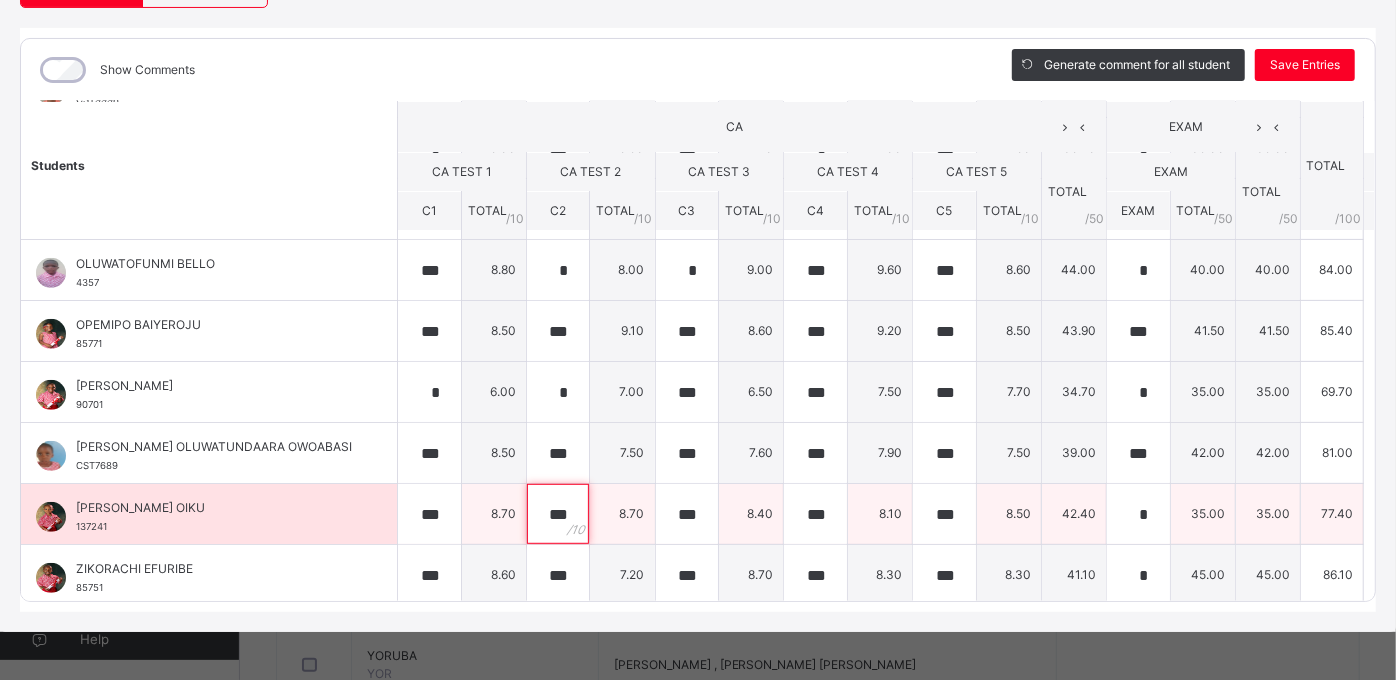 click on "***" at bounding box center [558, 514] 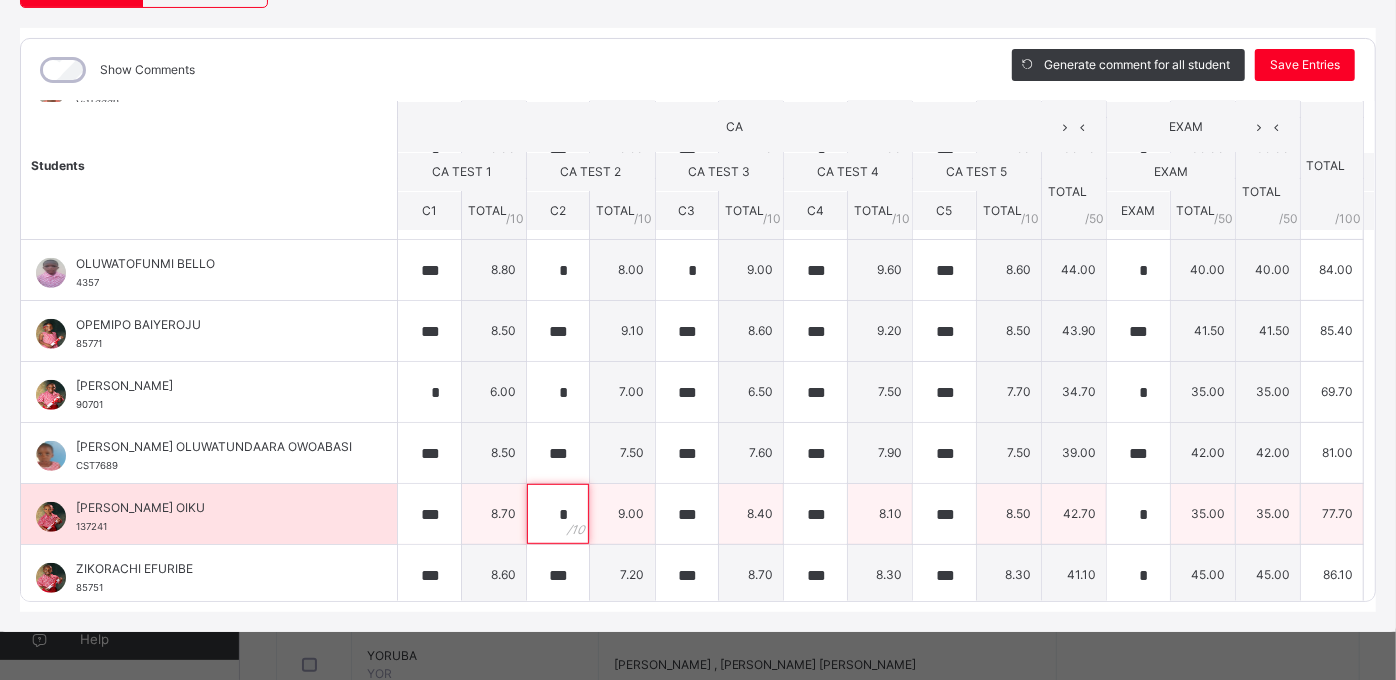 type on "*" 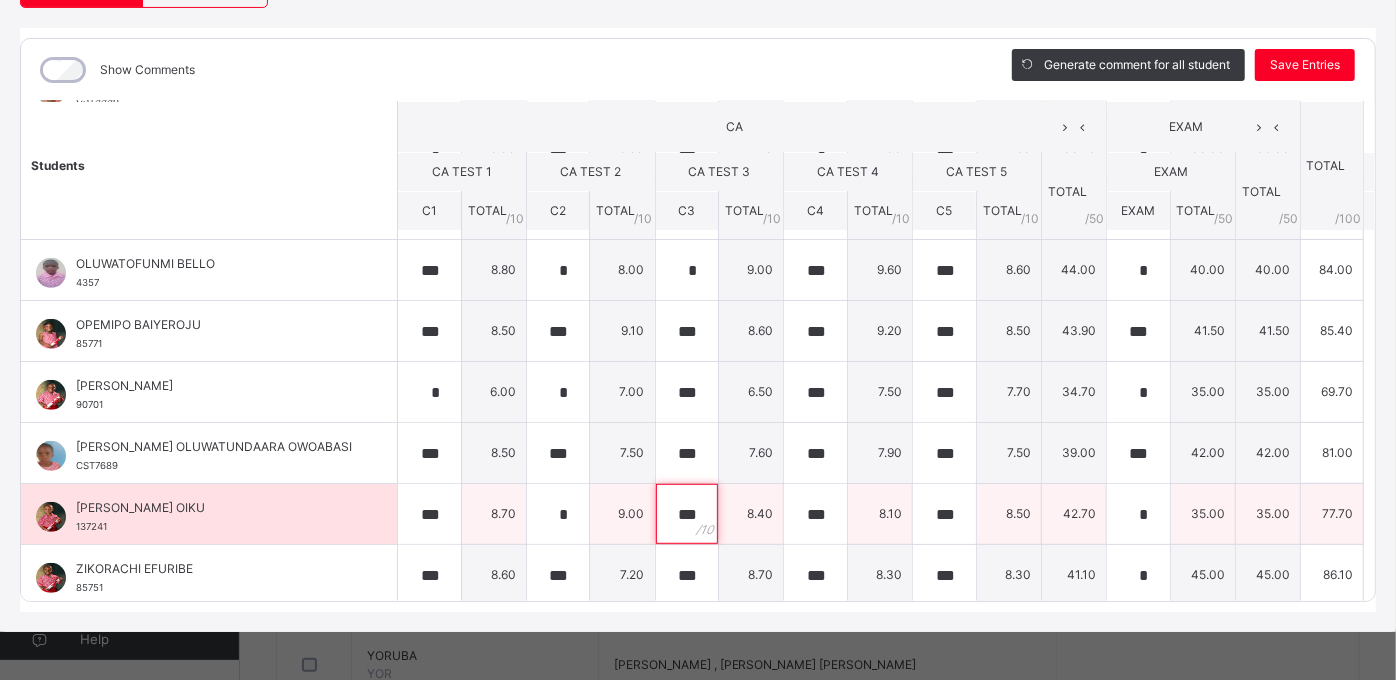 click on "***" at bounding box center (687, 514) 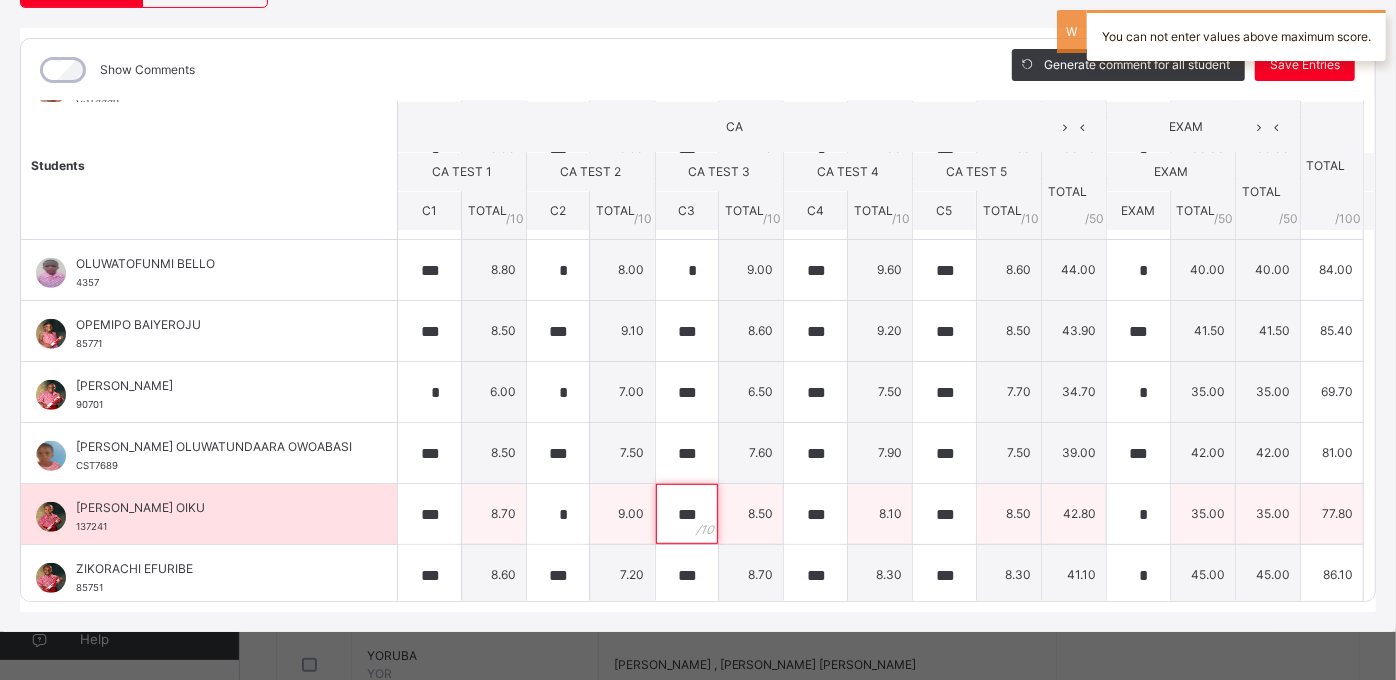 type on "***" 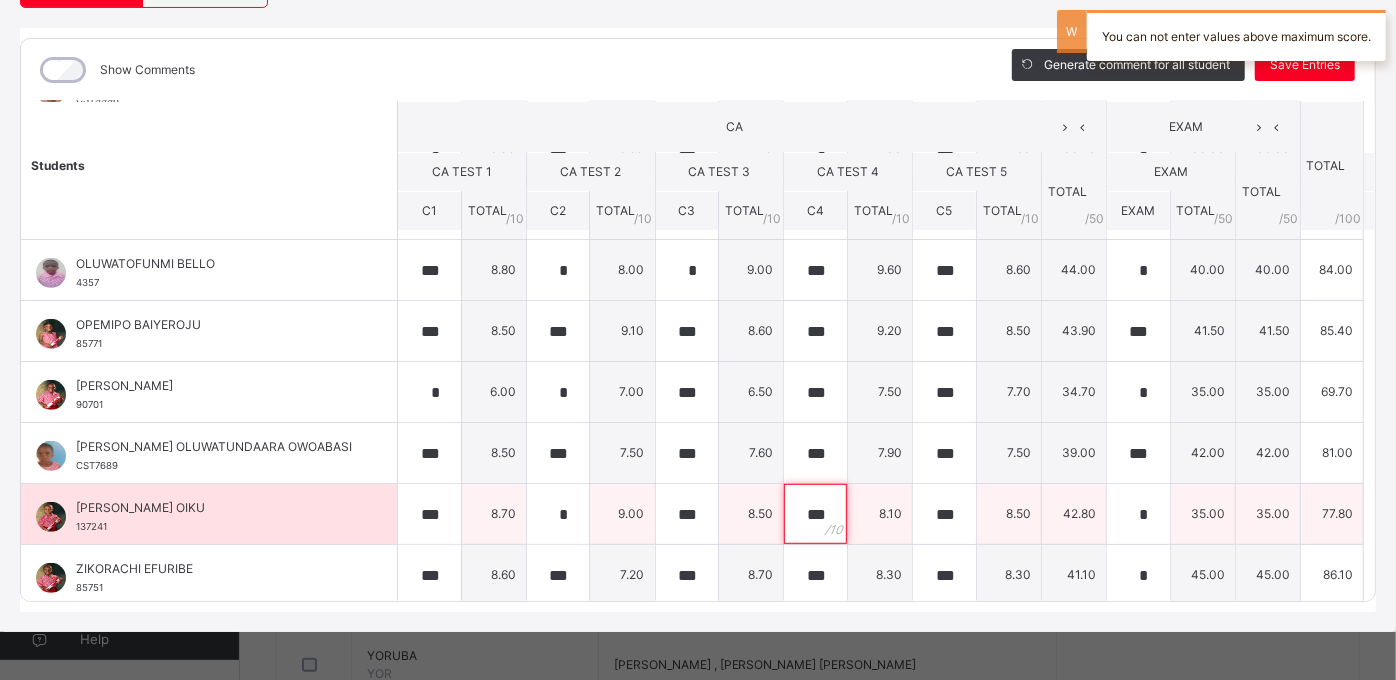 click on "***" at bounding box center (815, 514) 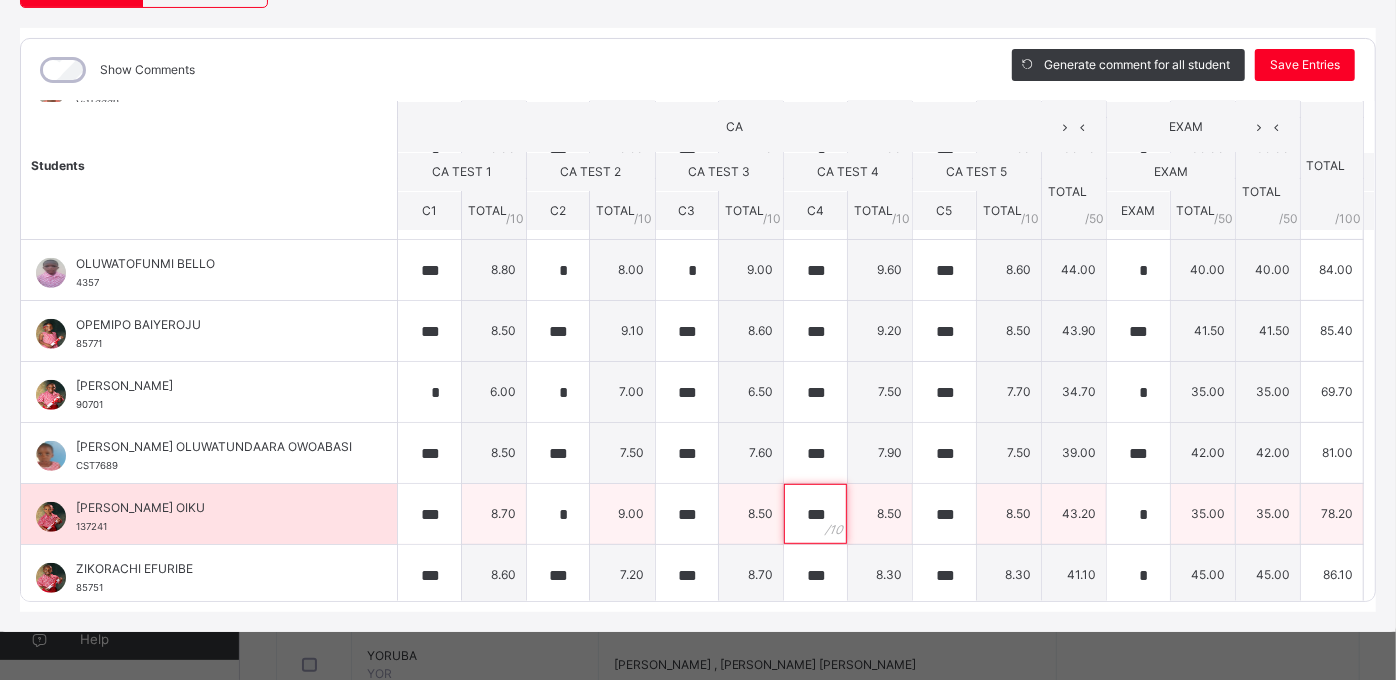 type on "***" 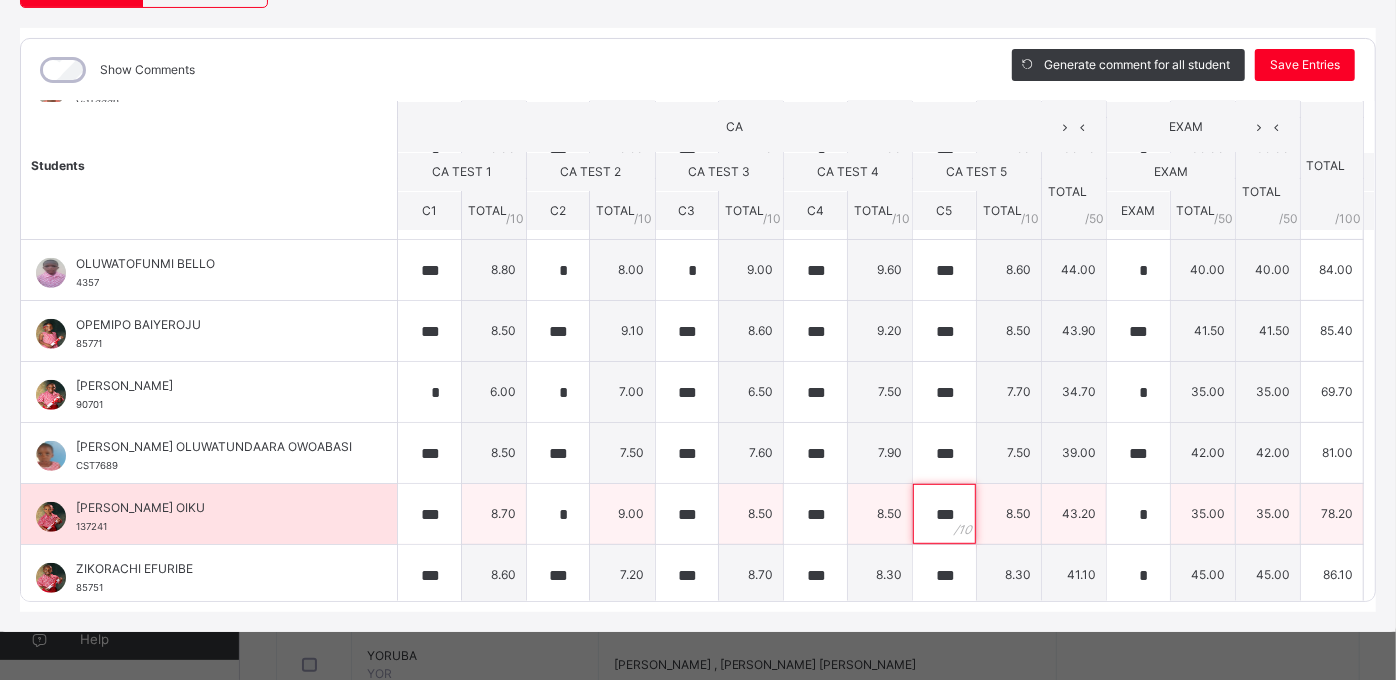 click on "***" at bounding box center [944, 514] 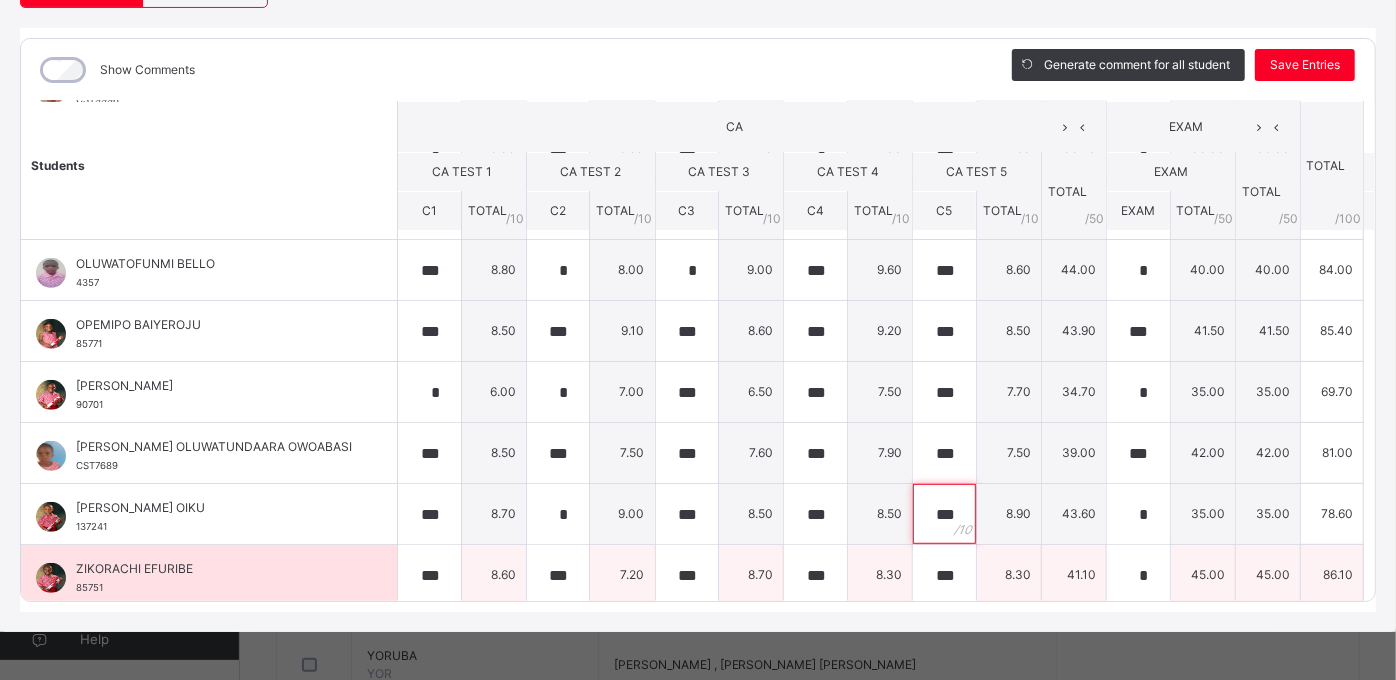 type on "***" 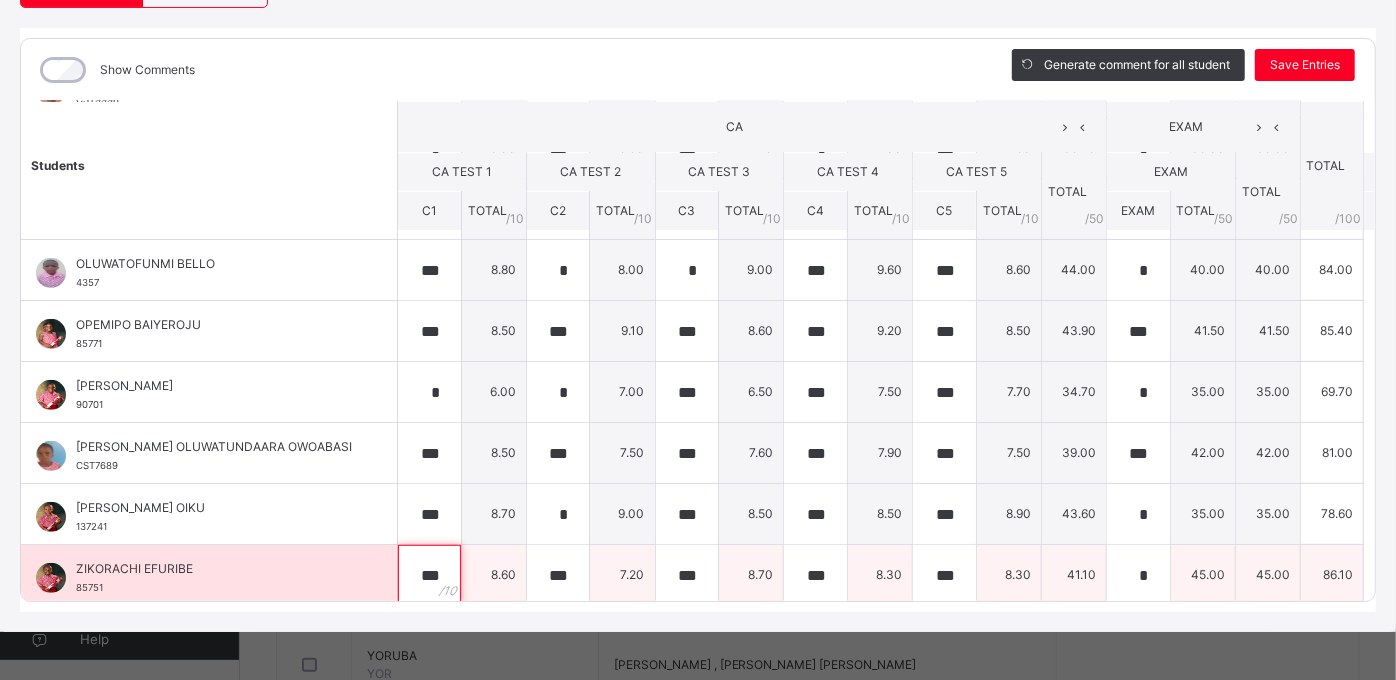 click on "***" at bounding box center (429, 575) 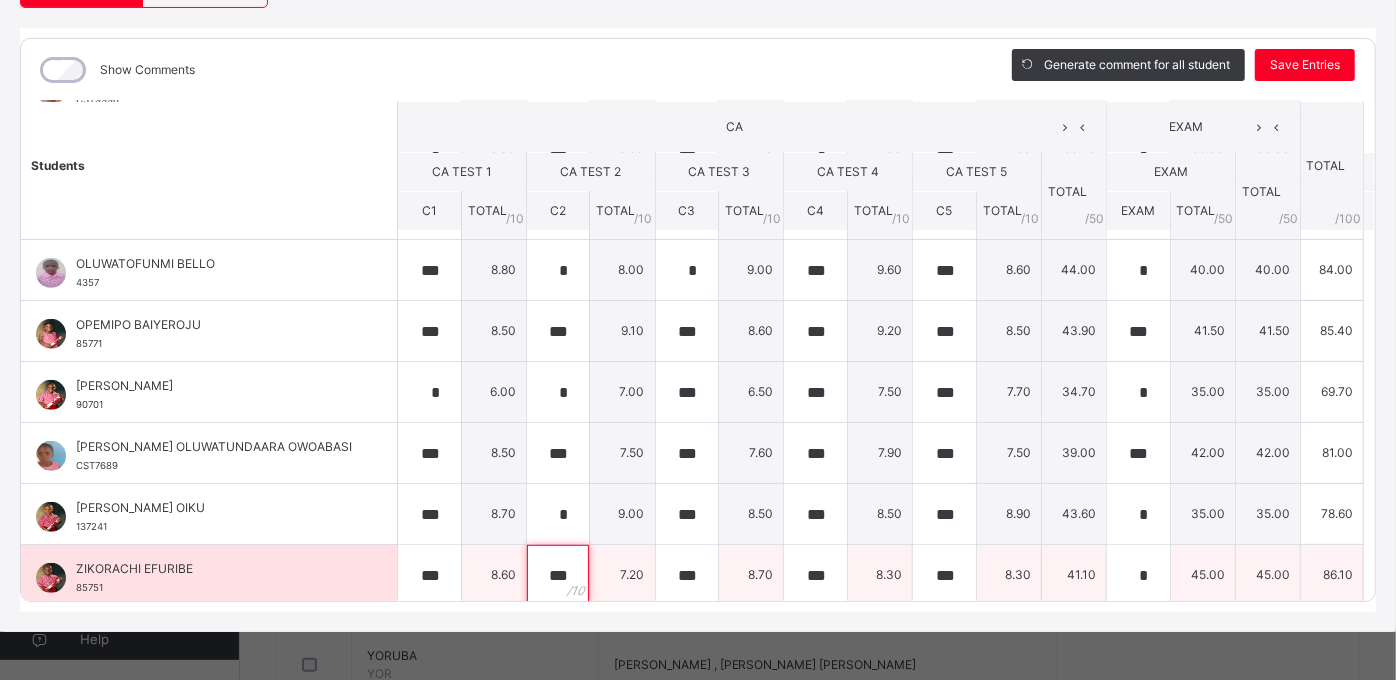 click on "***" at bounding box center (558, 575) 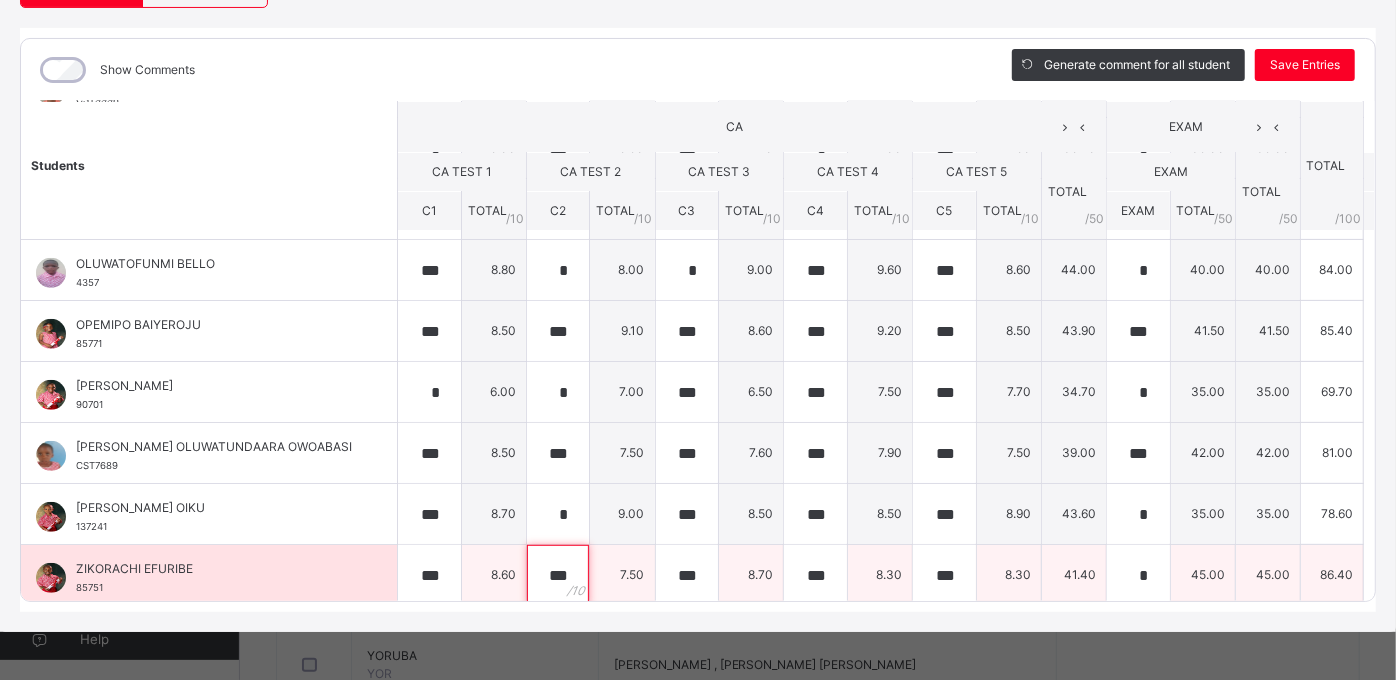 type on "***" 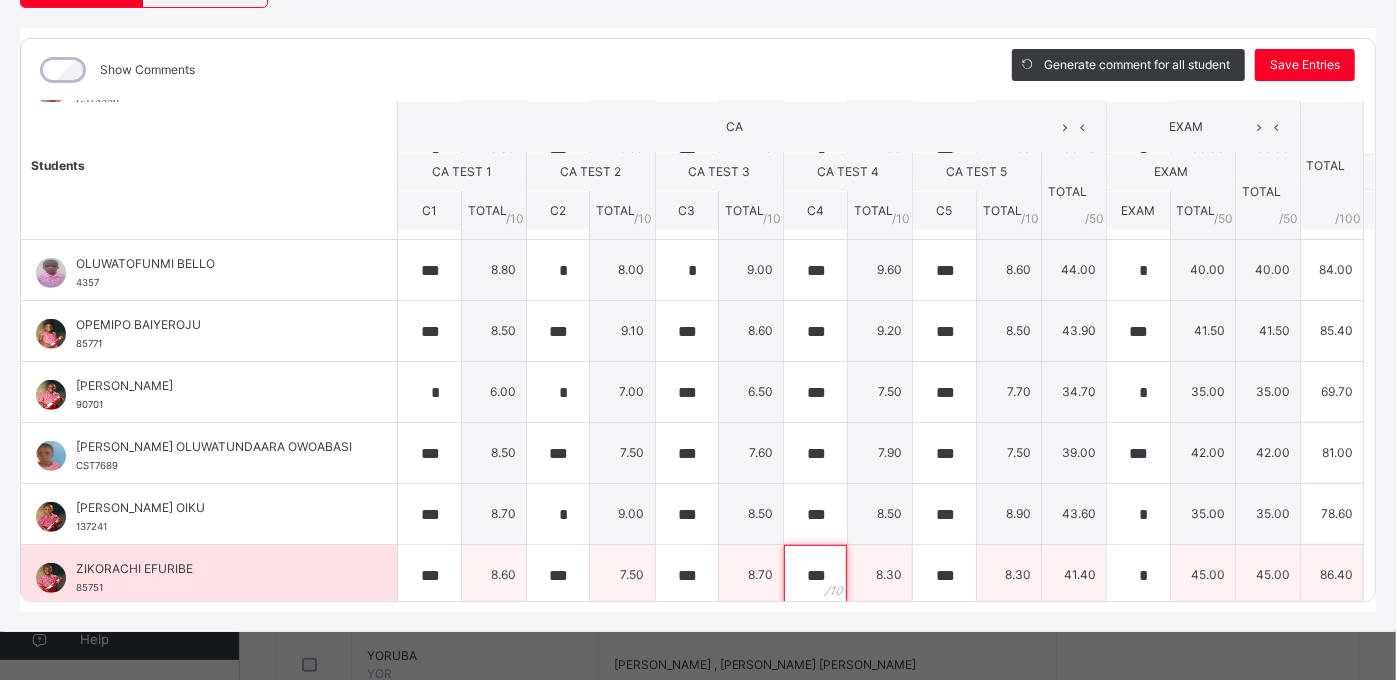 click on "***" at bounding box center [815, 575] 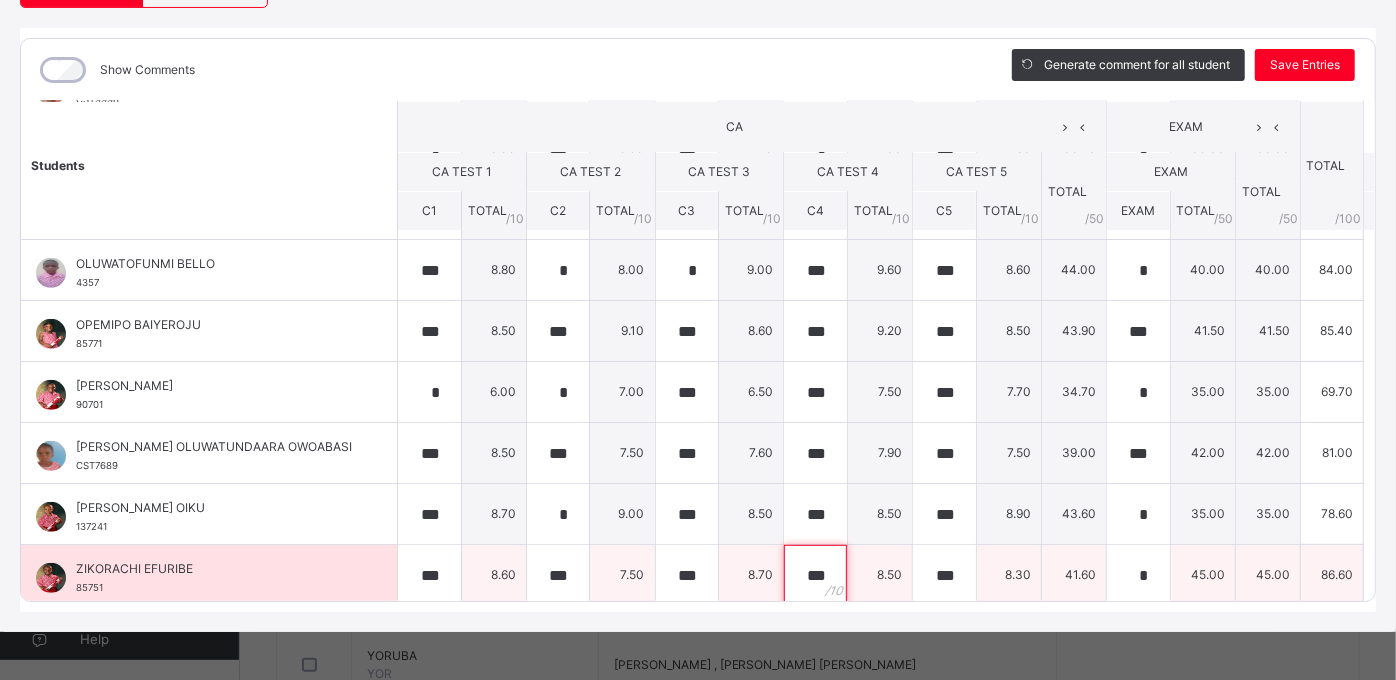 type on "***" 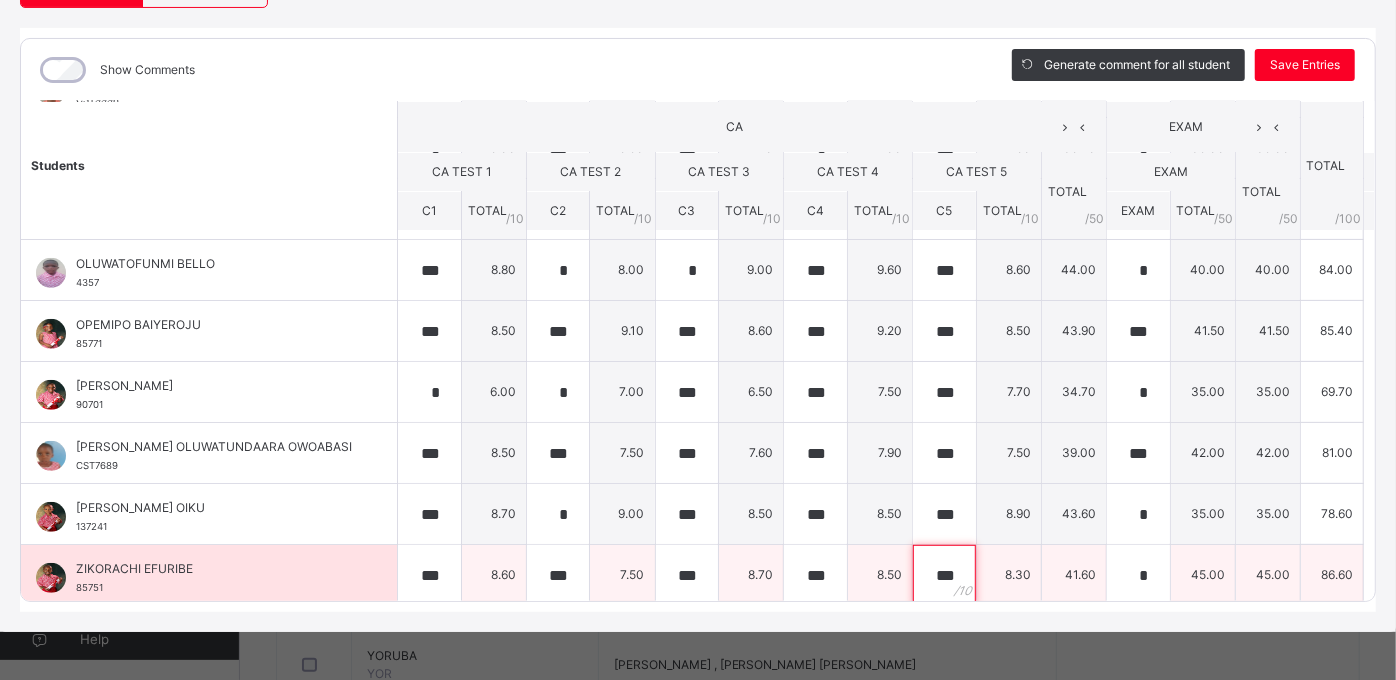 click on "***" at bounding box center [944, 575] 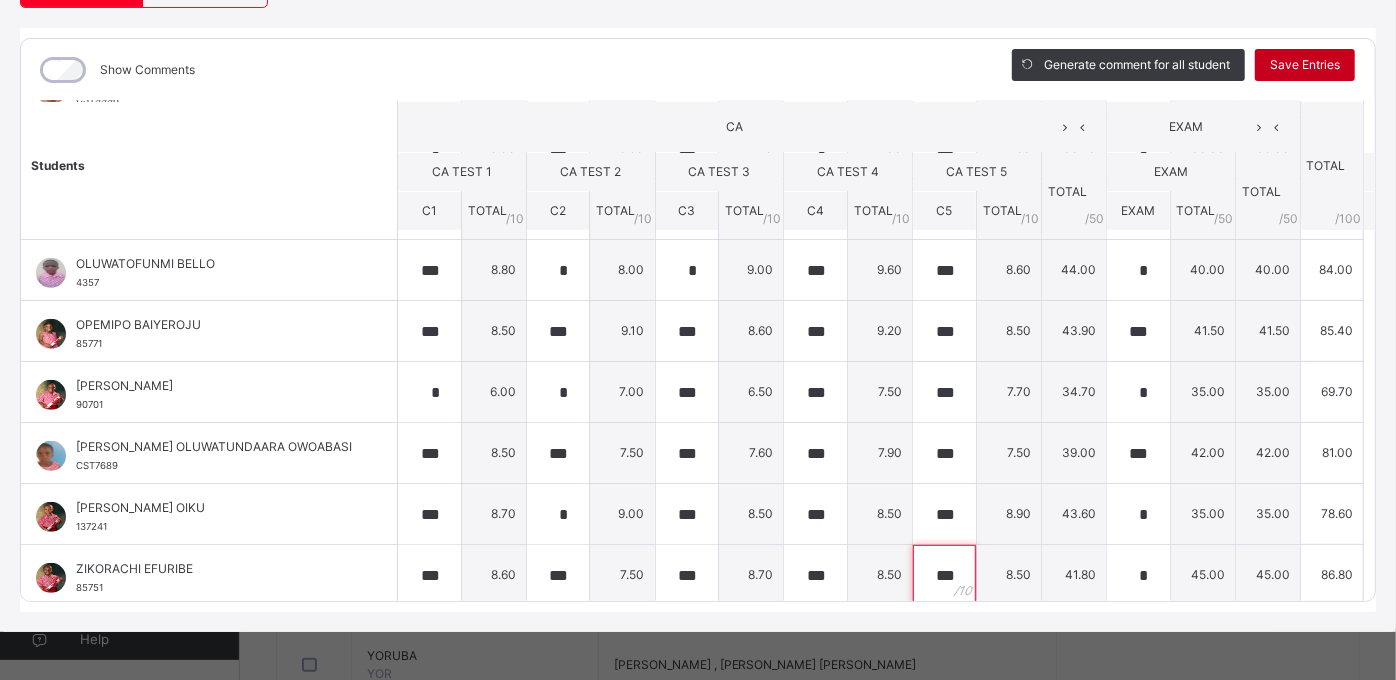 type on "***" 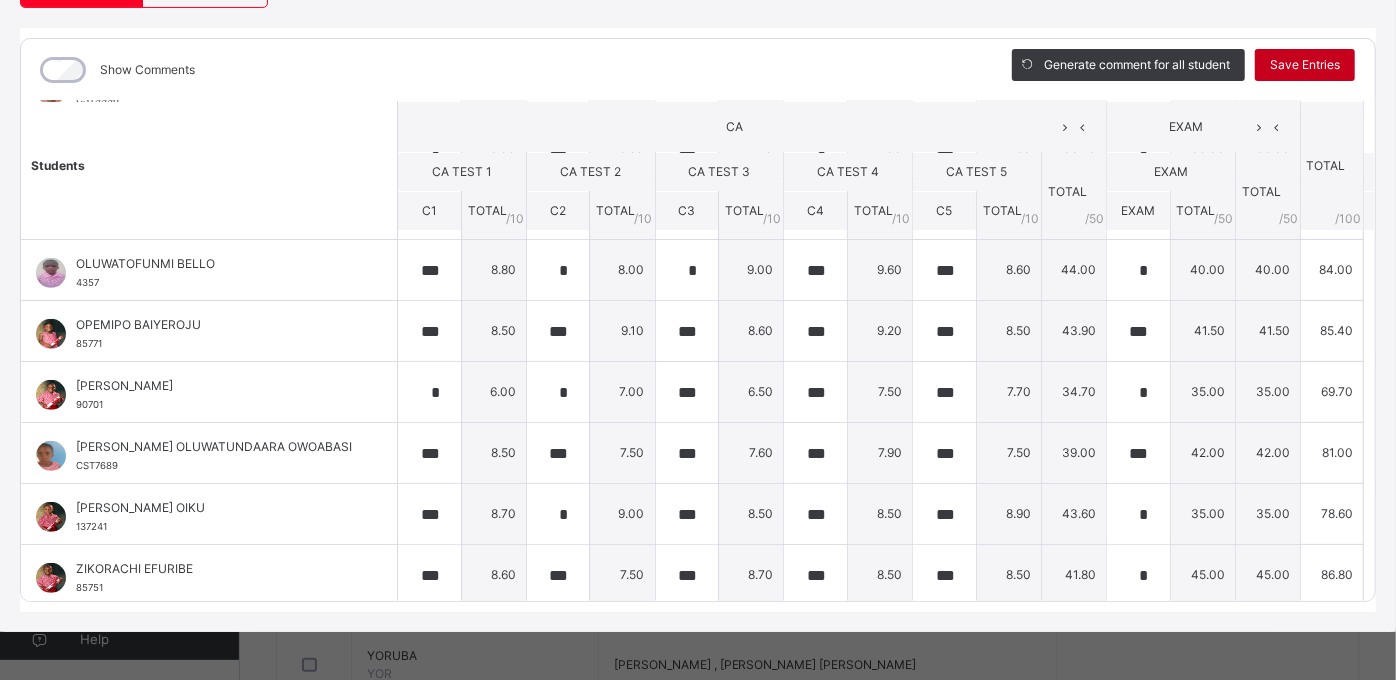 click on "Save Entries" at bounding box center (1305, 65) 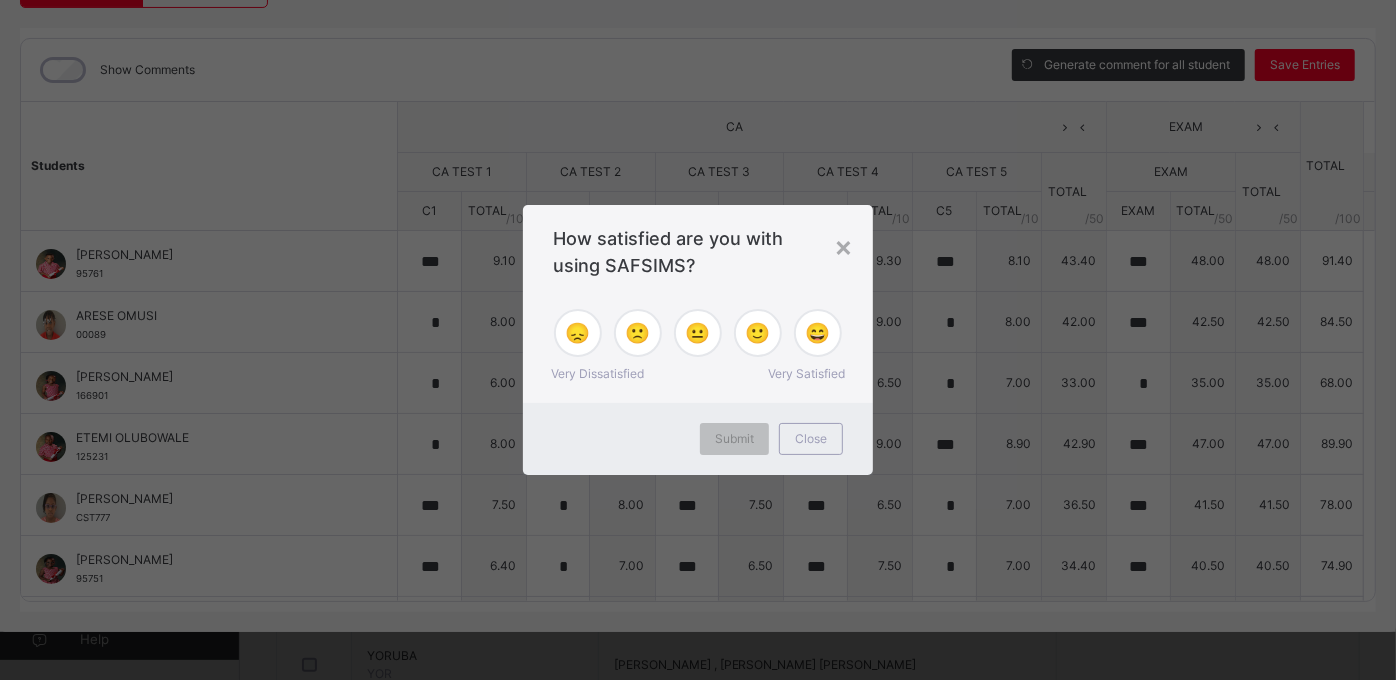 click on "×" at bounding box center [843, 246] 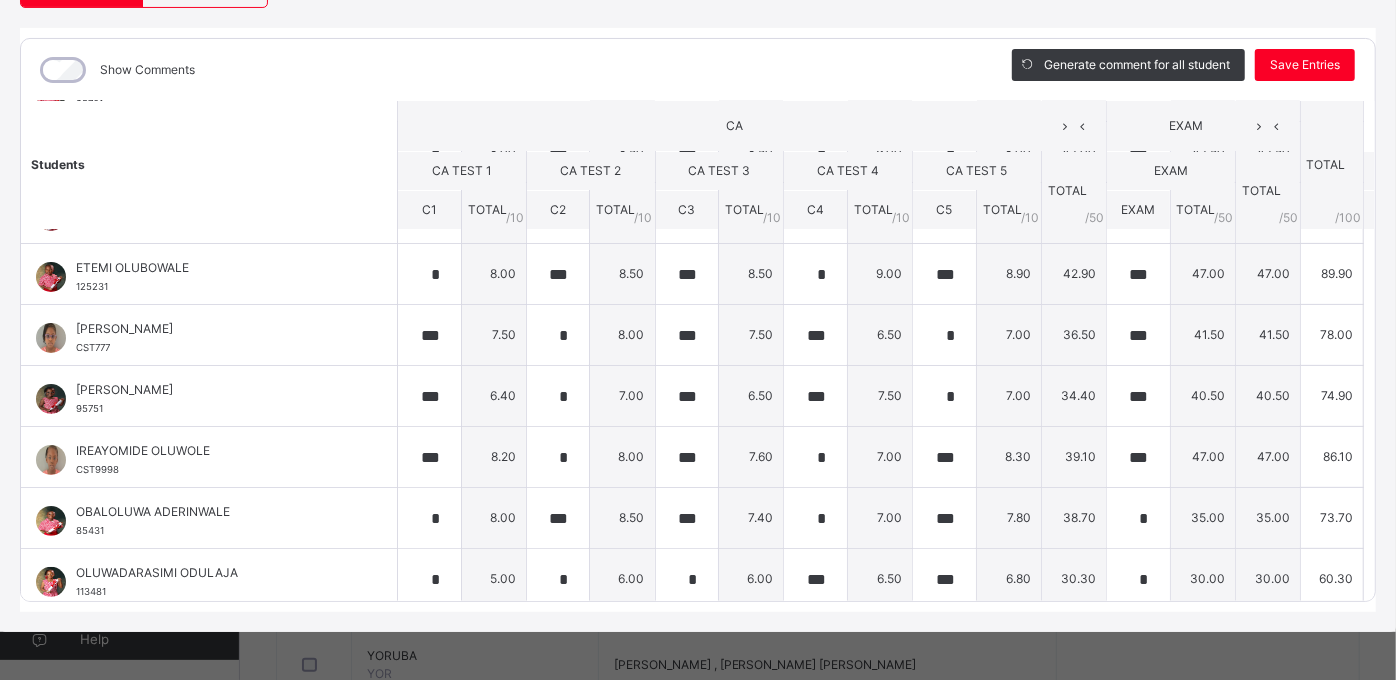 scroll, scrollTop: 0, scrollLeft: 0, axis: both 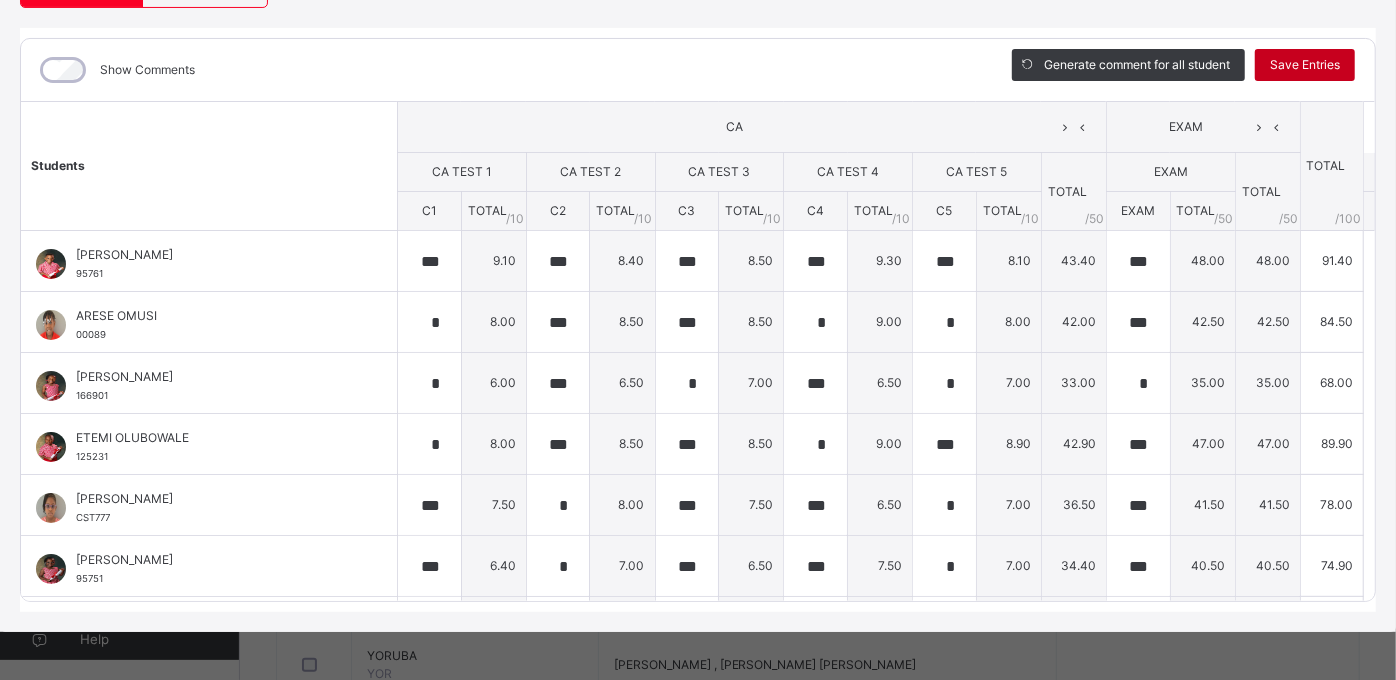 click on "Save Entries" at bounding box center (1305, 65) 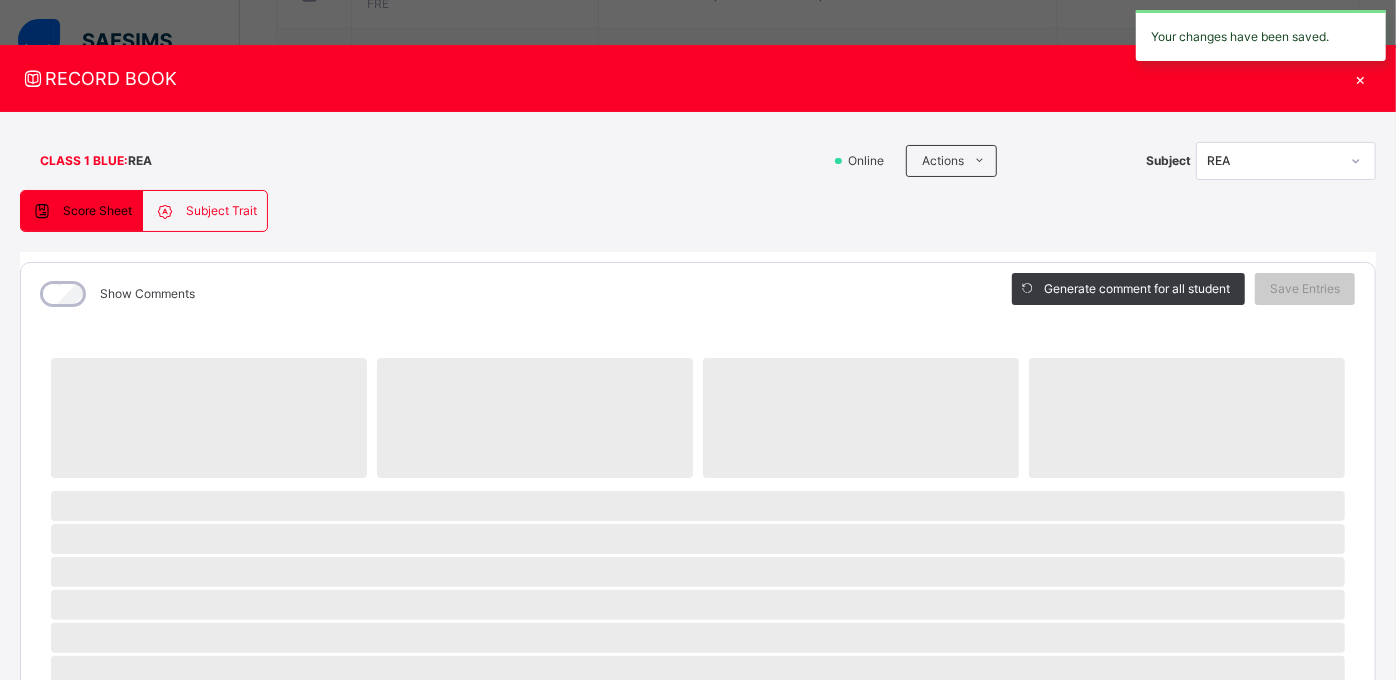 scroll, scrollTop: 0, scrollLeft: 0, axis: both 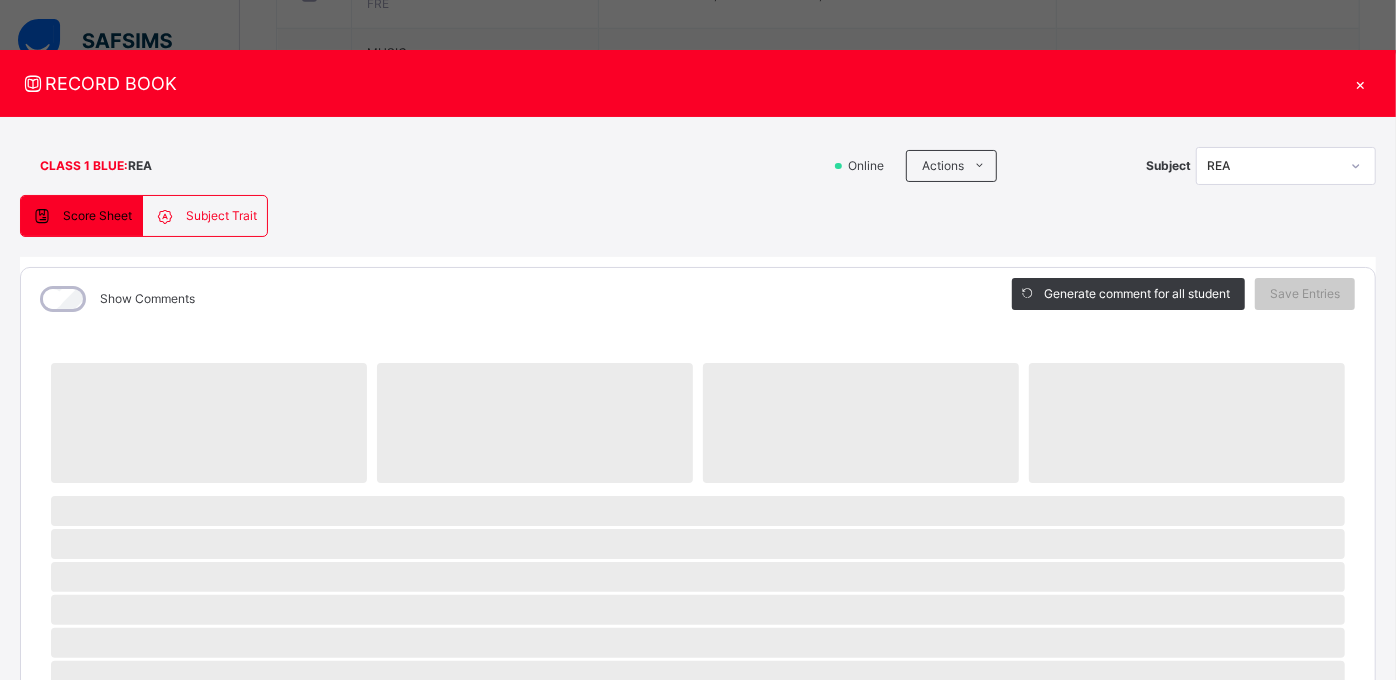 click on "×" at bounding box center [1361, 83] 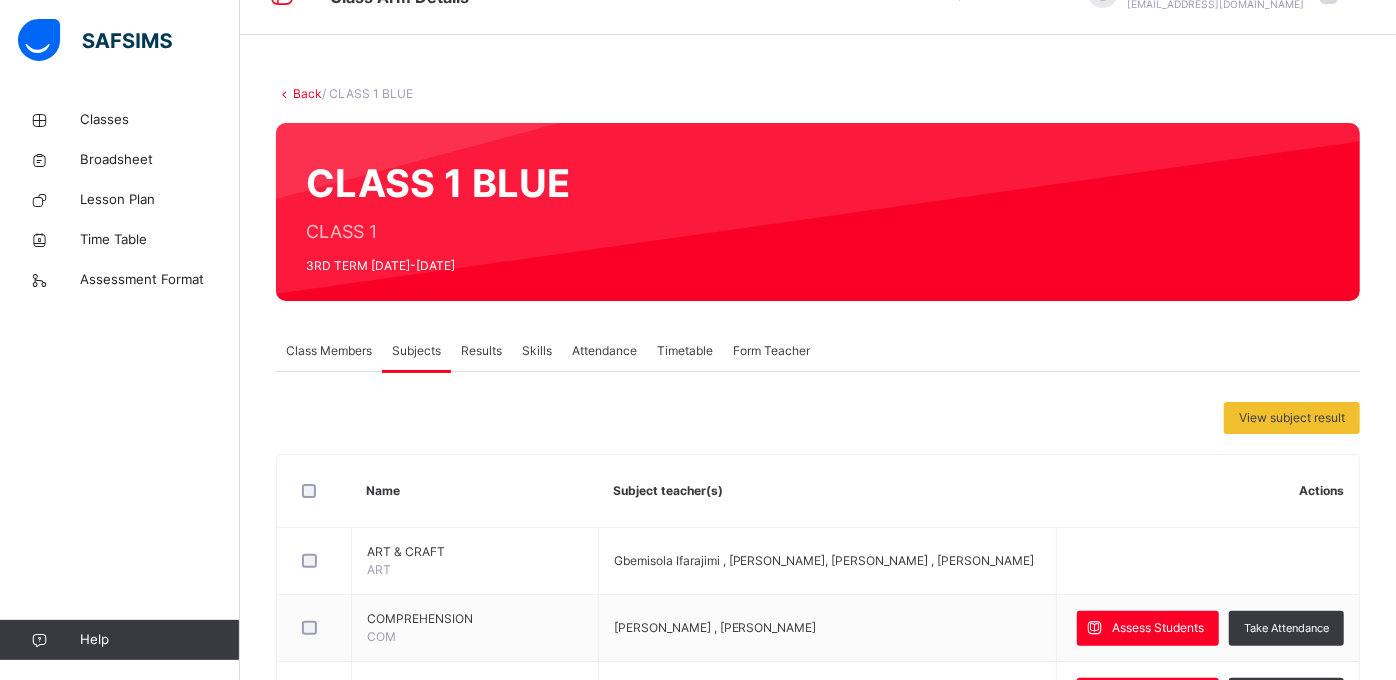 scroll, scrollTop: 0, scrollLeft: 0, axis: both 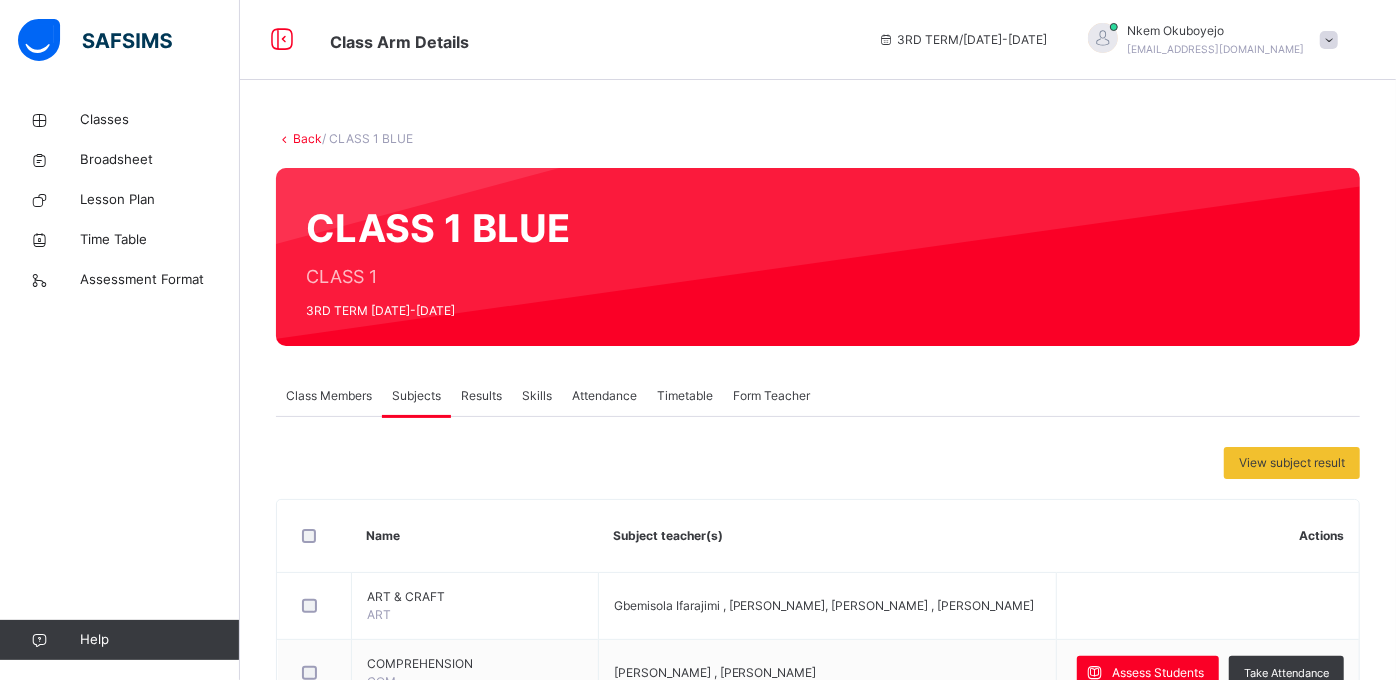 click on "Results" at bounding box center [481, 396] 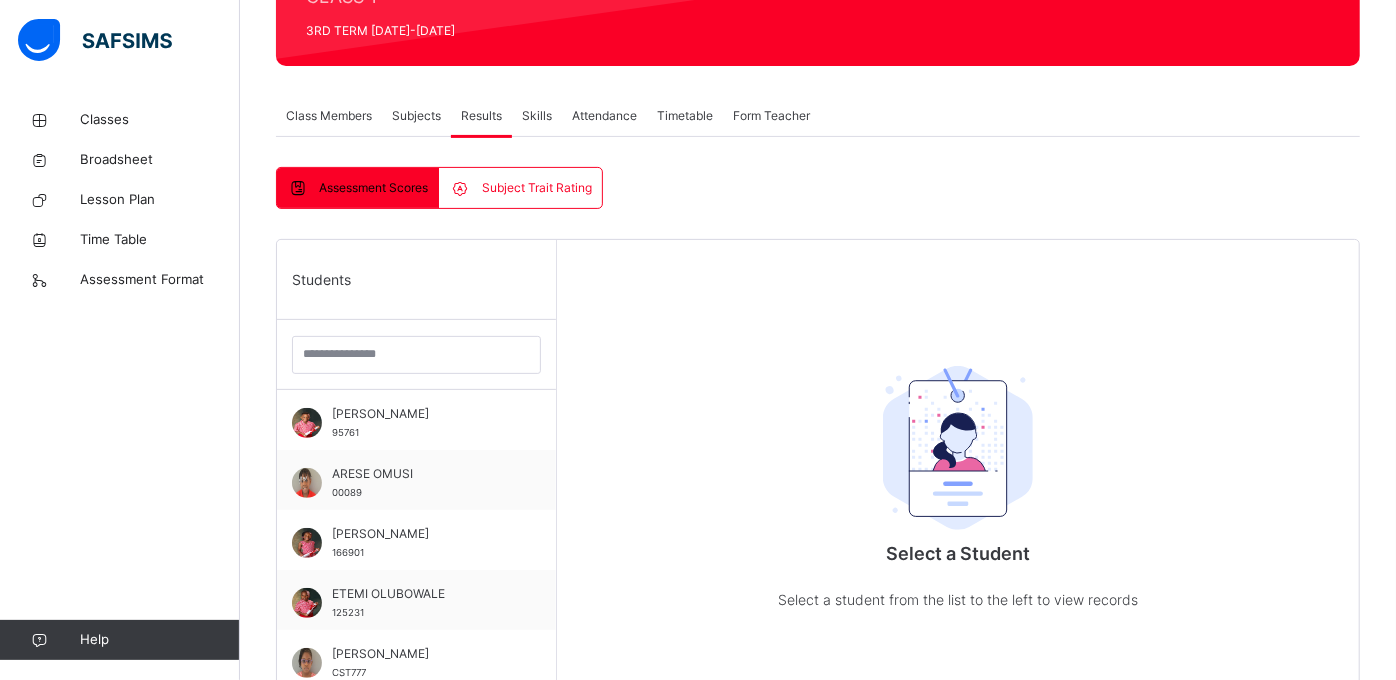 scroll, scrollTop: 325, scrollLeft: 0, axis: vertical 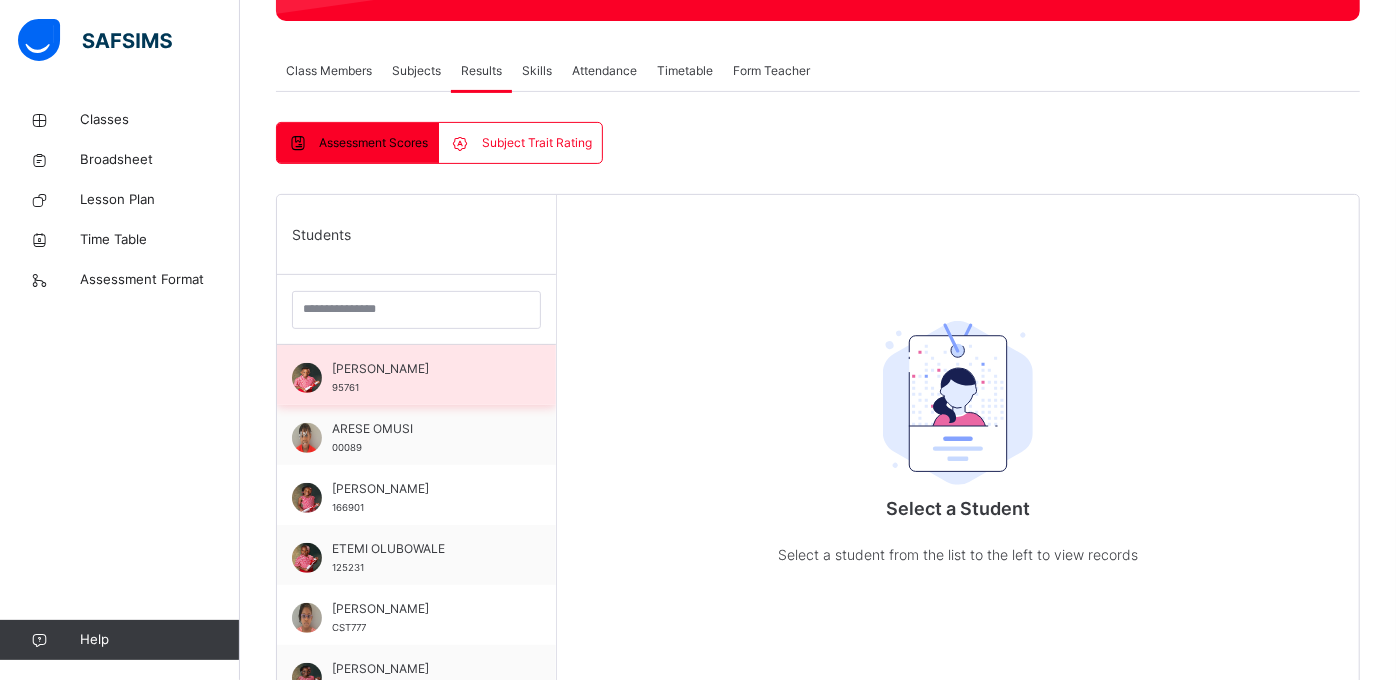 click on "[PERSON_NAME]" at bounding box center [421, 369] 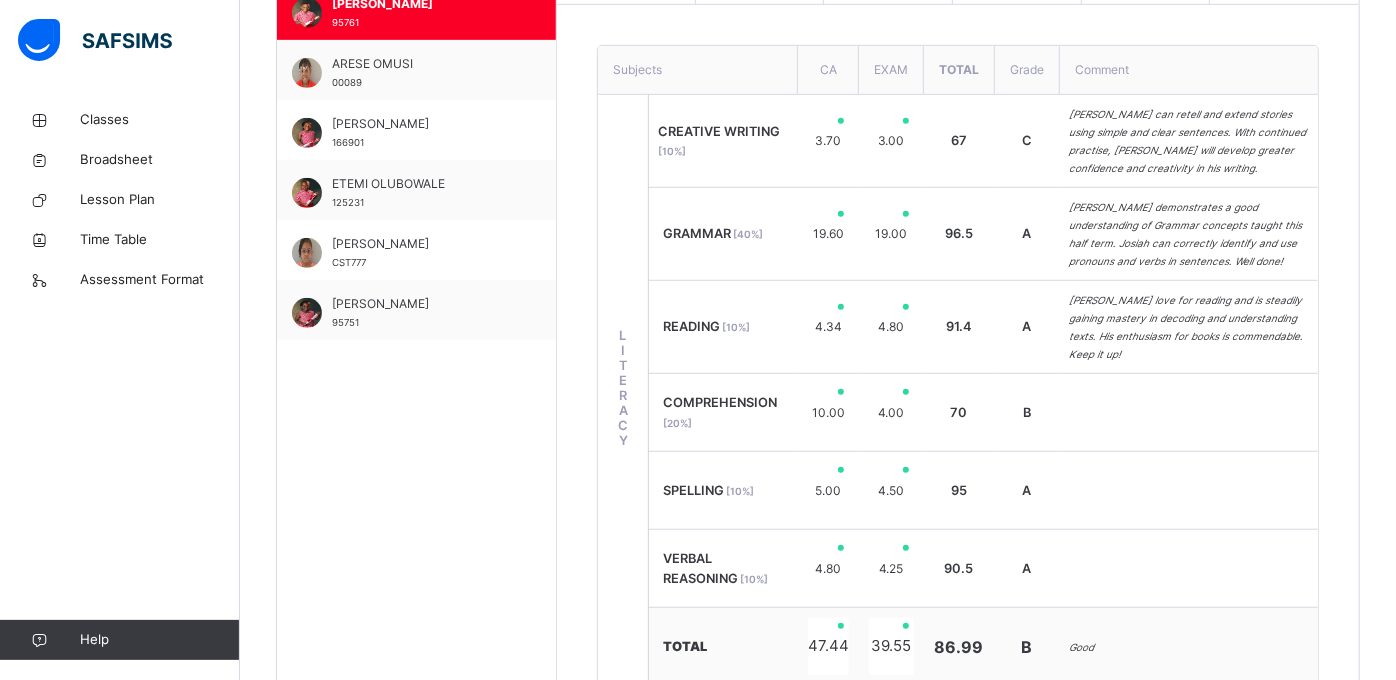 scroll, scrollTop: 696, scrollLeft: 0, axis: vertical 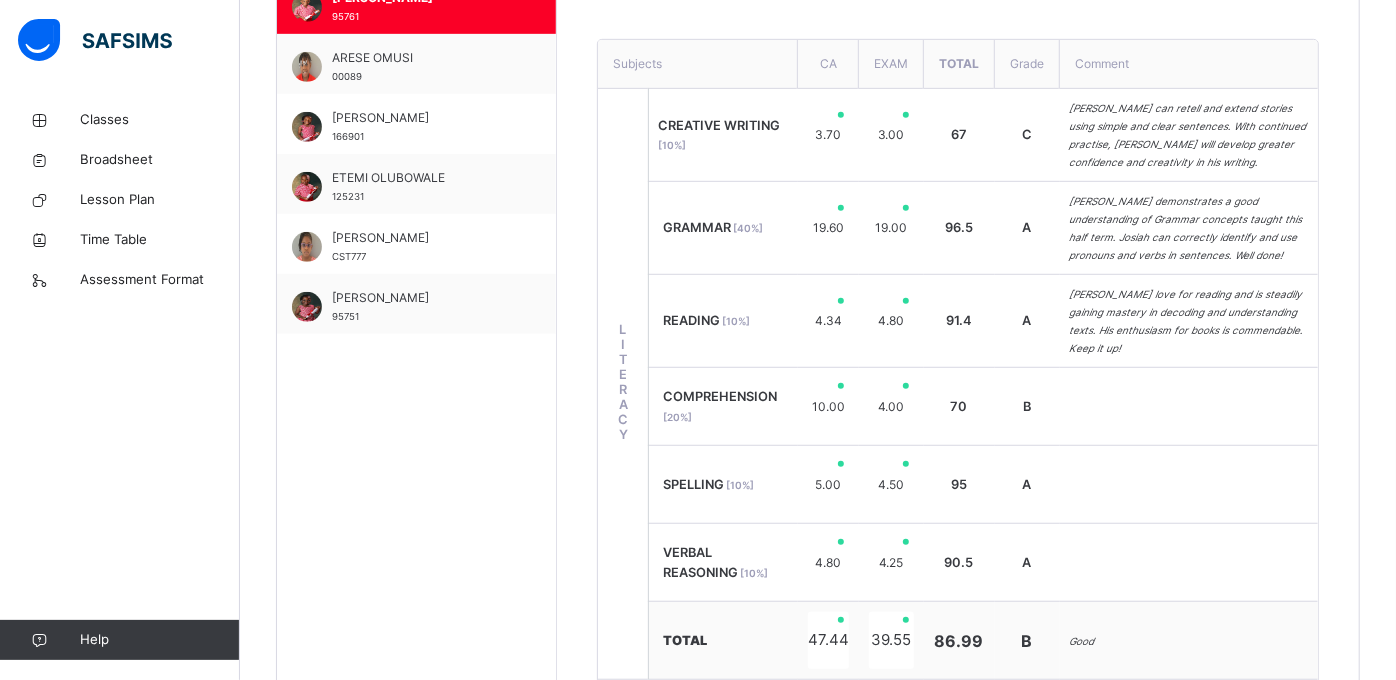 click on "[PERSON_NAME]’s love for reading and is steadily gaining mastery in decoding and understanding texts. His enthusiasm for books is commendable. Keep it up!" at bounding box center (1189, 321) 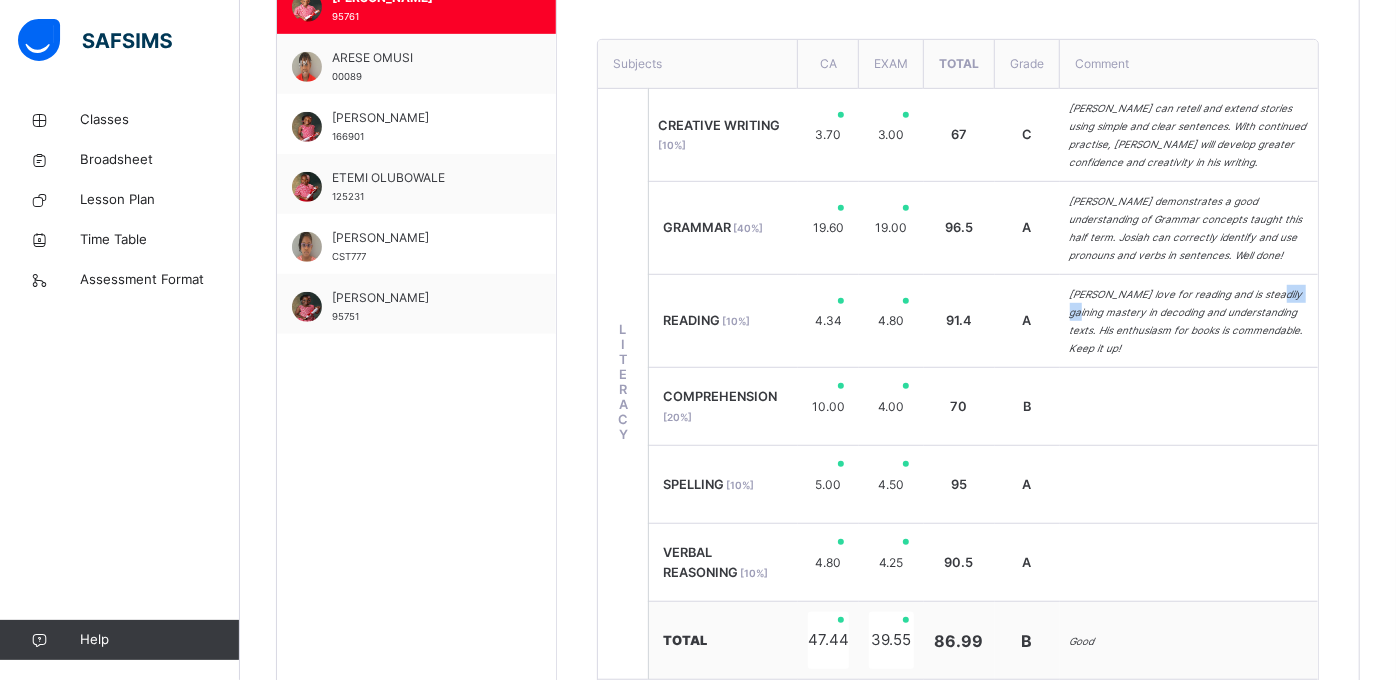 click on "[PERSON_NAME]’s love for reading and is steadily gaining mastery in decoding and understanding texts. His enthusiasm for books is commendable. Keep it up!" at bounding box center (1189, 321) 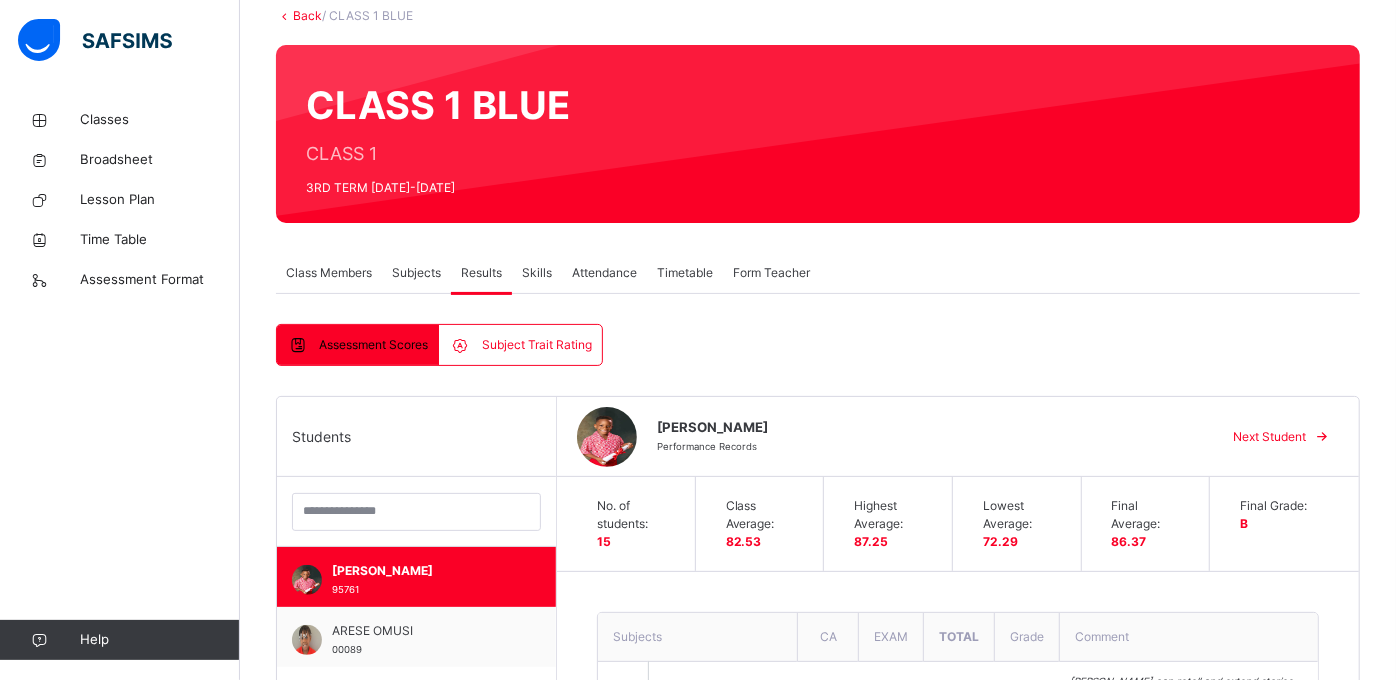 scroll, scrollTop: 146, scrollLeft: 0, axis: vertical 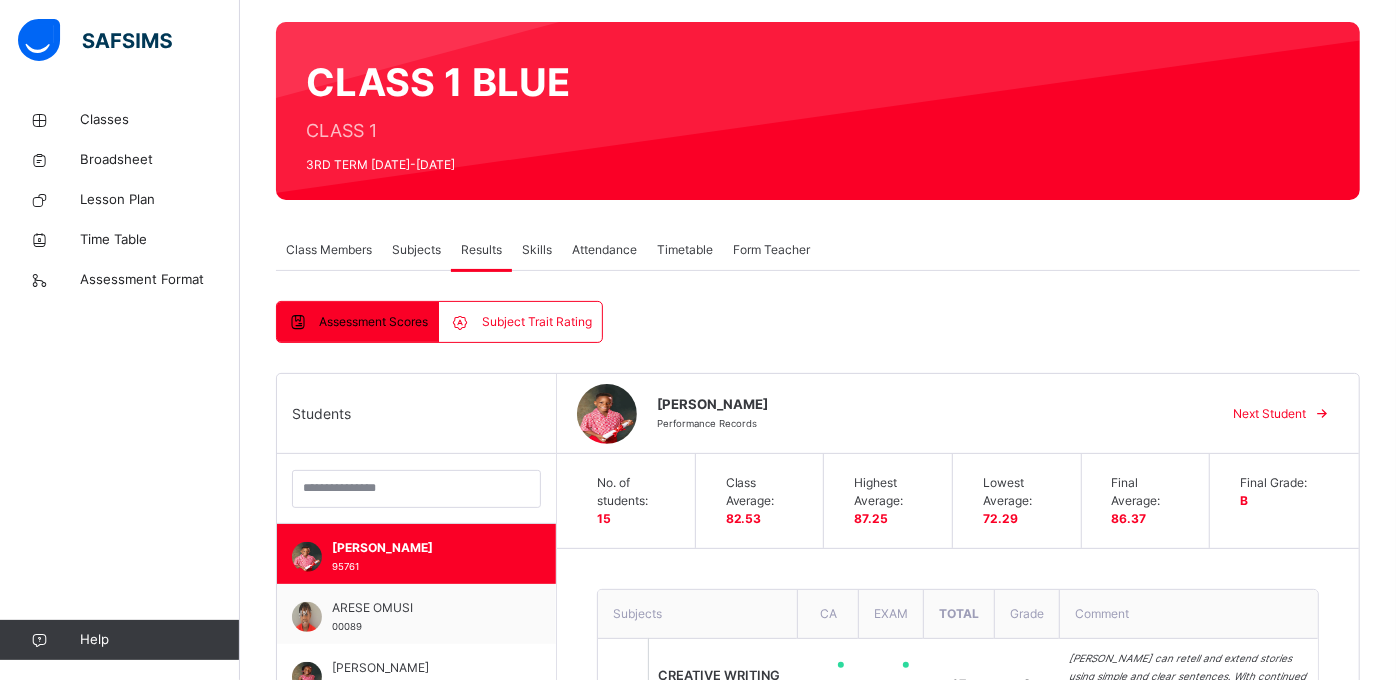 click on "Subjects" at bounding box center [416, 250] 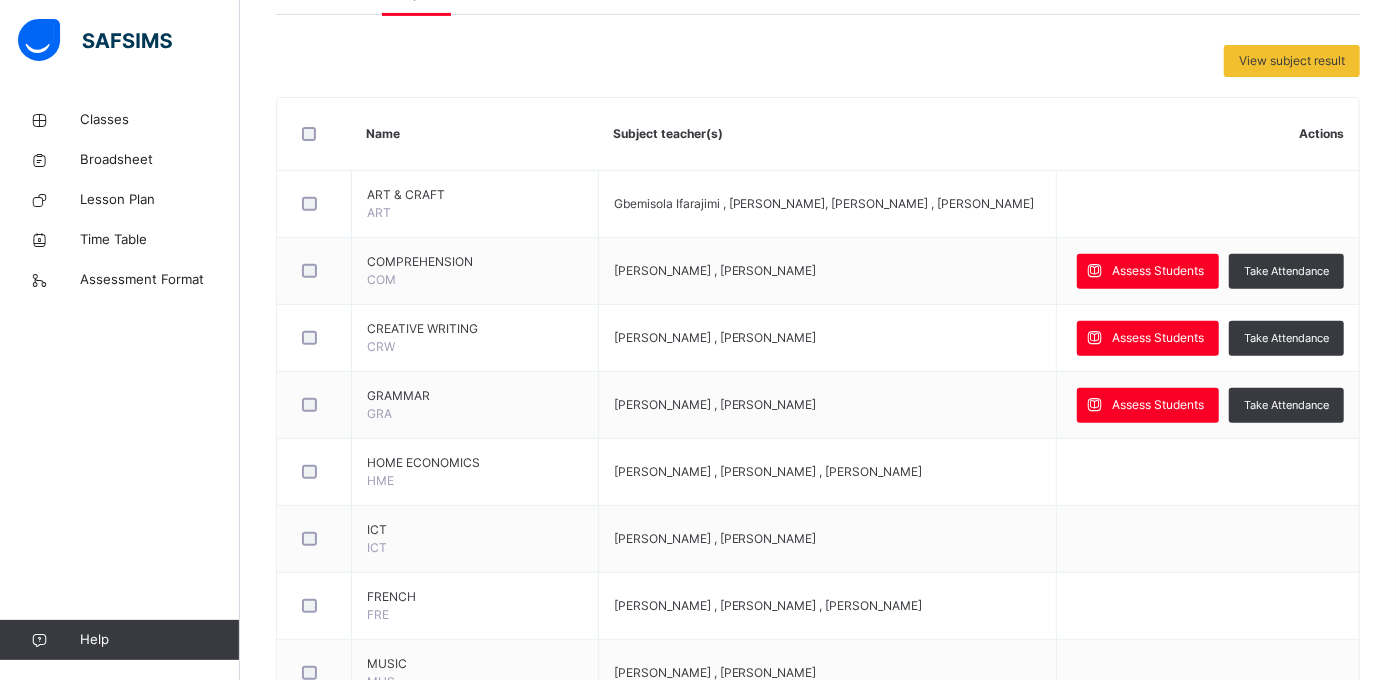 scroll, scrollTop: 414, scrollLeft: 0, axis: vertical 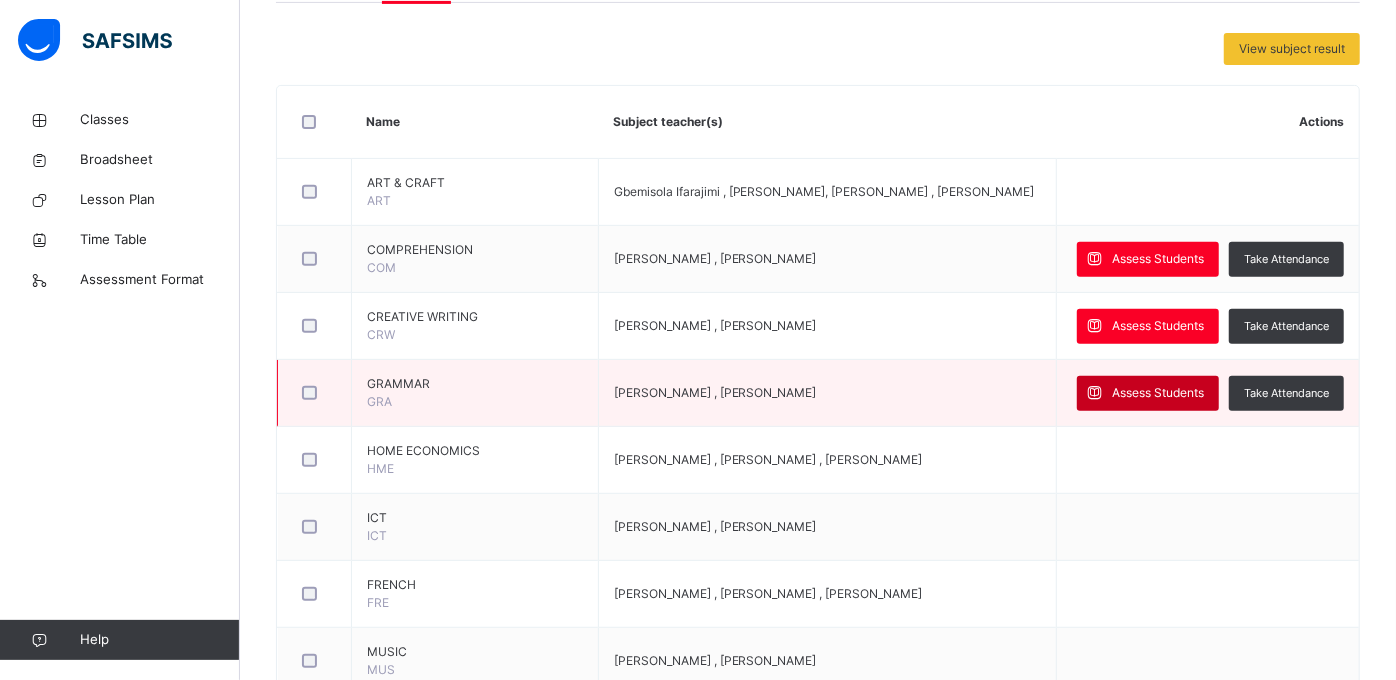 click on "Assess Students" at bounding box center [1158, 393] 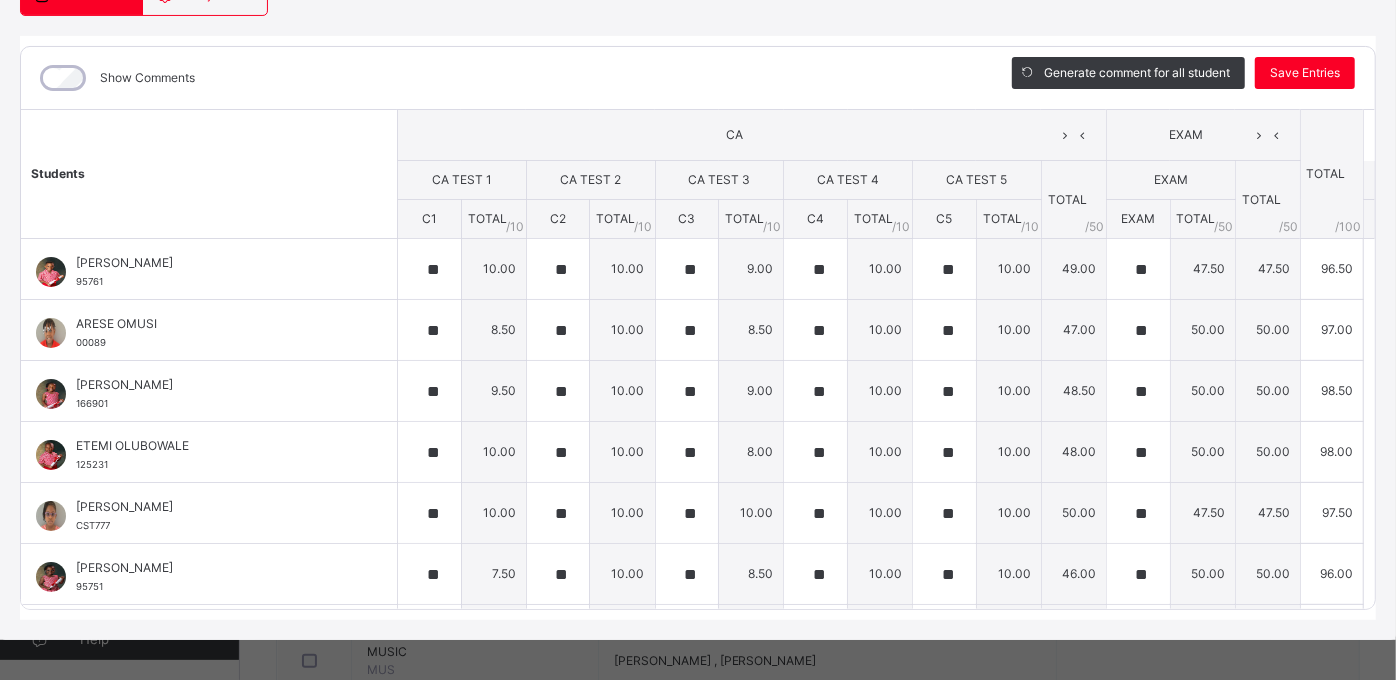 scroll, scrollTop: 229, scrollLeft: 0, axis: vertical 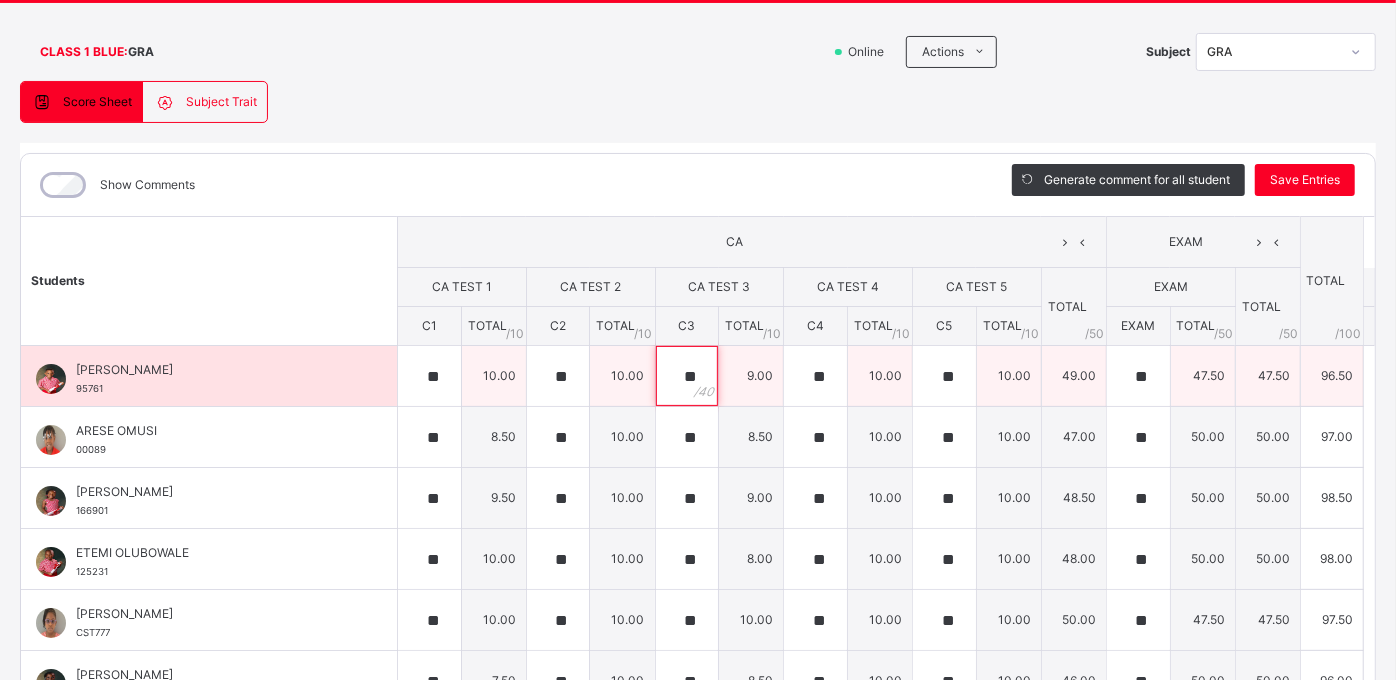 click on "**" at bounding box center [687, 376] 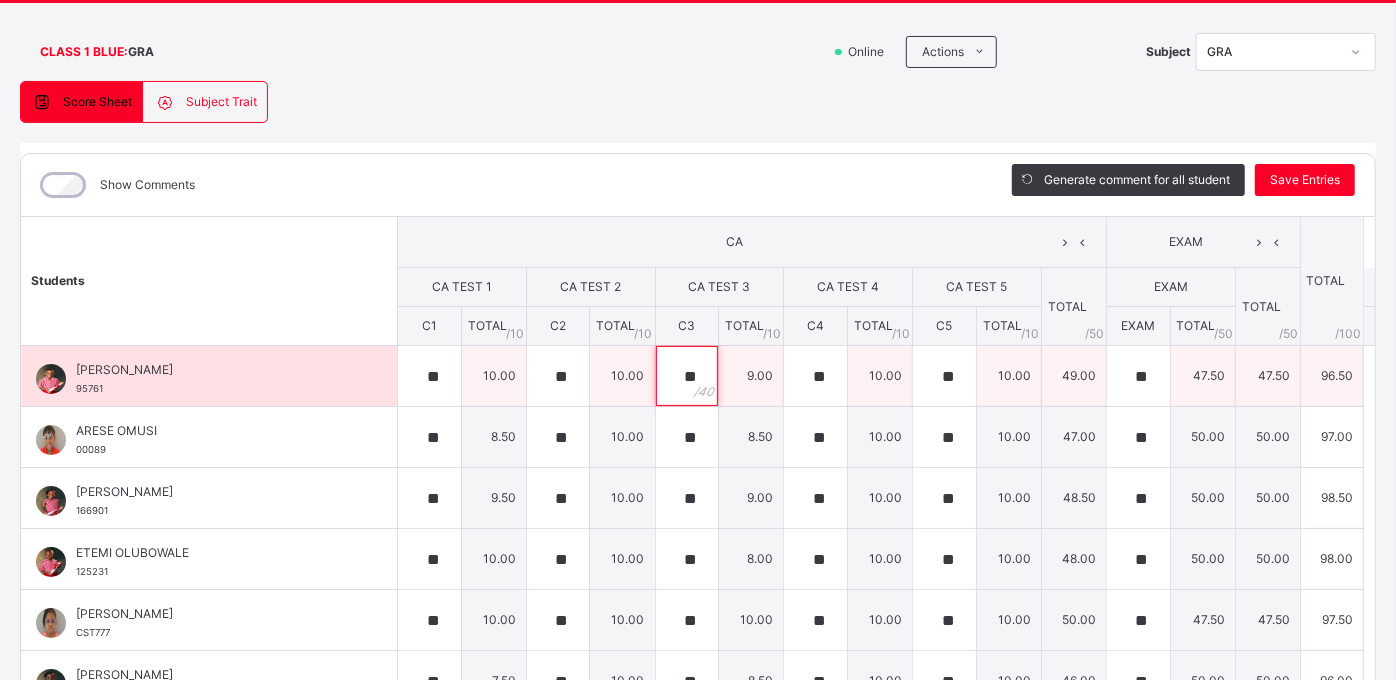 type on "*" 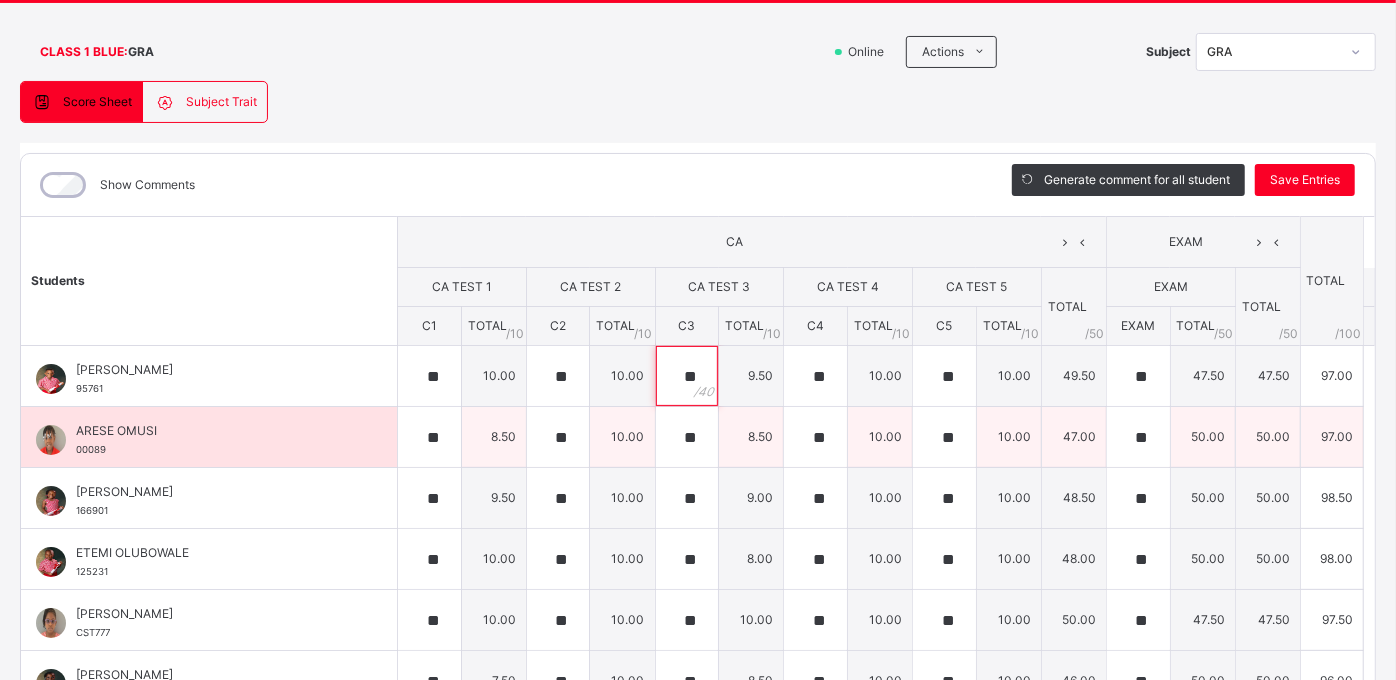 type on "**" 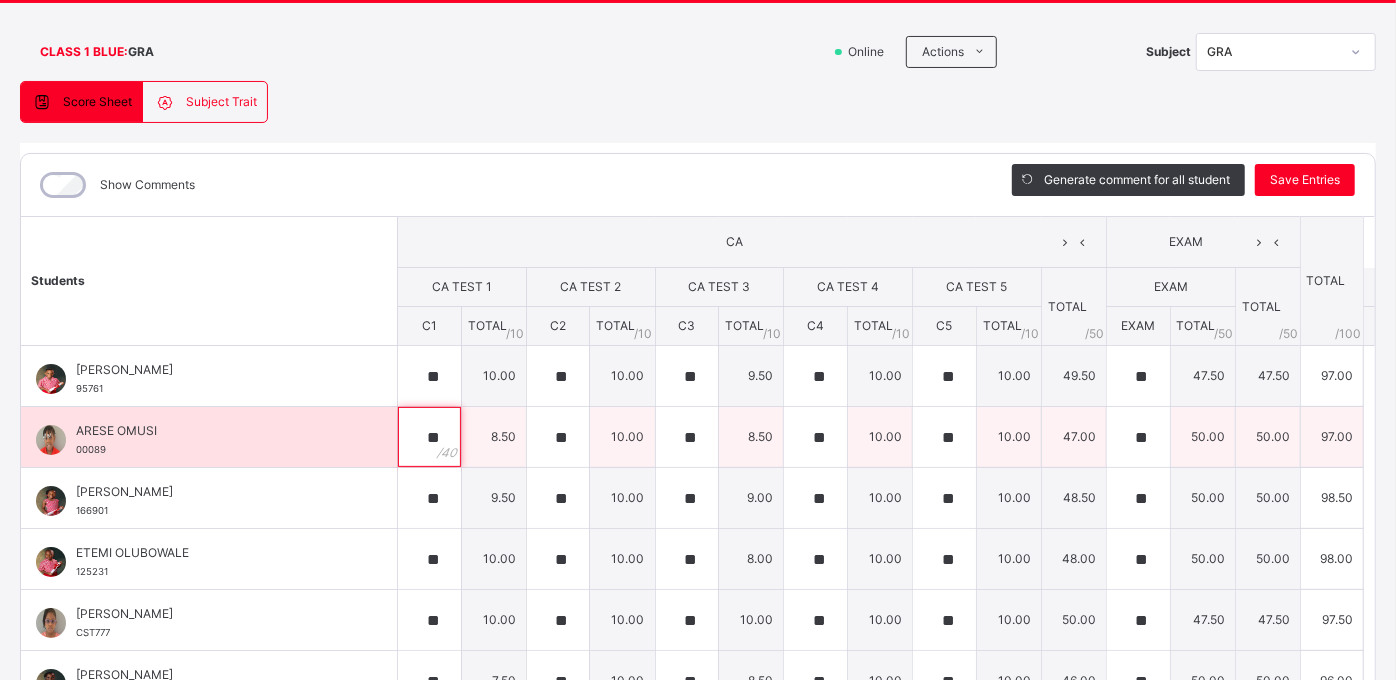 click on "**" at bounding box center [429, 437] 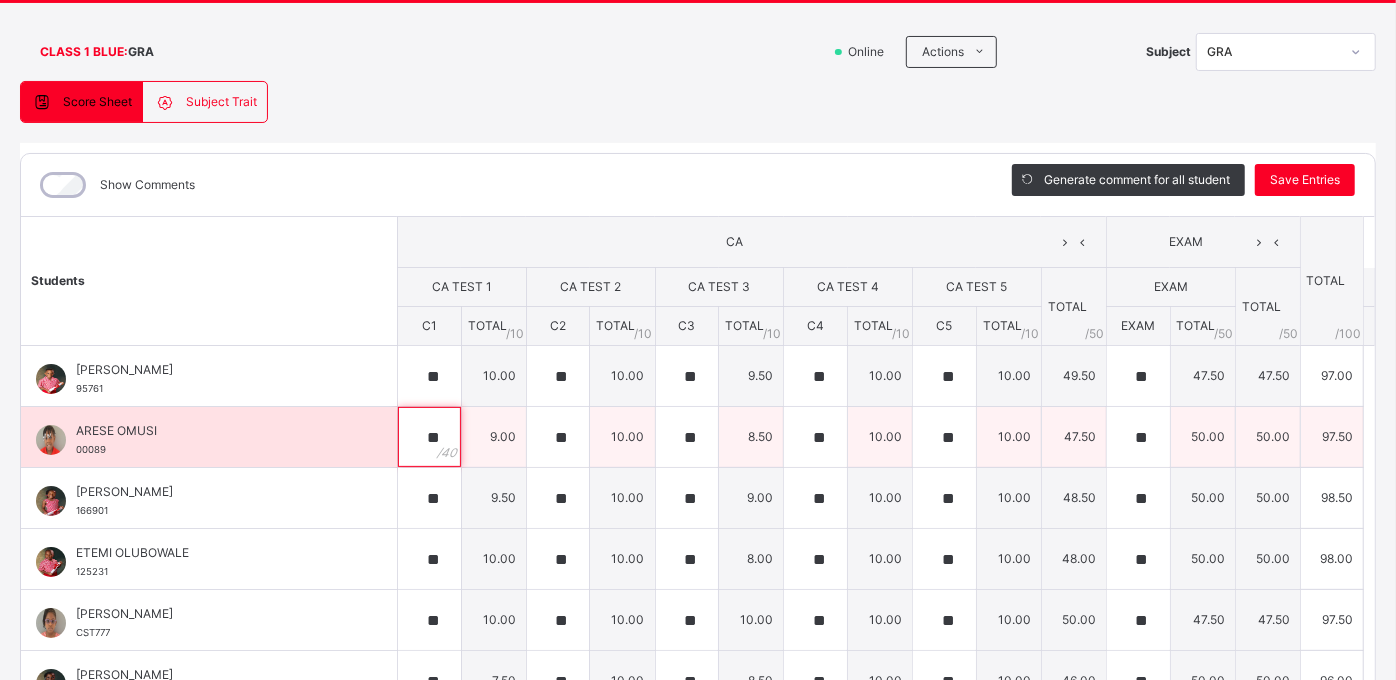 type on "**" 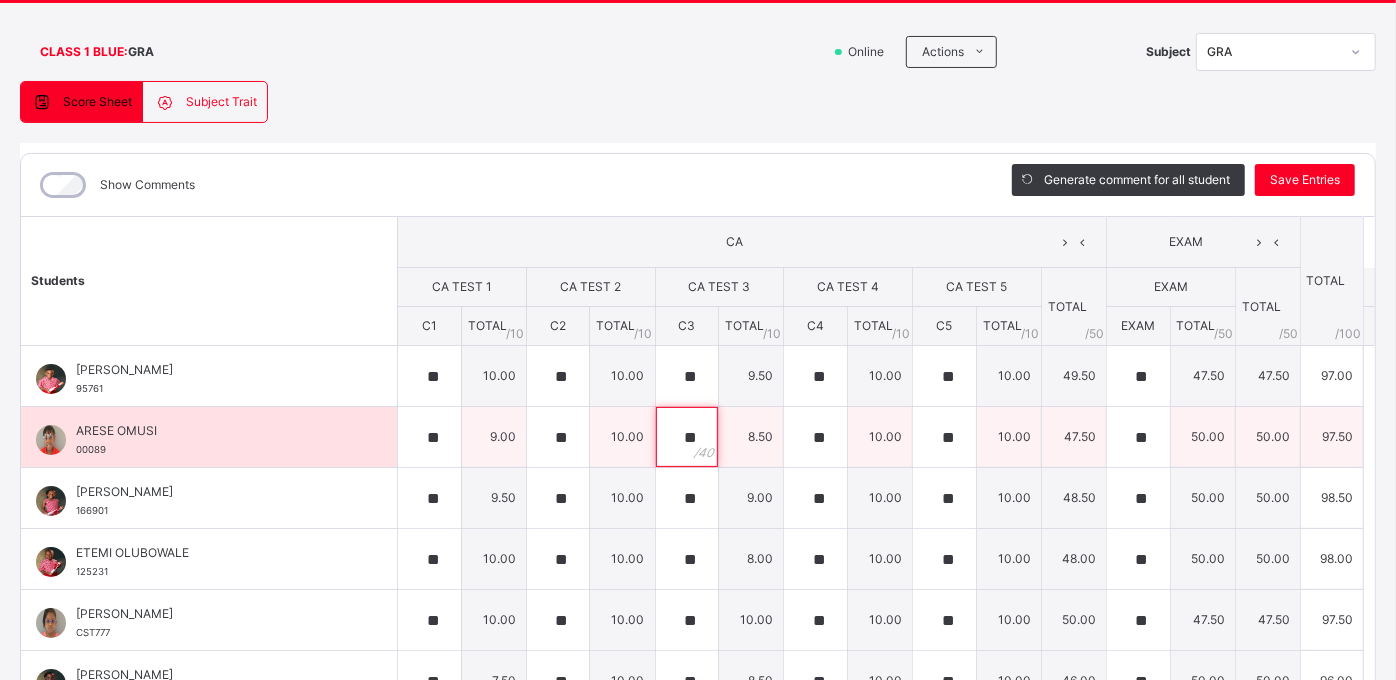 click on "**" at bounding box center (687, 437) 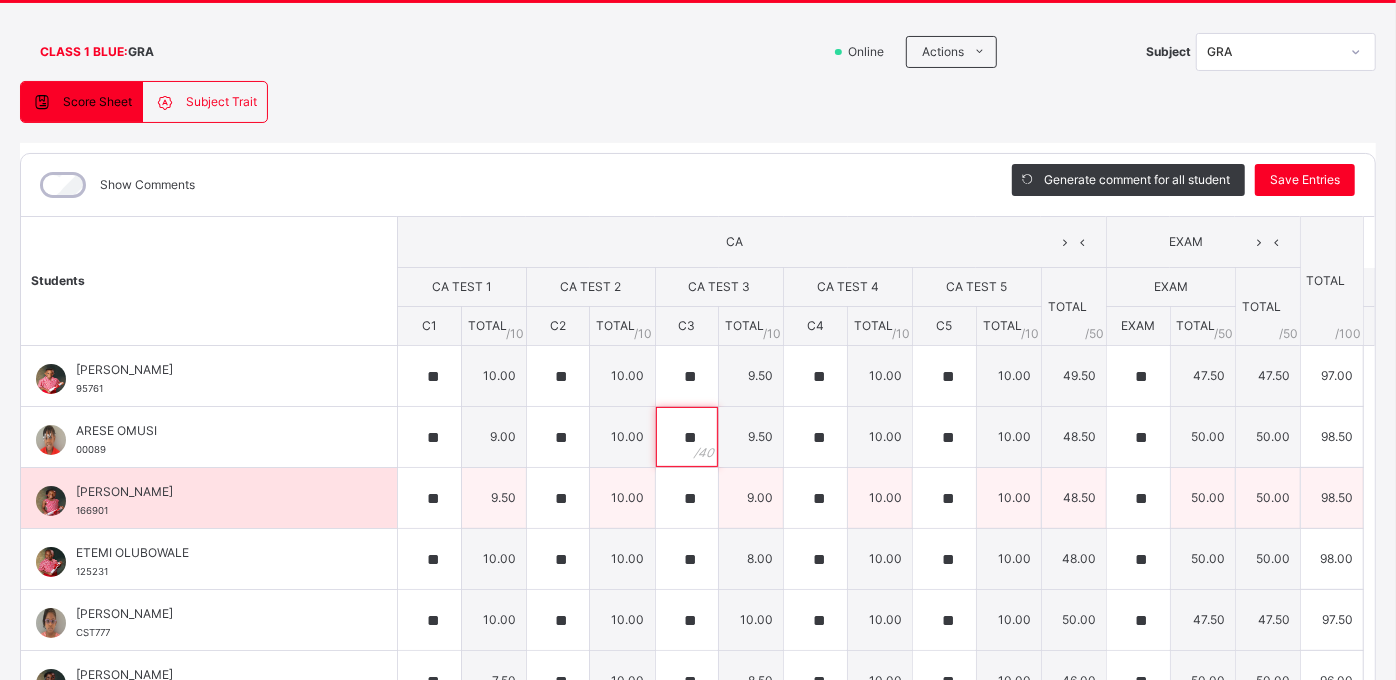 type on "**" 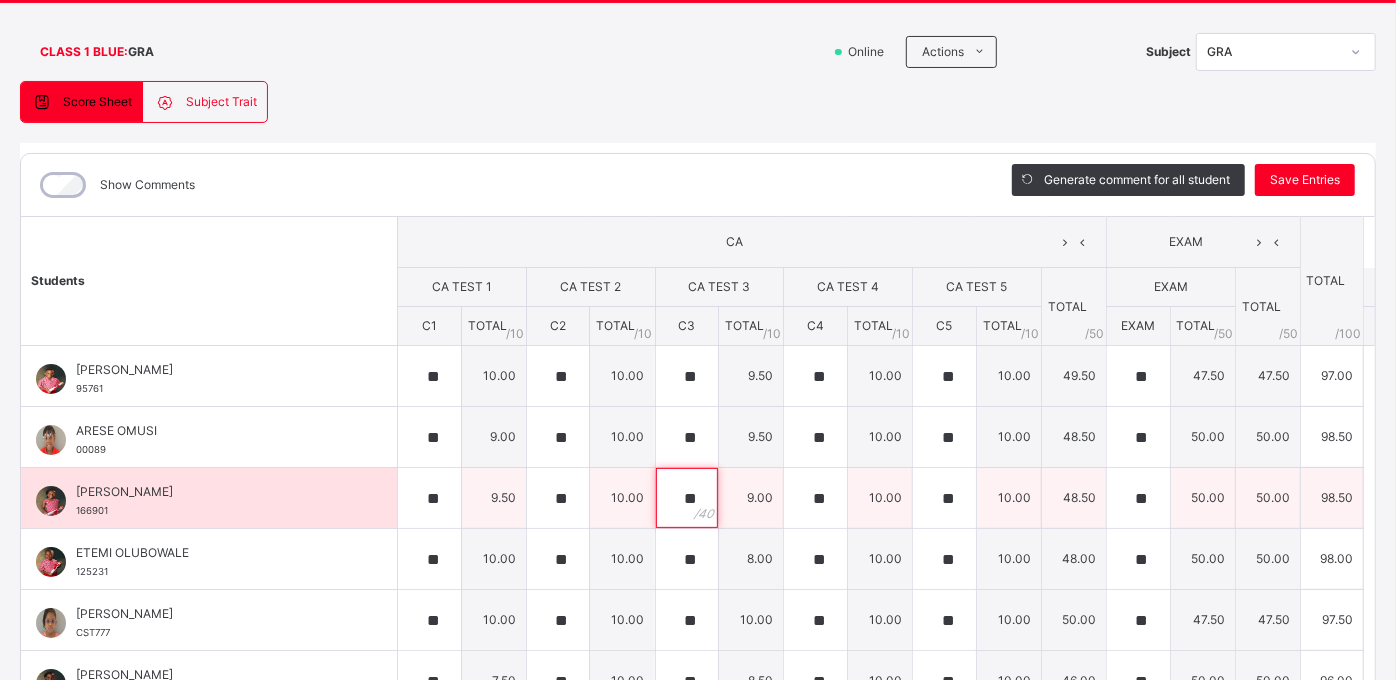 click on "**" at bounding box center (687, 498) 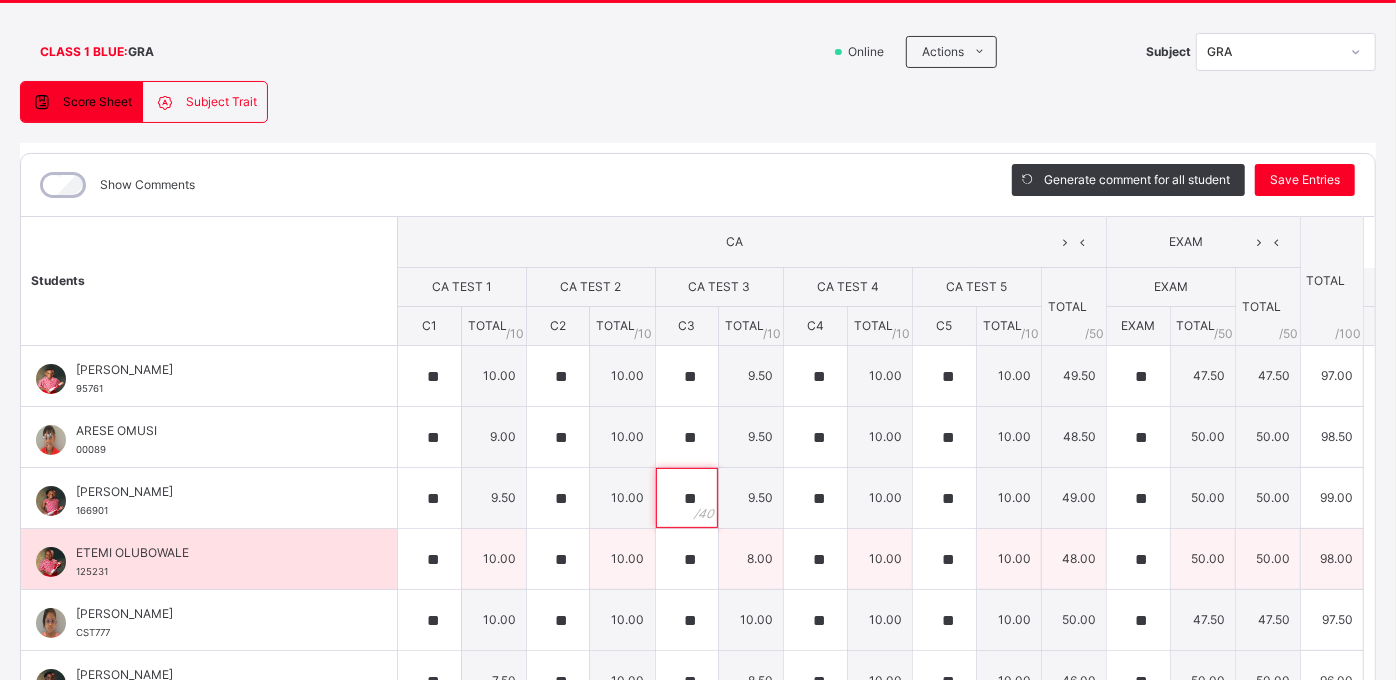 type on "**" 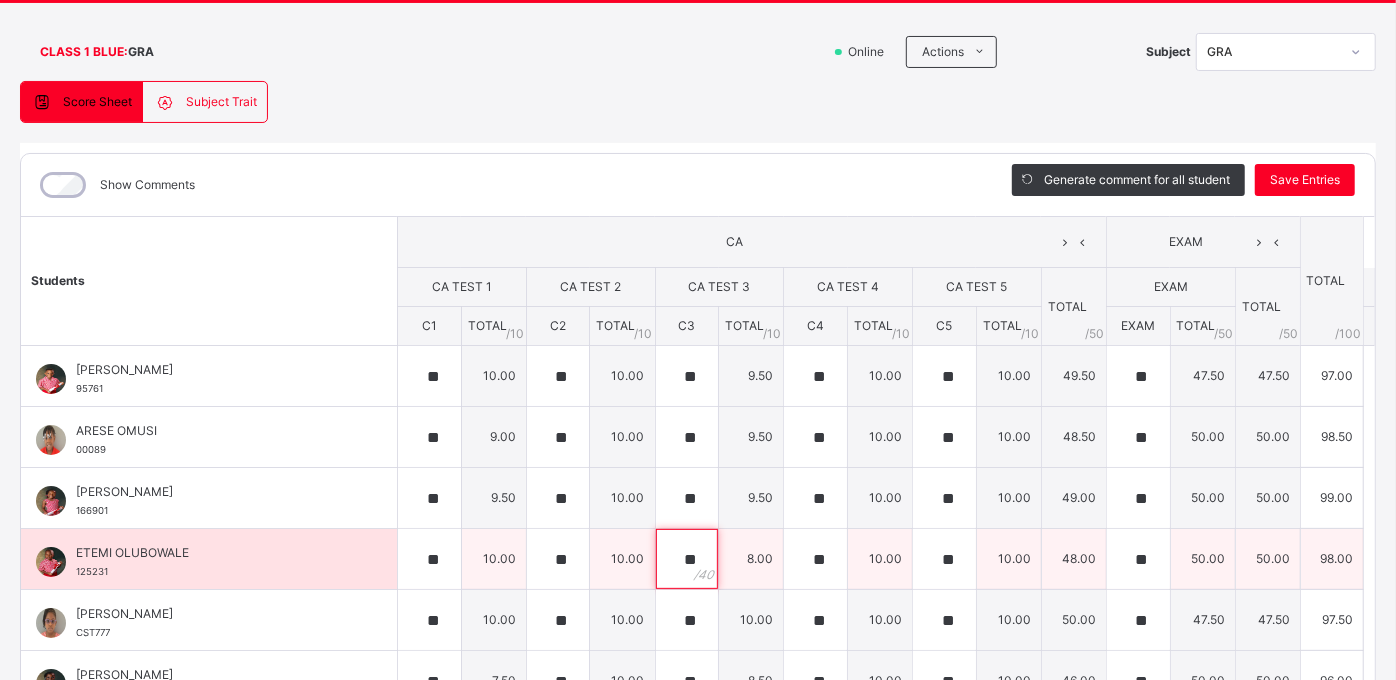 click on "**" at bounding box center (687, 559) 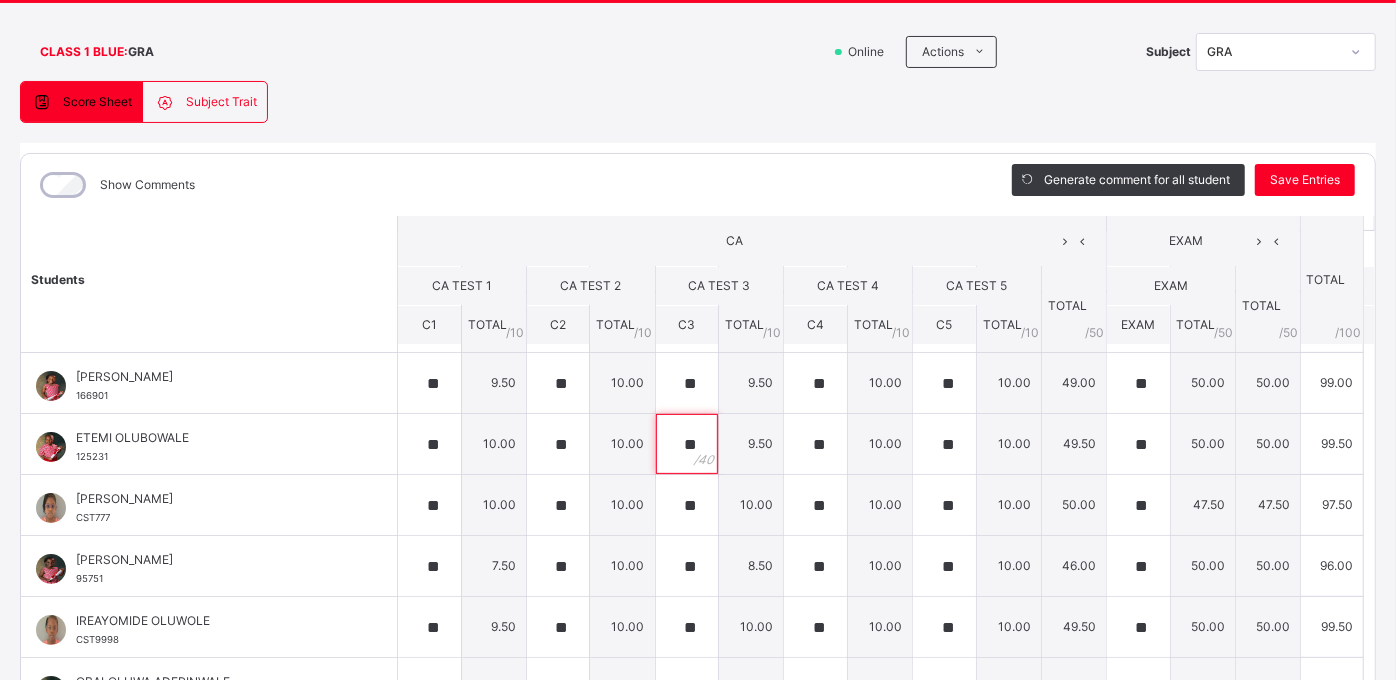 scroll, scrollTop: 118, scrollLeft: 0, axis: vertical 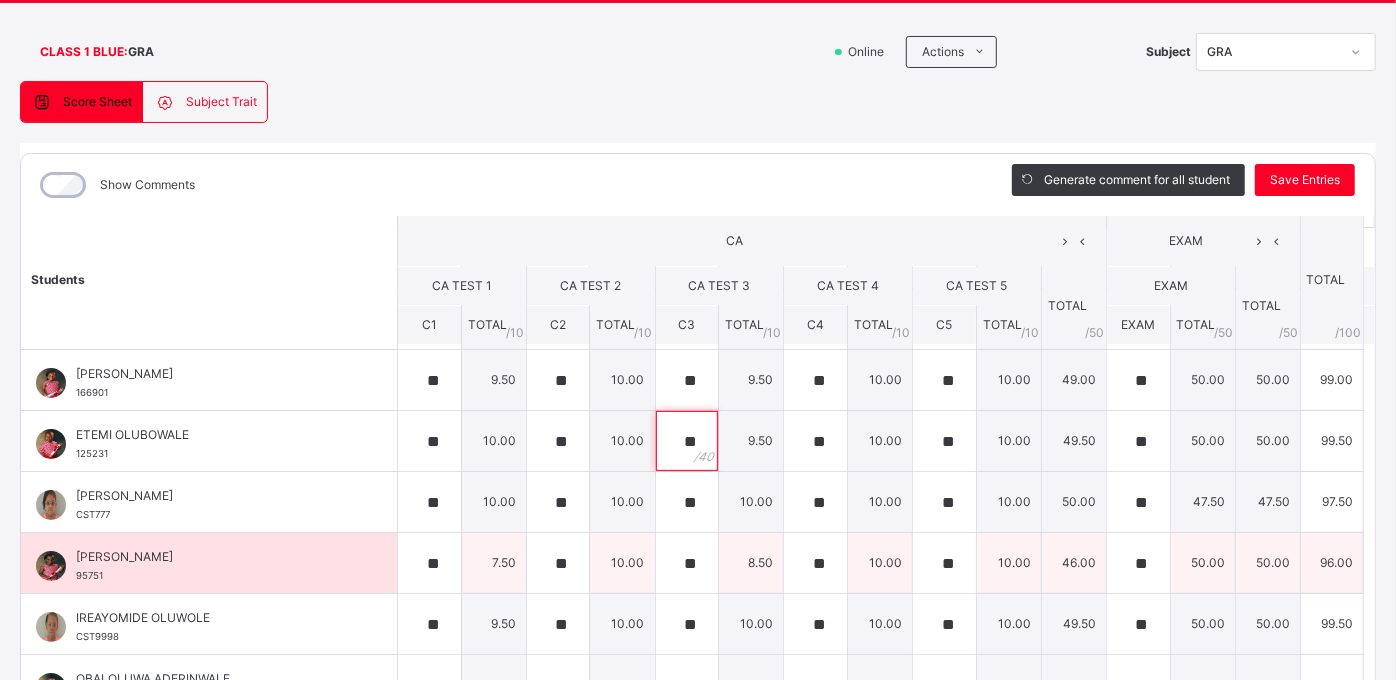type on "**" 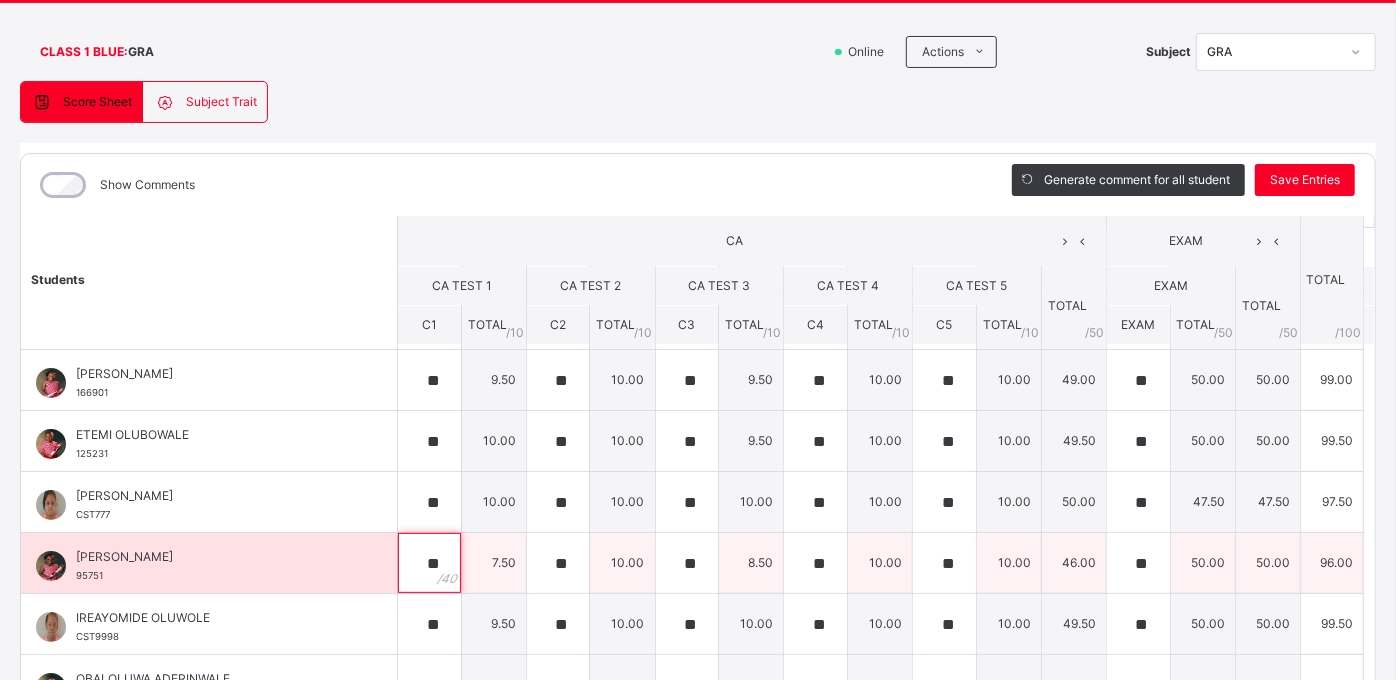 click on "**" at bounding box center (429, 563) 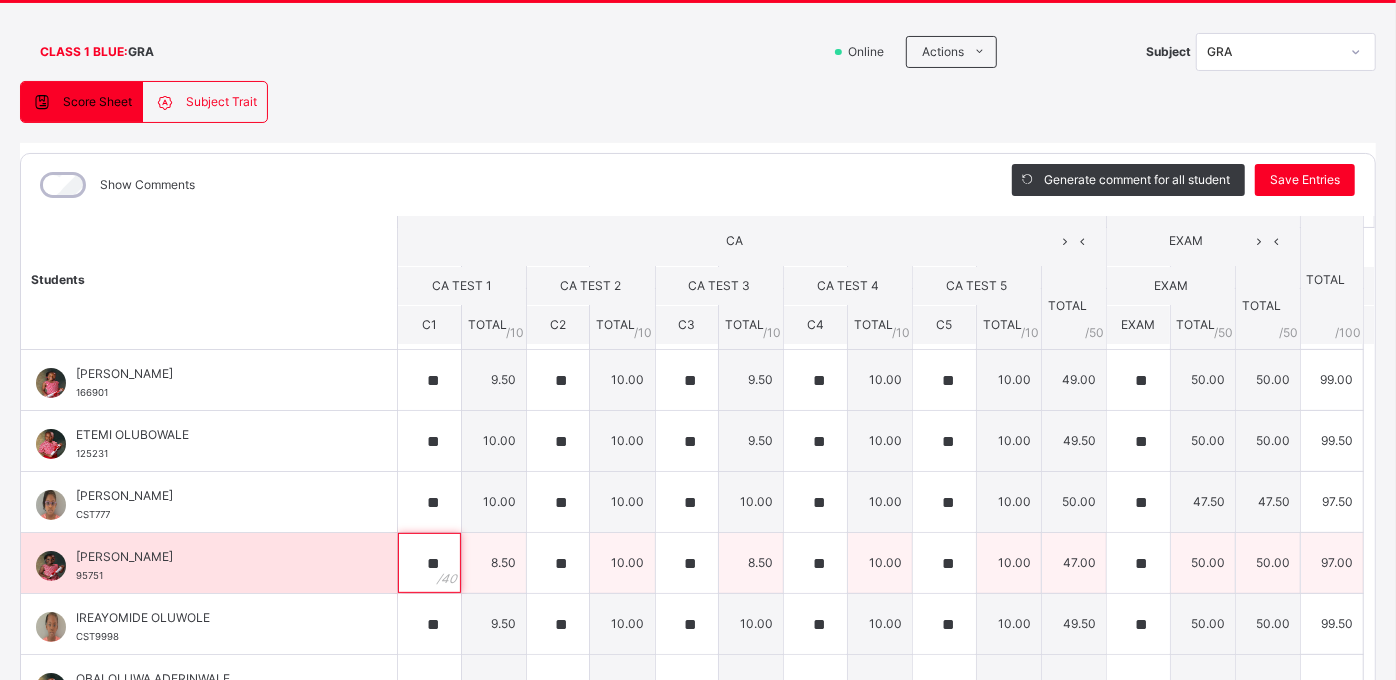 type on "**" 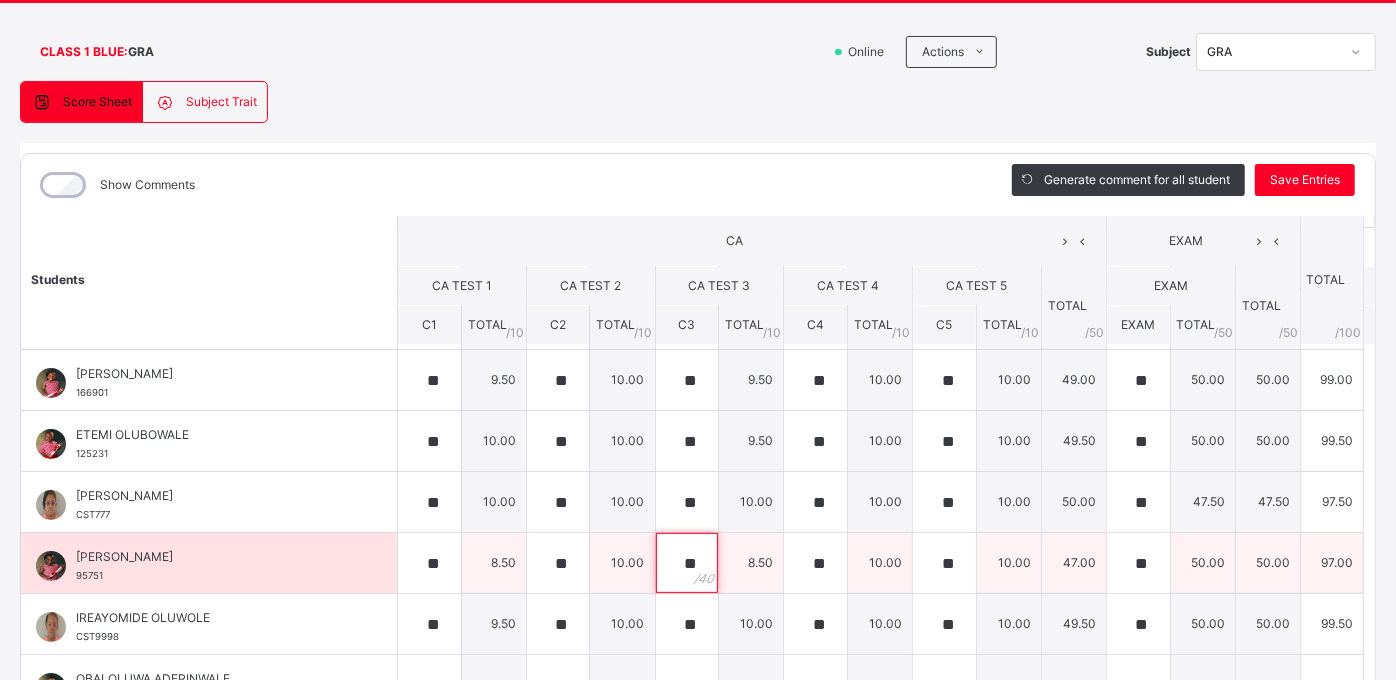 click on "**" at bounding box center [687, 563] 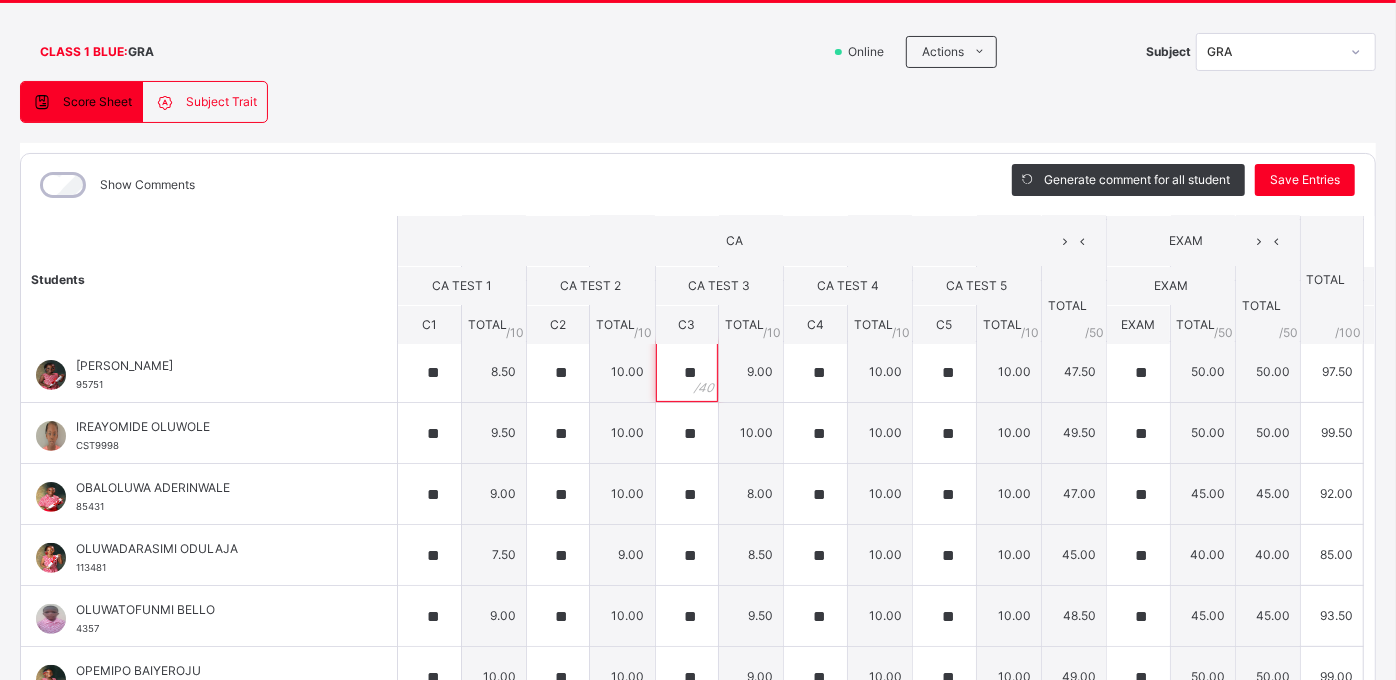 scroll, scrollTop: 313, scrollLeft: 0, axis: vertical 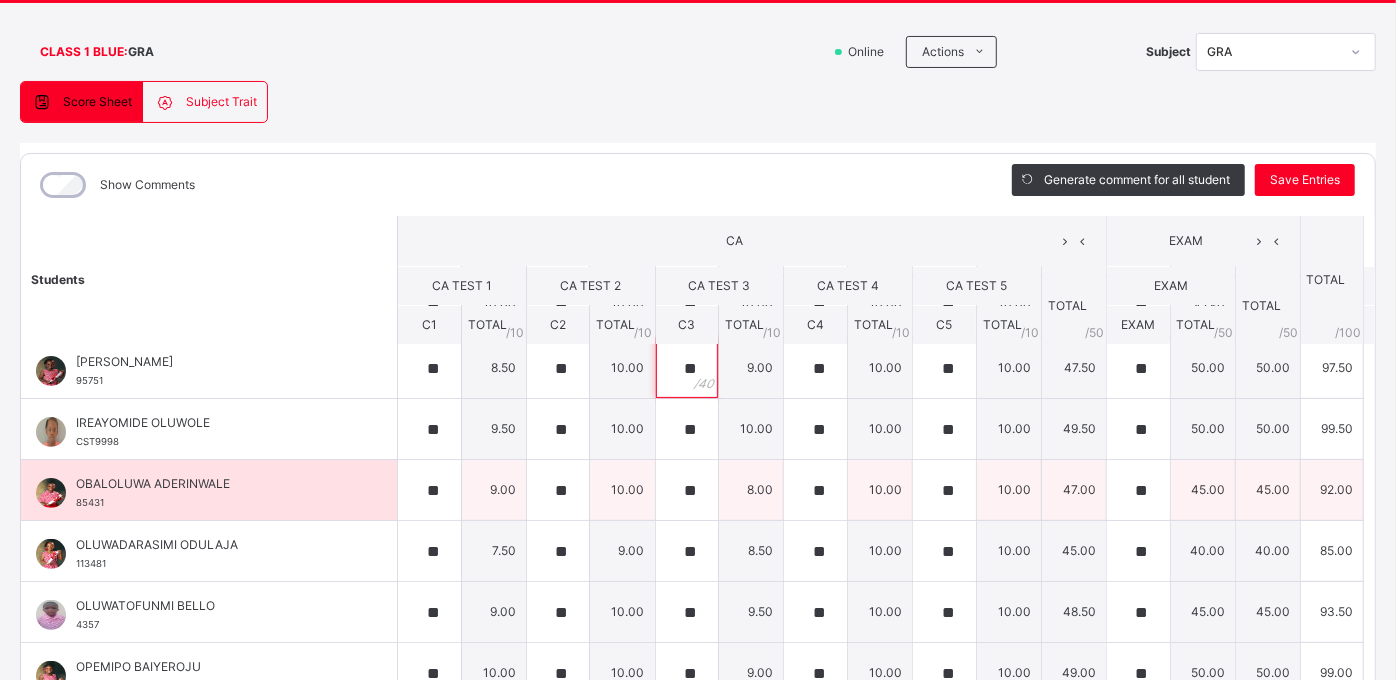 type on "**" 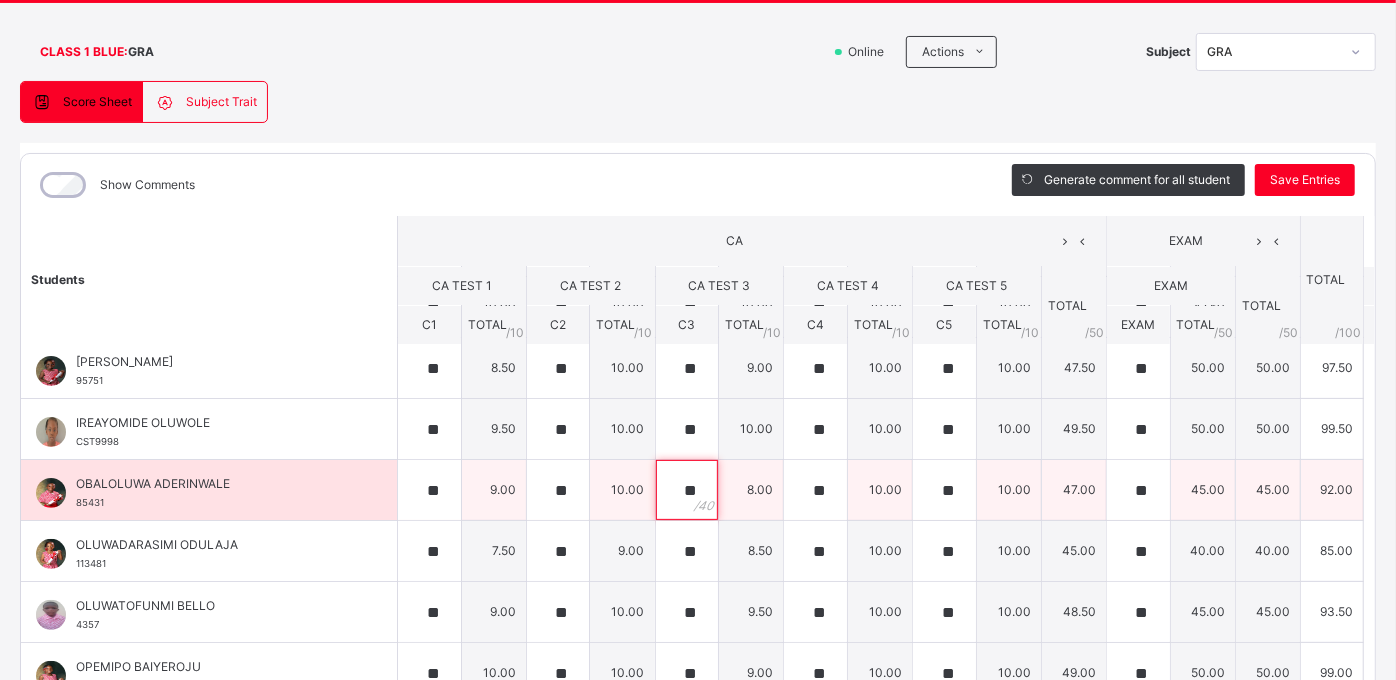 click on "**" at bounding box center [687, 490] 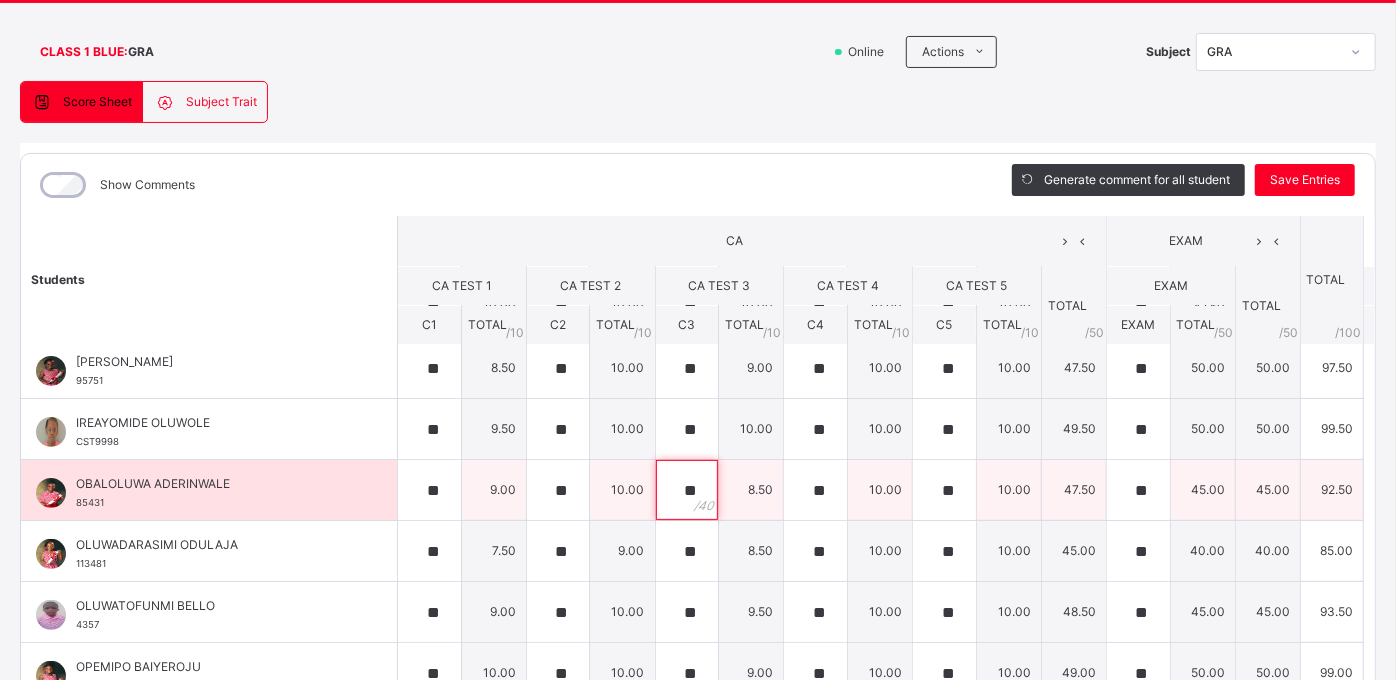 type on "**" 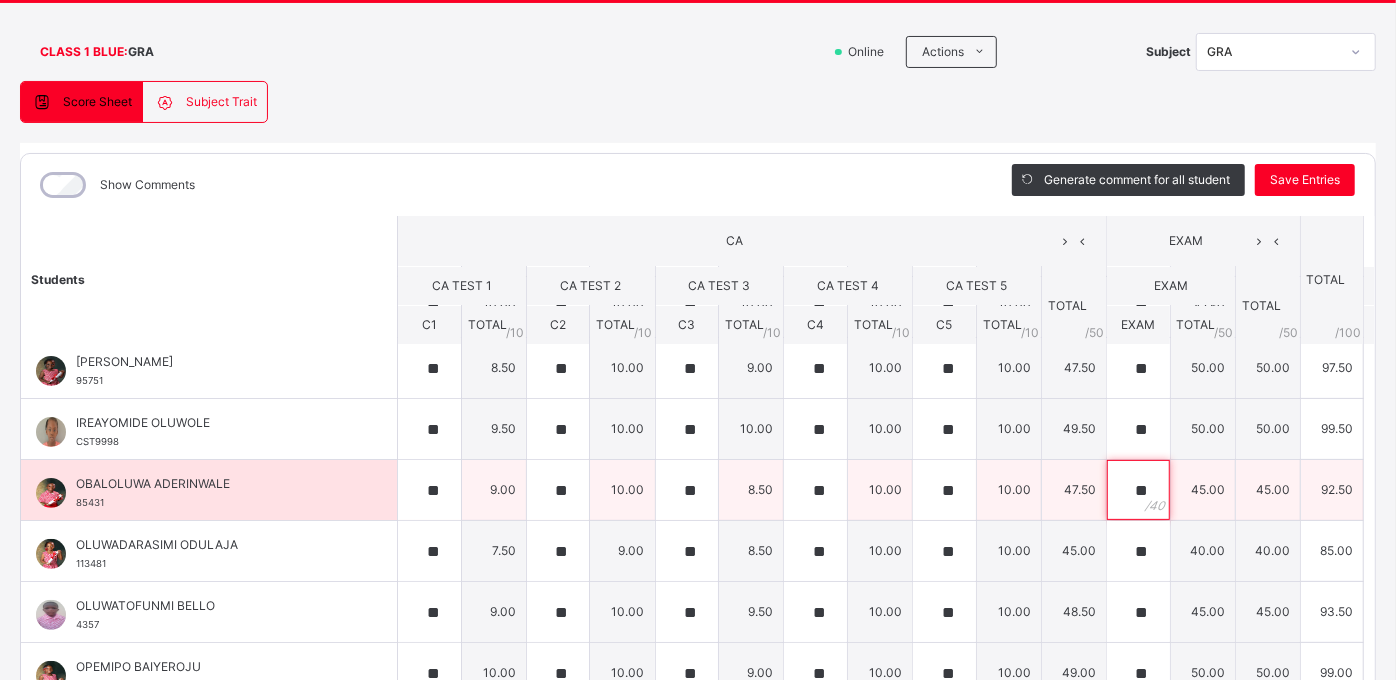 click on "**" at bounding box center (1138, 490) 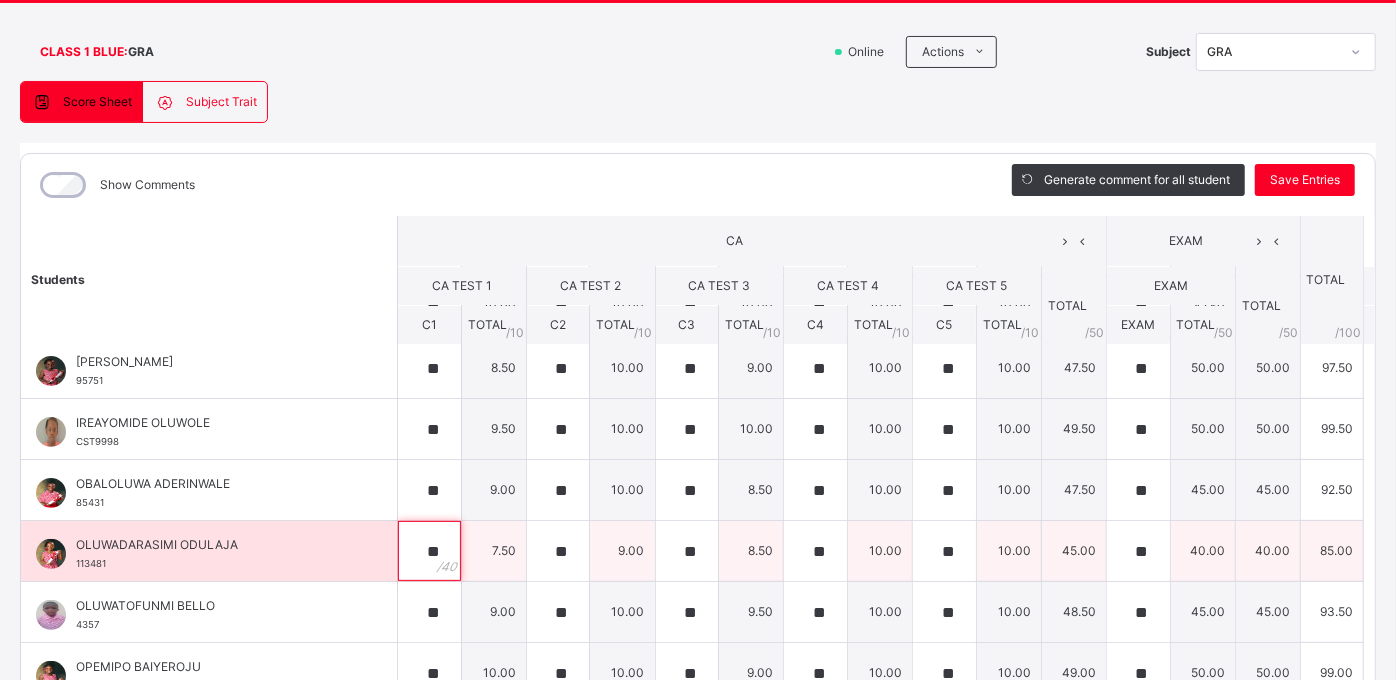 click on "**" at bounding box center [429, 551] 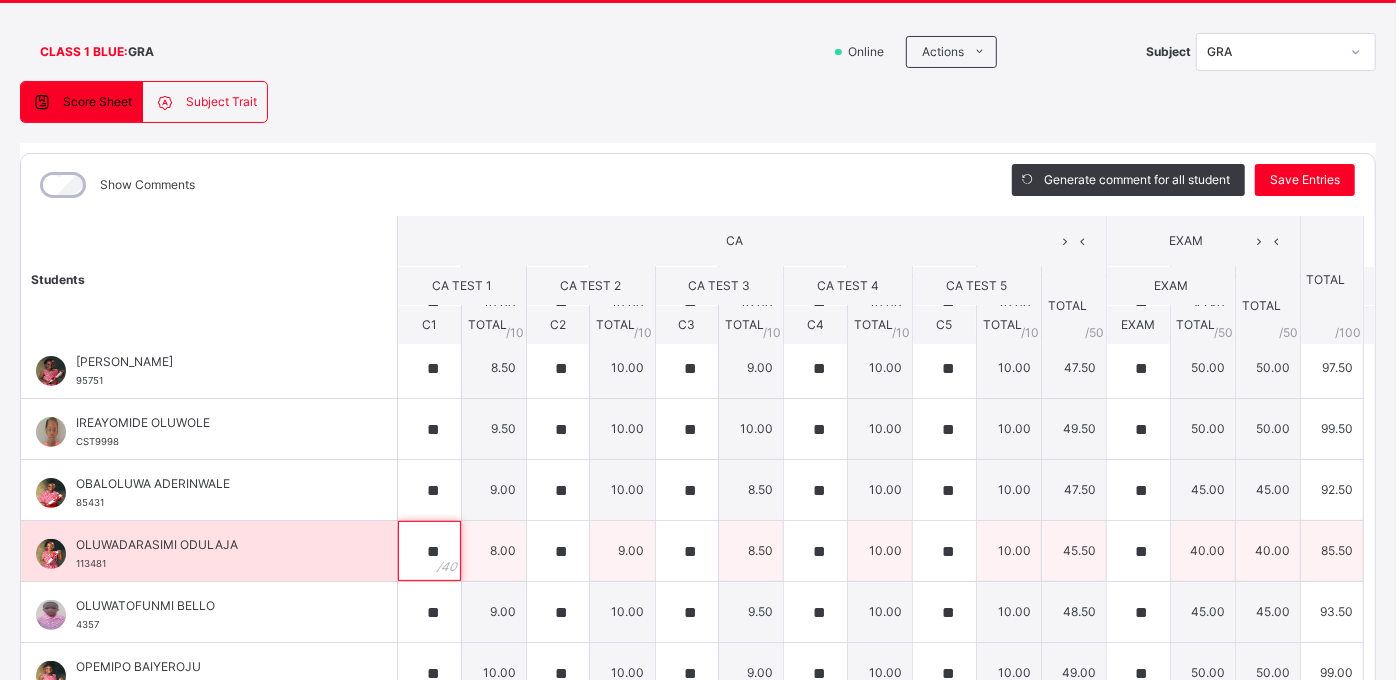 type on "**" 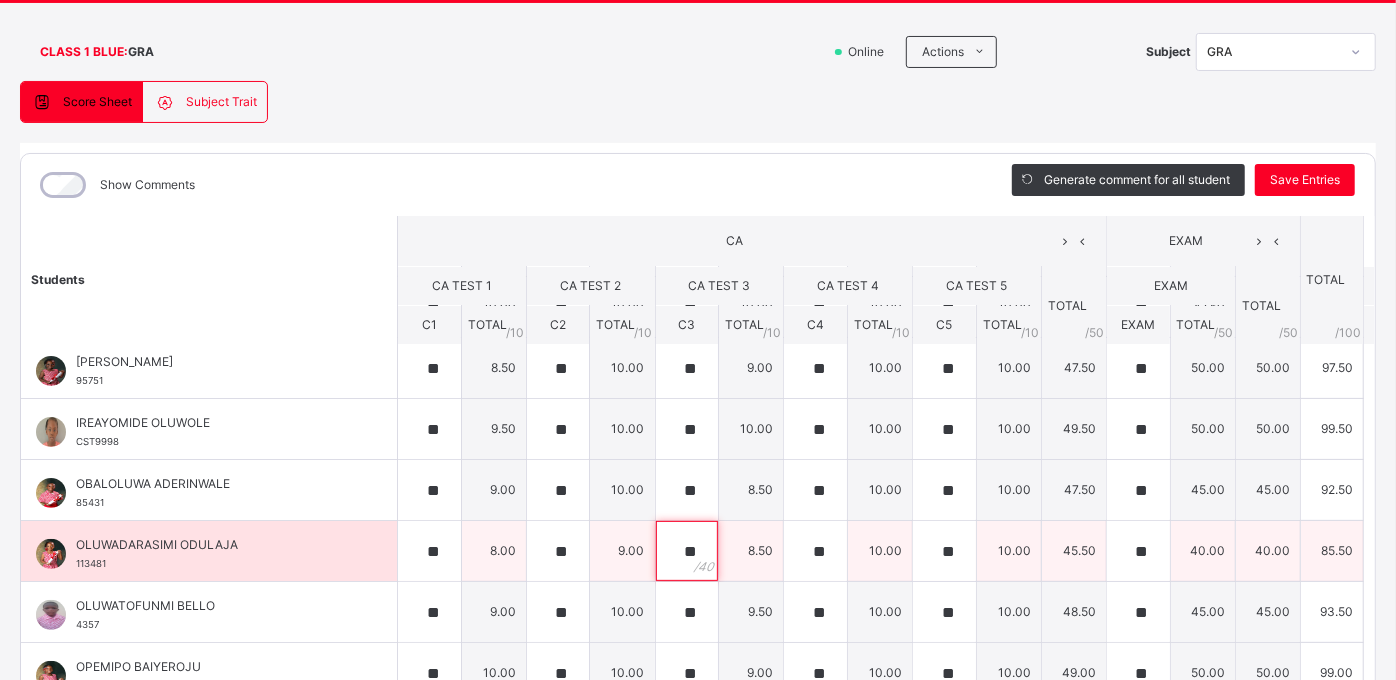 click on "**" at bounding box center [687, 551] 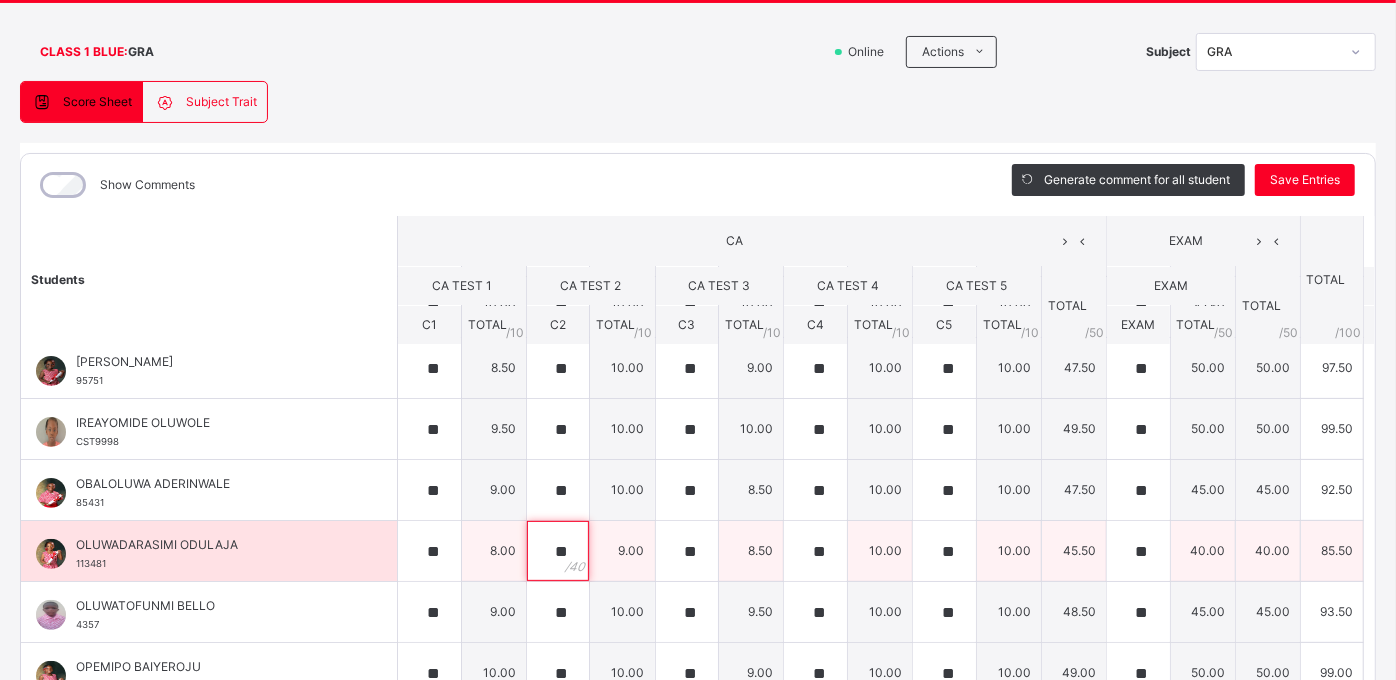 click on "**" at bounding box center [558, 551] 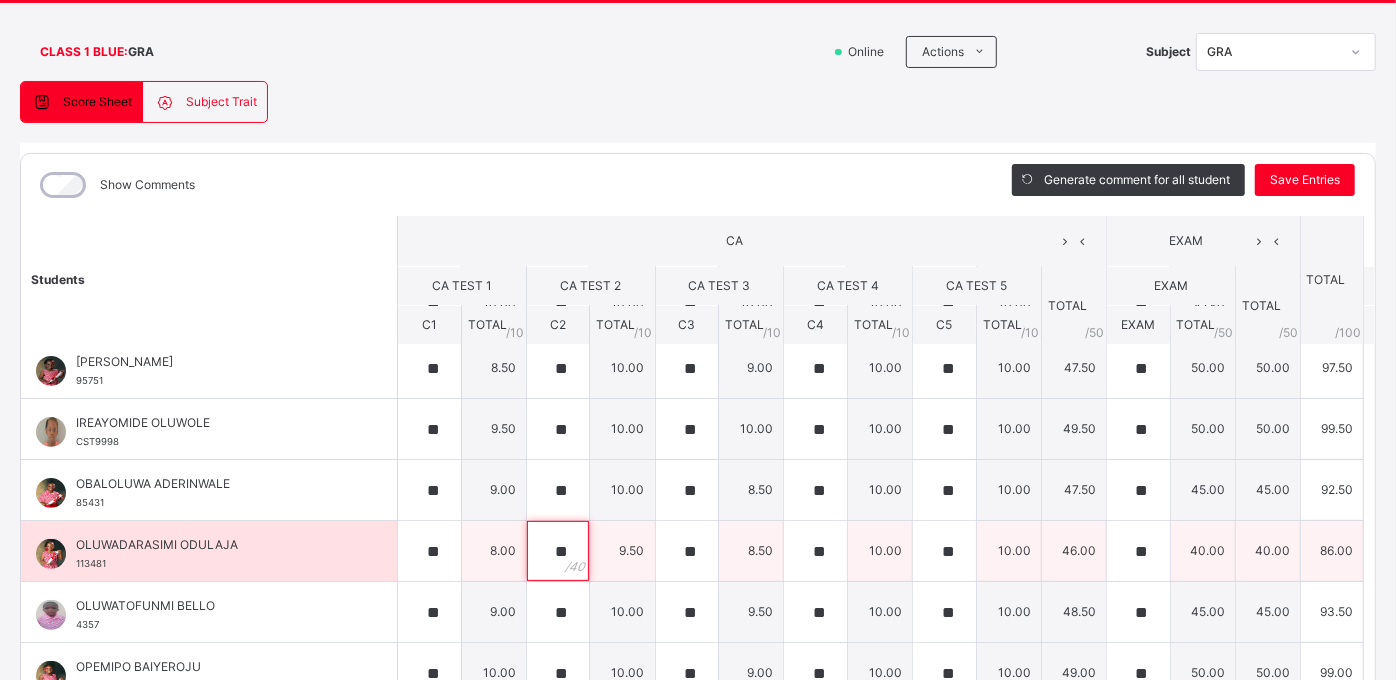 type on "**" 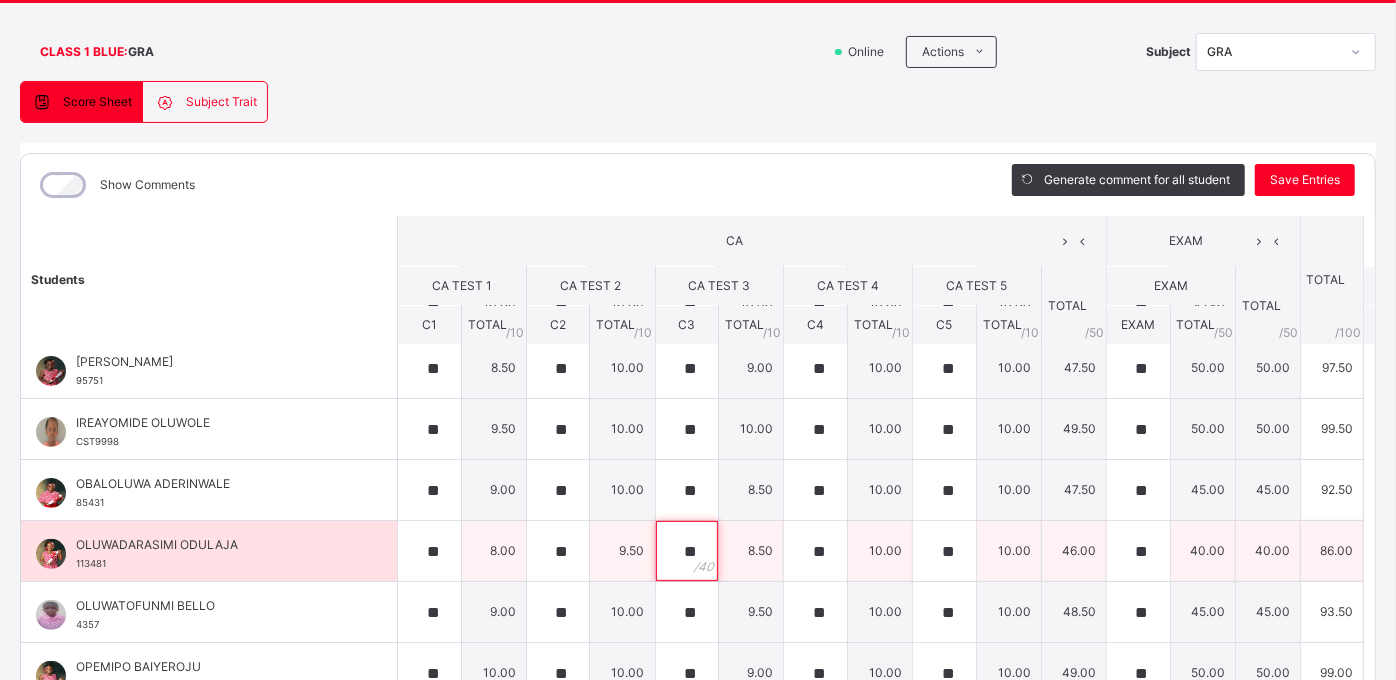 click on "**" at bounding box center (687, 551) 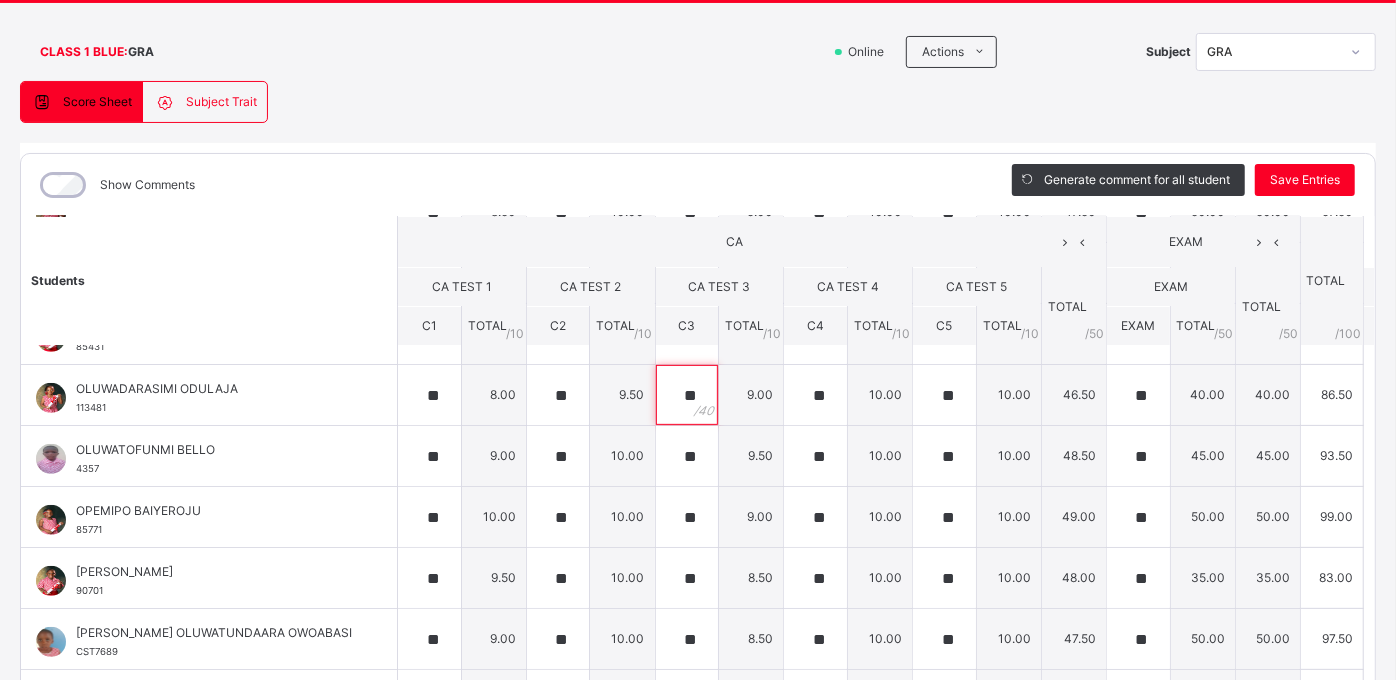 scroll, scrollTop: 486, scrollLeft: 0, axis: vertical 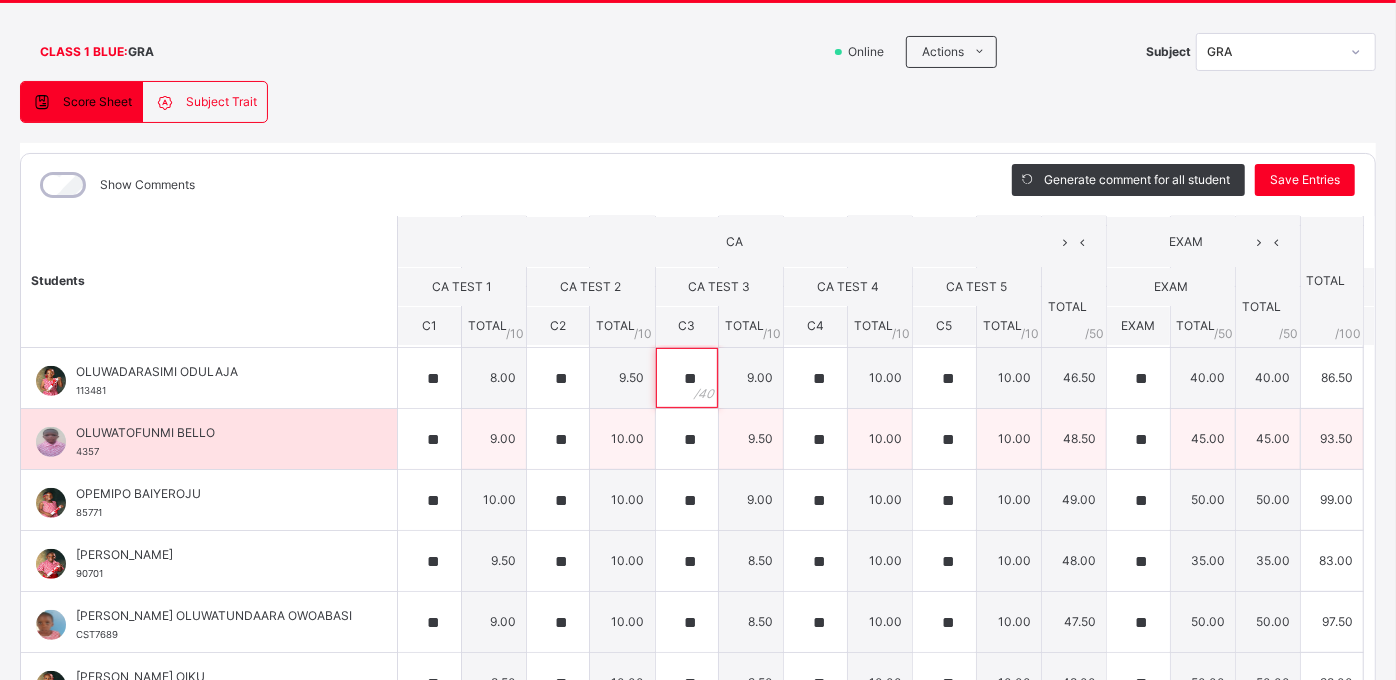 type on "**" 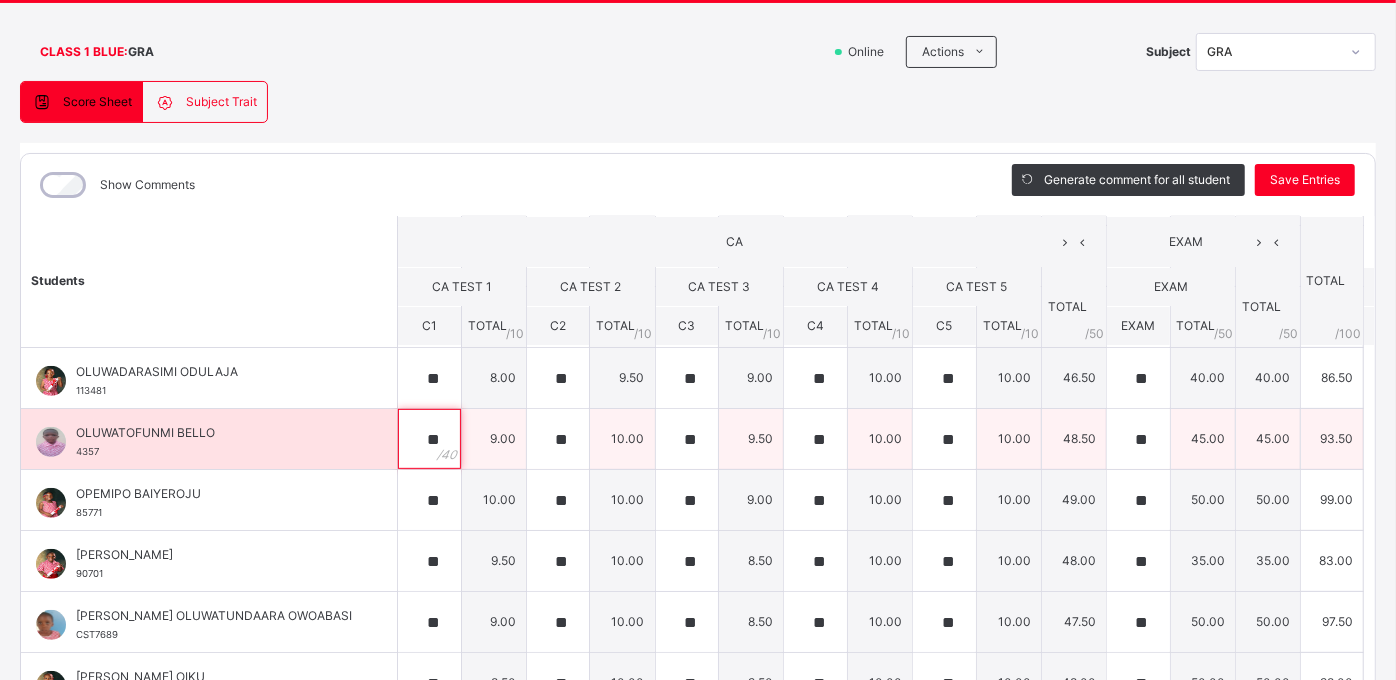 click on "**" at bounding box center (429, 439) 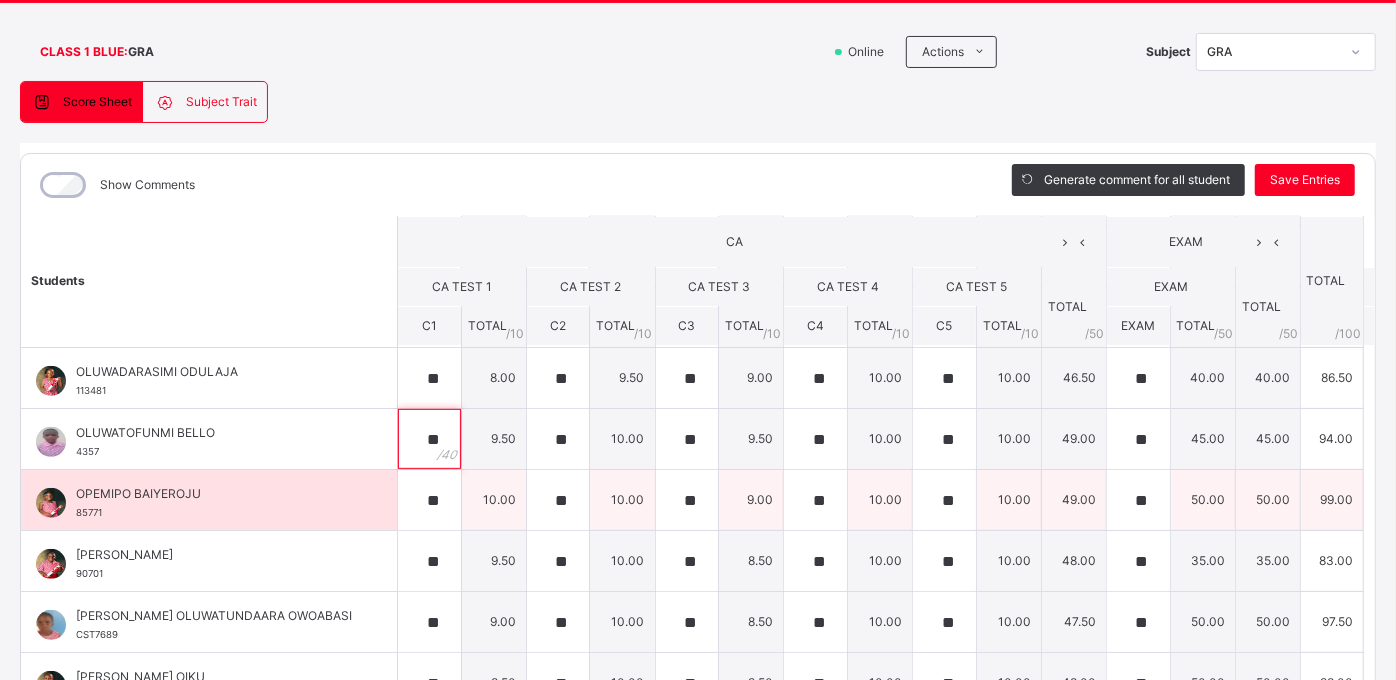 type on "**" 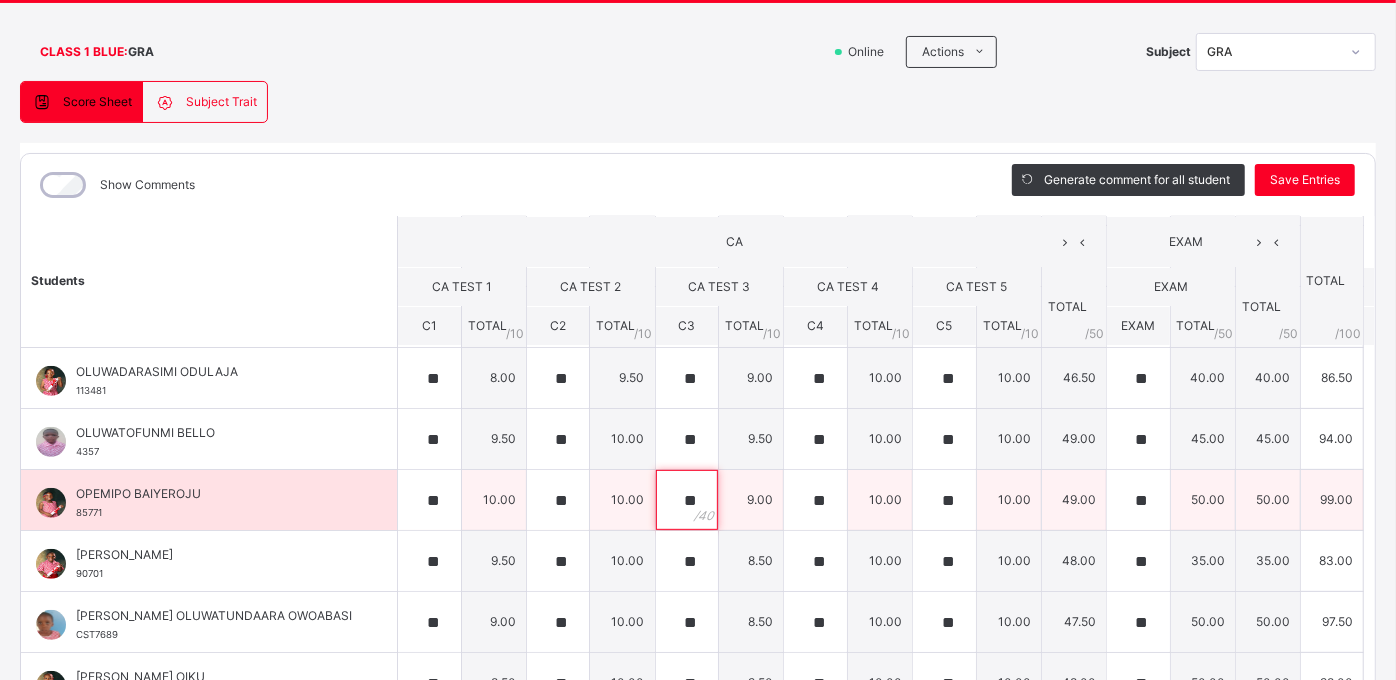 click on "**" at bounding box center (687, 500) 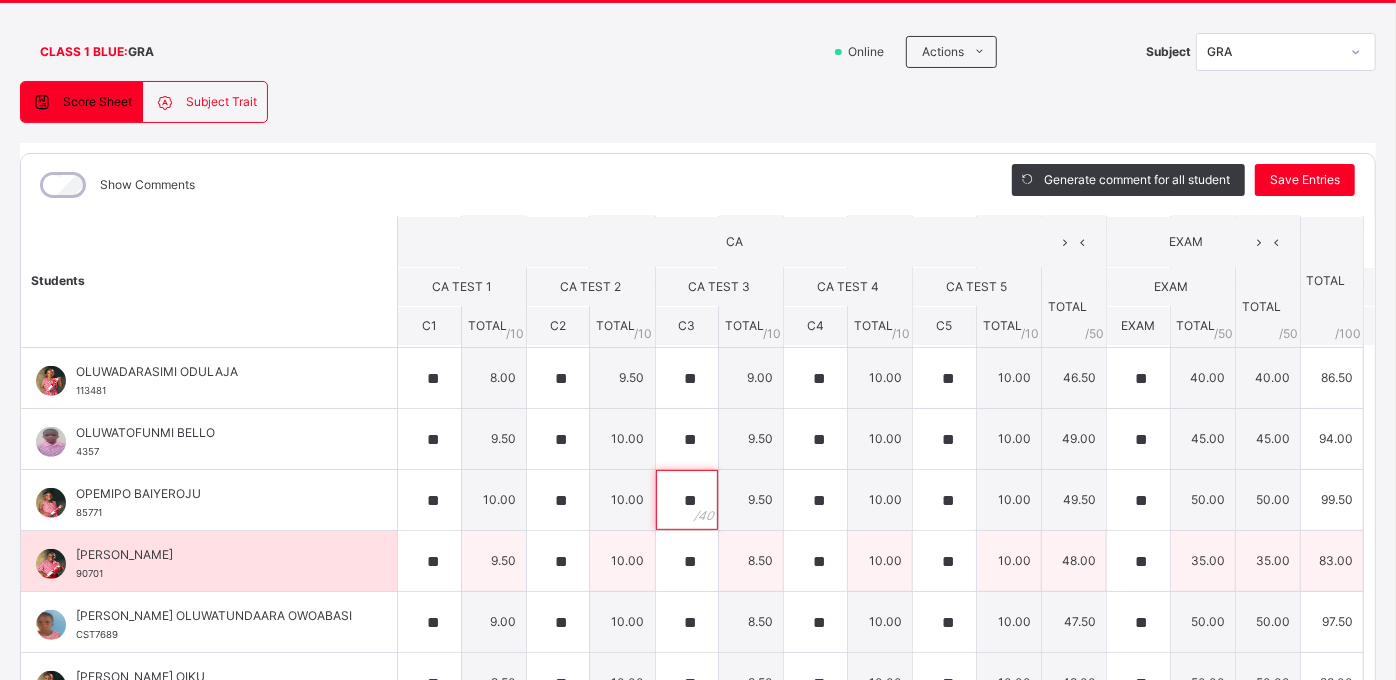 type on "**" 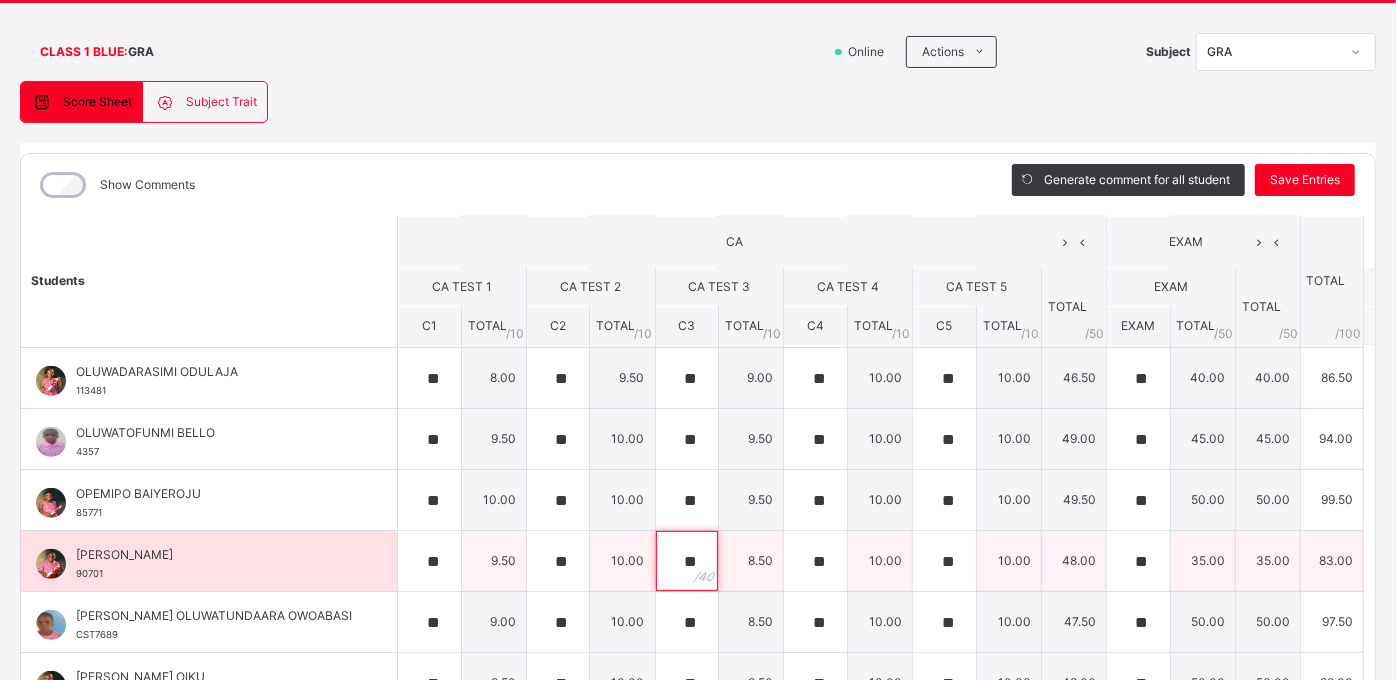 click on "**" at bounding box center [687, 561] 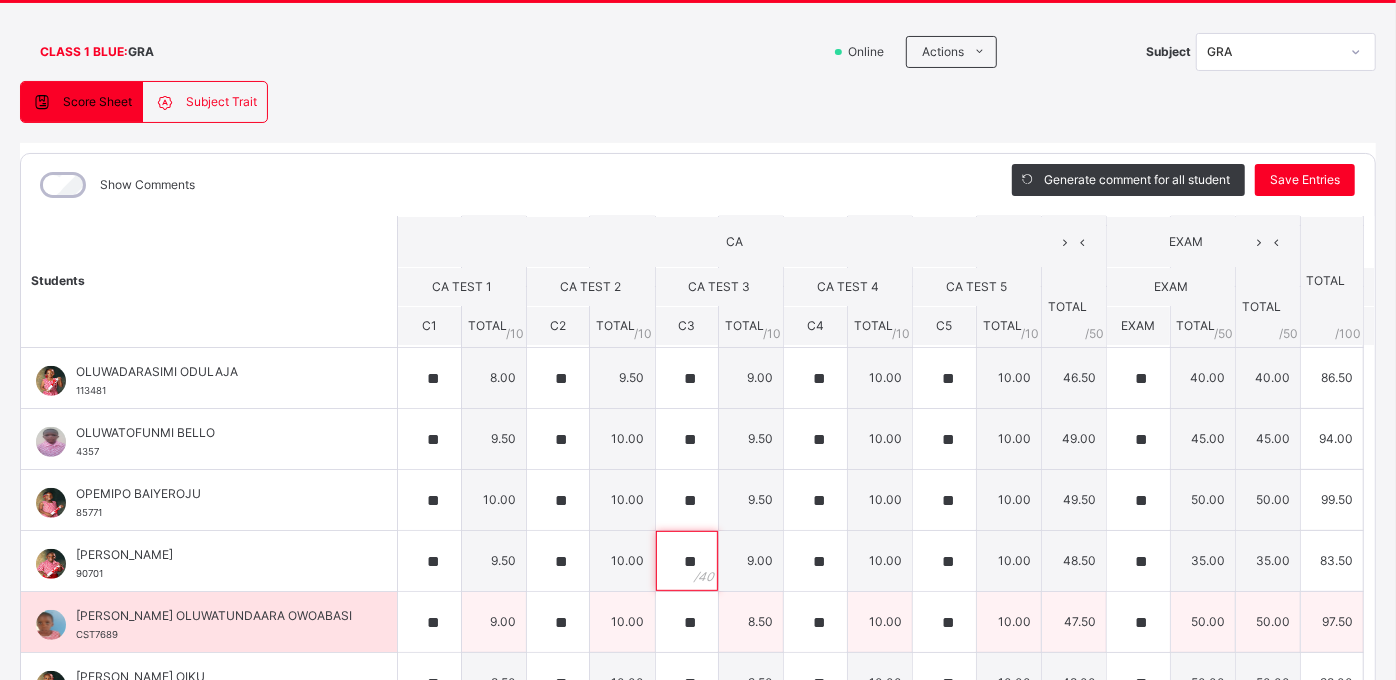 type on "**" 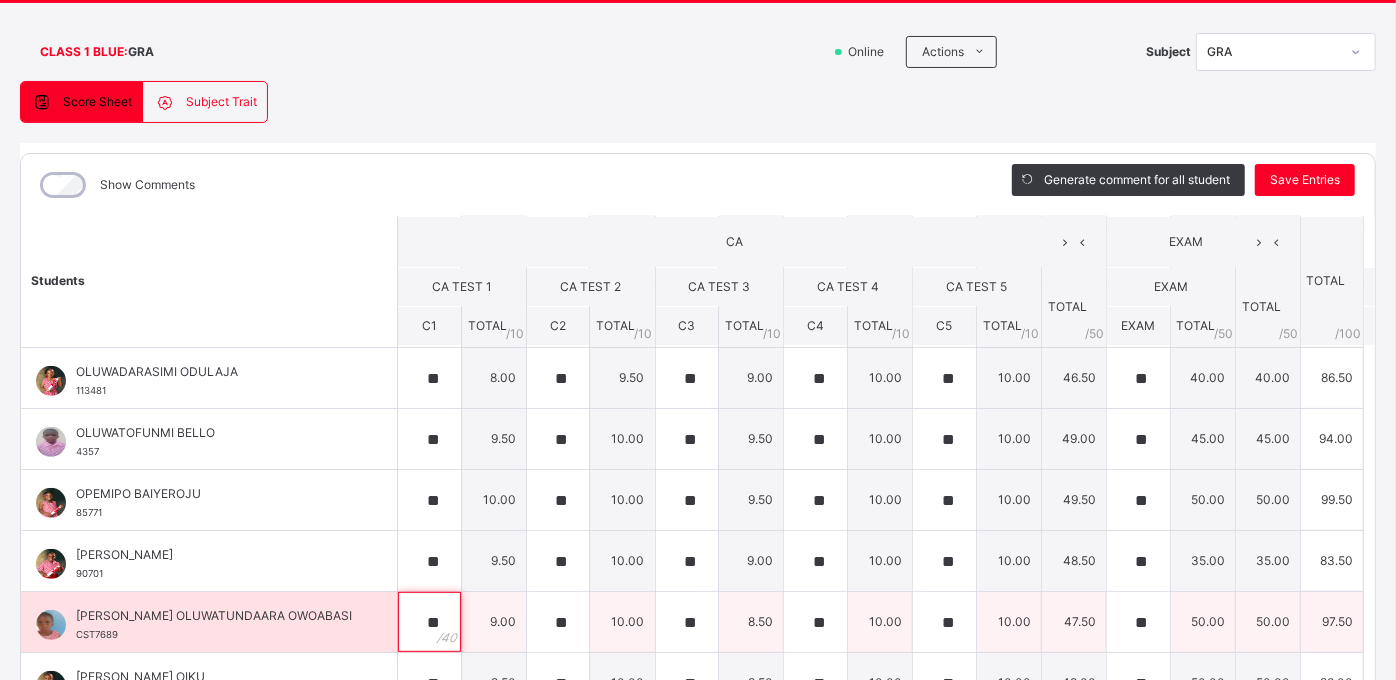 click on "**" at bounding box center (429, 622) 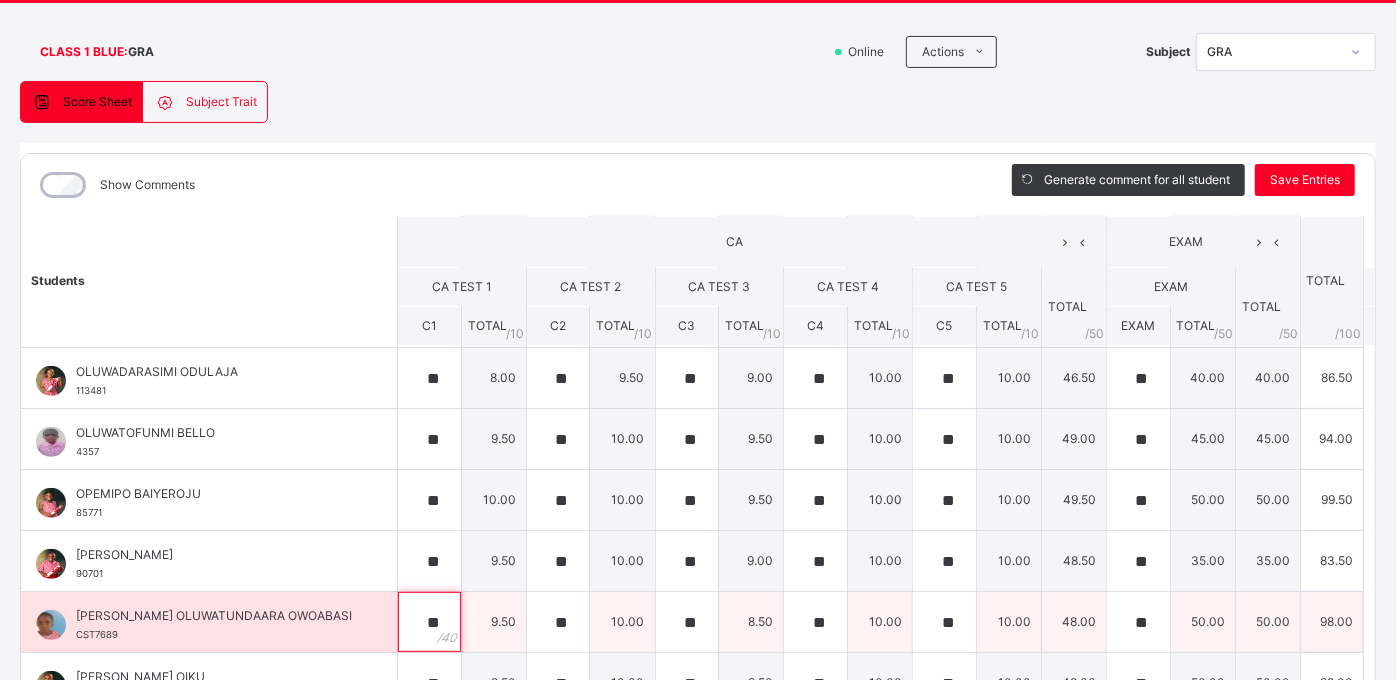 type on "**" 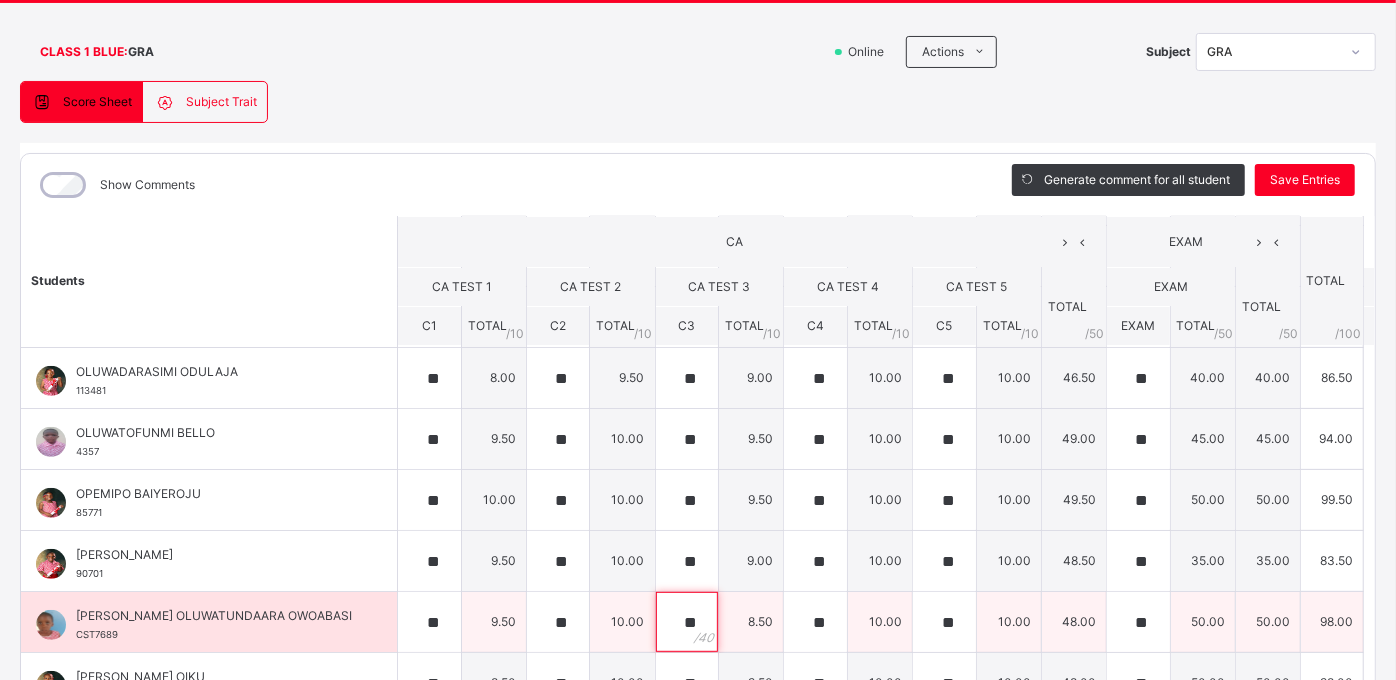 click on "**" at bounding box center [687, 622] 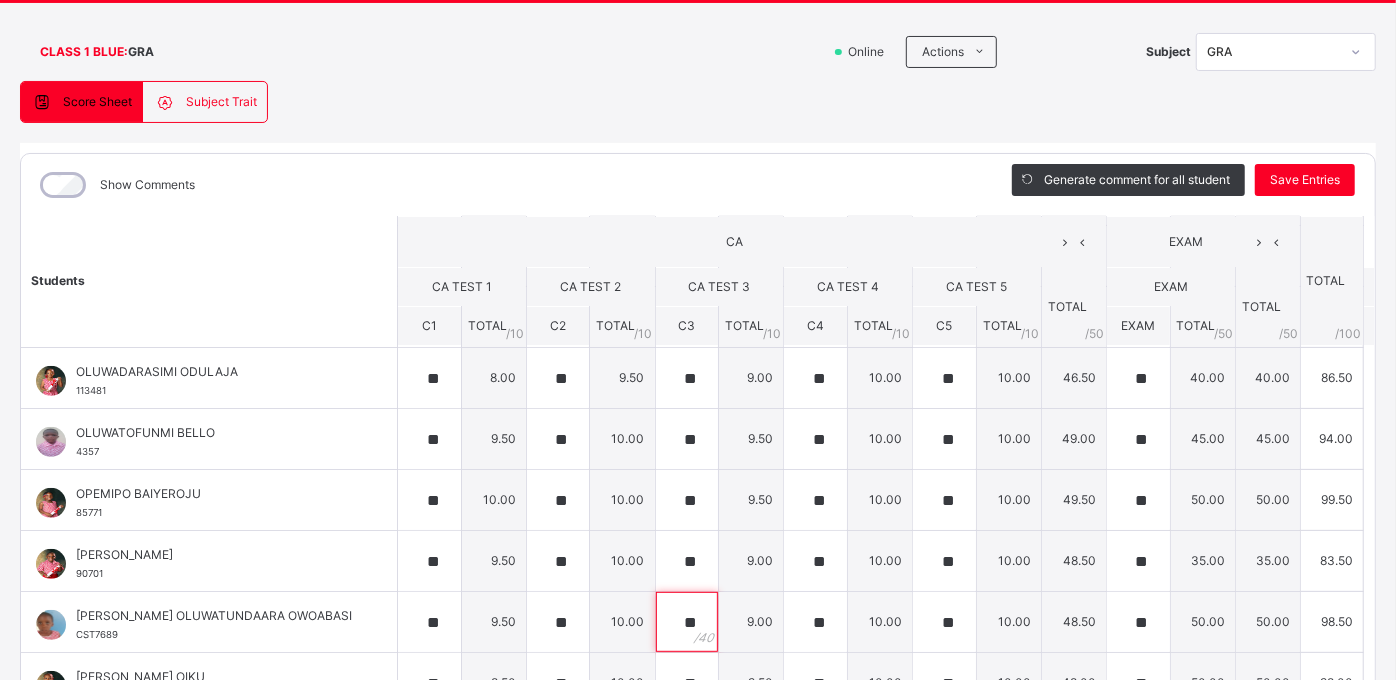 scroll, scrollTop: 540, scrollLeft: 0, axis: vertical 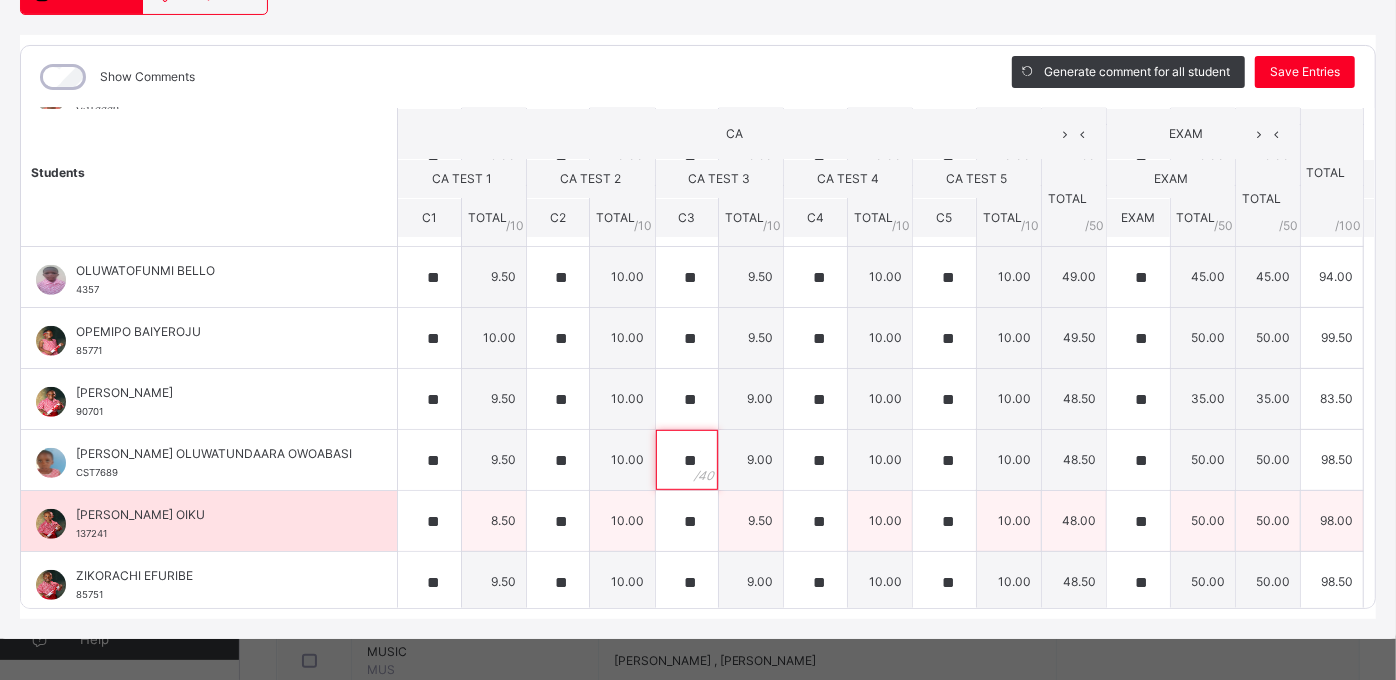 type on "**" 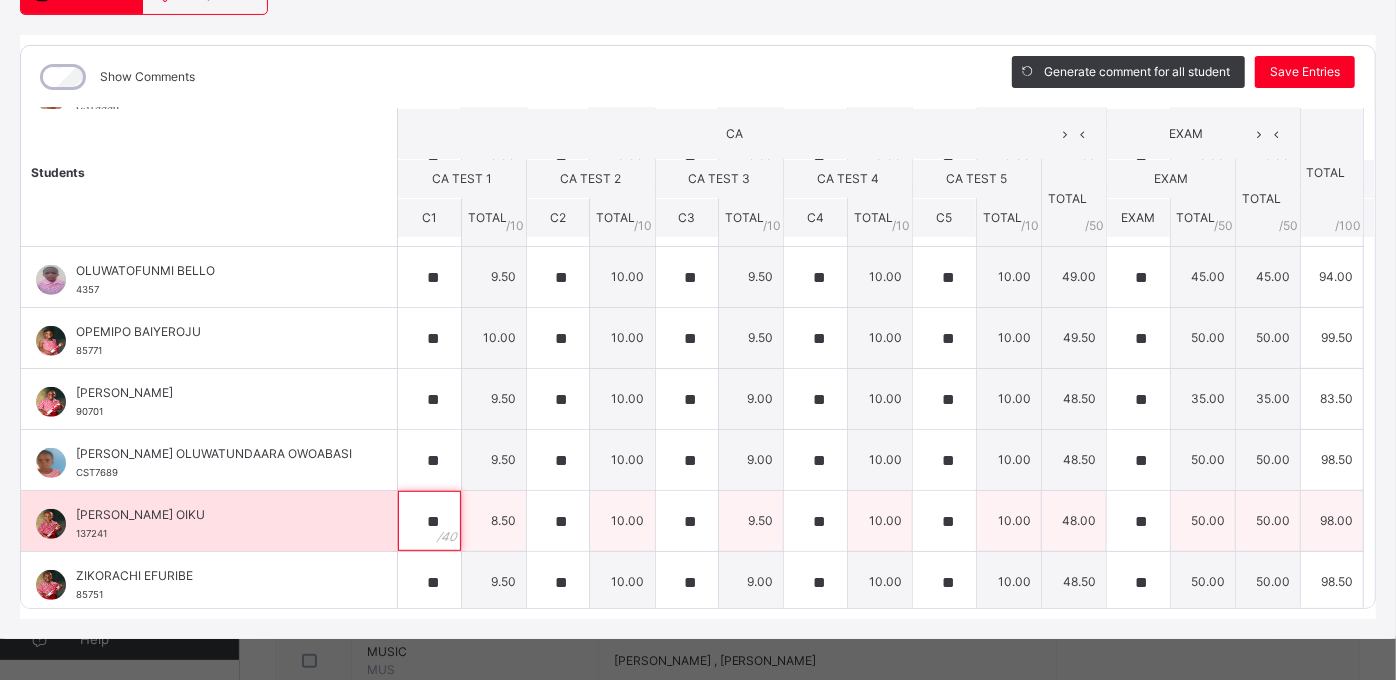 click on "**" at bounding box center [429, 521] 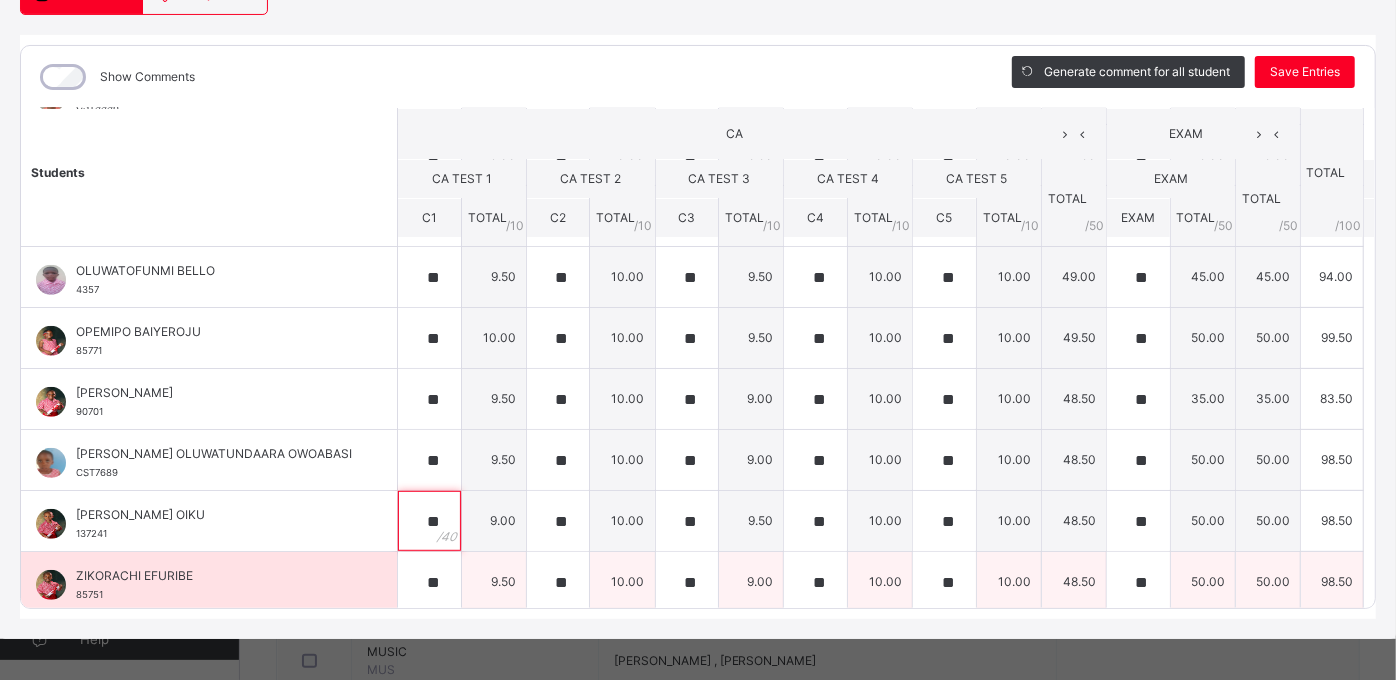 type on "**" 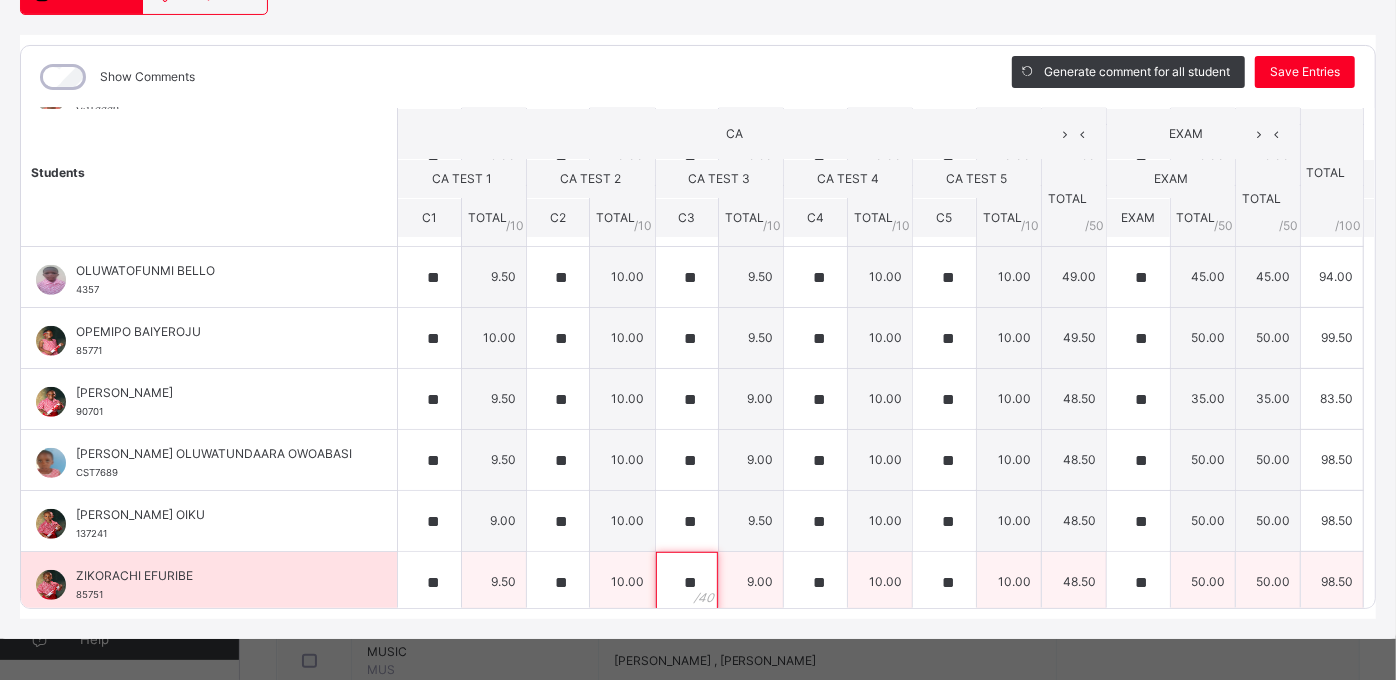 click on "**" at bounding box center (687, 582) 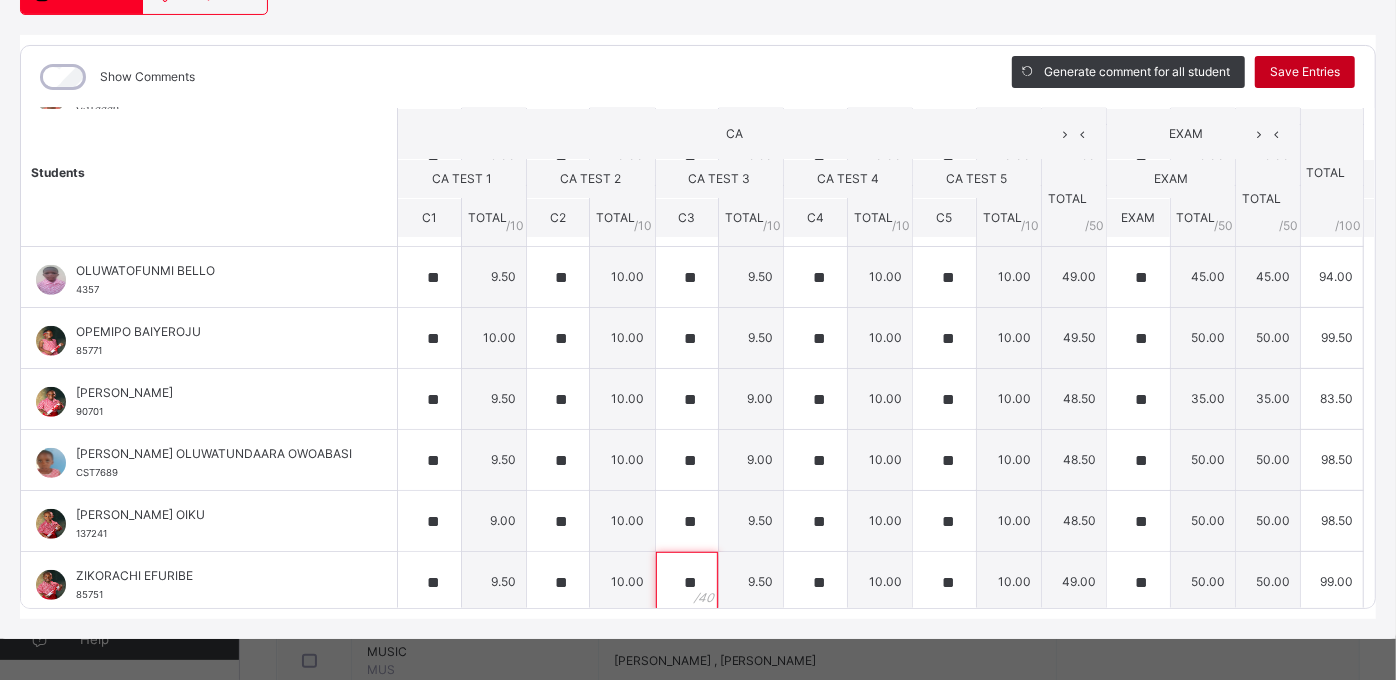 type on "**" 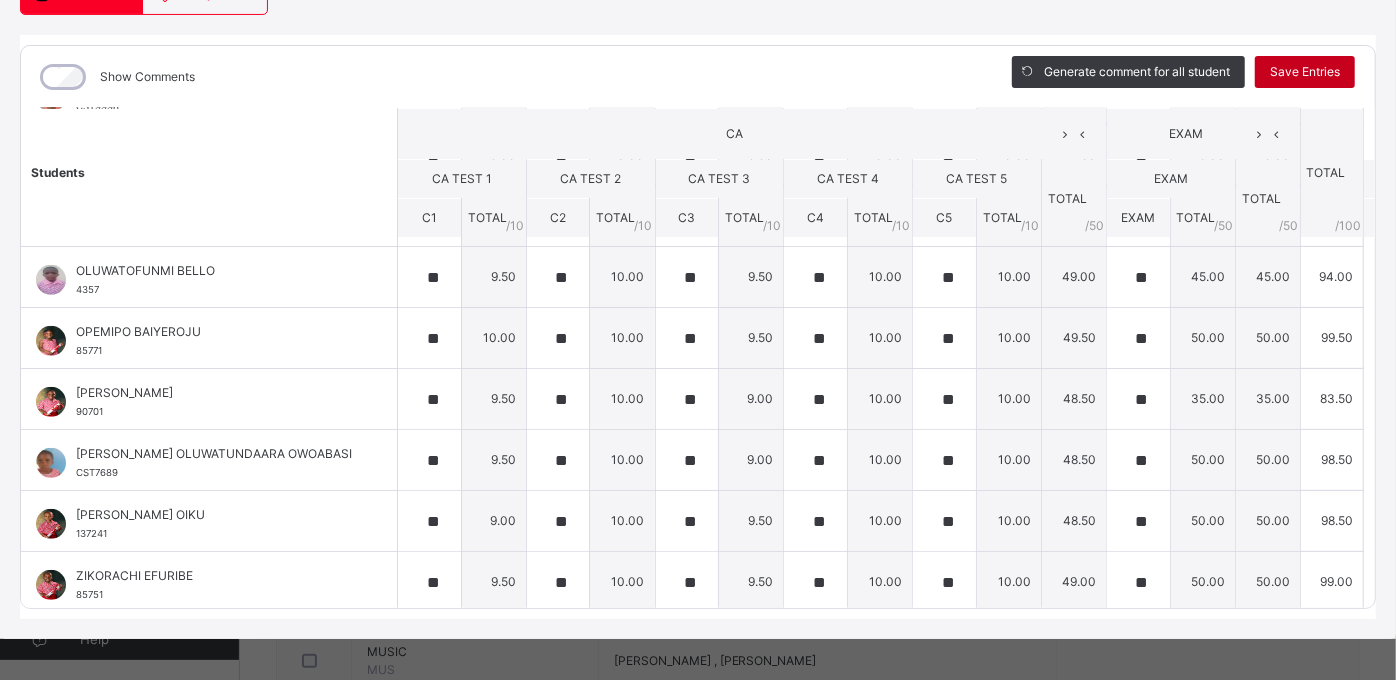click on "Save Entries" at bounding box center (1305, 72) 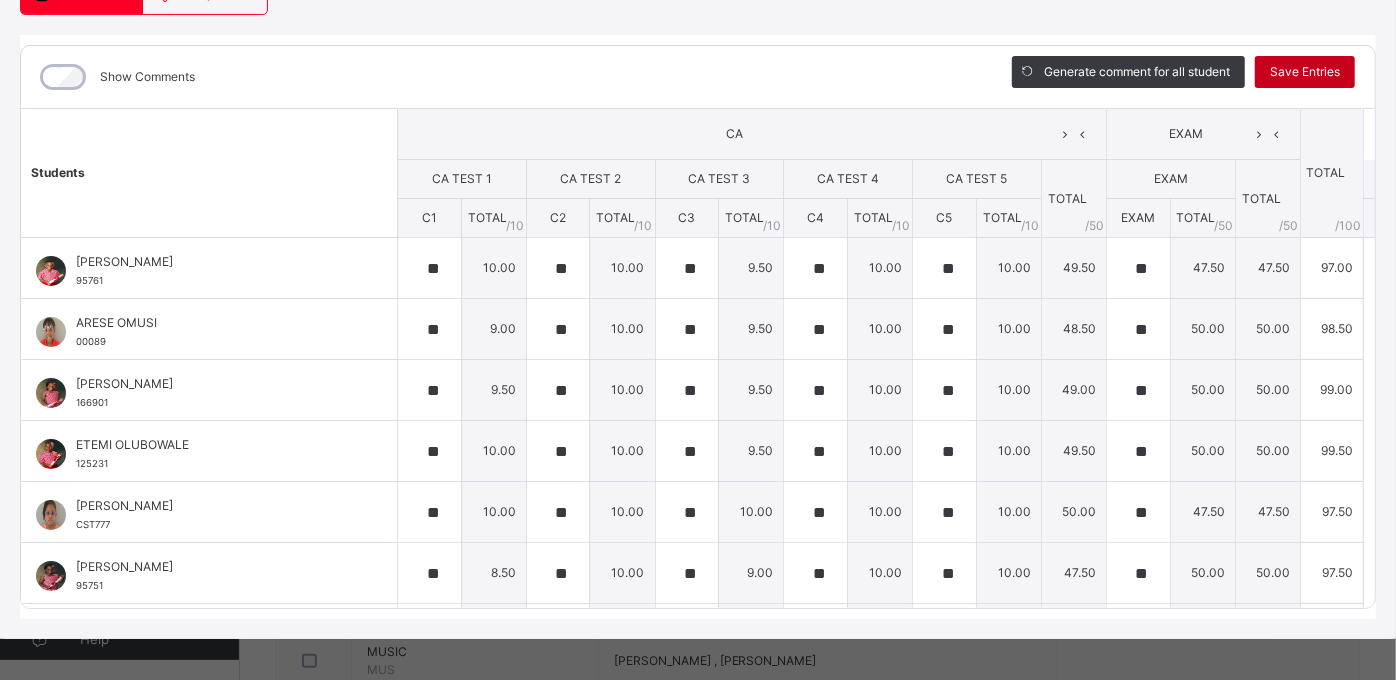 click on "Save Entries" at bounding box center (1305, 72) 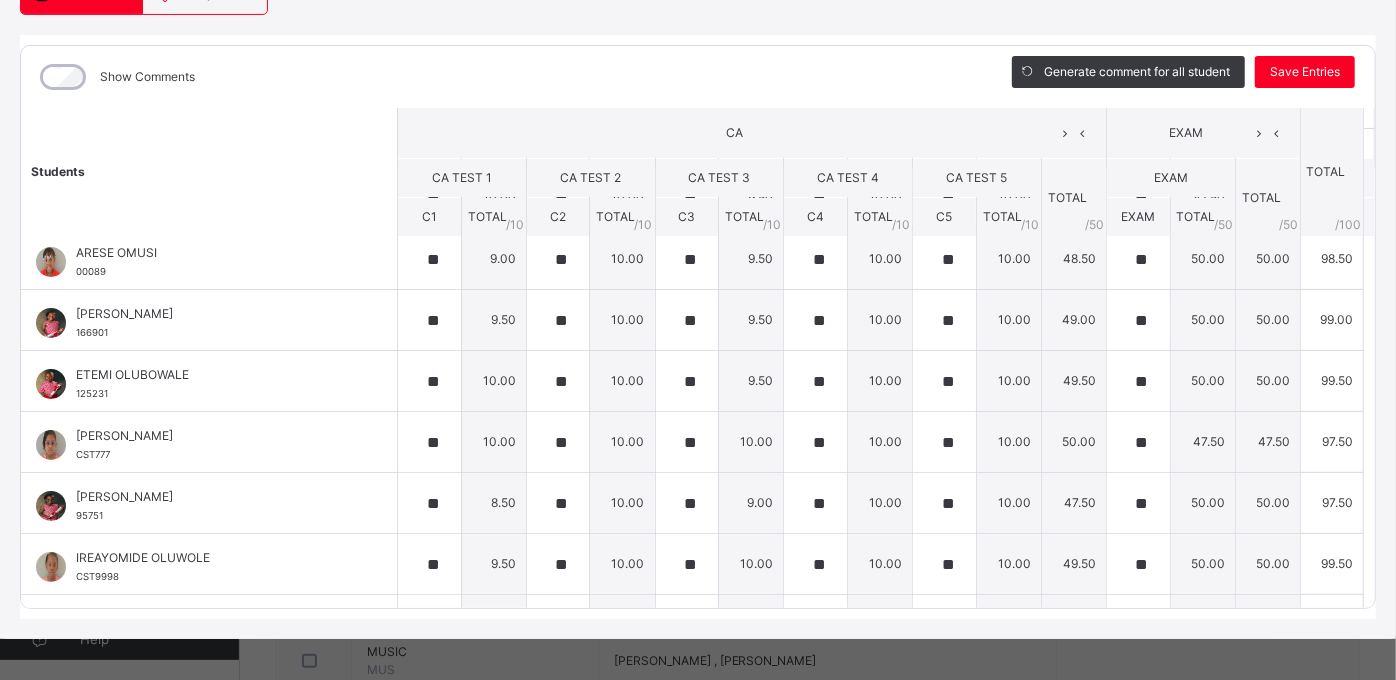 scroll, scrollTop: 0, scrollLeft: 0, axis: both 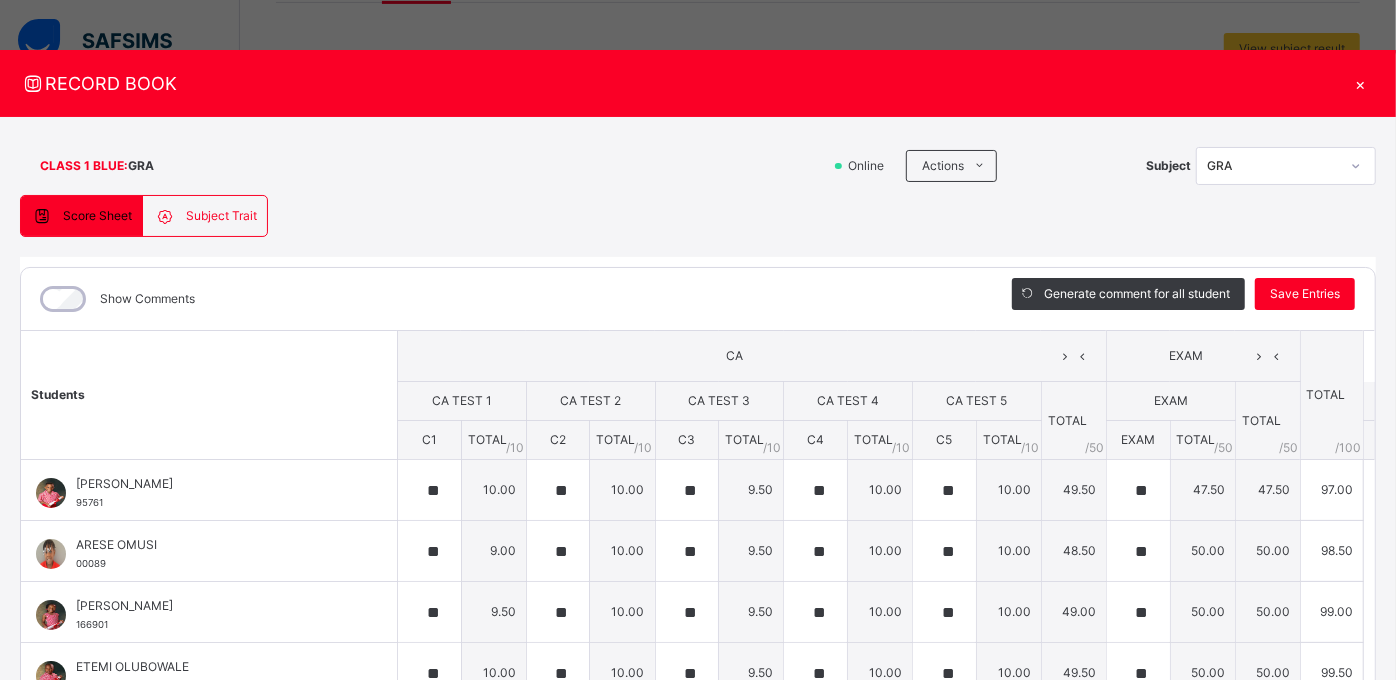 click on "×" at bounding box center (1361, 83) 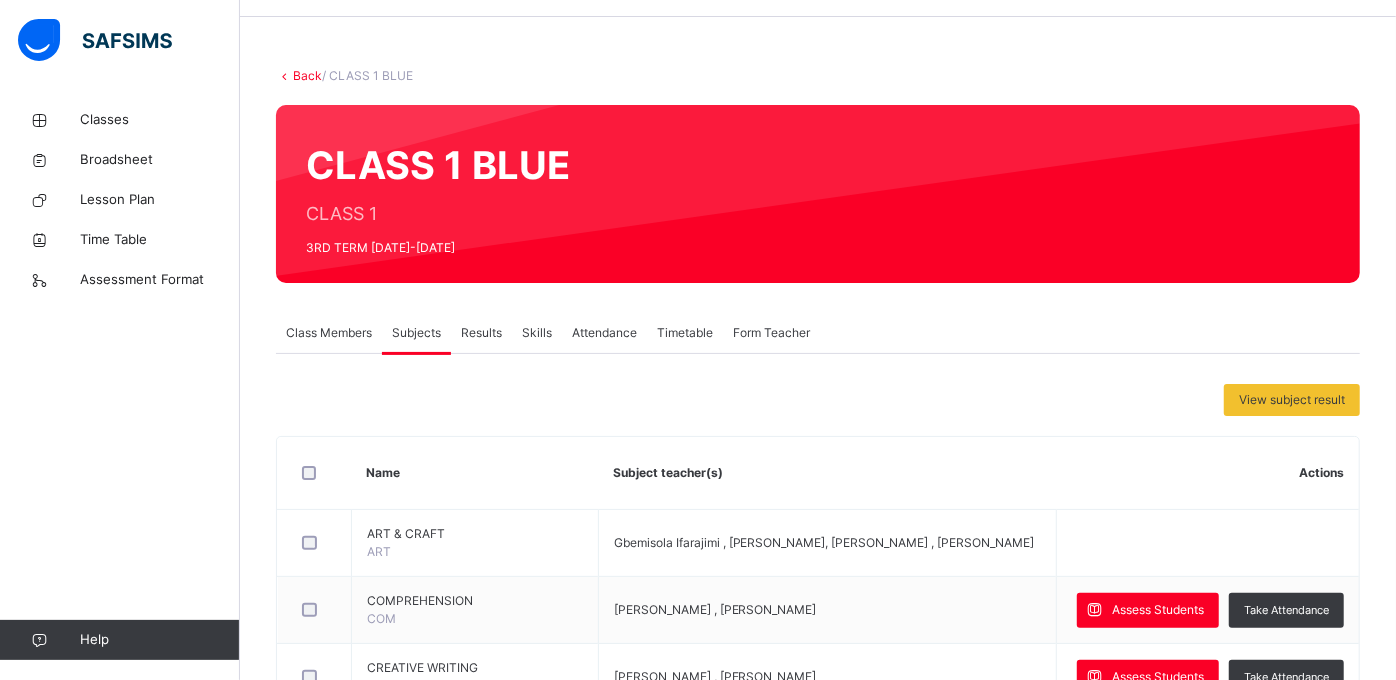 scroll, scrollTop: 0, scrollLeft: 0, axis: both 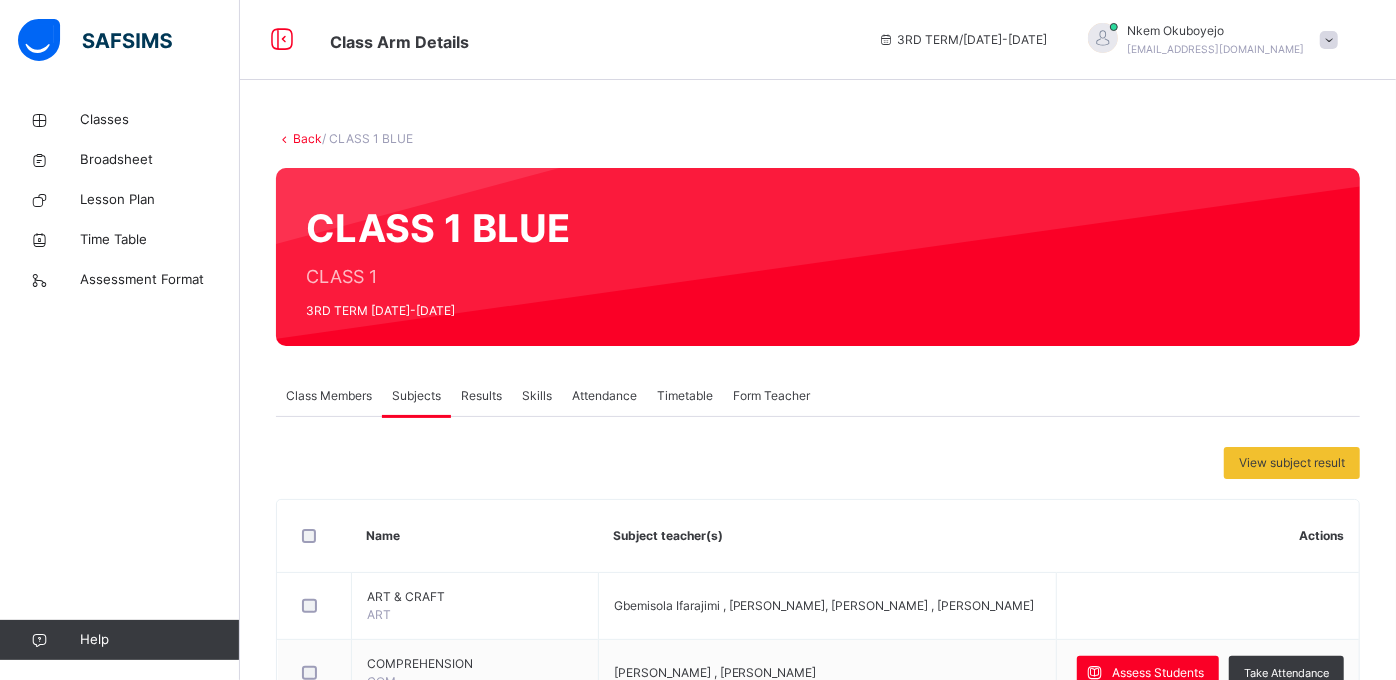 click on "Results" at bounding box center [481, 396] 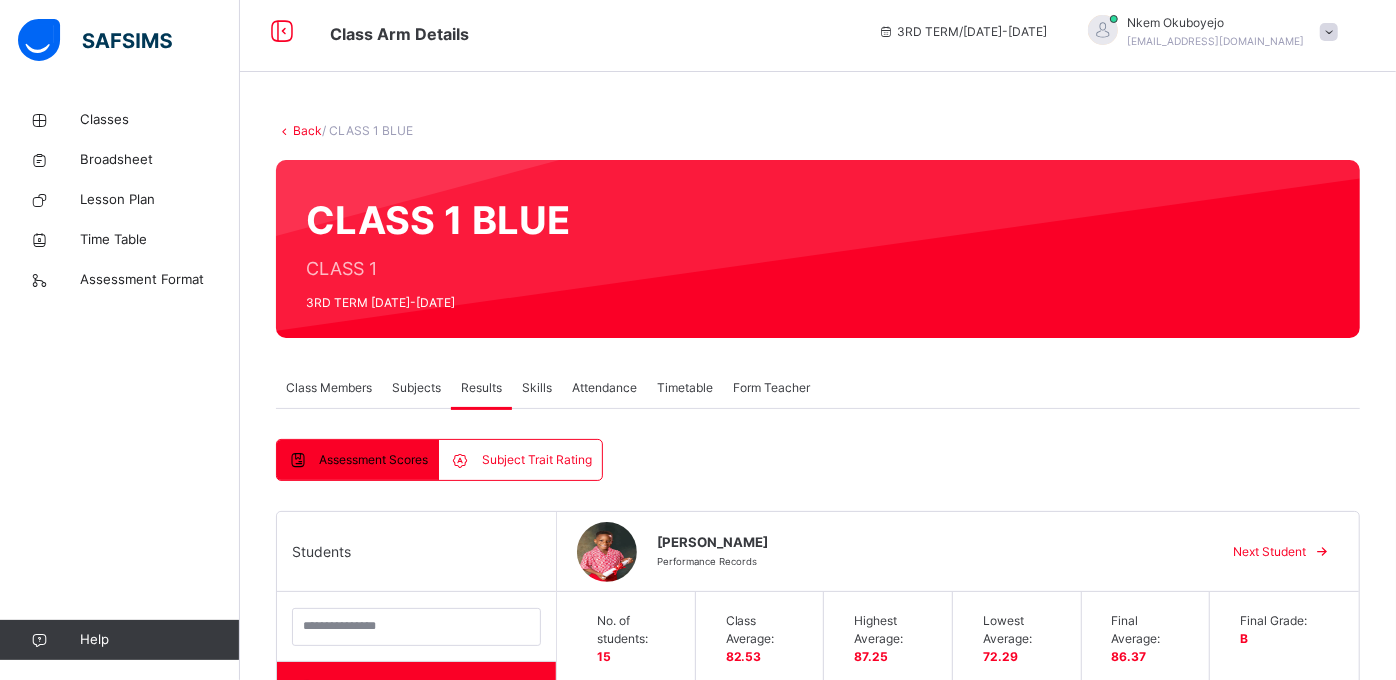 scroll, scrollTop: 5, scrollLeft: 0, axis: vertical 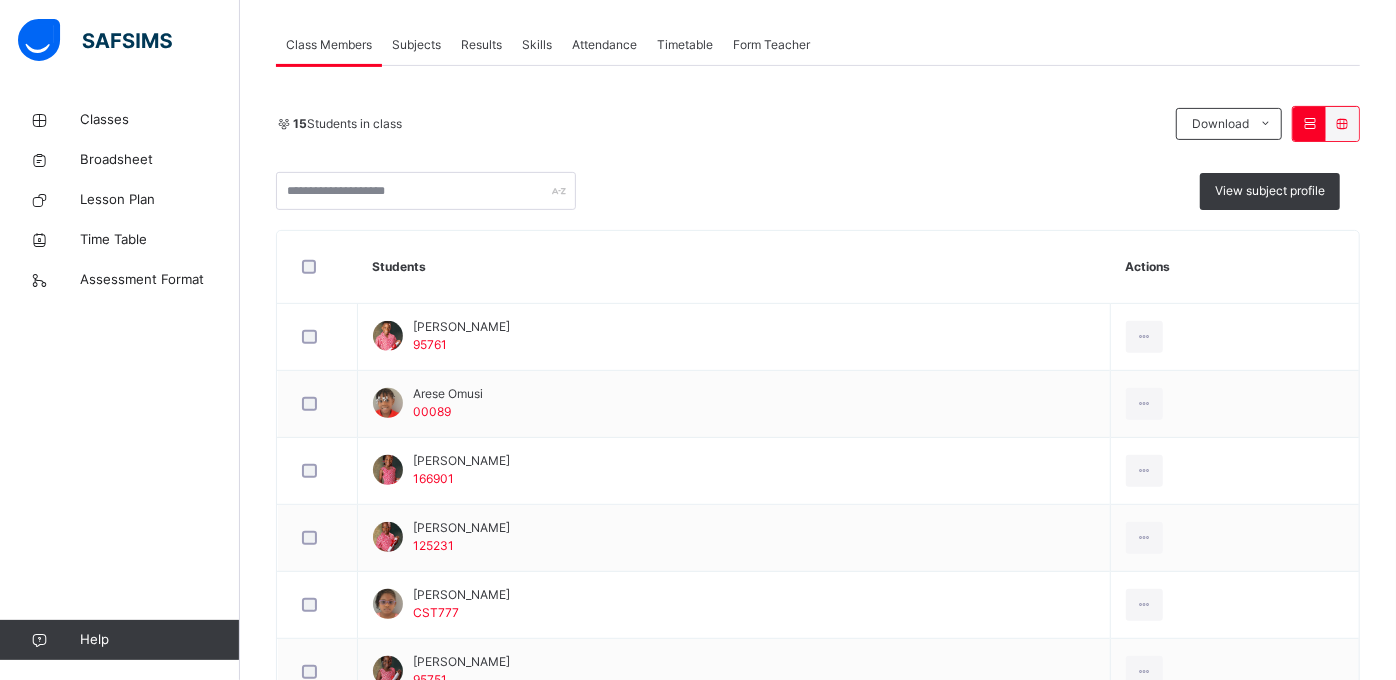 click on "Results" at bounding box center [481, 45] 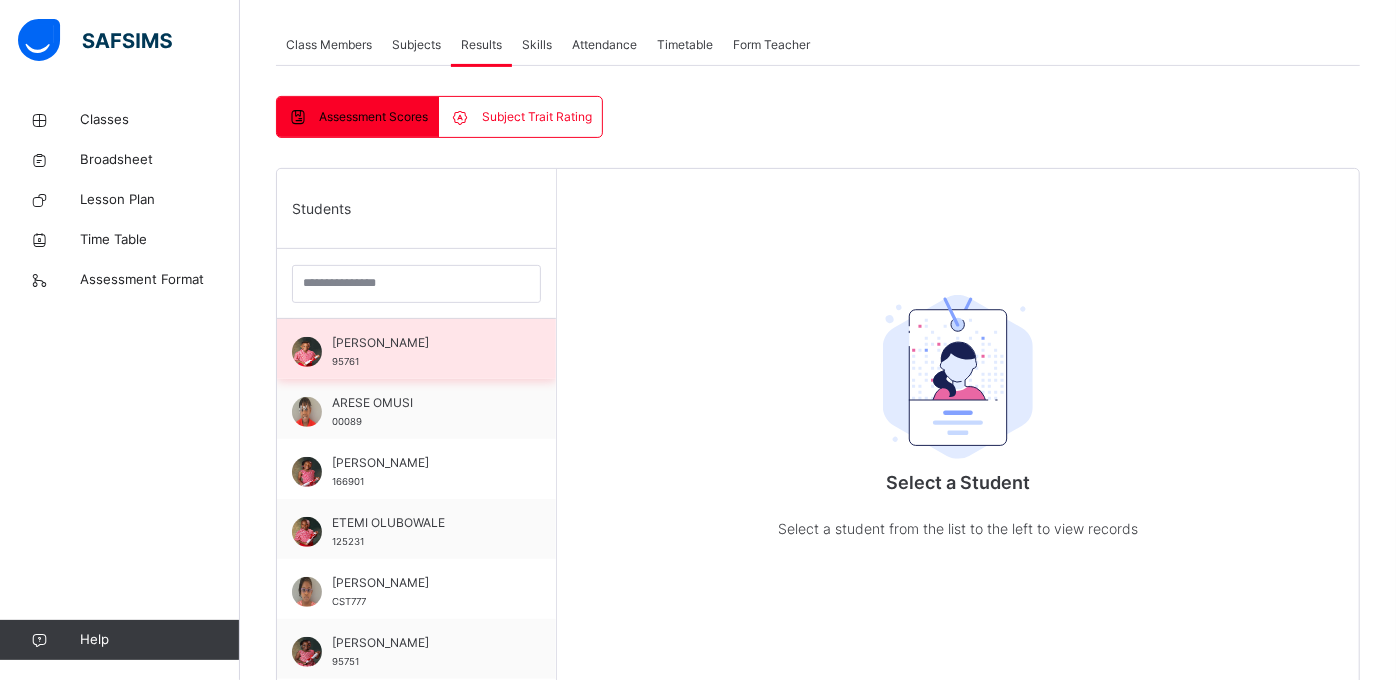 click on "[PERSON_NAME]" at bounding box center (421, 343) 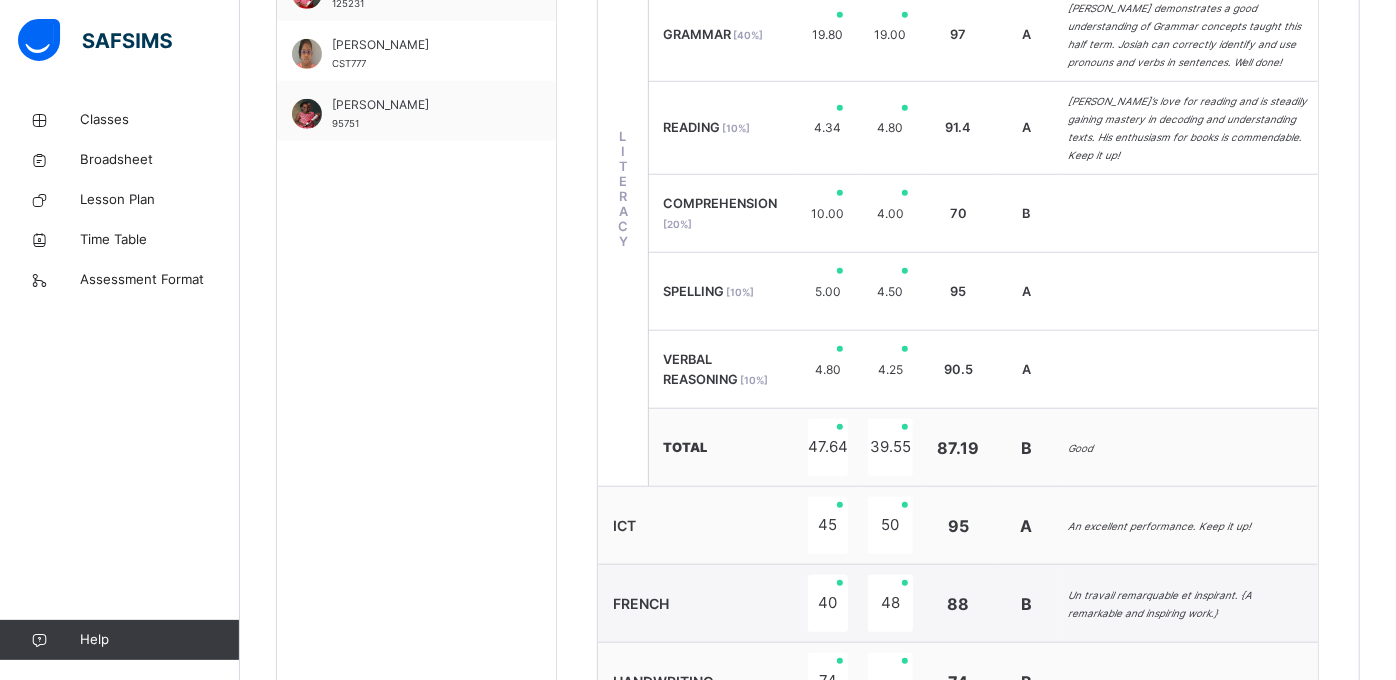 scroll, scrollTop: 897, scrollLeft: 0, axis: vertical 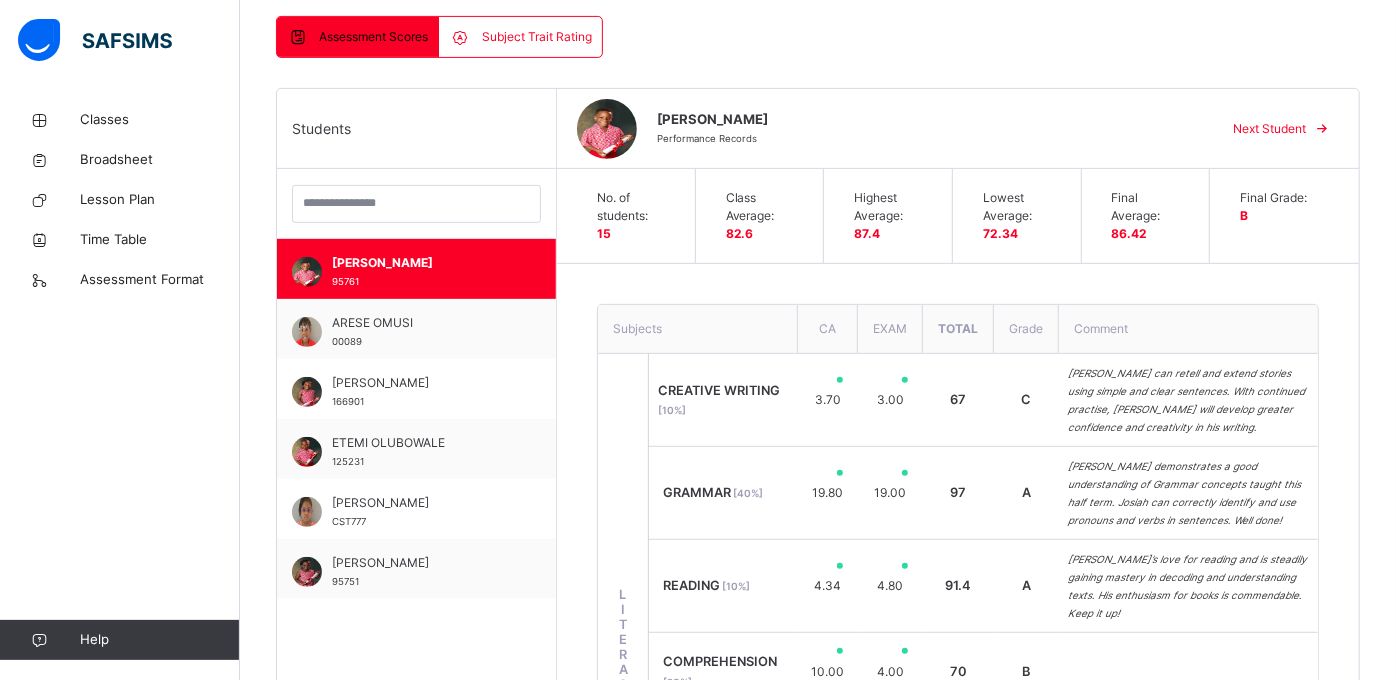 click on "Next Student" at bounding box center (1269, 129) 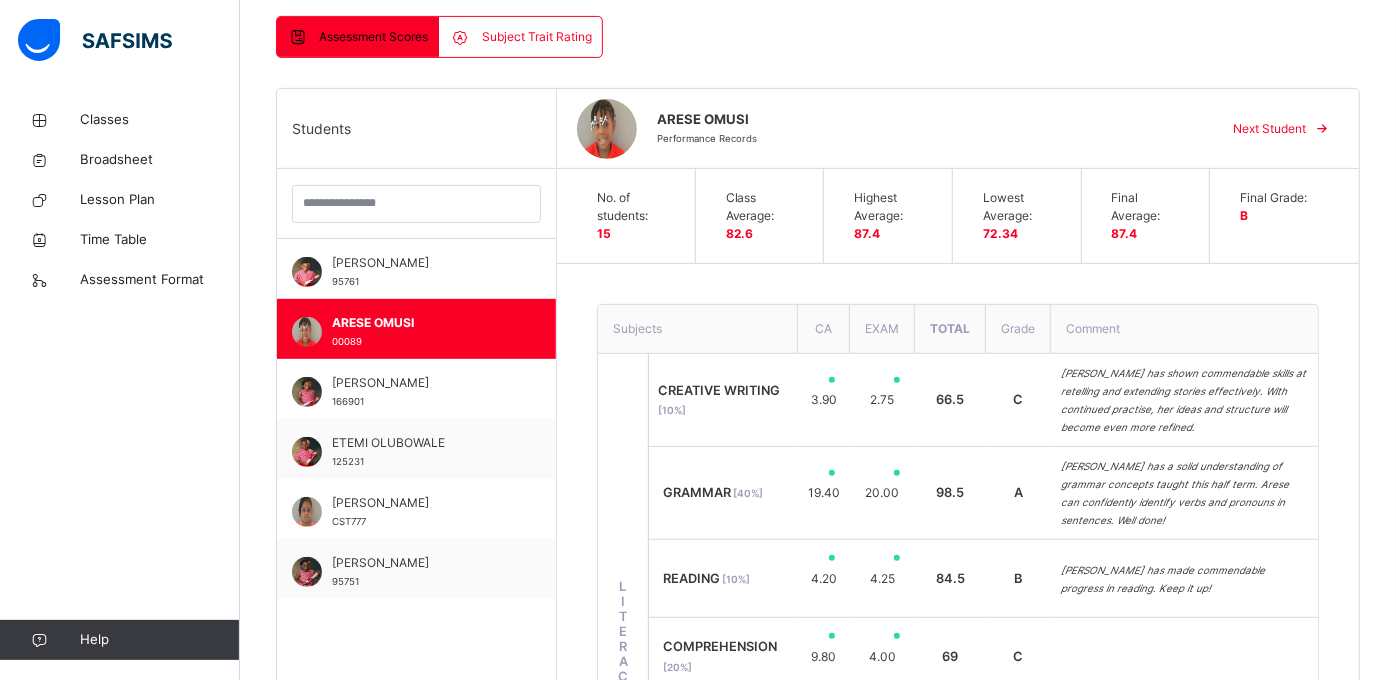 click on "Next Student" at bounding box center [1269, 129] 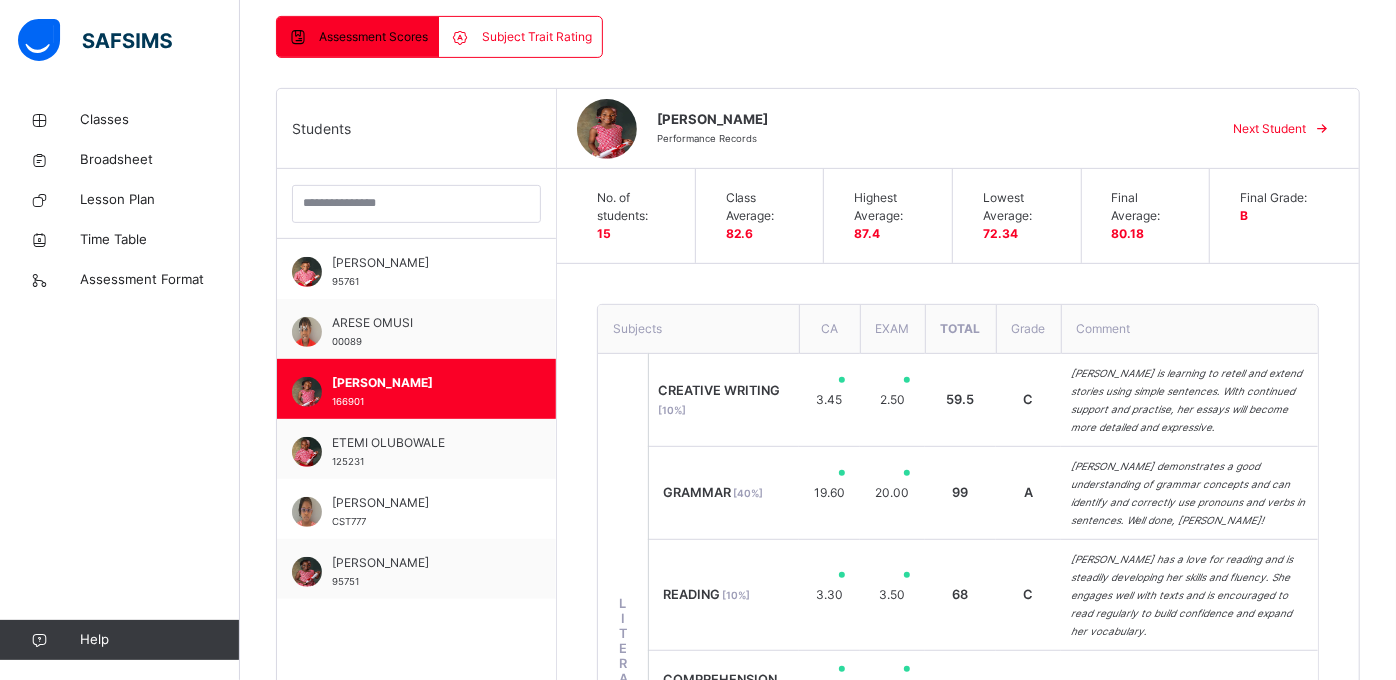 click on "Next Student" at bounding box center [1269, 129] 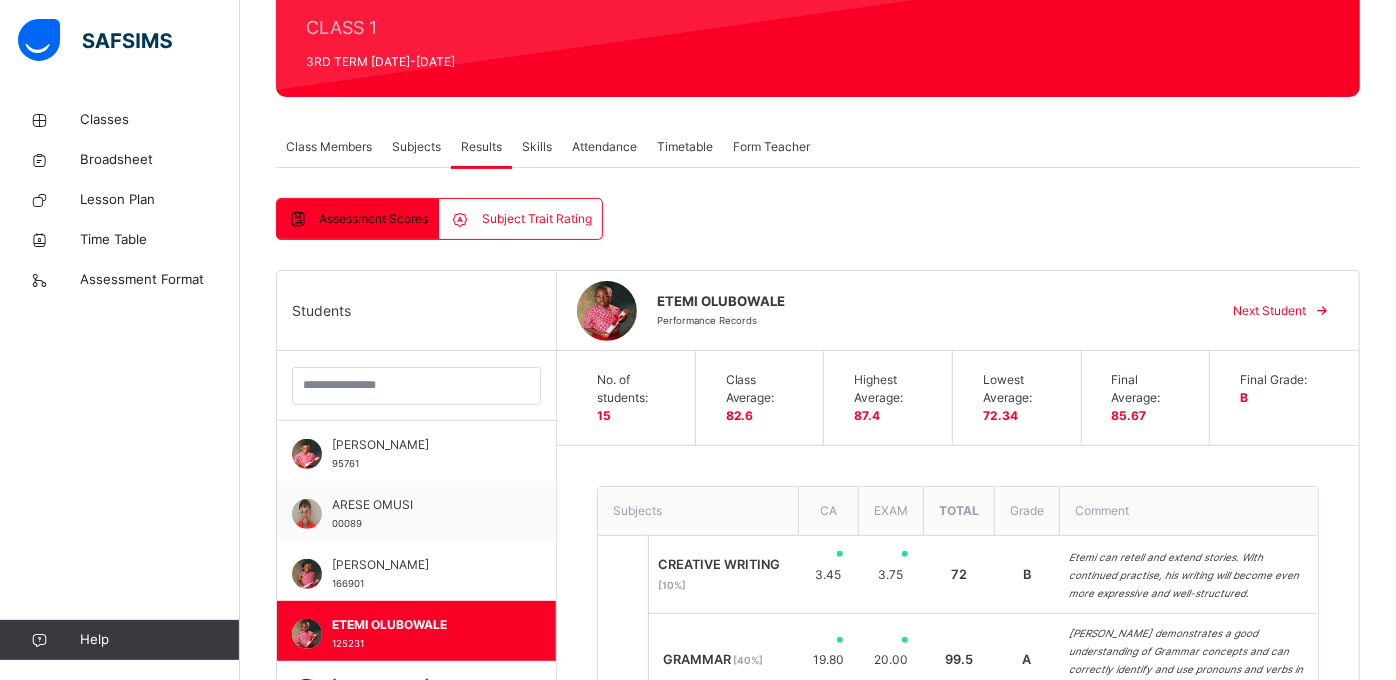 scroll, scrollTop: 235, scrollLeft: 0, axis: vertical 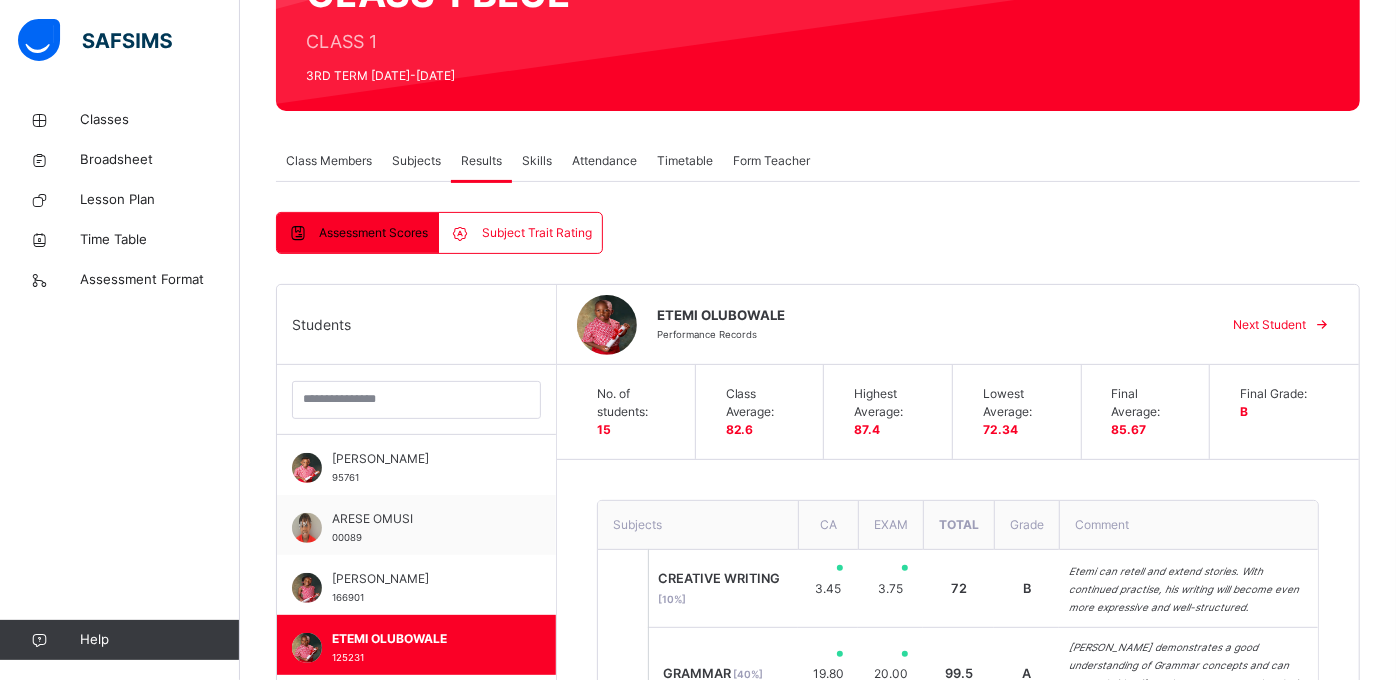 click on "Next Student" at bounding box center (1269, 325) 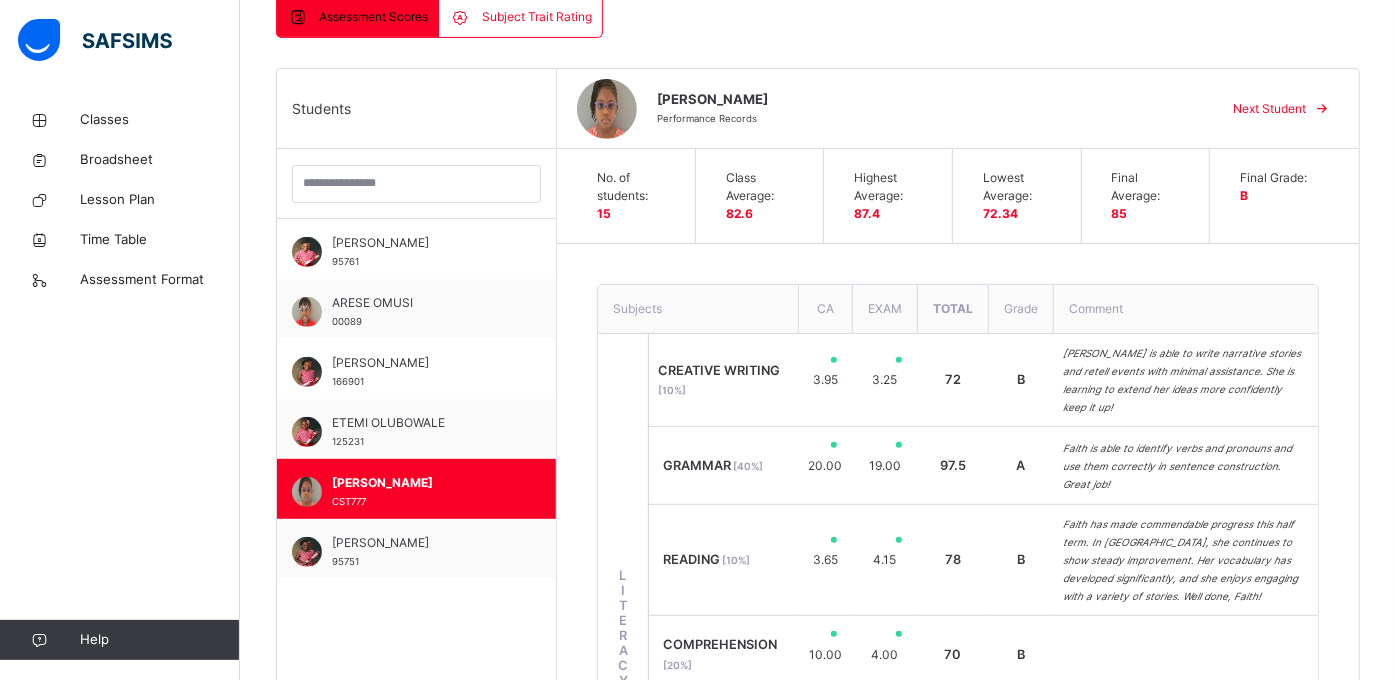 scroll, scrollTop: 437, scrollLeft: 0, axis: vertical 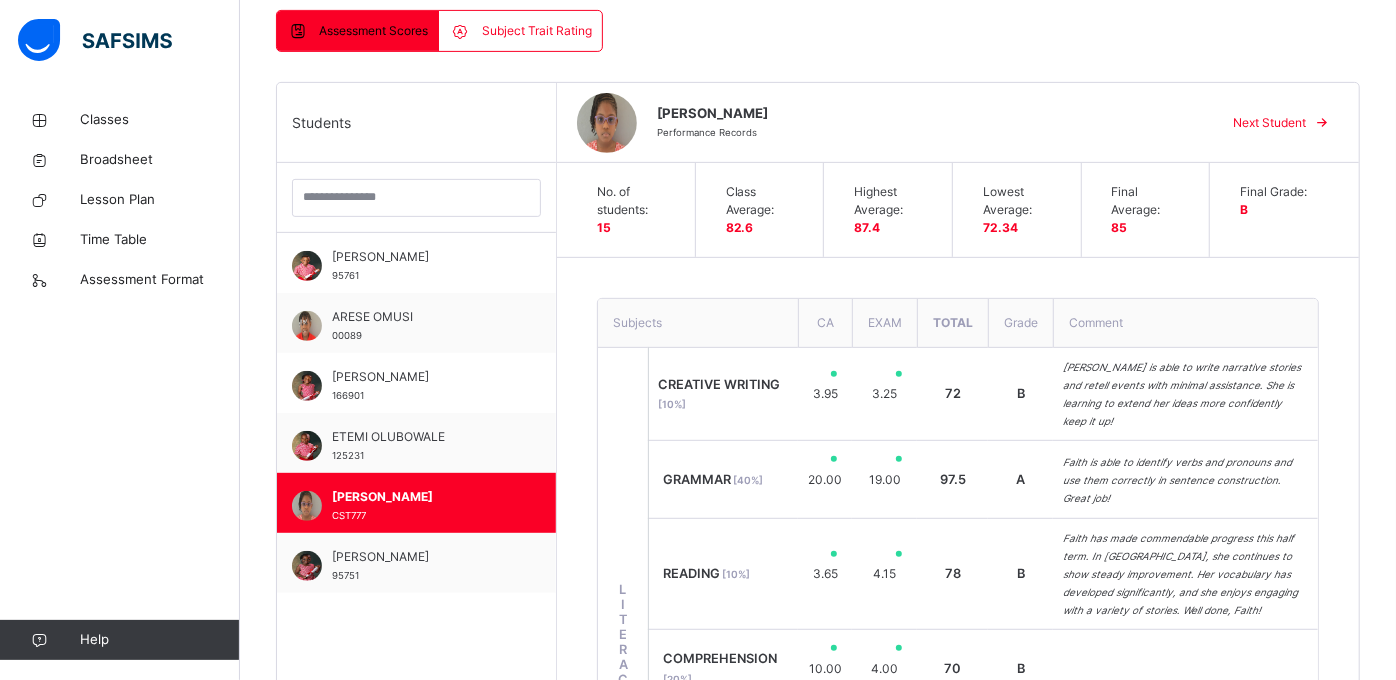 click on "Next Student" at bounding box center [1269, 123] 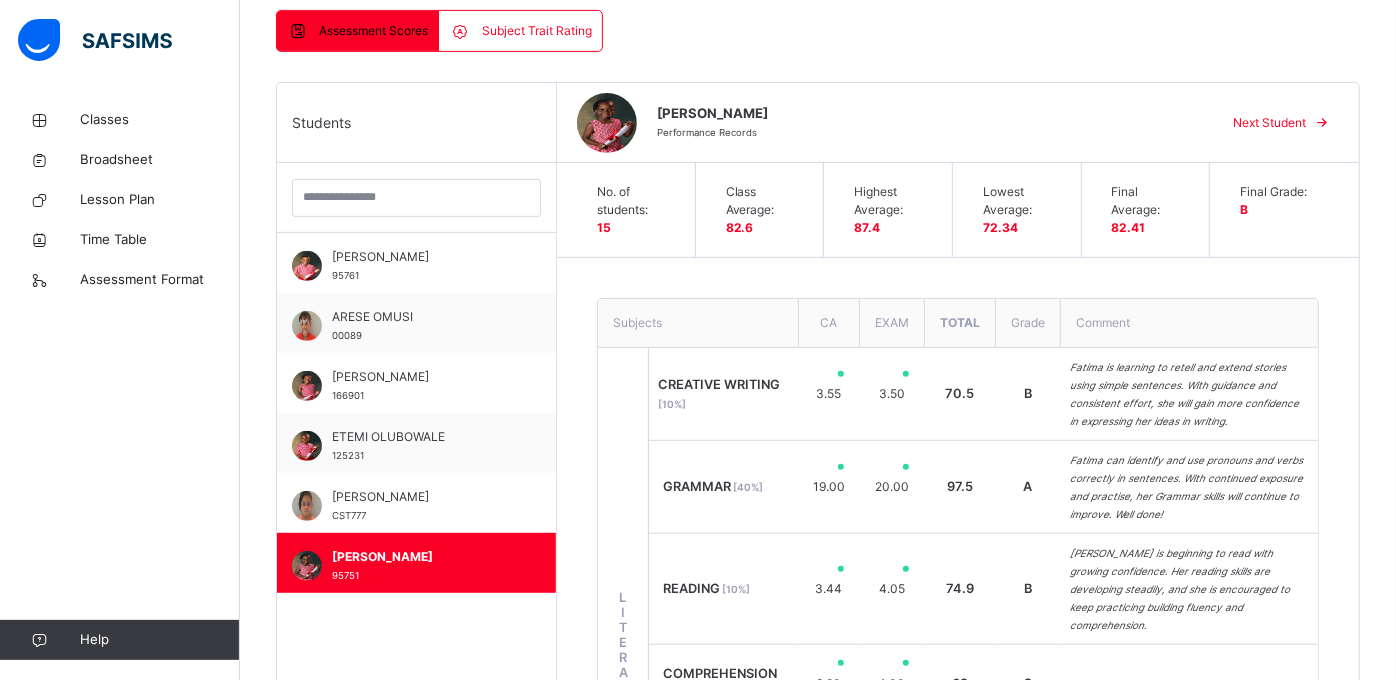 click on "Next Student" at bounding box center [1269, 123] 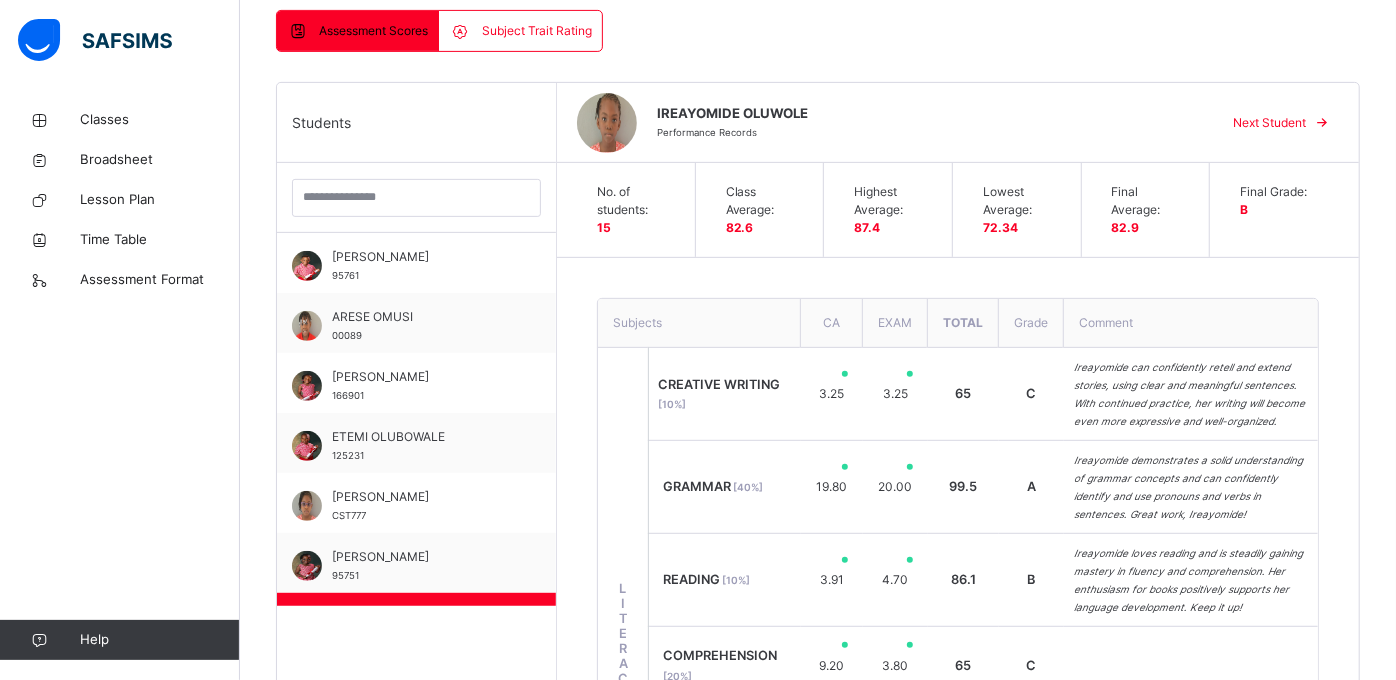 click on "Next Student" at bounding box center [1269, 123] 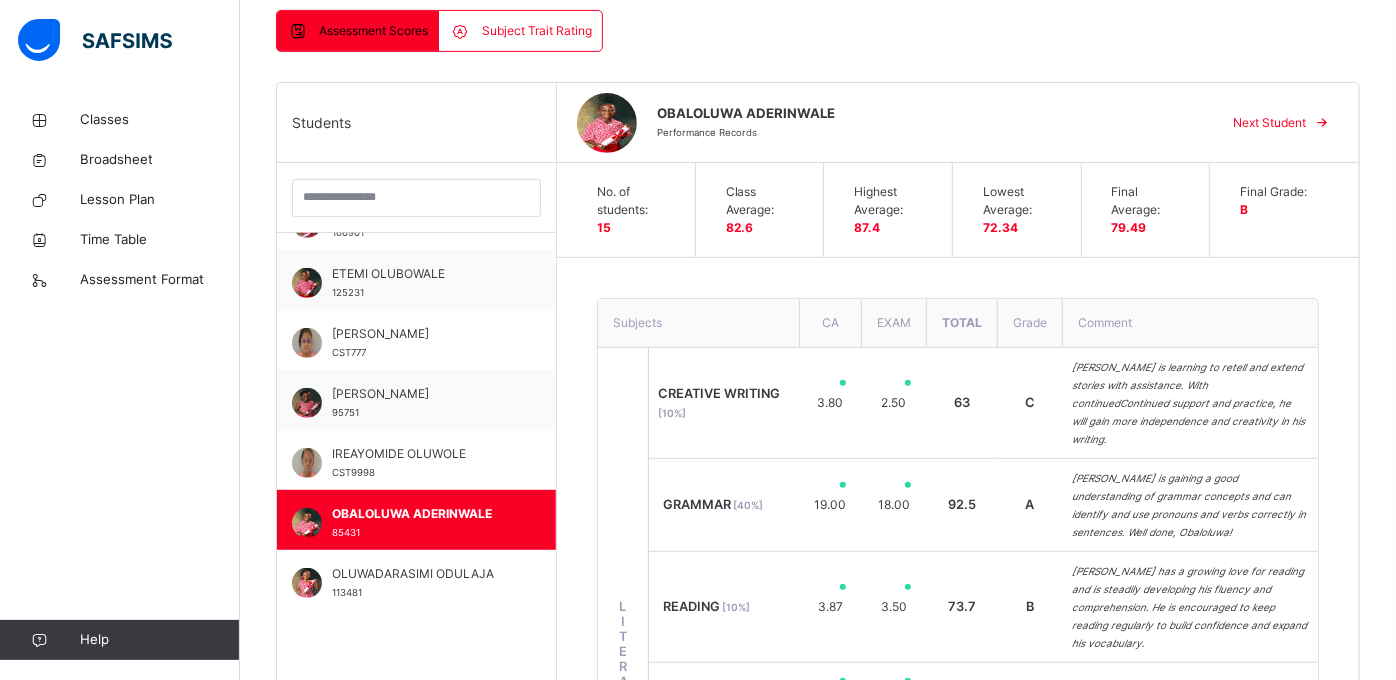 scroll, scrollTop: 182, scrollLeft: 0, axis: vertical 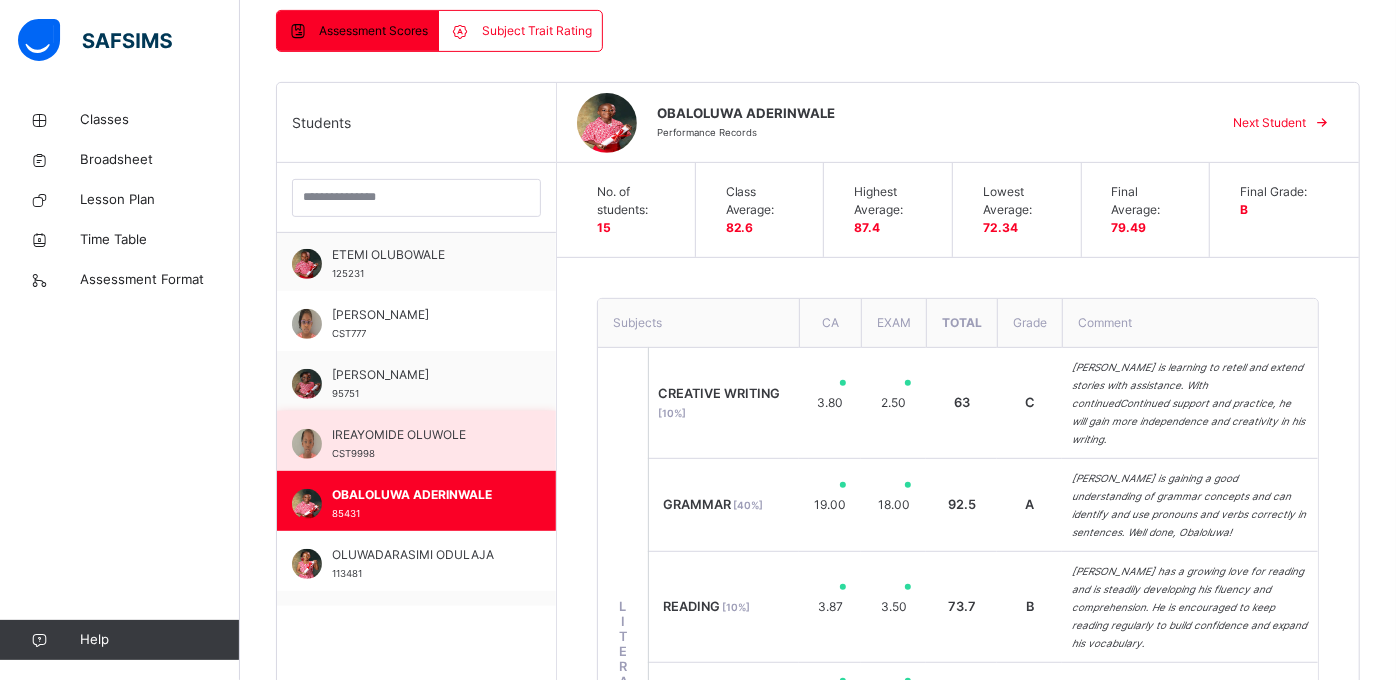 click on "IREAYOMIDE  OLUWOLE CST9998" at bounding box center [421, 444] 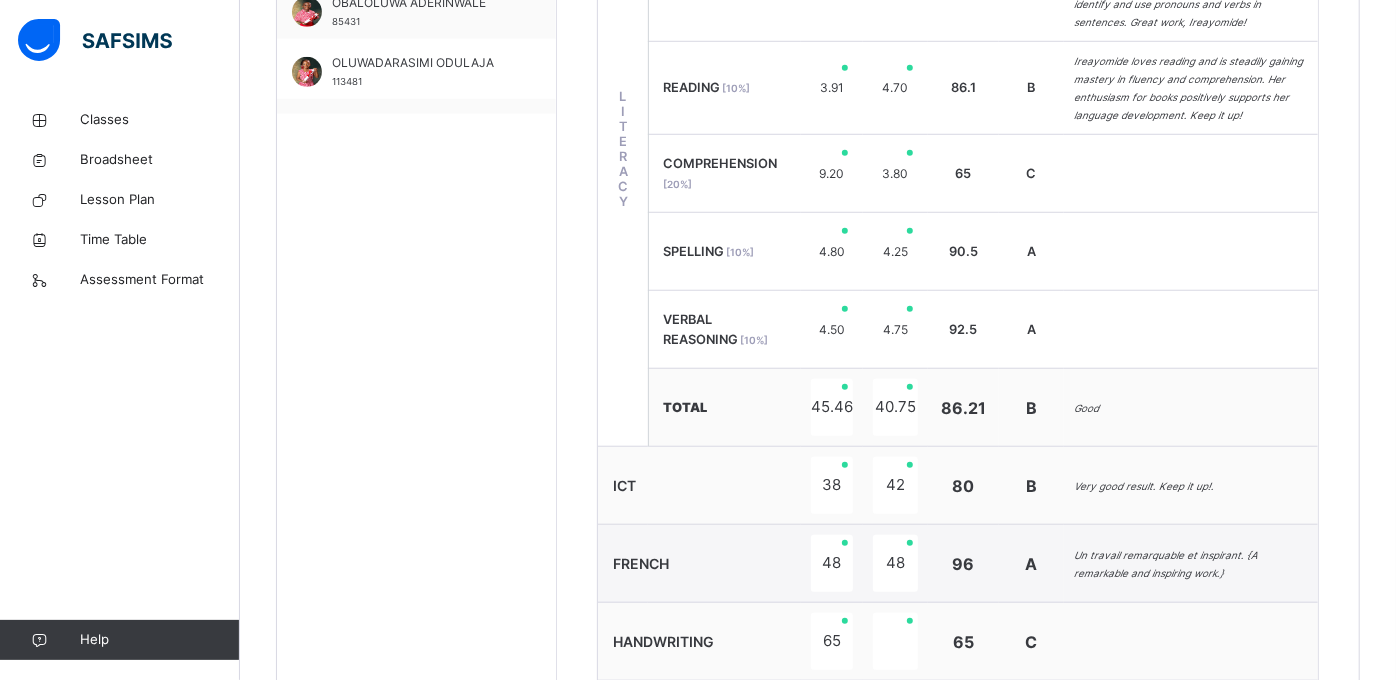 scroll, scrollTop: 932, scrollLeft: 0, axis: vertical 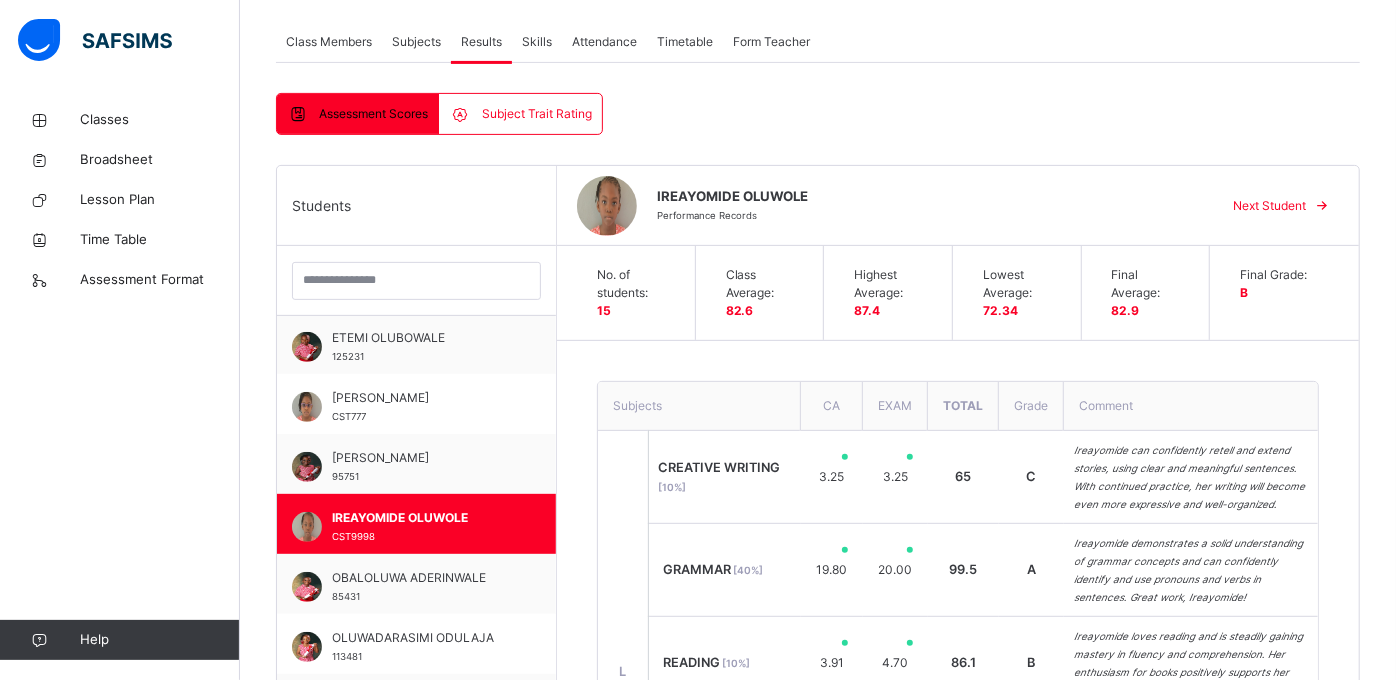 click on "Next Student" at bounding box center (1269, 206) 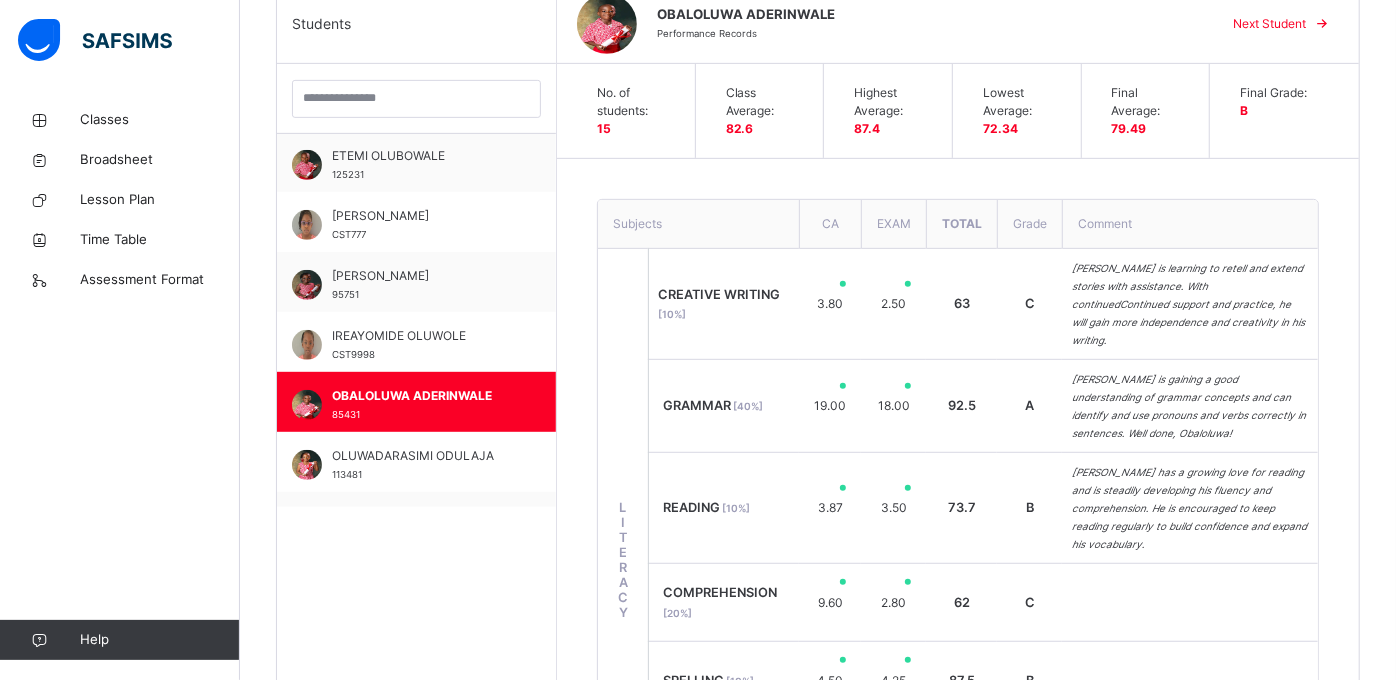 scroll, scrollTop: 542, scrollLeft: 0, axis: vertical 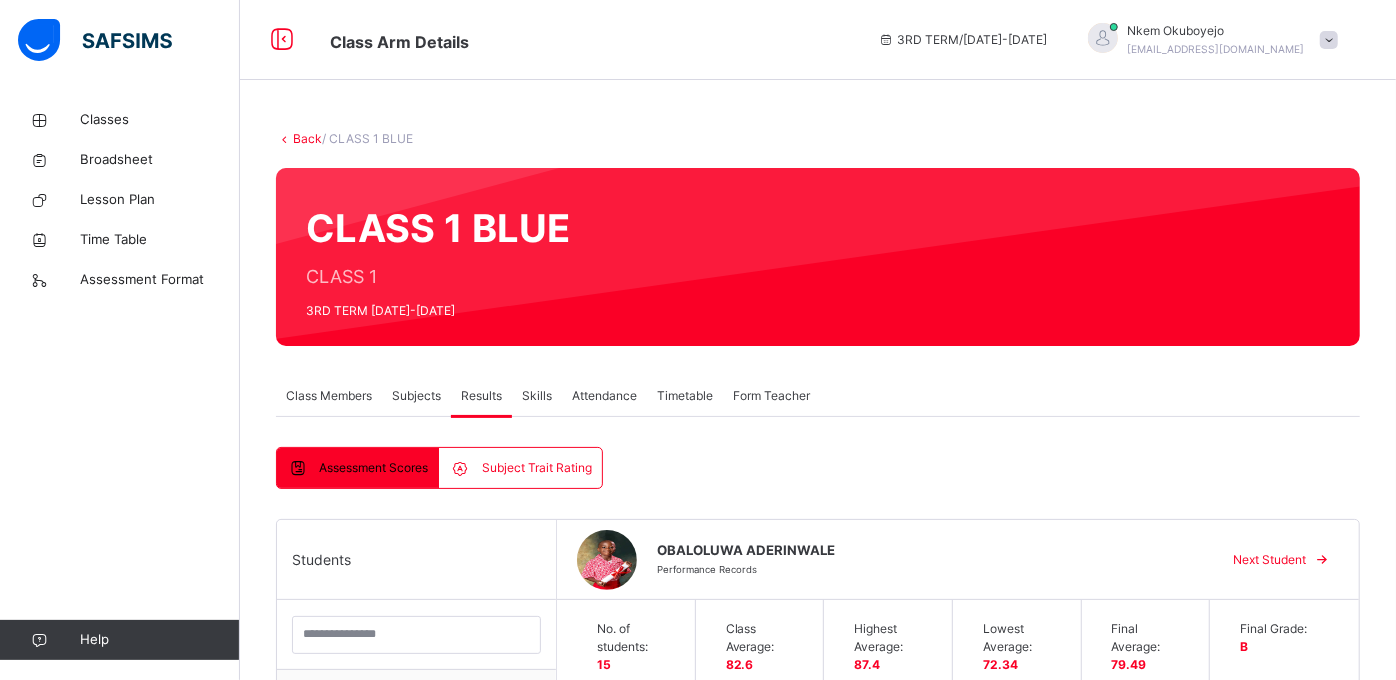 click on "Next Student" at bounding box center (1269, 560) 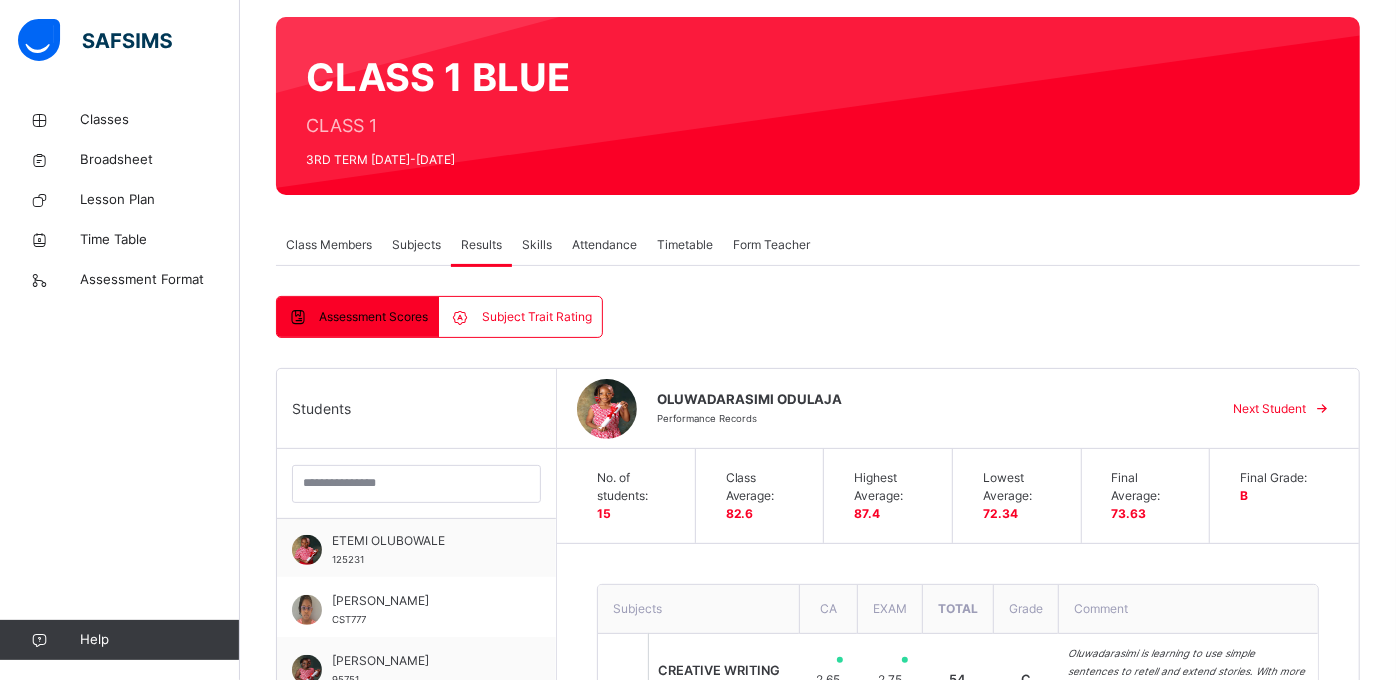 scroll, scrollTop: 148, scrollLeft: 0, axis: vertical 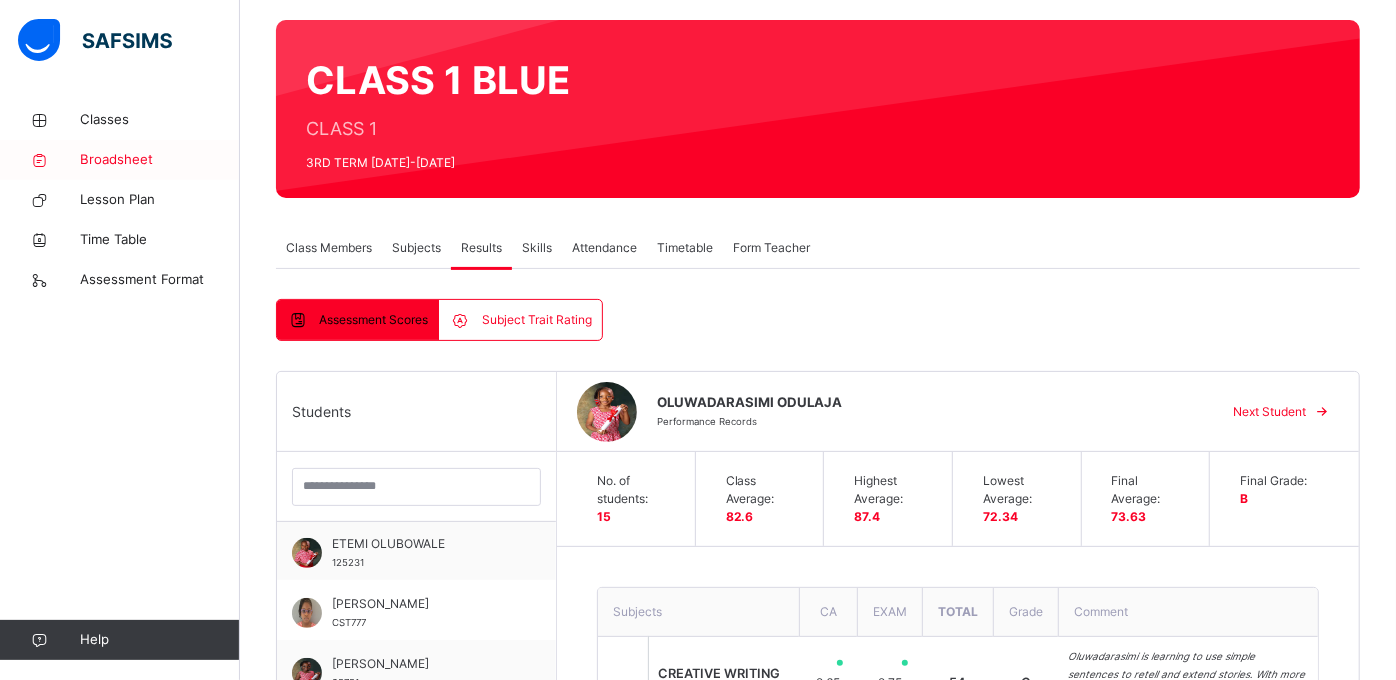 click on "Broadsheet" at bounding box center [160, 160] 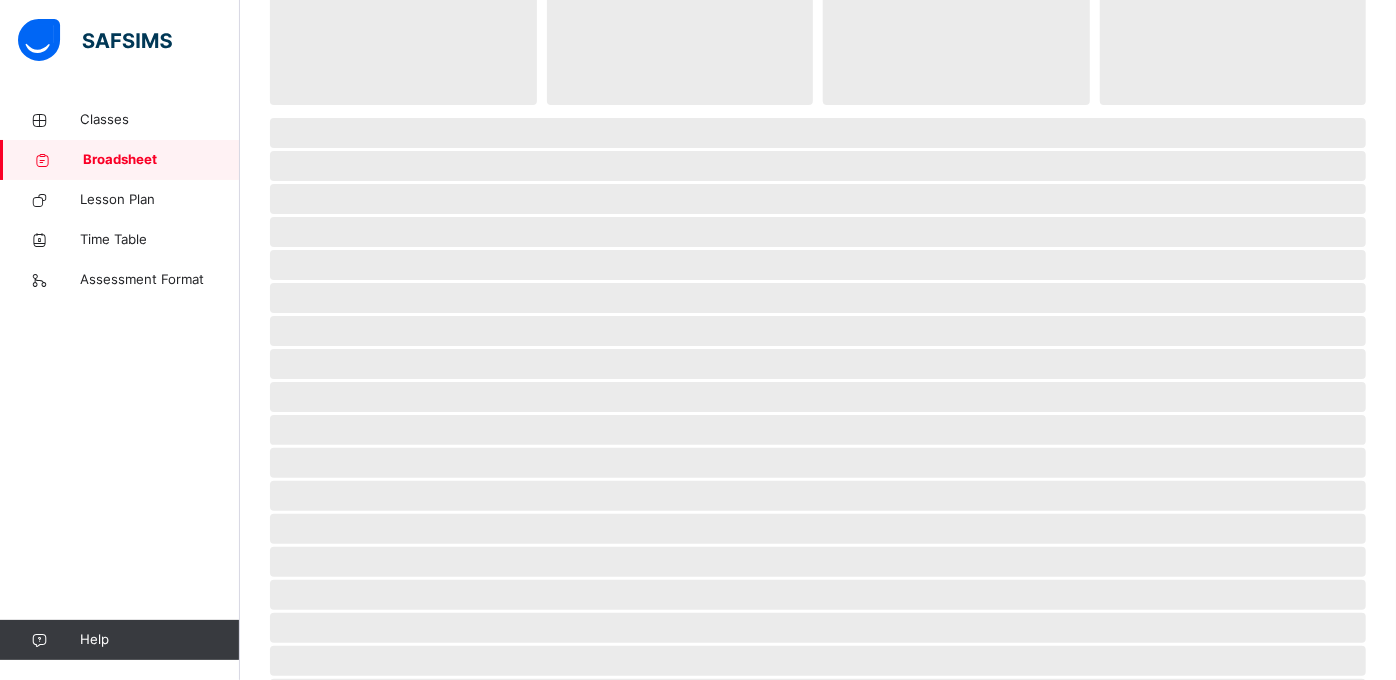 scroll, scrollTop: 0, scrollLeft: 0, axis: both 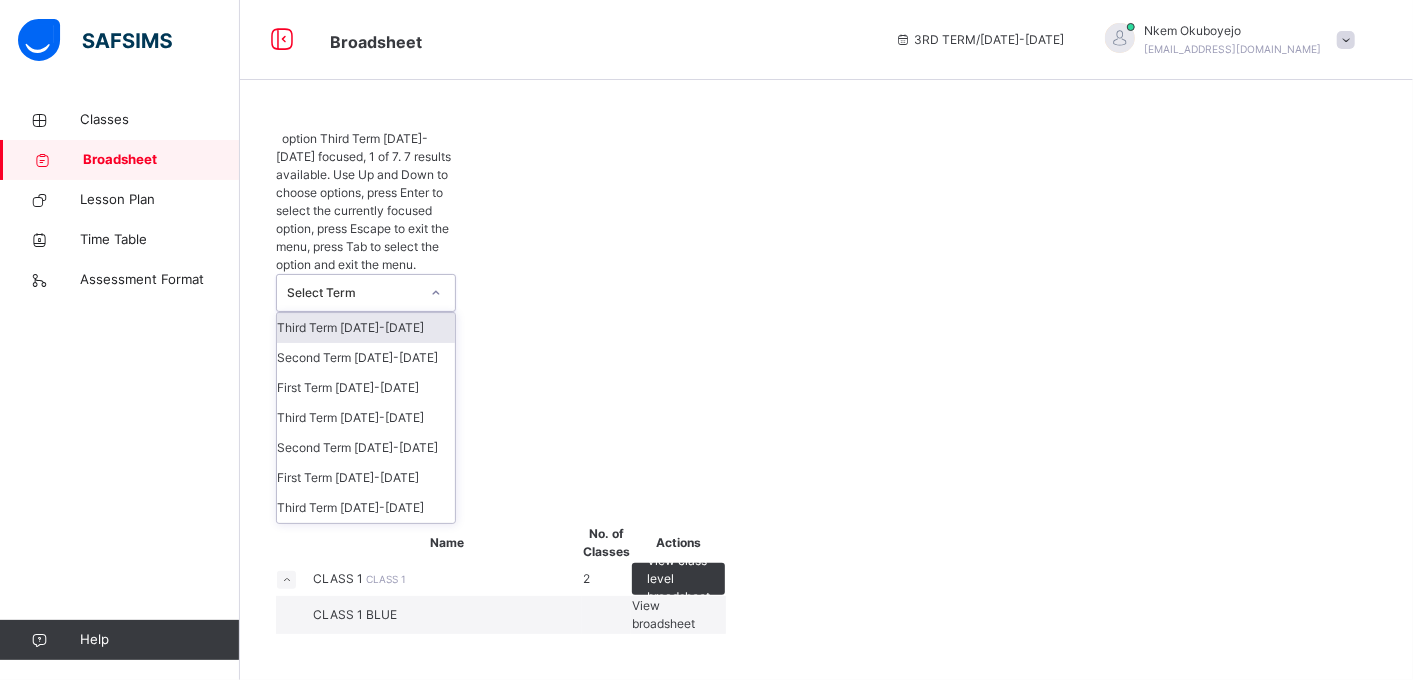 click 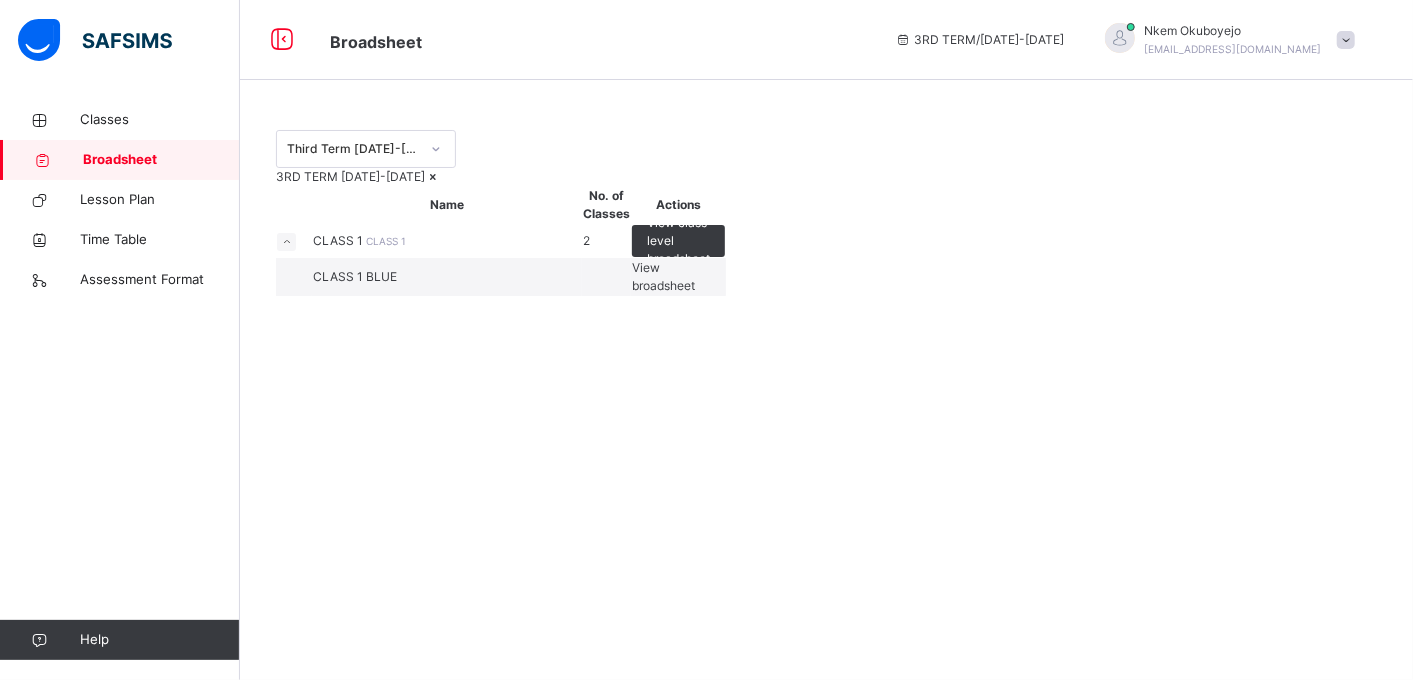 click on "View broadsheet" at bounding box center (663, 276) 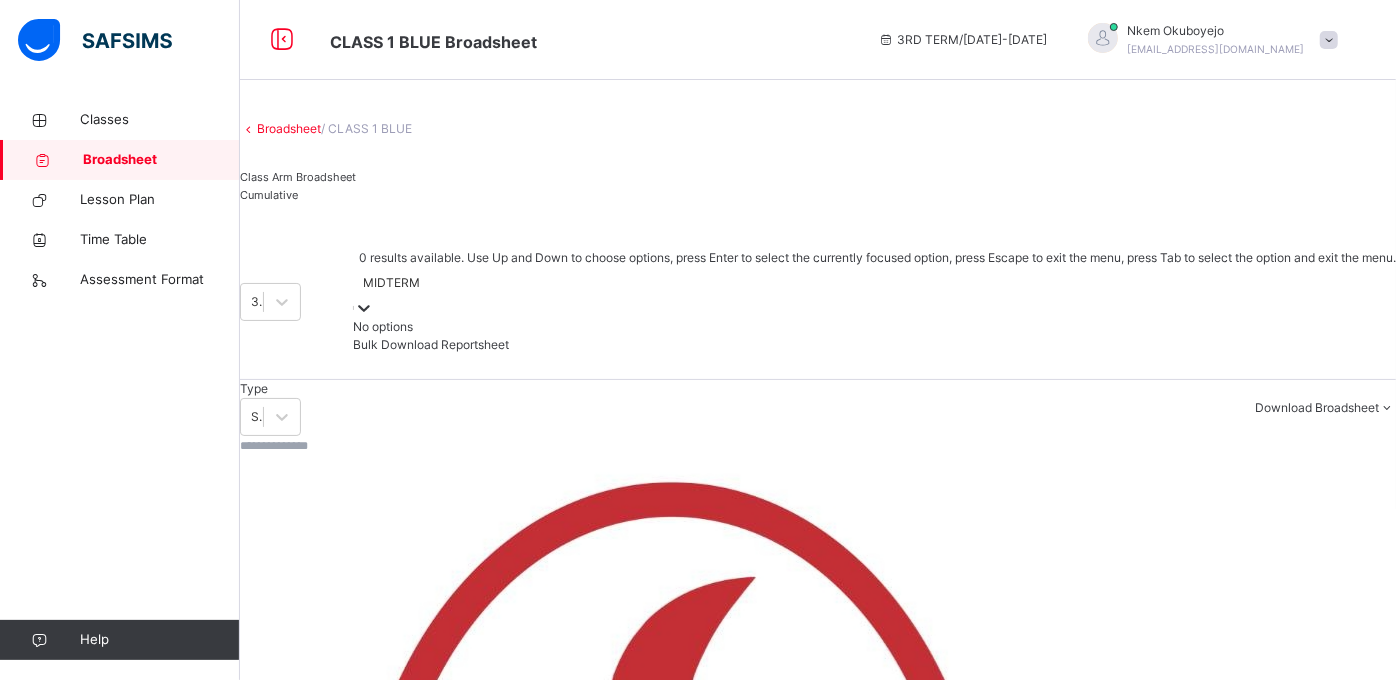 click 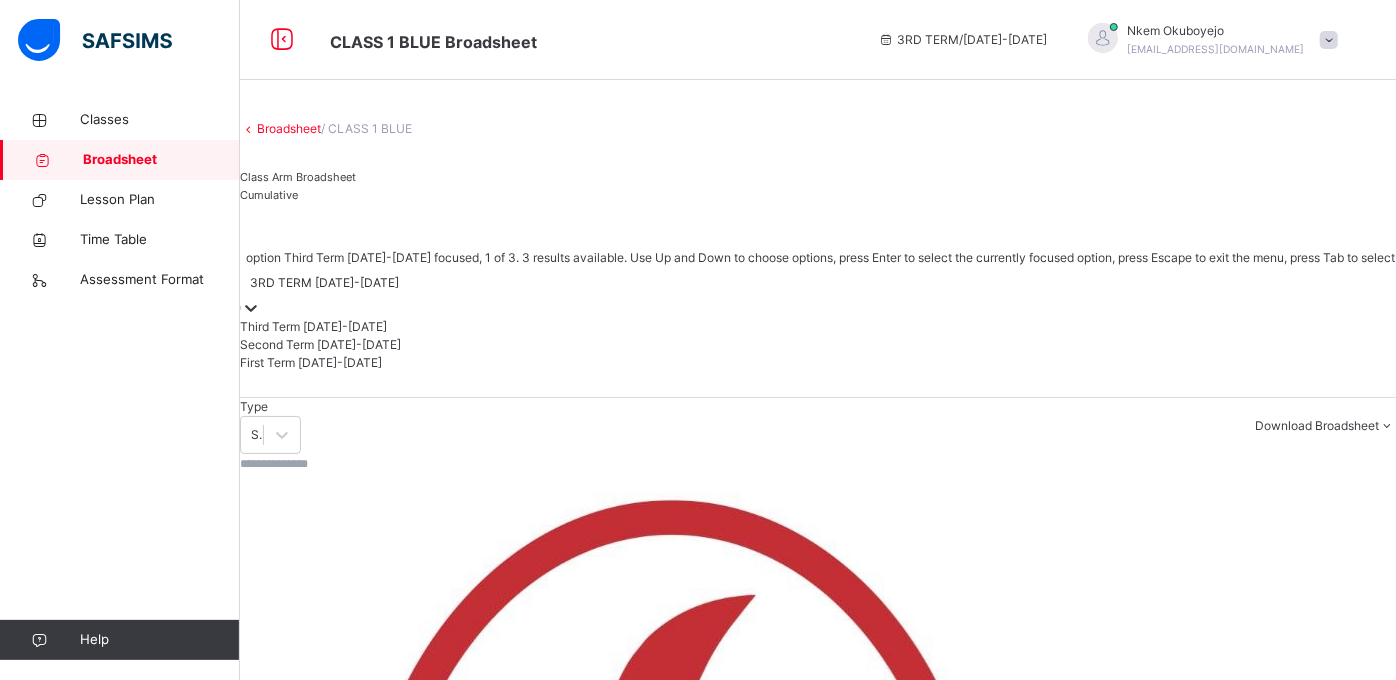 click 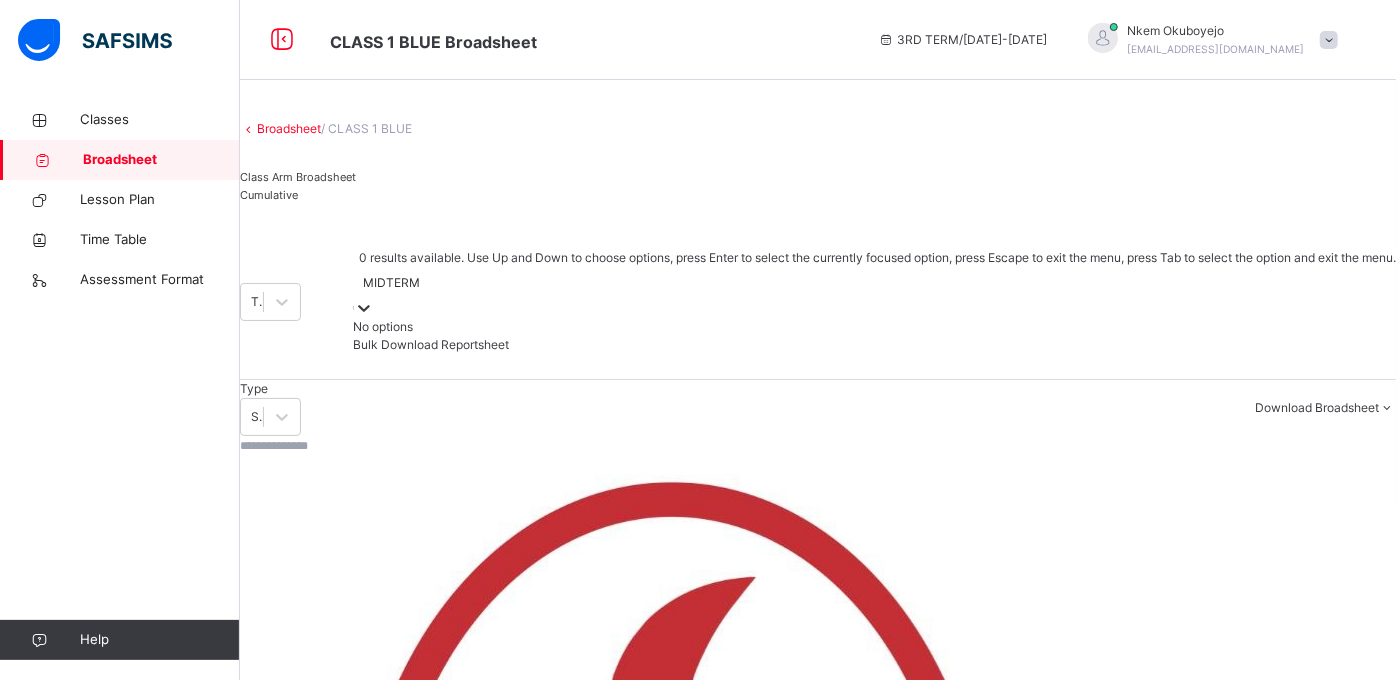 click 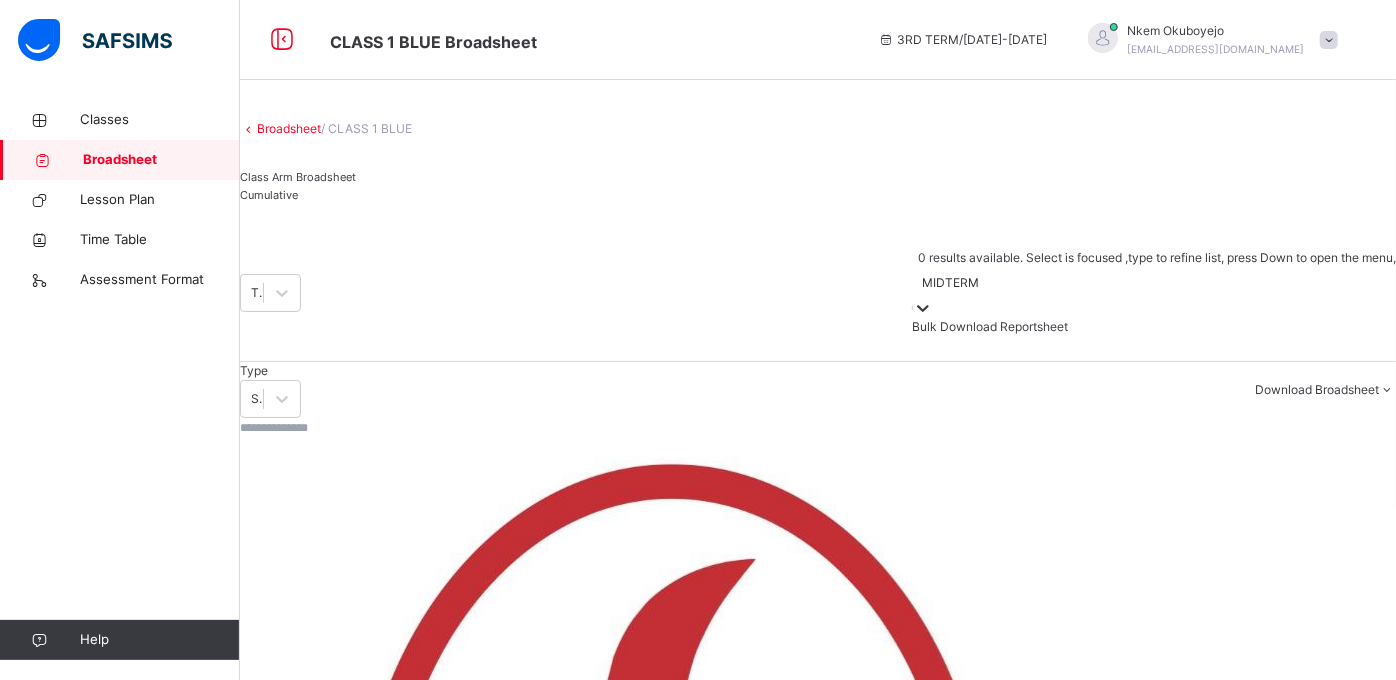 click 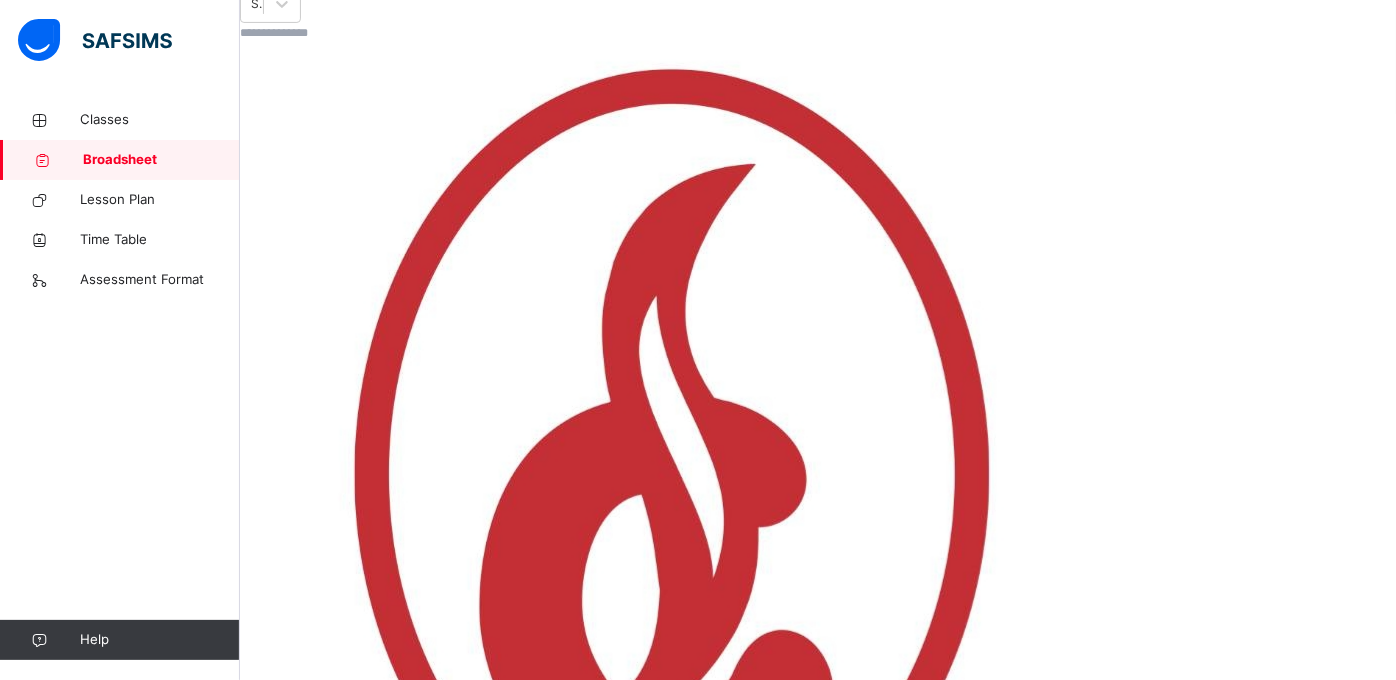 scroll, scrollTop: 417, scrollLeft: 0, axis: vertical 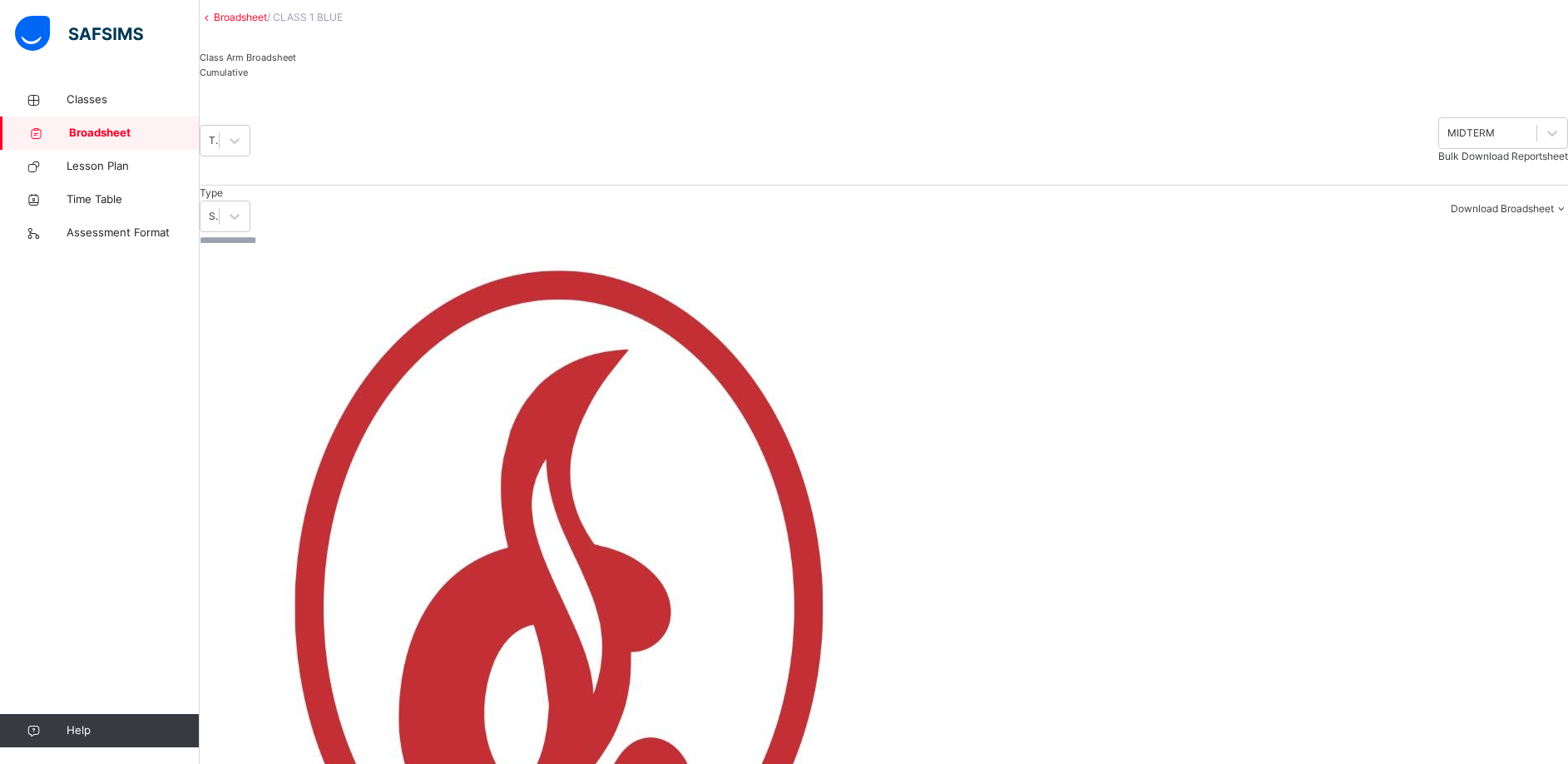 drag, startPoint x: 1155, startPoint y: 4, endPoint x: 952, endPoint y: 250, distance: 318.9436 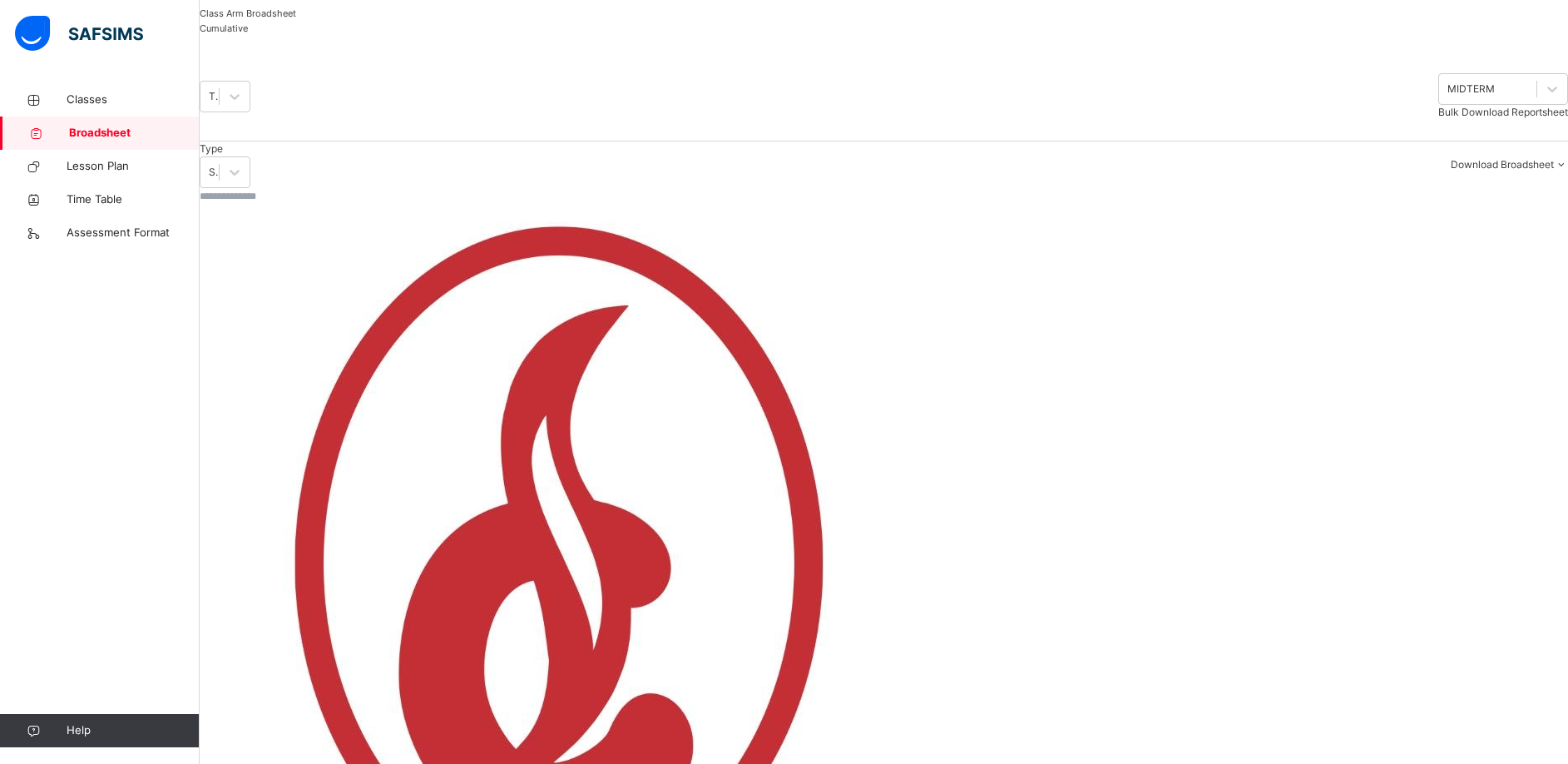 scroll, scrollTop: 151, scrollLeft: 0, axis: vertical 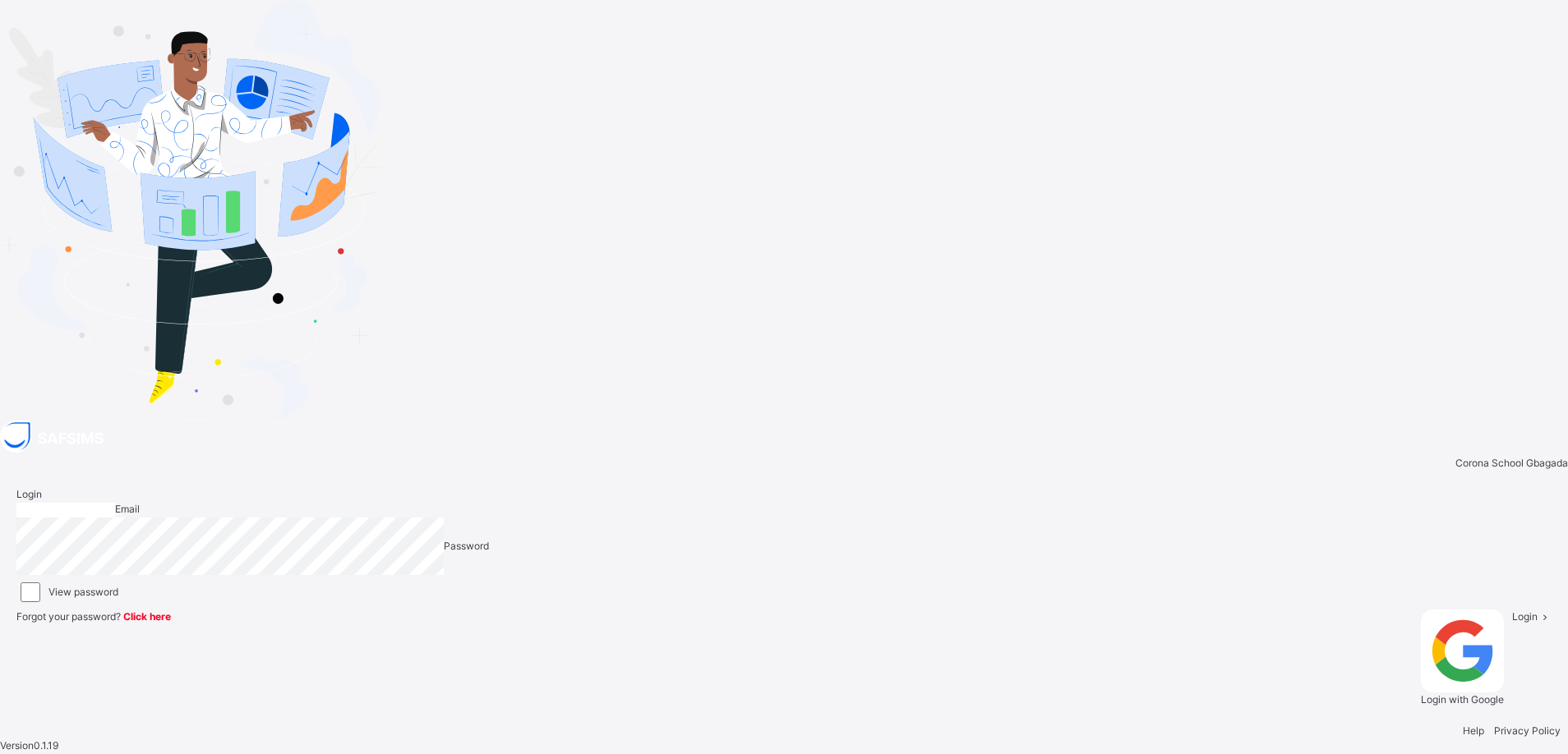 type on "**********" 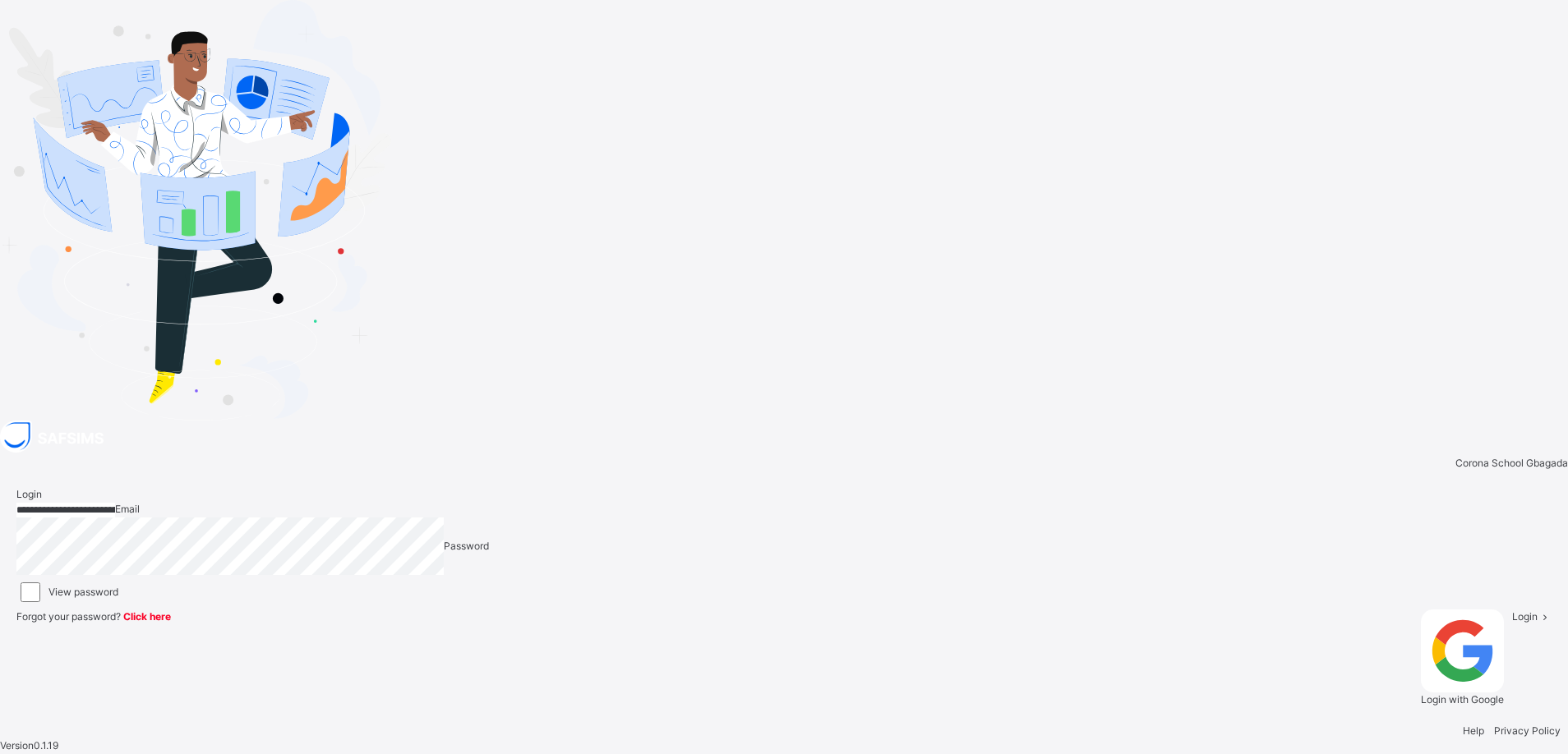 click at bounding box center (1544, 616) 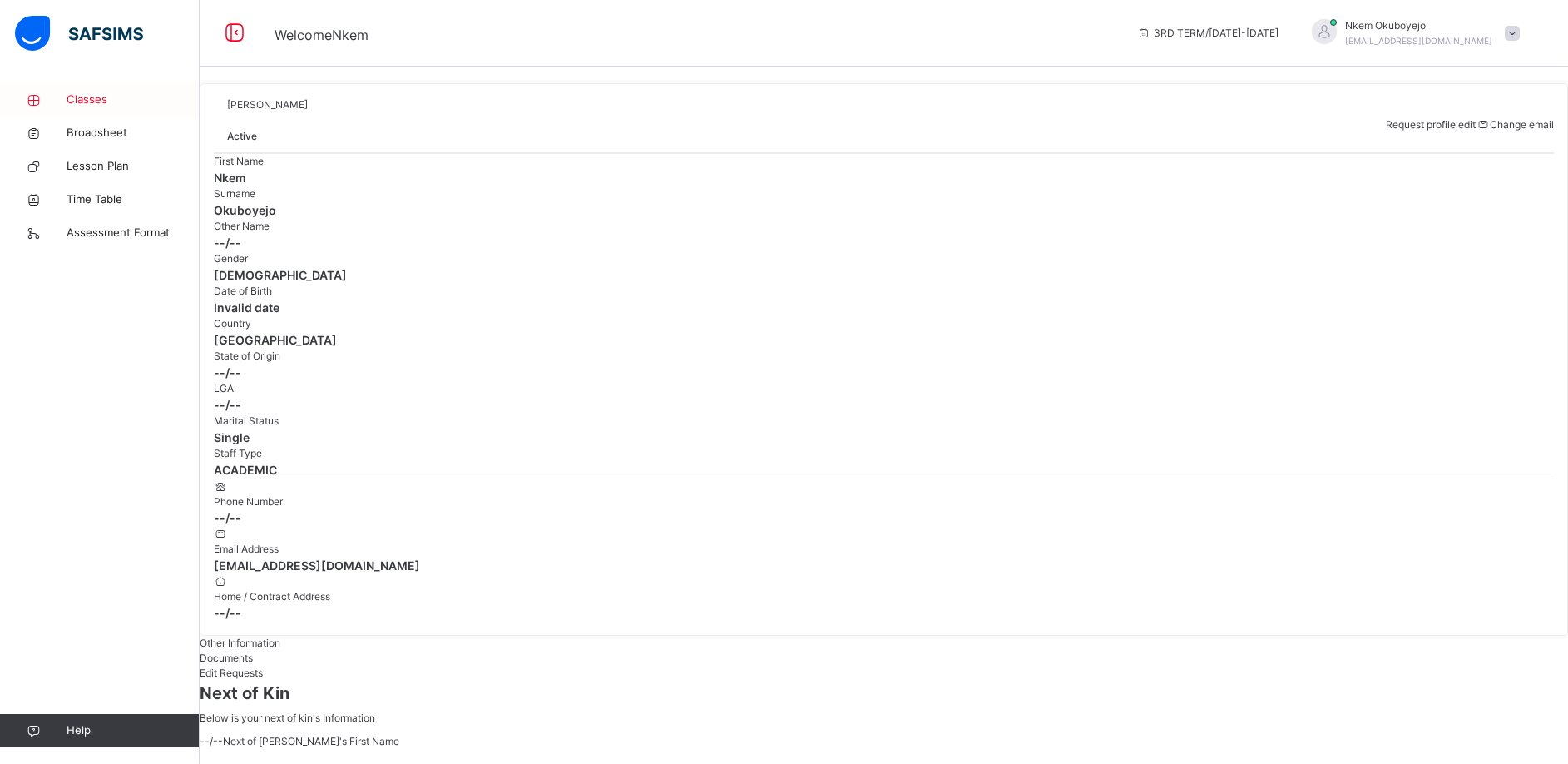 click on "Classes" at bounding box center (133, 100) 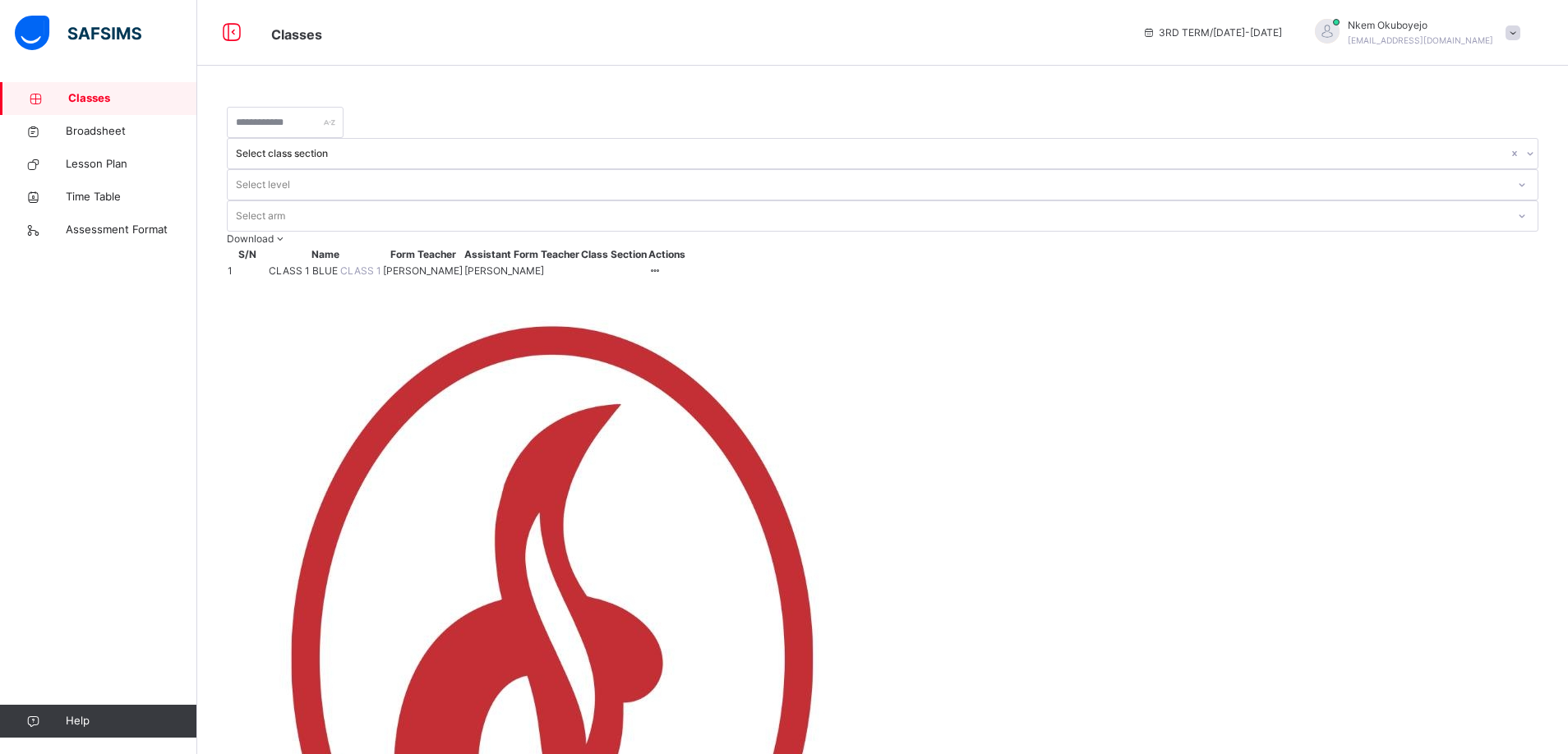 click on "CLASS 1   BLUE" at bounding box center (304, 270) 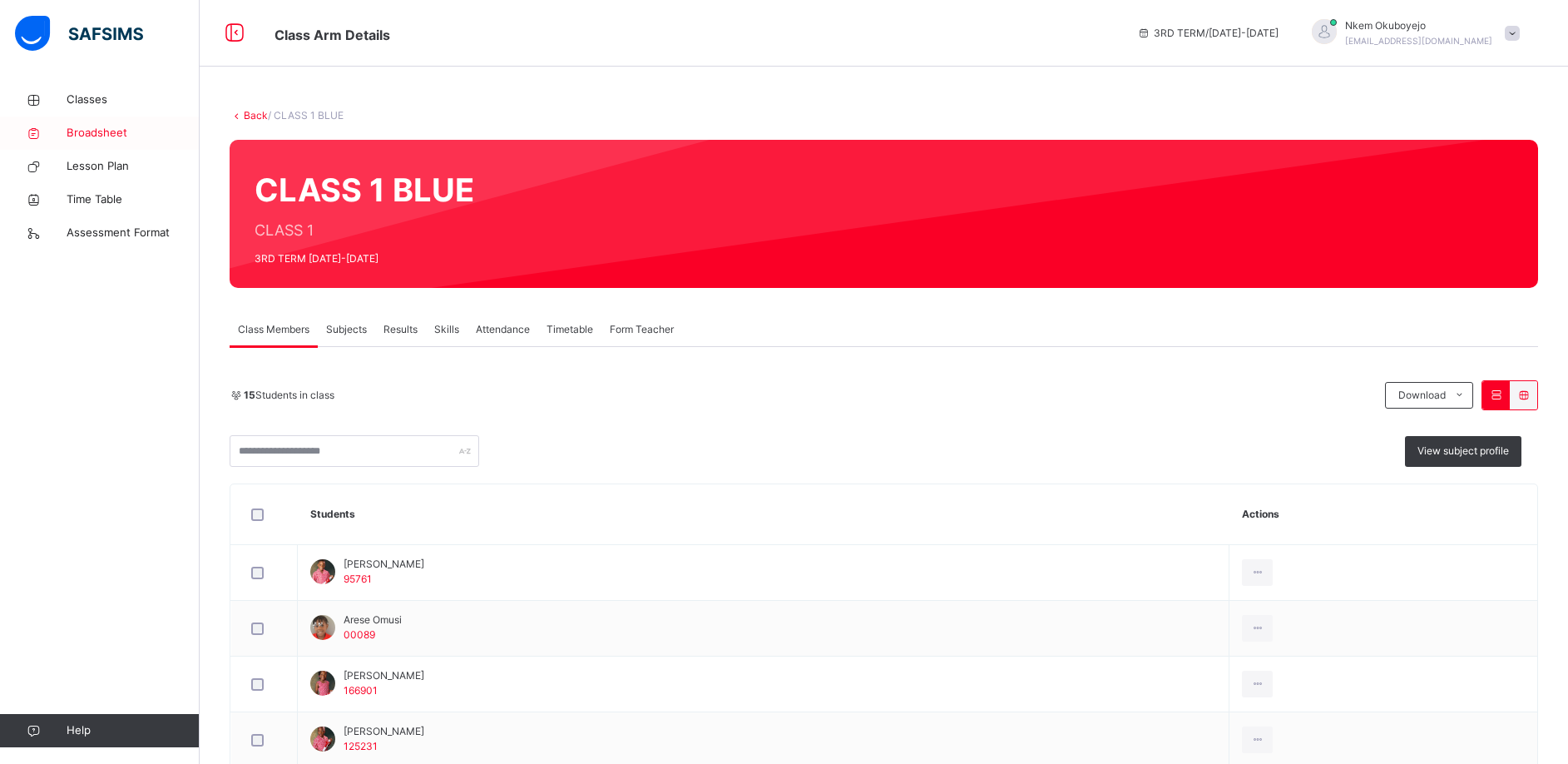 click on "Broadsheet" at bounding box center (133, 133) 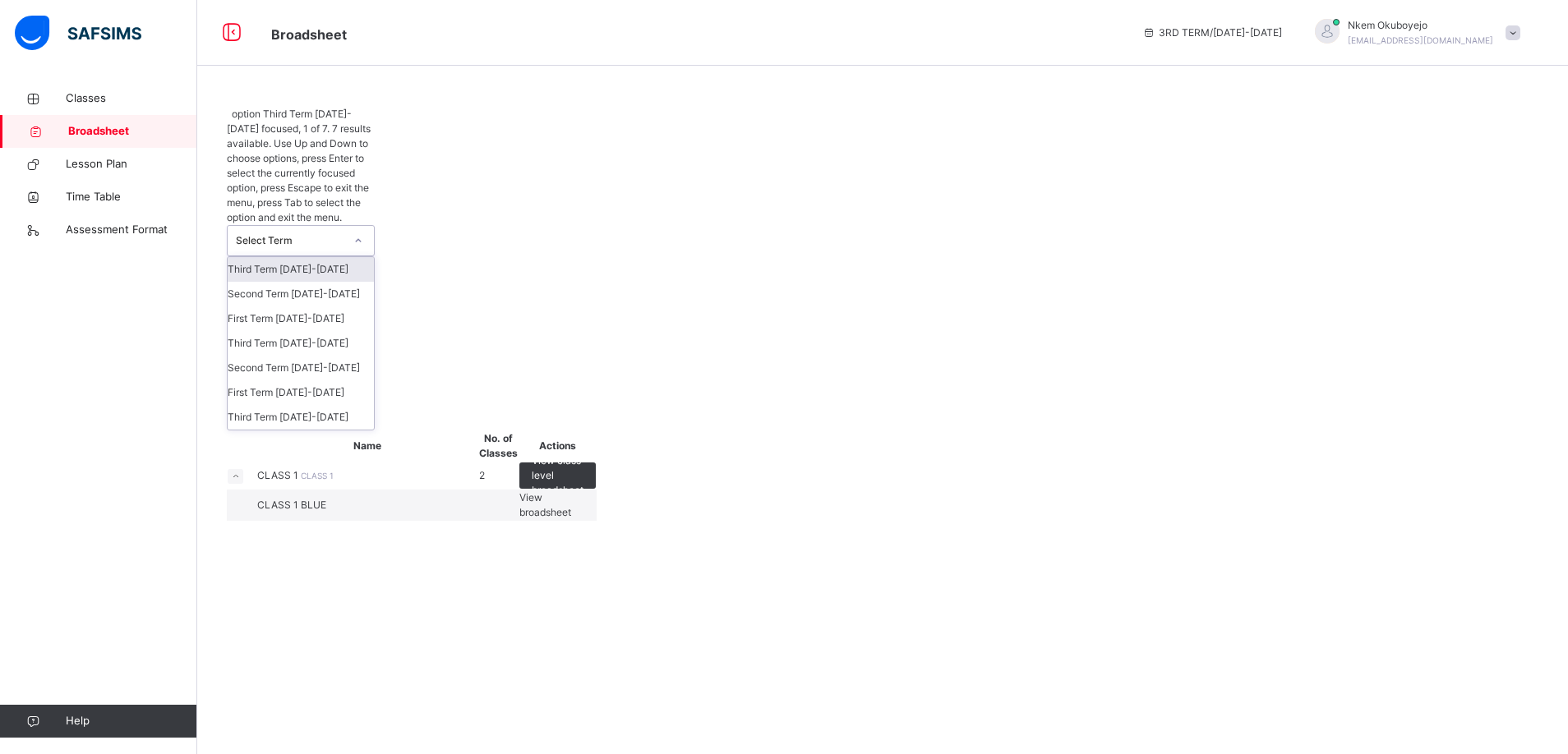 click 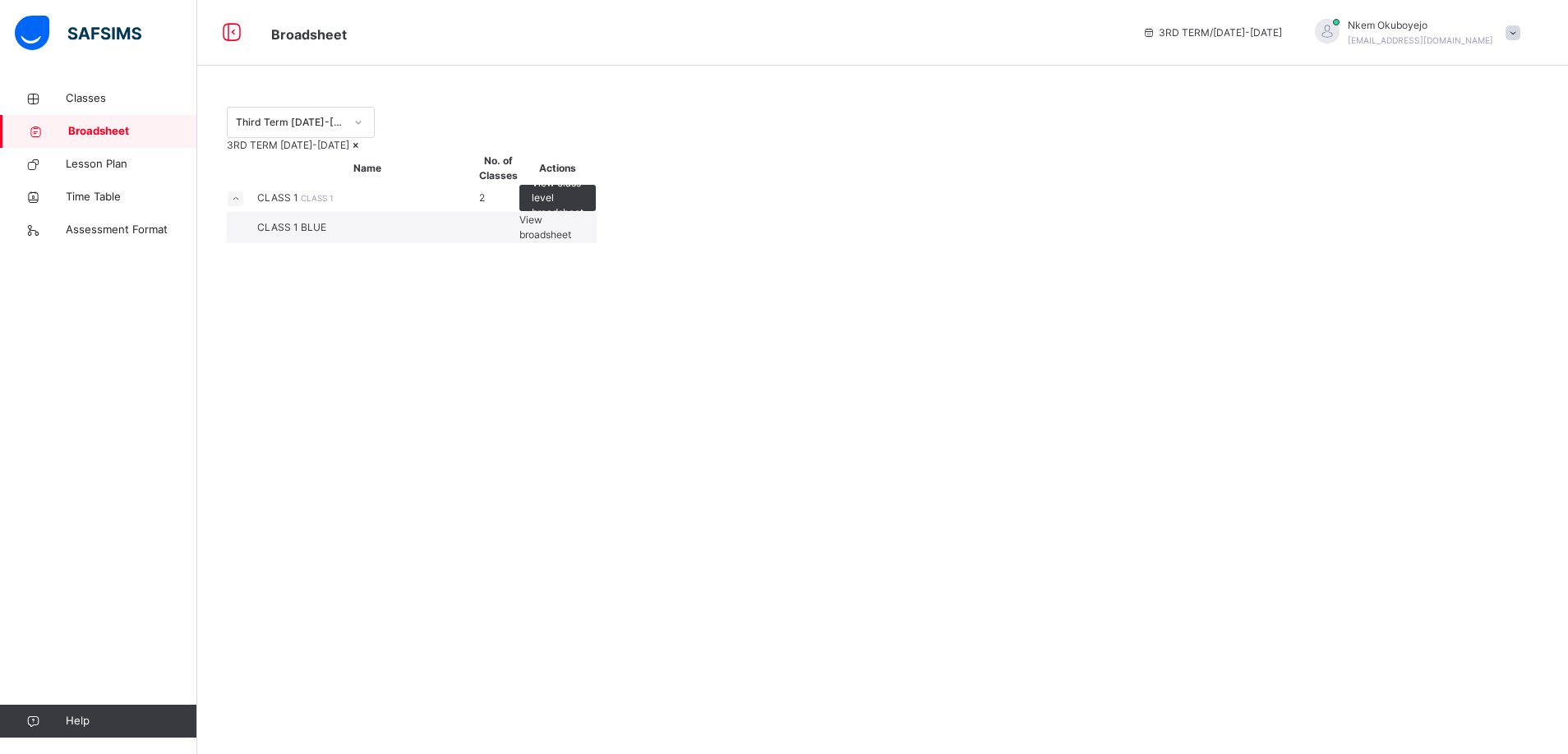 click on "View broadsheet" at bounding box center (545, 227) 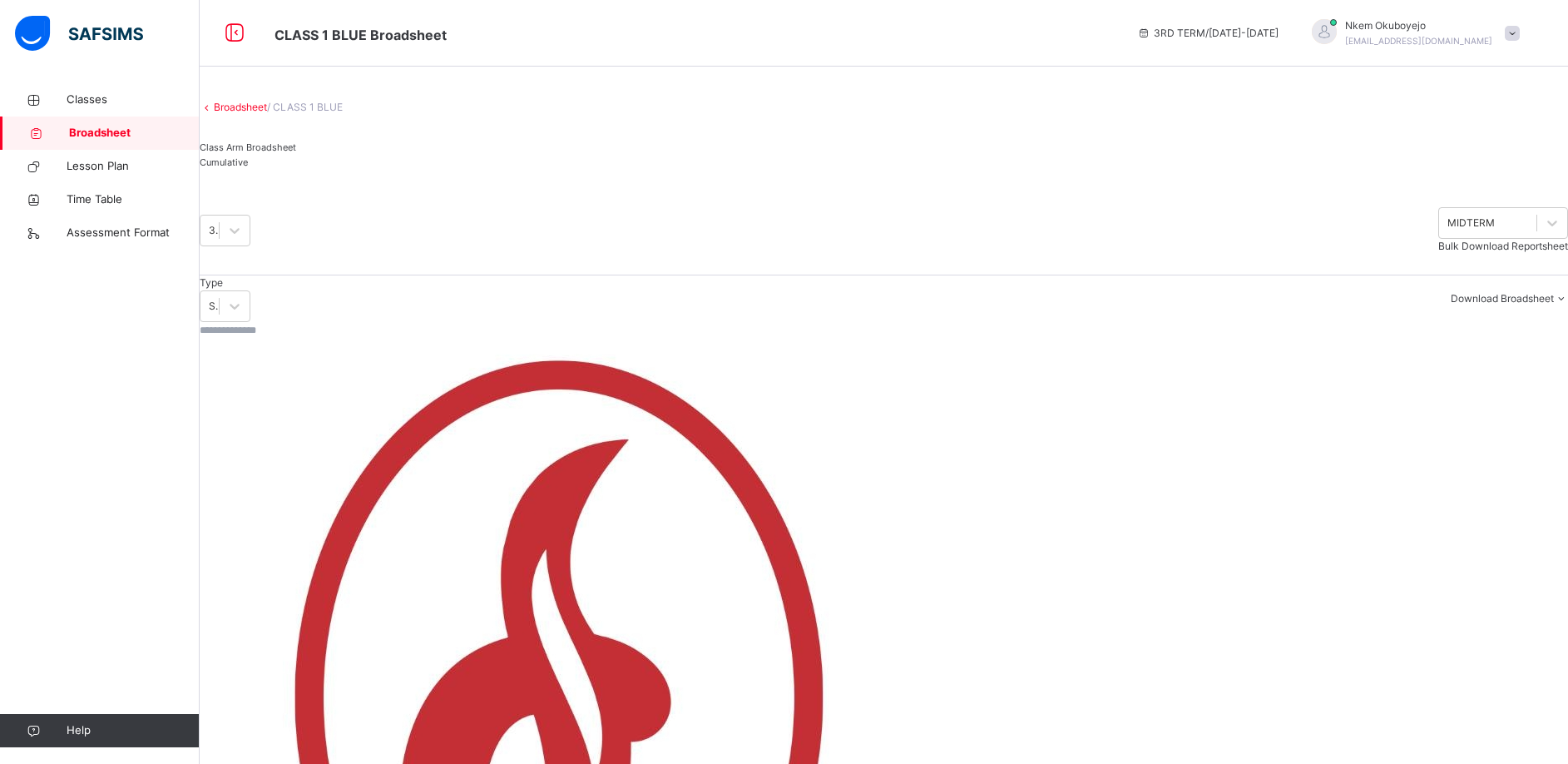 click on "Cumulative" at bounding box center (883, 162) 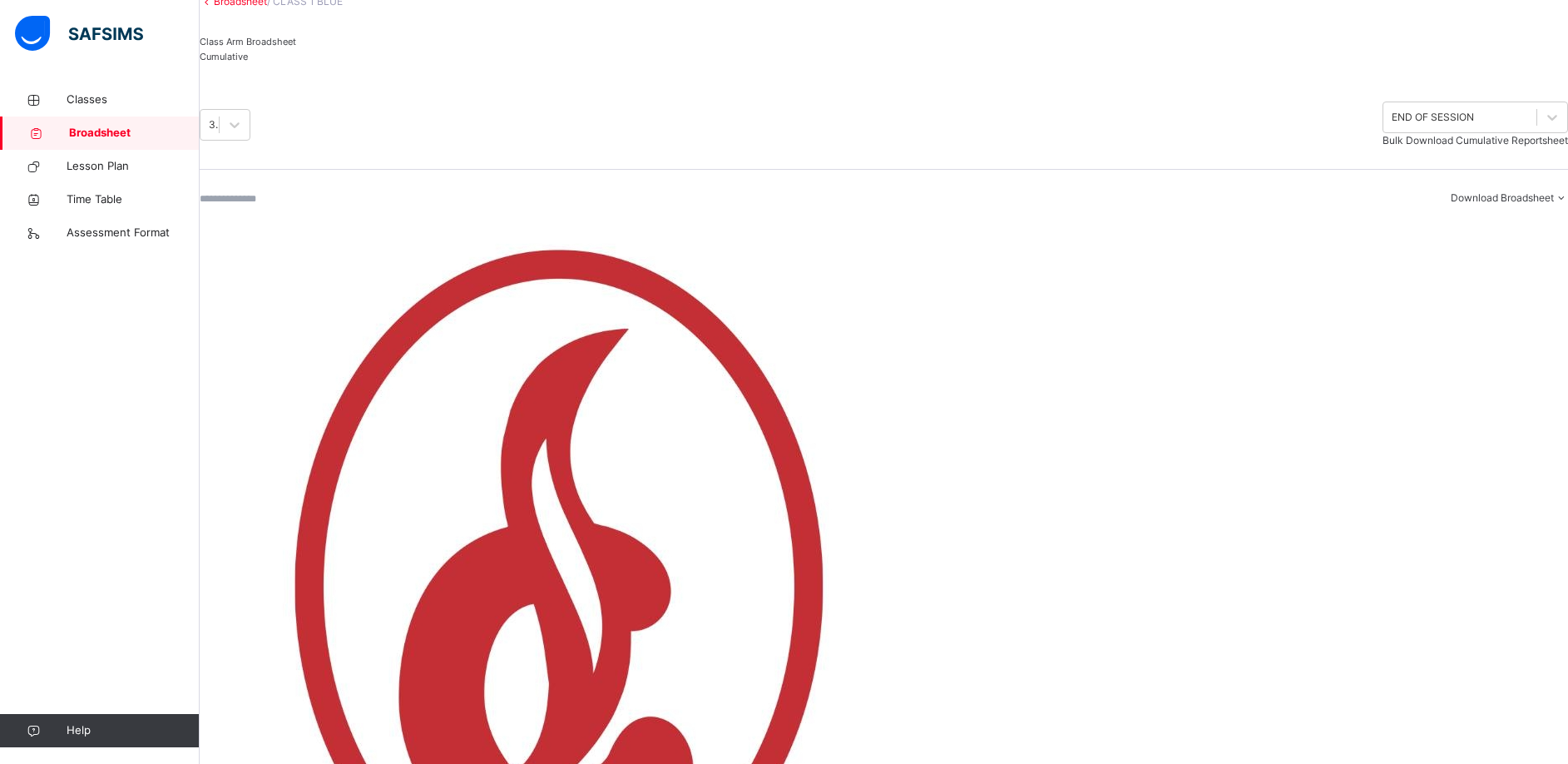 scroll, scrollTop: 107, scrollLeft: 0, axis: vertical 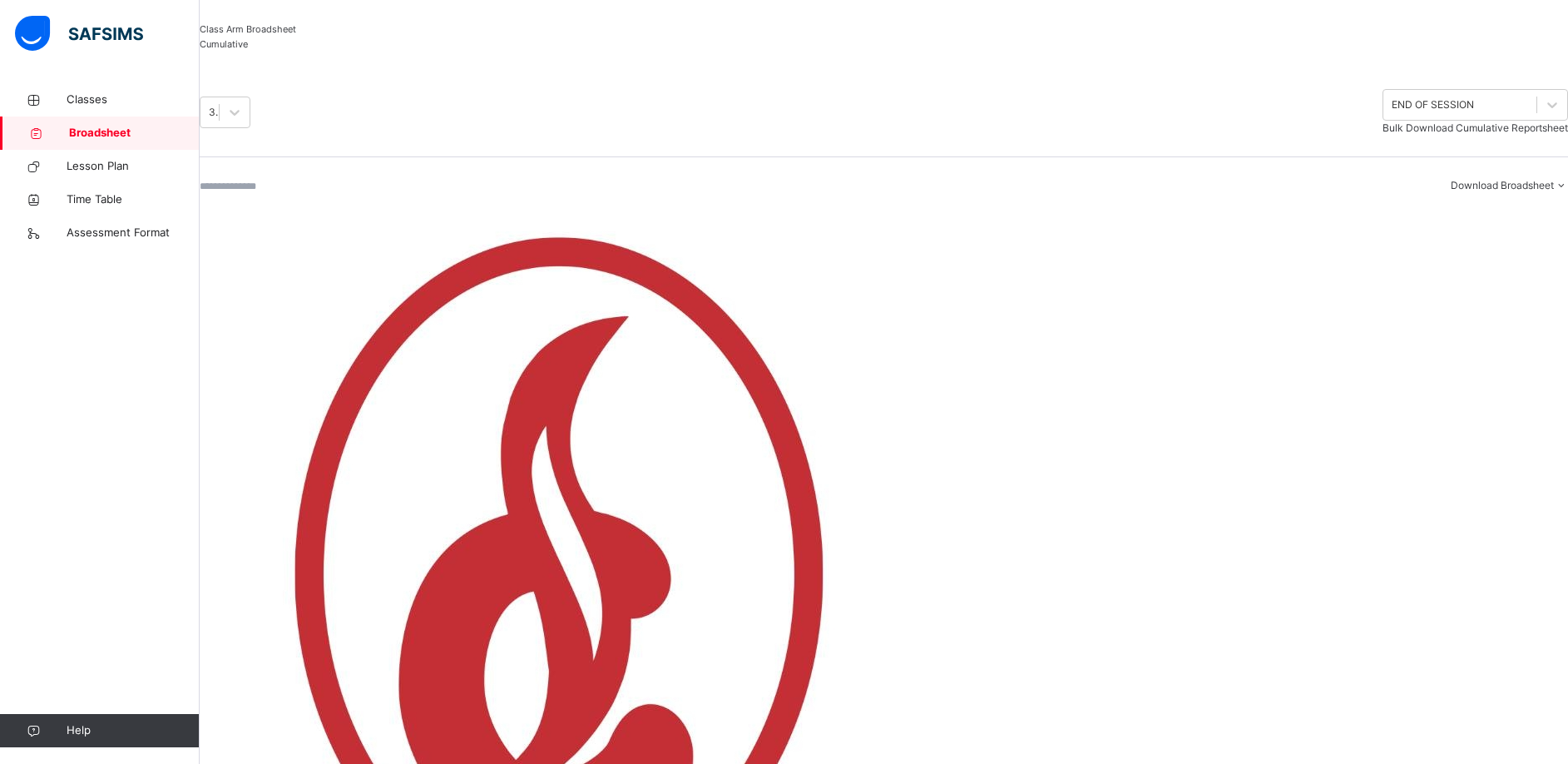 click on "Corona School Gbagada Date: [DATE] 9:49:02 am  Class Level:  CLASS 1  Arm:  BLUE  Term and Session:  Third Term [DATE]-[DATE]  No. of student:    15    Class Average:    87.82  Highest Average in Class:    92.06    Lowest Average in Class:    80.38    No of Promoted:   N/A   No of Promoted on Trial:   N/A   No of Repeat:   N/A  S/NO Admission No. Full Name *SWS ART COM CRW ELO FRE GRA HDWRT HME ICT MUS NUM PHE QAR REA SCI SOC SPE VER YOR No. of Subjects TOTAL Average Position Status Grade 1 00089 ARESE  OMUSI   _   80.67   87.67   68.83   100   94   97.5   63.67   77.67   97.33   87   84.83   65   97   85.63   92   97   98.5   96.17   80 19 2818.4 90.92 3rd N/A A 2 113481 OLUWADARASIMI  ODULAJA   _   79.33   84.67   51.8   100   86.67   91.5   58.73   73.33   82   89   76.7   76   90   56.3   89   87   83.67   97.67   90 19 2491.9 80.38 15th N/A B 3 125231 ETEMI  OLUBOWALE   _   82   87   69.5   100   84.67   97.5   66.2   76.33   95.17   83   87.33   85   96   79.9   90   96.67   98.67   96.67   79 19 A" at bounding box center [883, 1098] 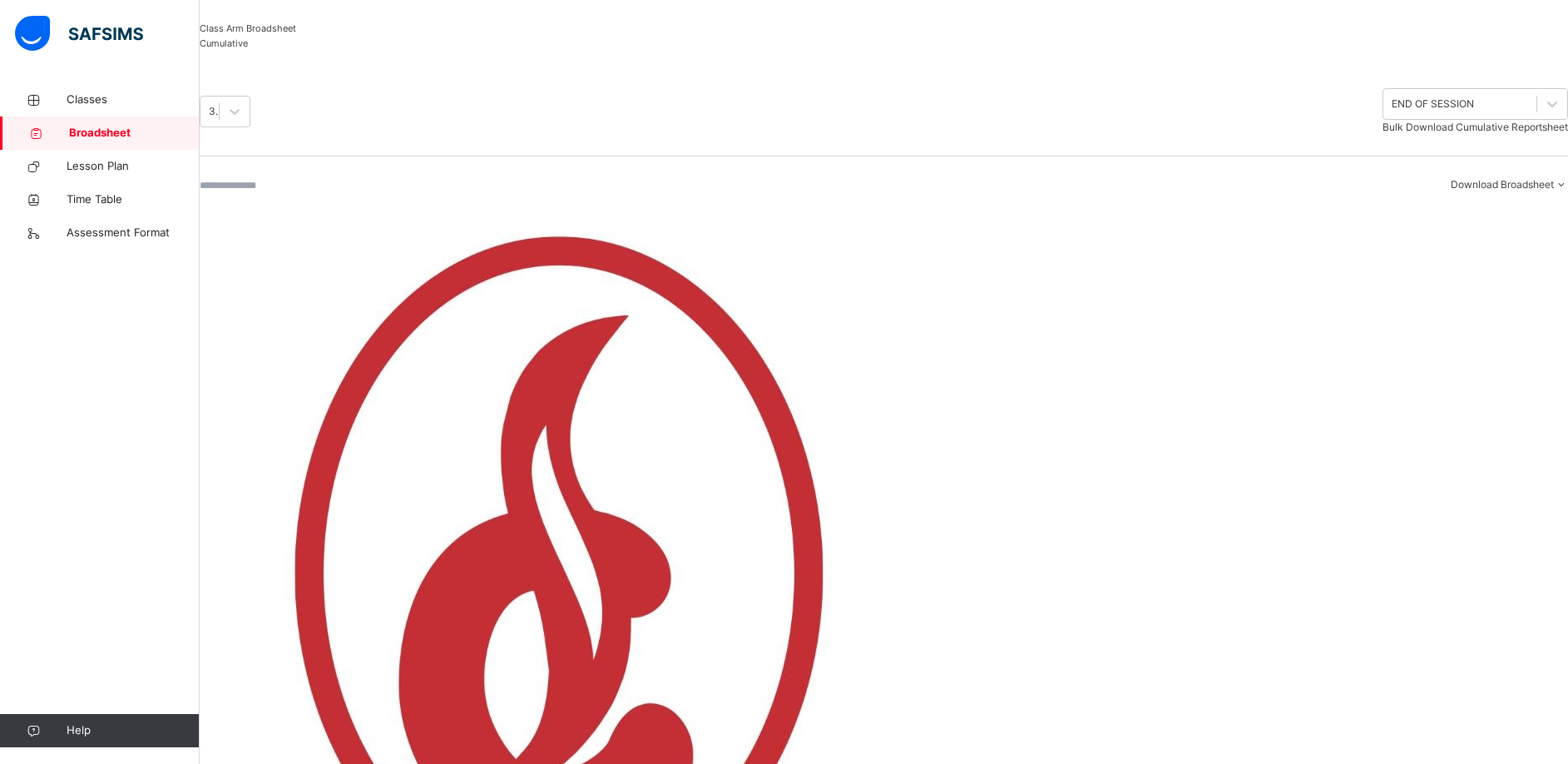 scroll, scrollTop: 396, scrollLeft: 650, axis: both 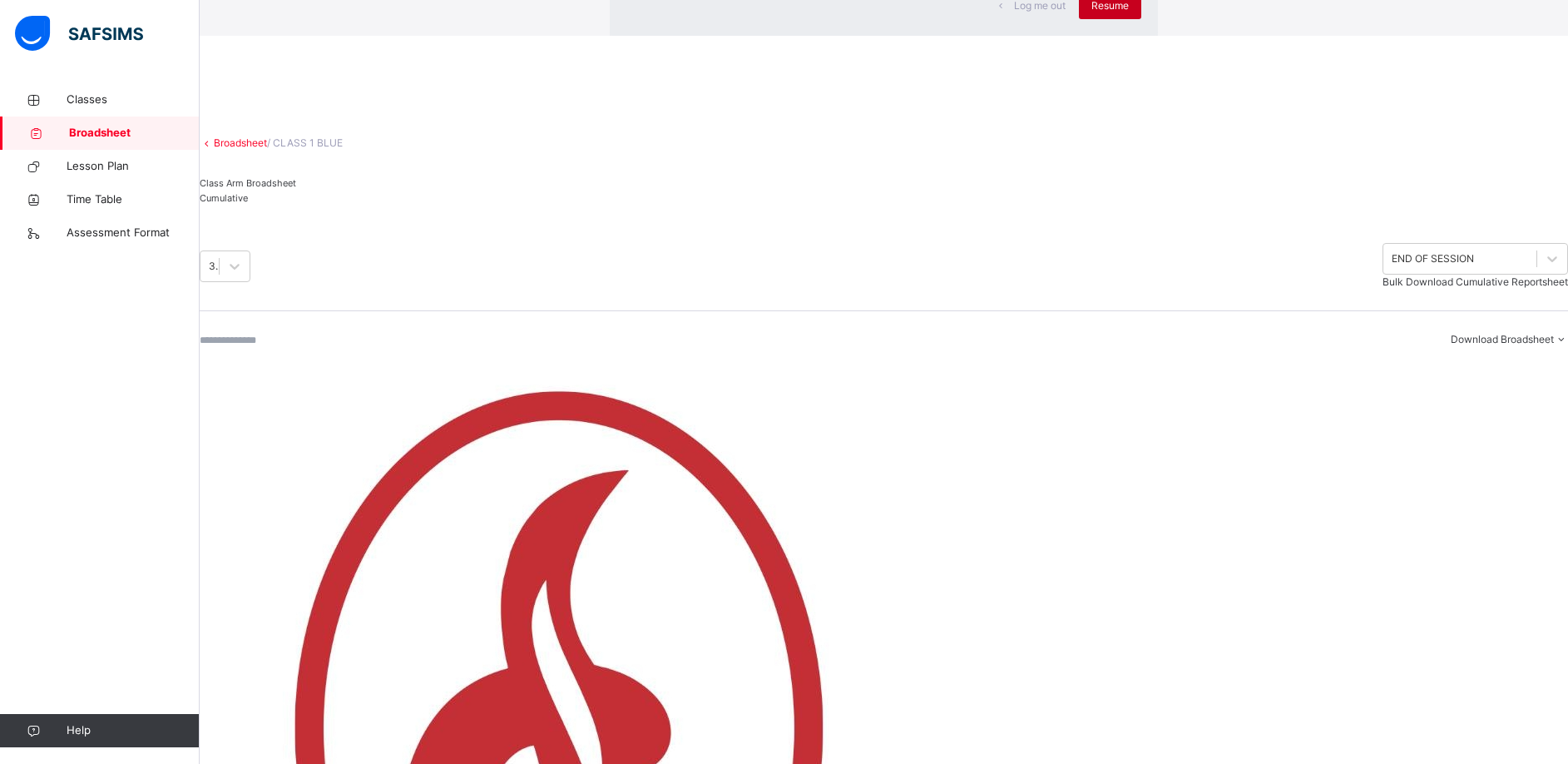 click on "Resume" at bounding box center (1110, 6) 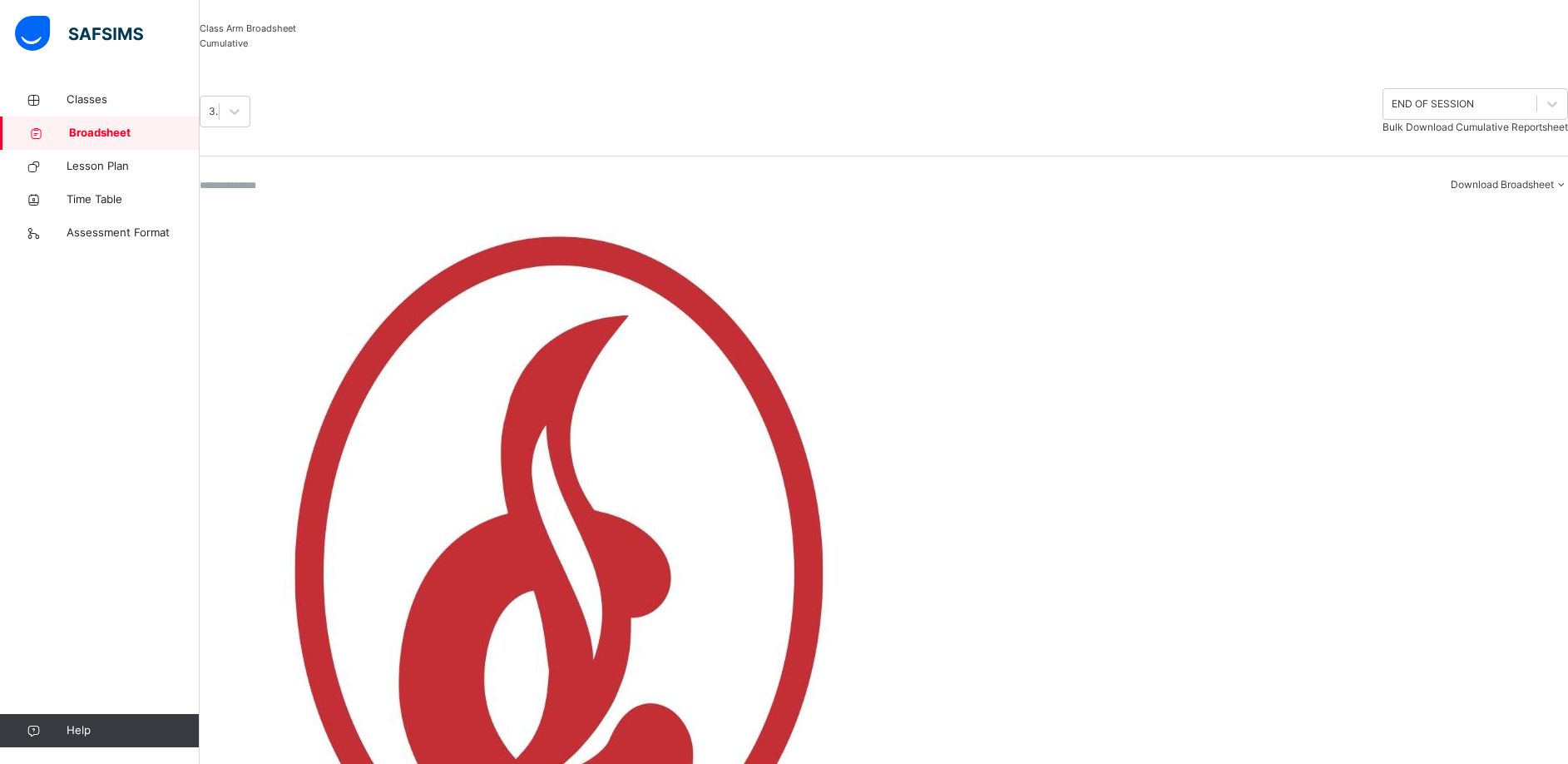 click on "Broadsheet  / CLASS 1 BLUE Class Arm Broadsheet Cumulative 3RD TERM [DATE]-[DATE] END OF SESSION Bulk Download Cumulative Reportsheet Download Broadsheet PDF Excel sheet Corona School Gbagada Date: [DATE] 9:49:02 am  Class Level:  CLASS 1  Arm:  BLUE  Term and Session:  Third Term [DATE]-[DATE]  No. of student:    15    Class Average:    87.82  Highest Average in Class:    92.06    Lowest Average in Class:    80.38    No of Promoted:   N/A   No of Promoted on Trial:   N/A   No of Repeat:   N/A  S/NO Admission No. Full Name *SWS ART COM CRW ELO FRE GRA HDWRT HME ICT MUS NUM PHE QAR REA SCI SOC SPE VER YOR No. of Subjects TOTAL Average Position Status Grade 1 00089 ARESE  OMUSI   _   80.67   87.67   68.83   100   94   97.5   63.67   77.67   97.33   87   84.83   65   97   85.63   92   97   98.5   96.17   80 19 2818.4 90.92 3rd N/A A 2 113481 OLUWADARASIMI  ODULAJA   _   79.33   84.67   51.8   100   86.67   91.5   58.73   73.33   82   89   76.7   76   90   56.3   89   87   83.67   97.67   90 19 2491.9 80.38 15th" at bounding box center (883, 972) 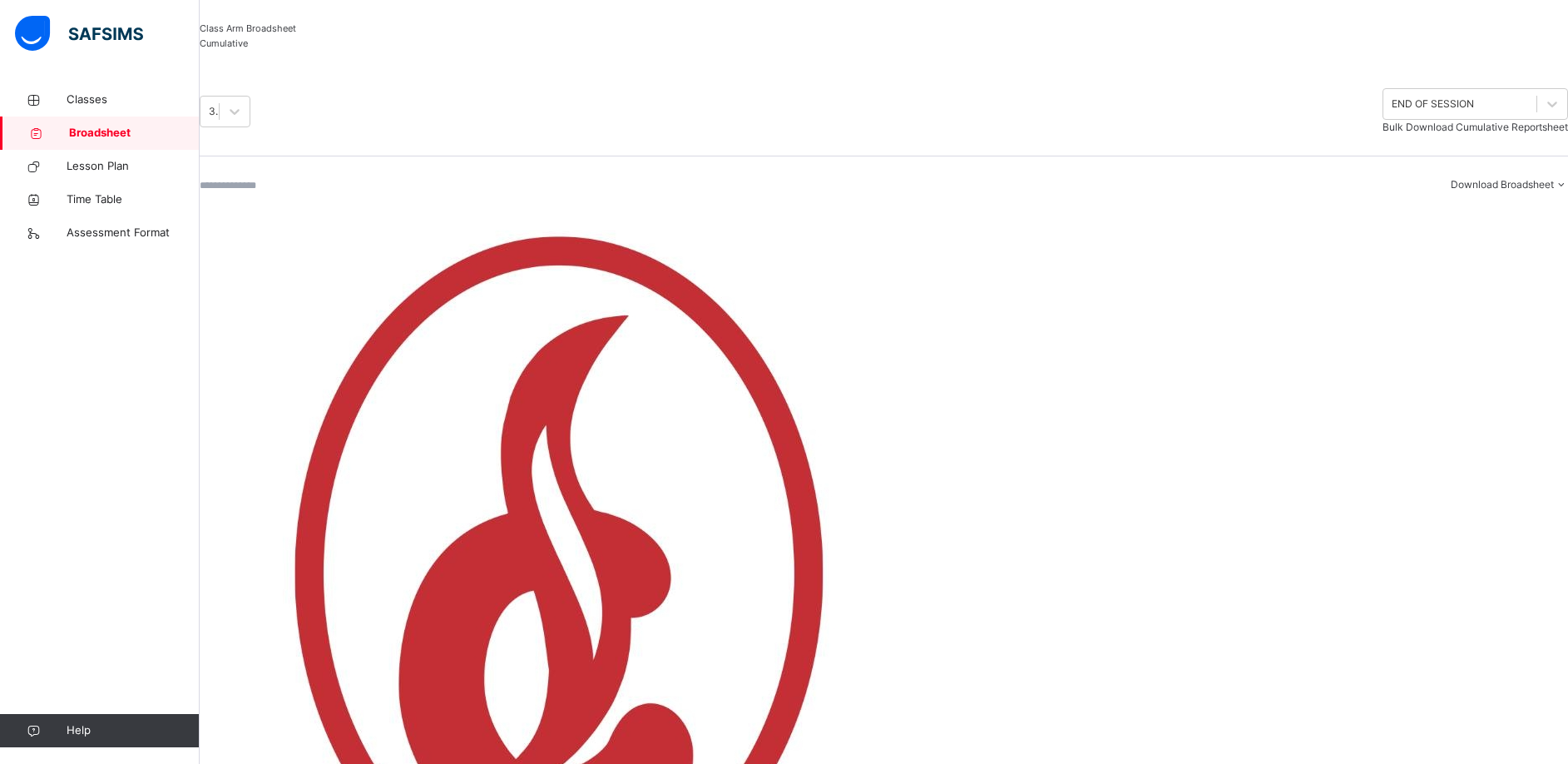 scroll, scrollTop: 0, scrollLeft: 650, axis: horizontal 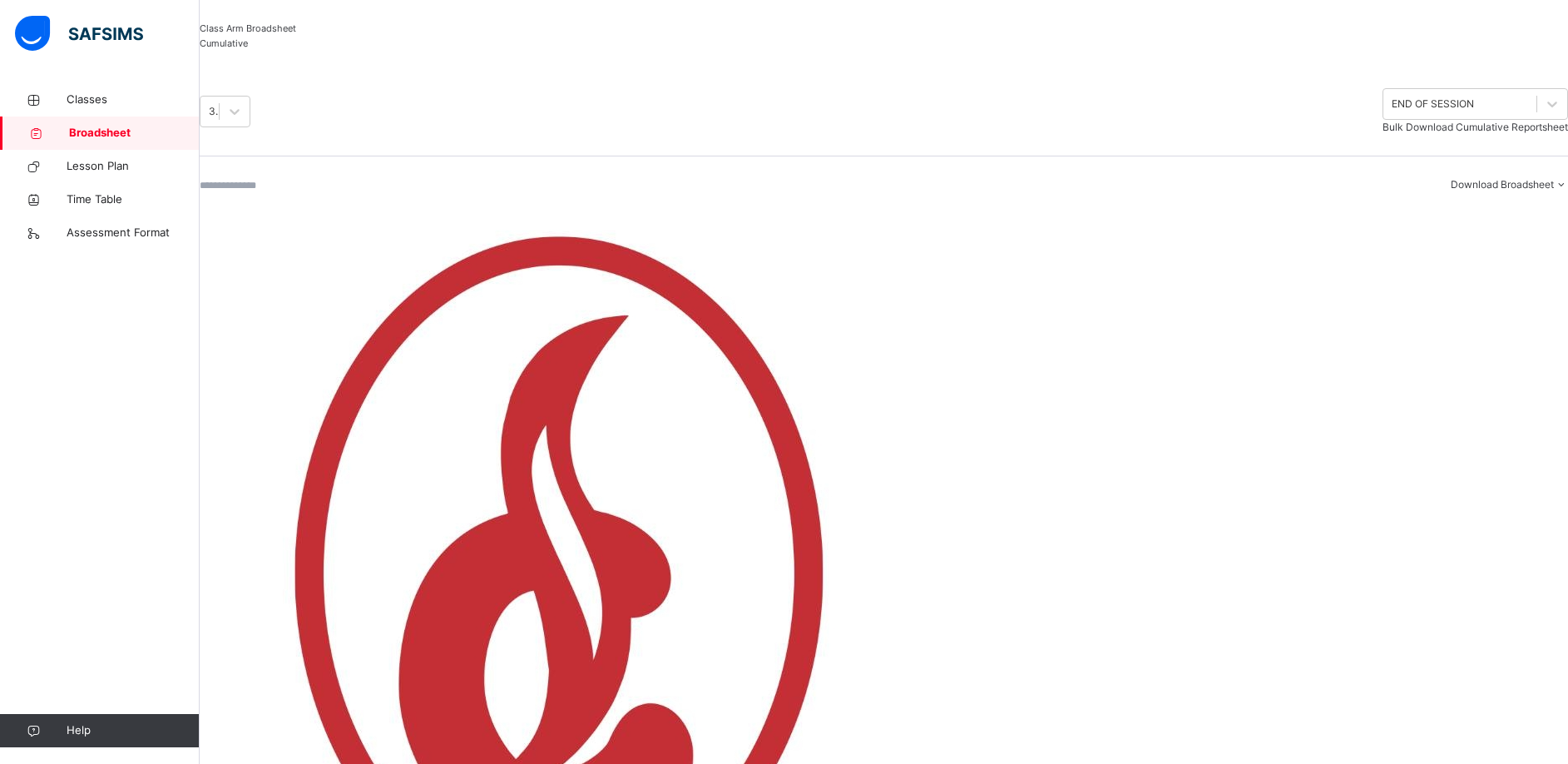 click on "Broadsheet  / CLASS 1 BLUE Class Arm Broadsheet Cumulative 3RD TERM [DATE]-[DATE] END OF SESSION Bulk Download Cumulative Reportsheet Download Broadsheet PDF Excel sheet Corona School Gbagada Date: [DATE] 9:49:02 am  Class Level:  CLASS 1  Arm:  BLUE  Term and Session:  Third Term [DATE]-[DATE]  No. of student:    15    Class Average:    87.82  Highest Average in Class:    92.06    Lowest Average in Class:    80.38    No of Promoted:   N/A   No of Promoted on Trial:   N/A   No of Repeat:   N/A  S/NO Admission No. Full Name *SWS ART COM CRW ELO FRE GRA HDWRT HME ICT MUS NUM PHE QAR REA SCI SOC SPE VER YOR No. of Subjects TOTAL Average Position Status Grade 1 00089 ARESE  OMUSI   _   80.67   87.67   68.83   100   94   97.5   63.67   77.67   97.33   87   84.83   65   97   85.63   92   97   98.5   96.17   80 19 2818.4 90.92 3rd N/A A 2 113481 OLUWADARASIMI  ODULAJA   _   79.33   84.67   51.8   100   86.67   91.5   58.73   73.33   82   89   76.7   76   90   56.3   89   87   83.67   97.67   90 19 2491.9 80.38 15th" at bounding box center [883, 972] 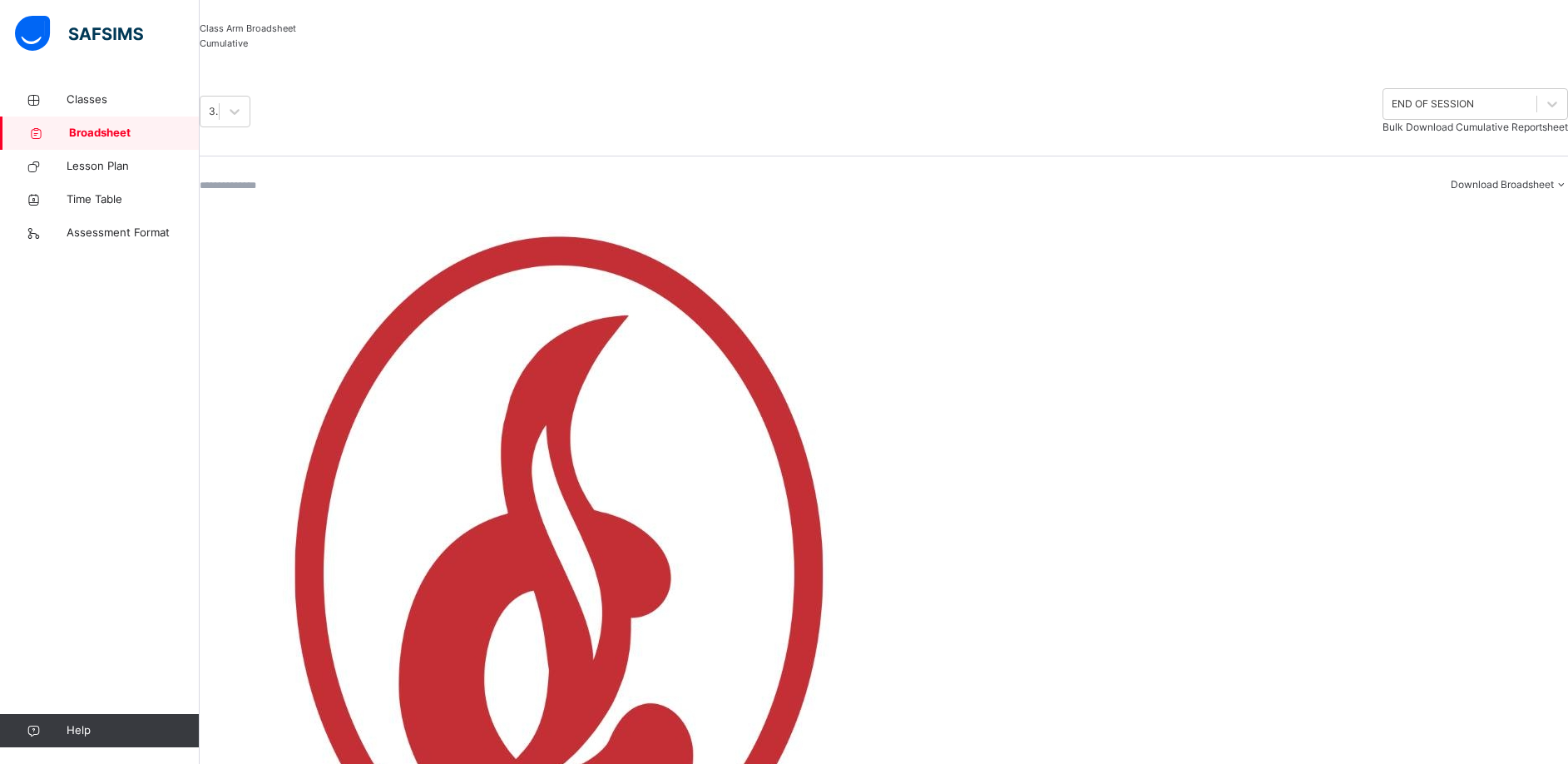 click on "Download Broadsheet PDF Excel sheet" at bounding box center [883, 185] 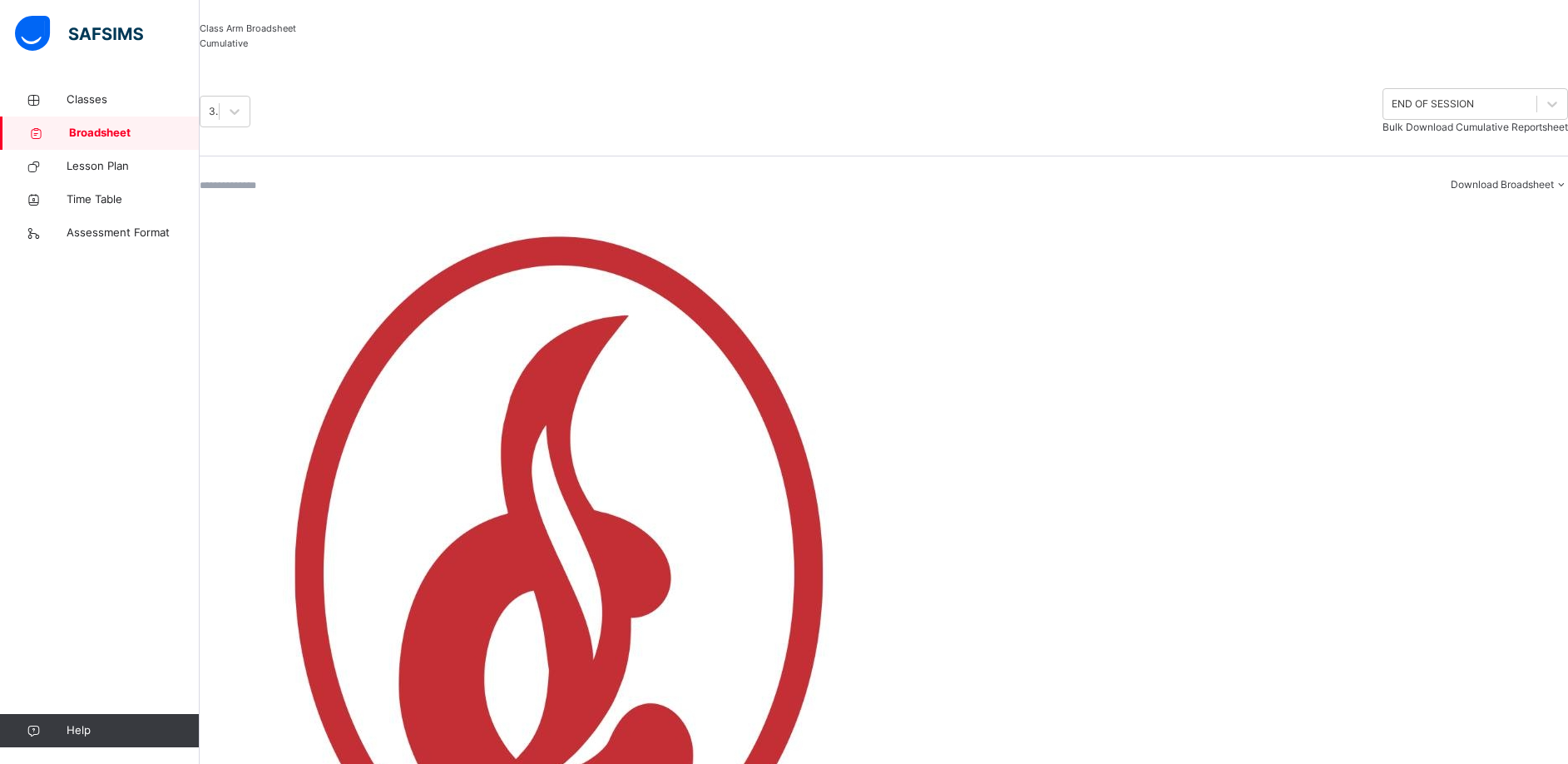 scroll, scrollTop: 560, scrollLeft: 650, axis: both 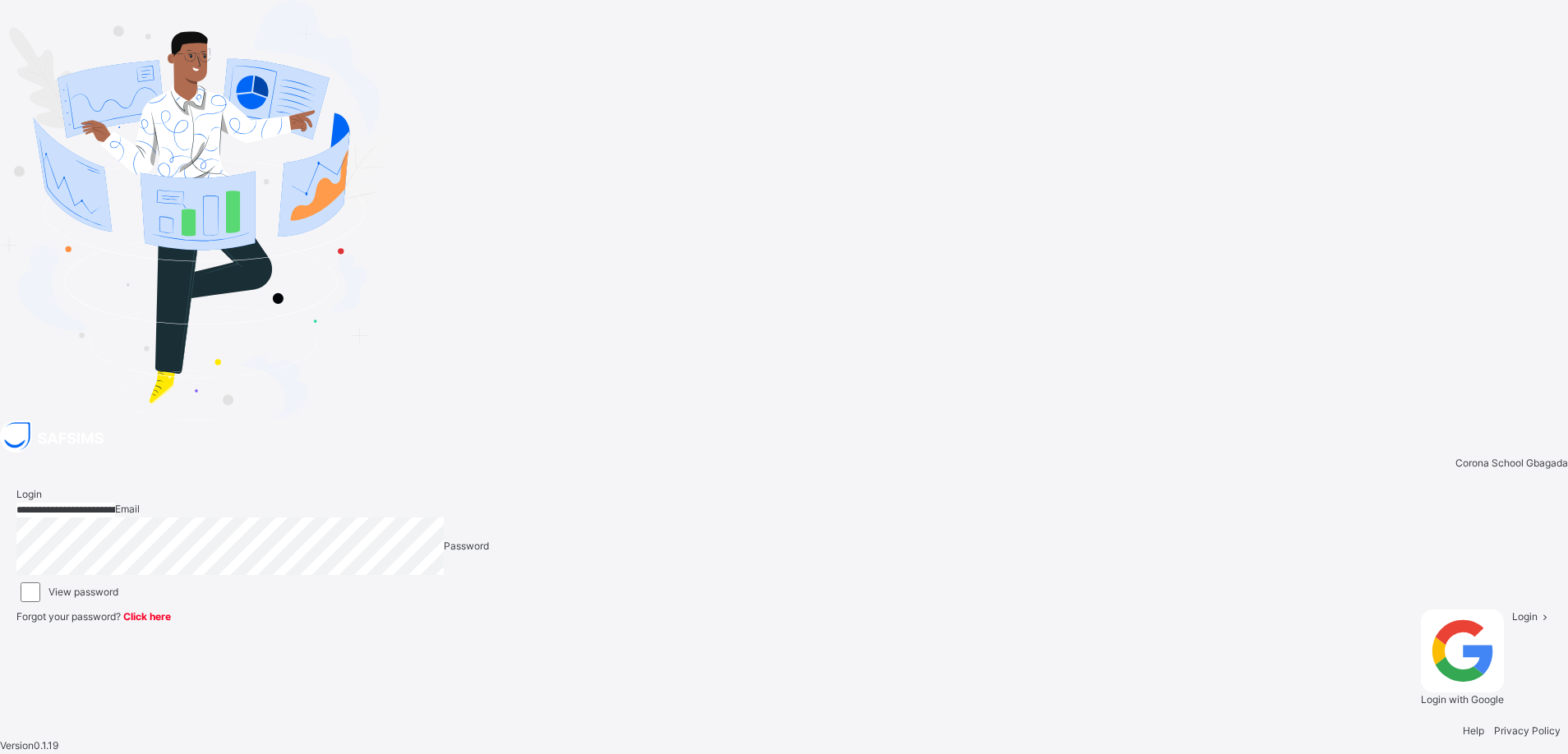 click on "Login" at bounding box center [1524, 616] 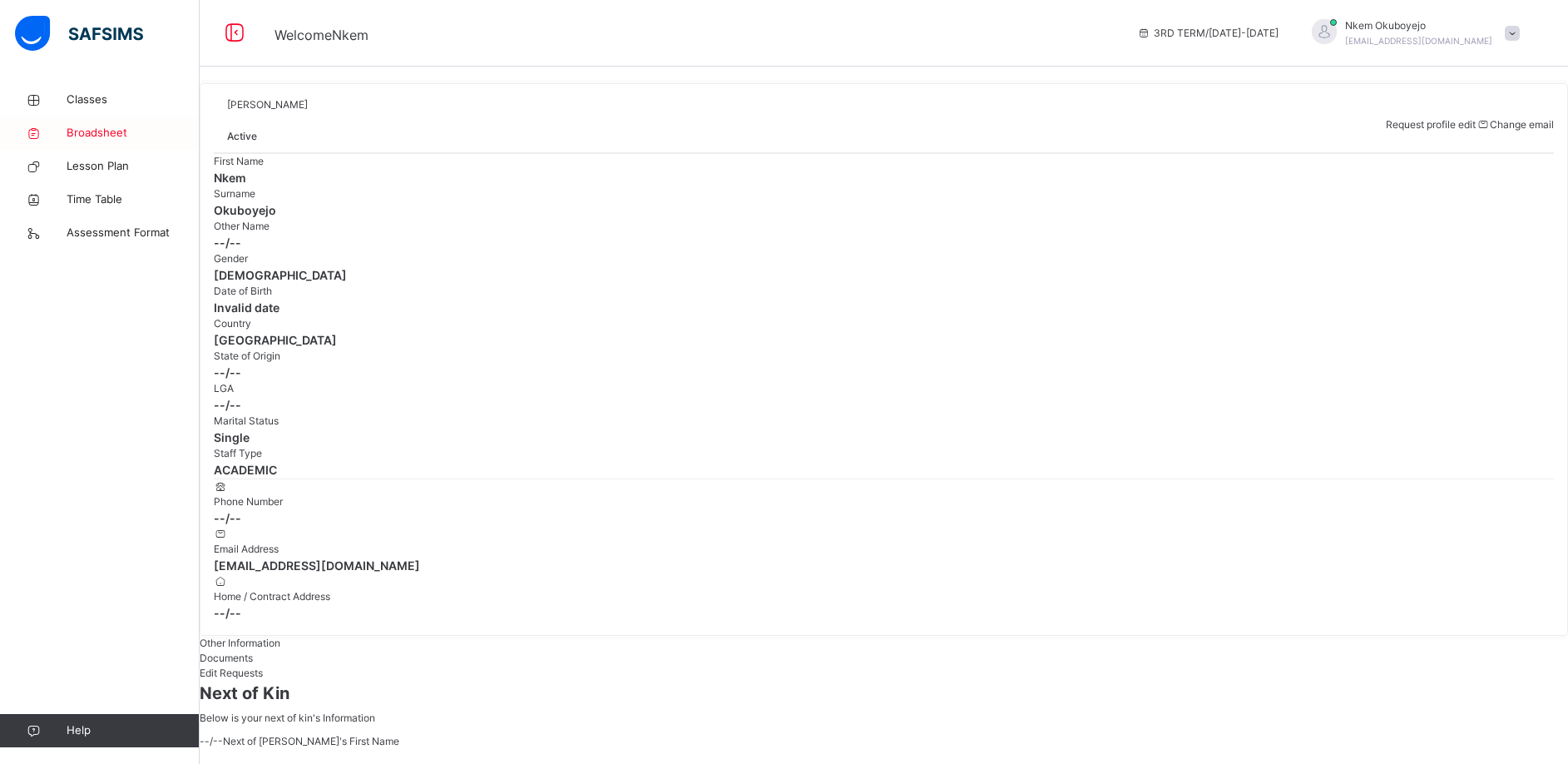 click on "Broadsheet" at bounding box center (133, 133) 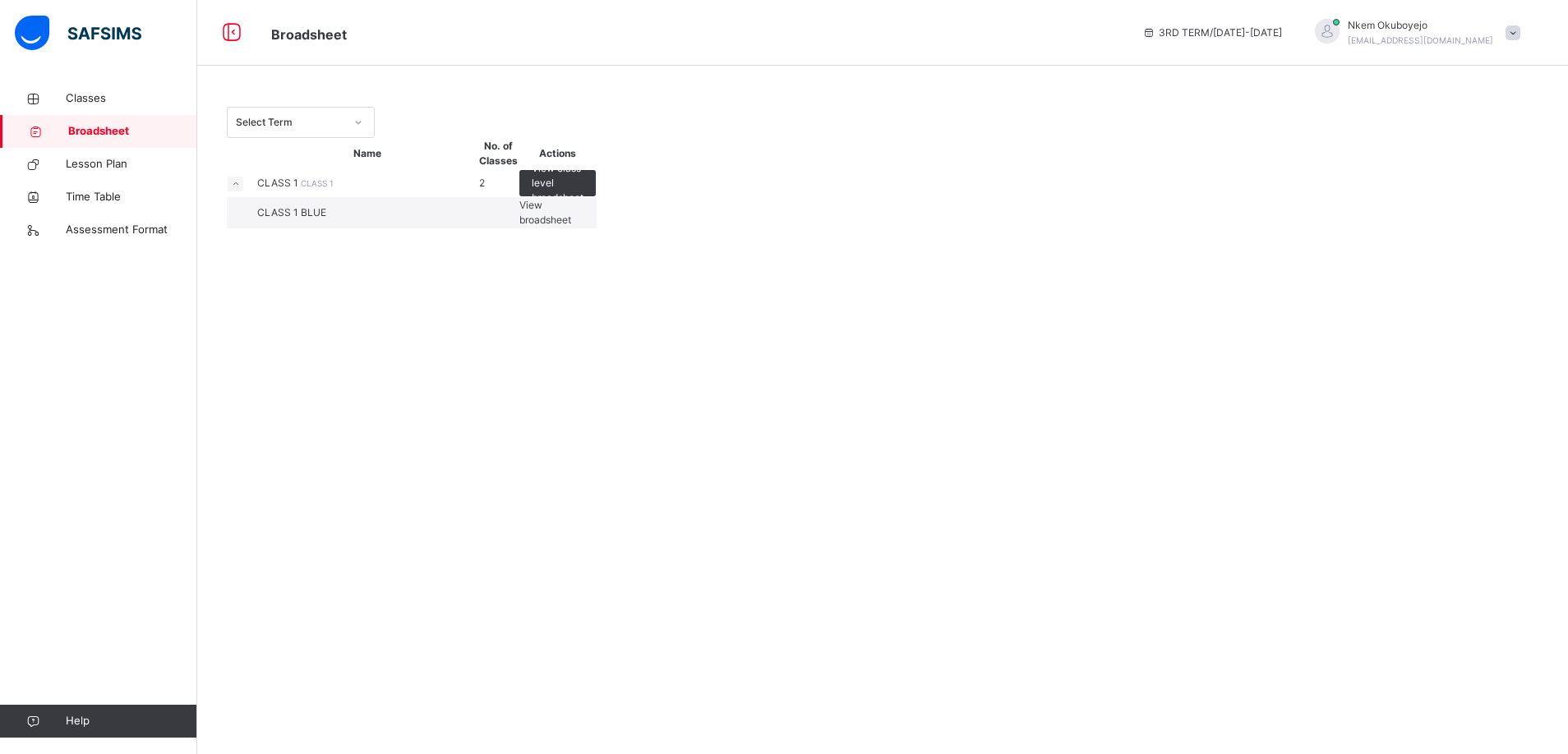 click on "View broadsheet" at bounding box center [545, 212] 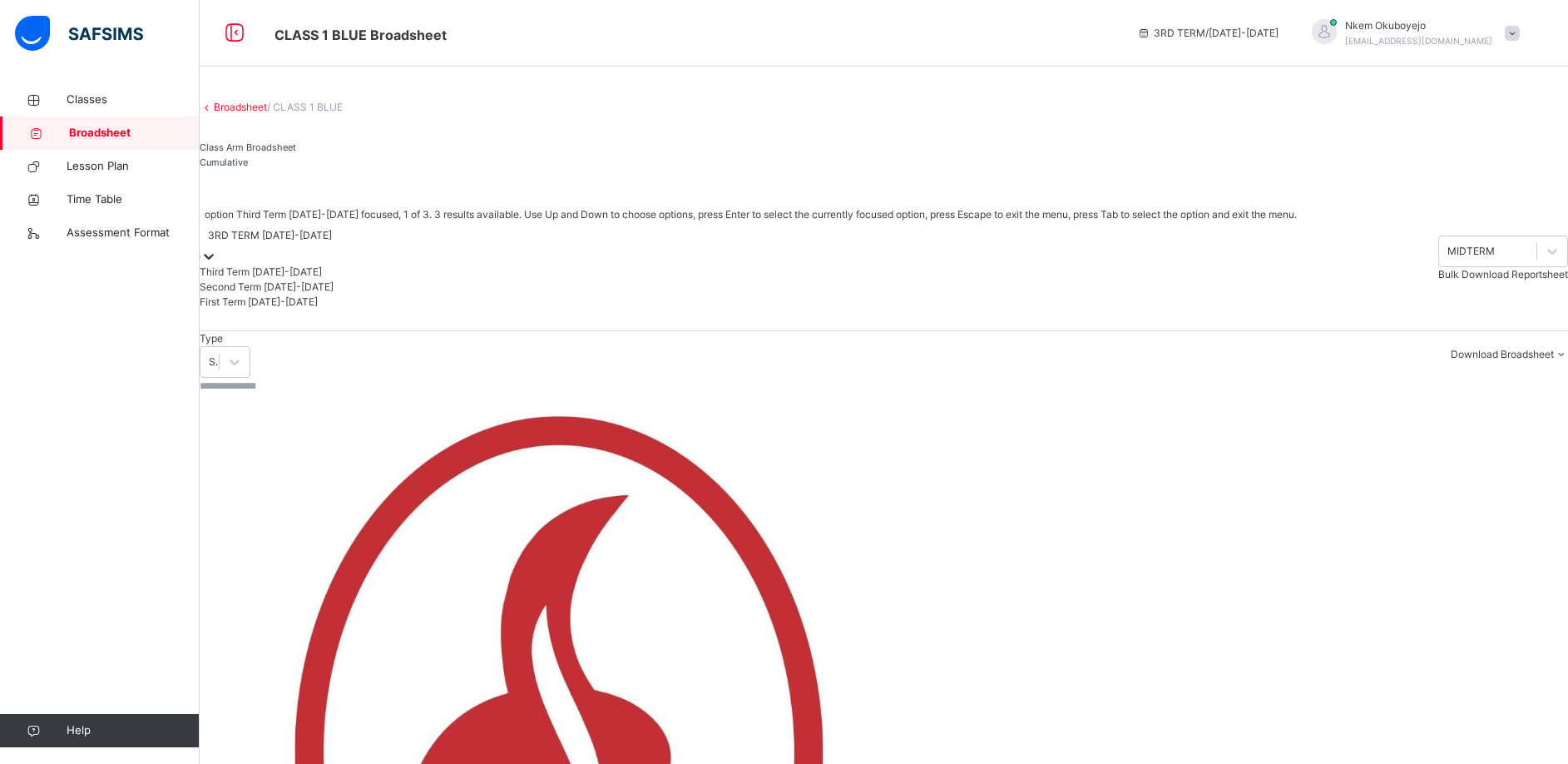 click at bounding box center (209, 256) 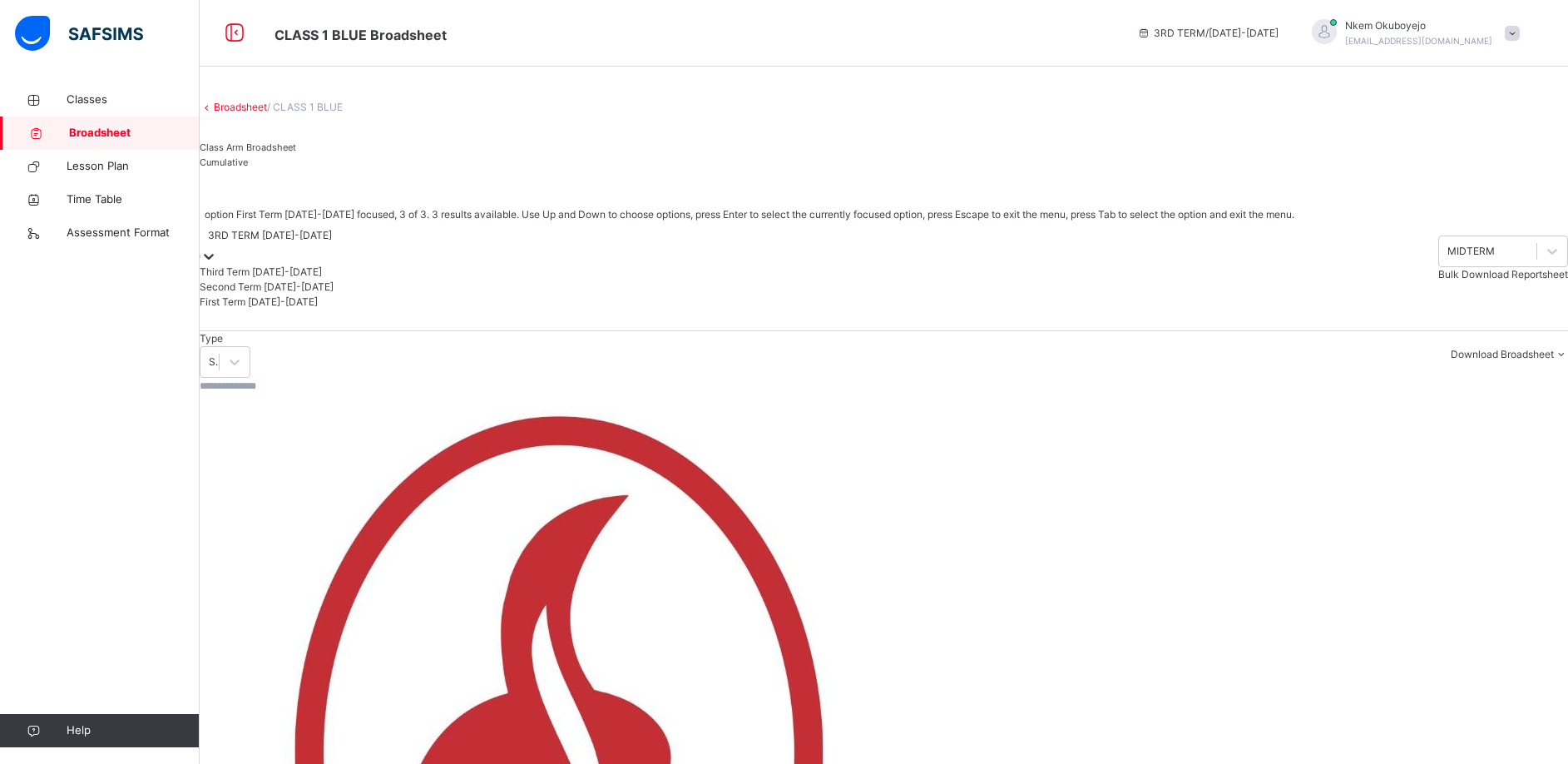 click on "First Term [DATE]-[DATE]" at bounding box center (747, 302) 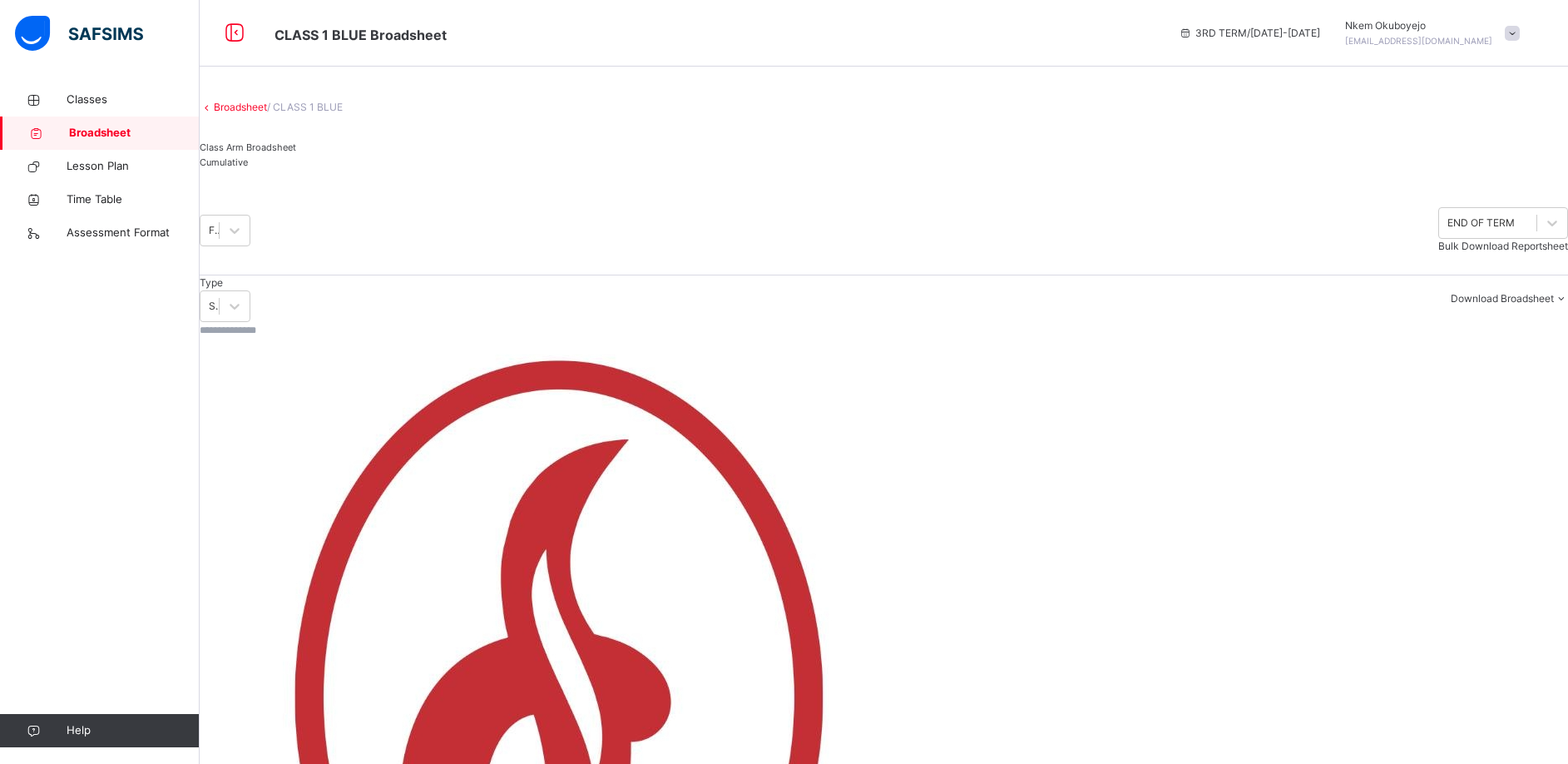 click on "Cumulative" at bounding box center (224, 162) 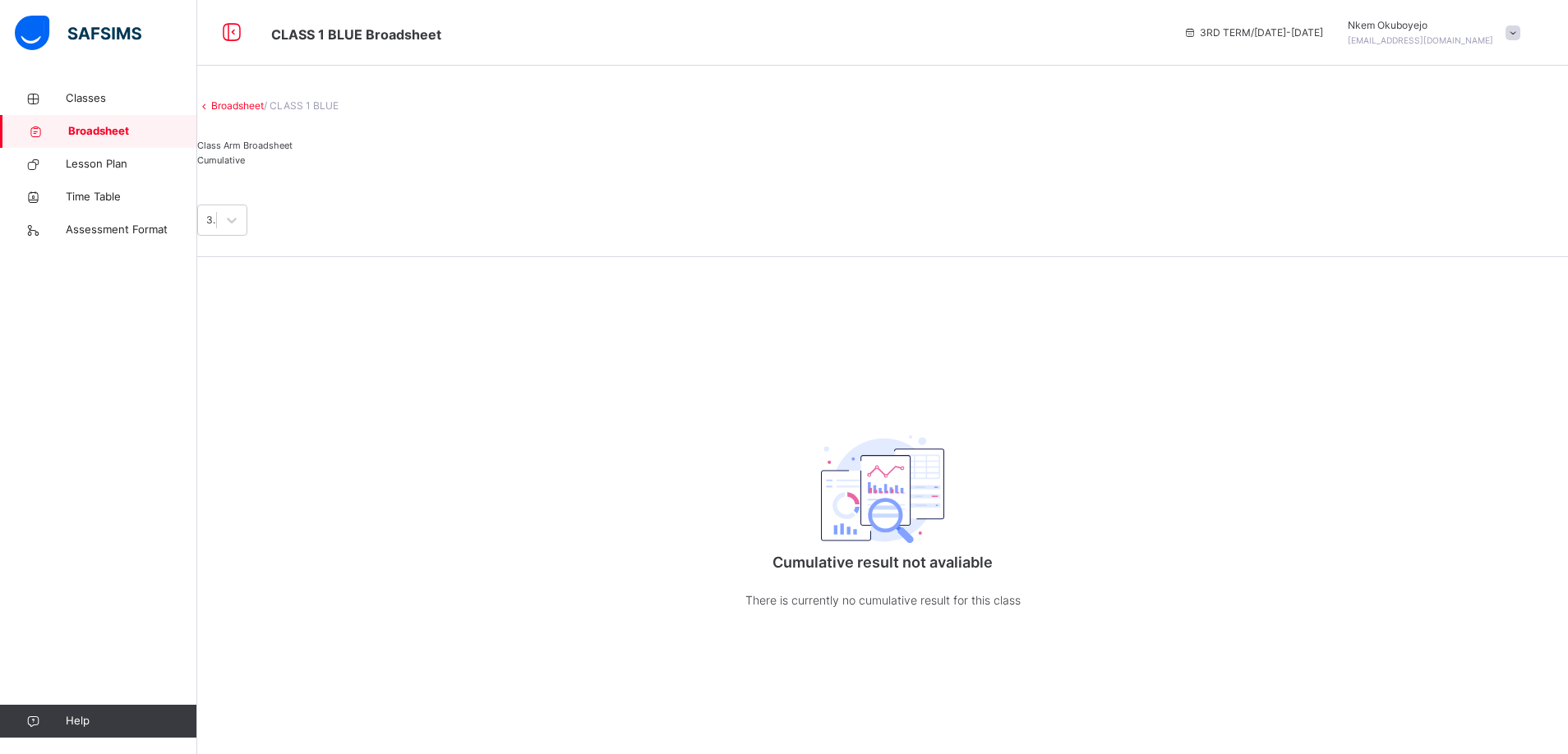 click on "Broadsheet  / CLASS 1 BLUE Class Arm Broadsheet Cumulative 3RD TERM [DATE]-[DATE] Cumulative result not avaliable There is currently no cumulative result for this class           undefined undefined   Pending View Reportsheet     Position               /undefined         Total Score                 Final Average                 No. of Subjects                 No. in Class                 Class Average                 High. Average in Class                 Low. Average in Class             Assessments     Subjects         Total         Position         Out of         Class average     Form Teacher's comment   Head Teacher's comment   Close × Are you sure to approve this result? Cancel Yes, Approve ×  Send Result Link Recipients Below are the list of students whose parents will receive the result link. Email SMS Cancel Send link × Download Broadsheet Excel Please select the Assessment you want to download the broadsheet for: ALL Cancel Download           undefined undefined   Pending END OF TERM     Position" at bounding box center (883, 362) 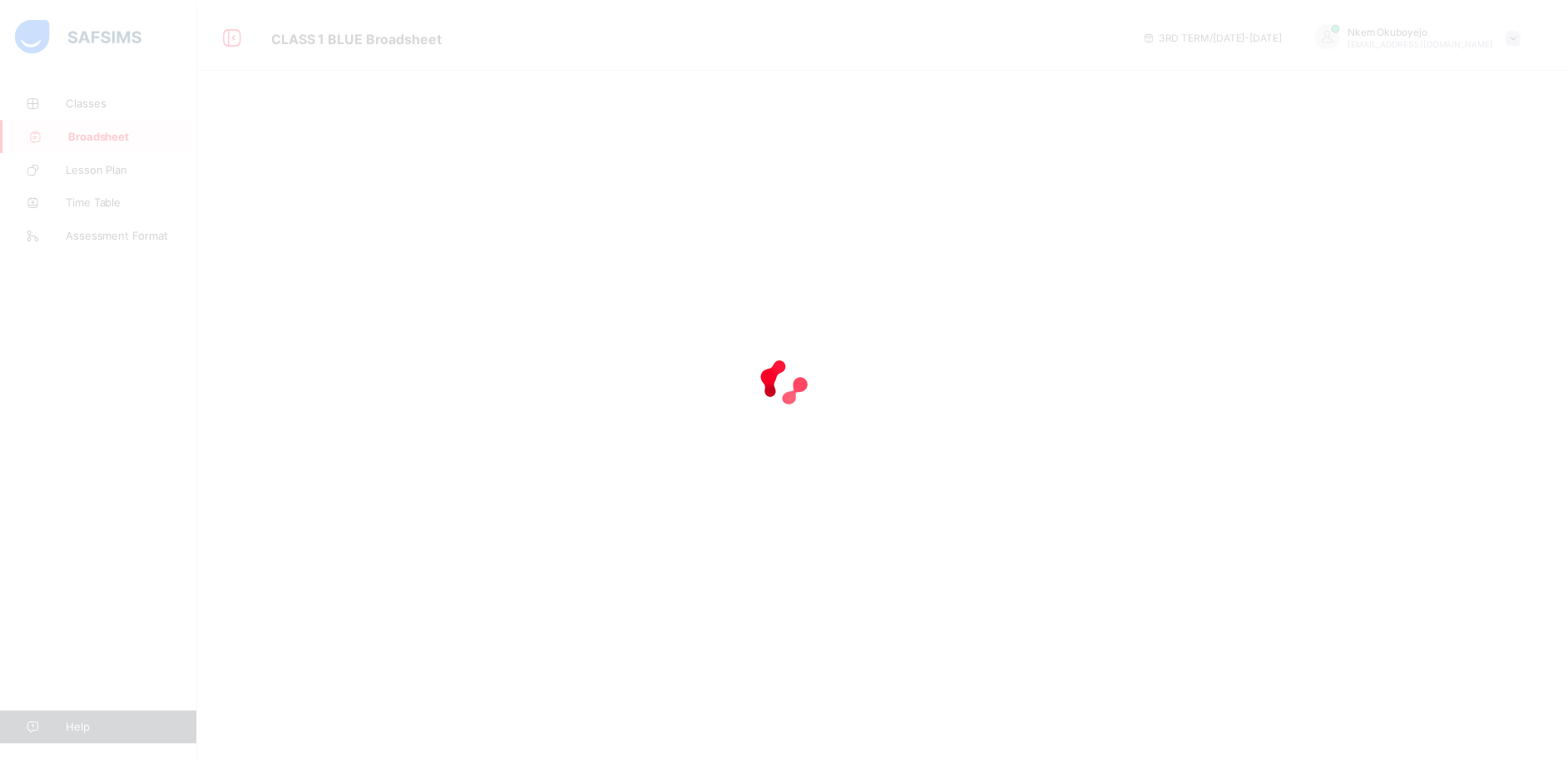 scroll, scrollTop: 0, scrollLeft: 0, axis: both 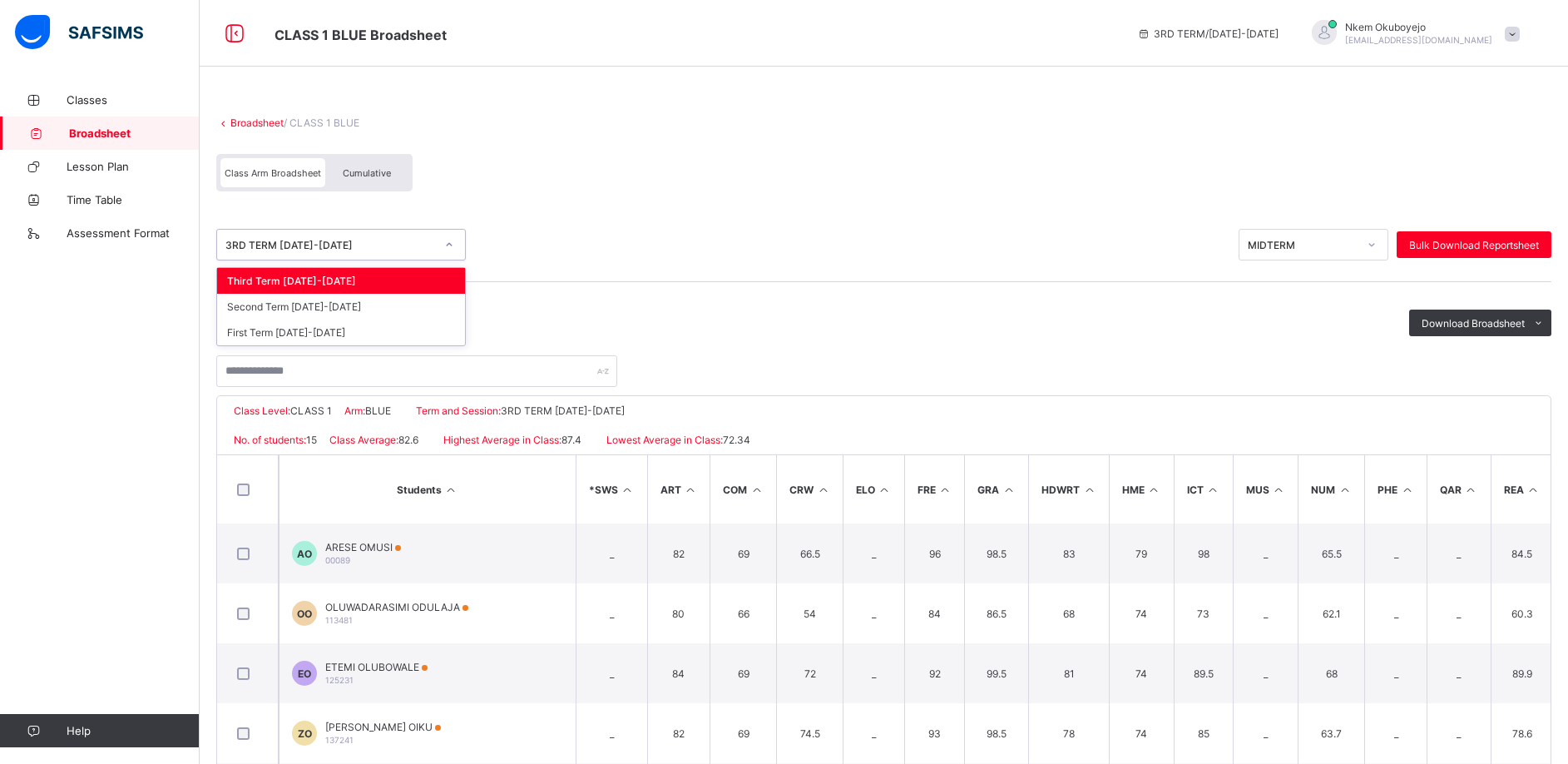 click on "3RD TERM [DATE]-[DATE]" at bounding box center (330, 245) 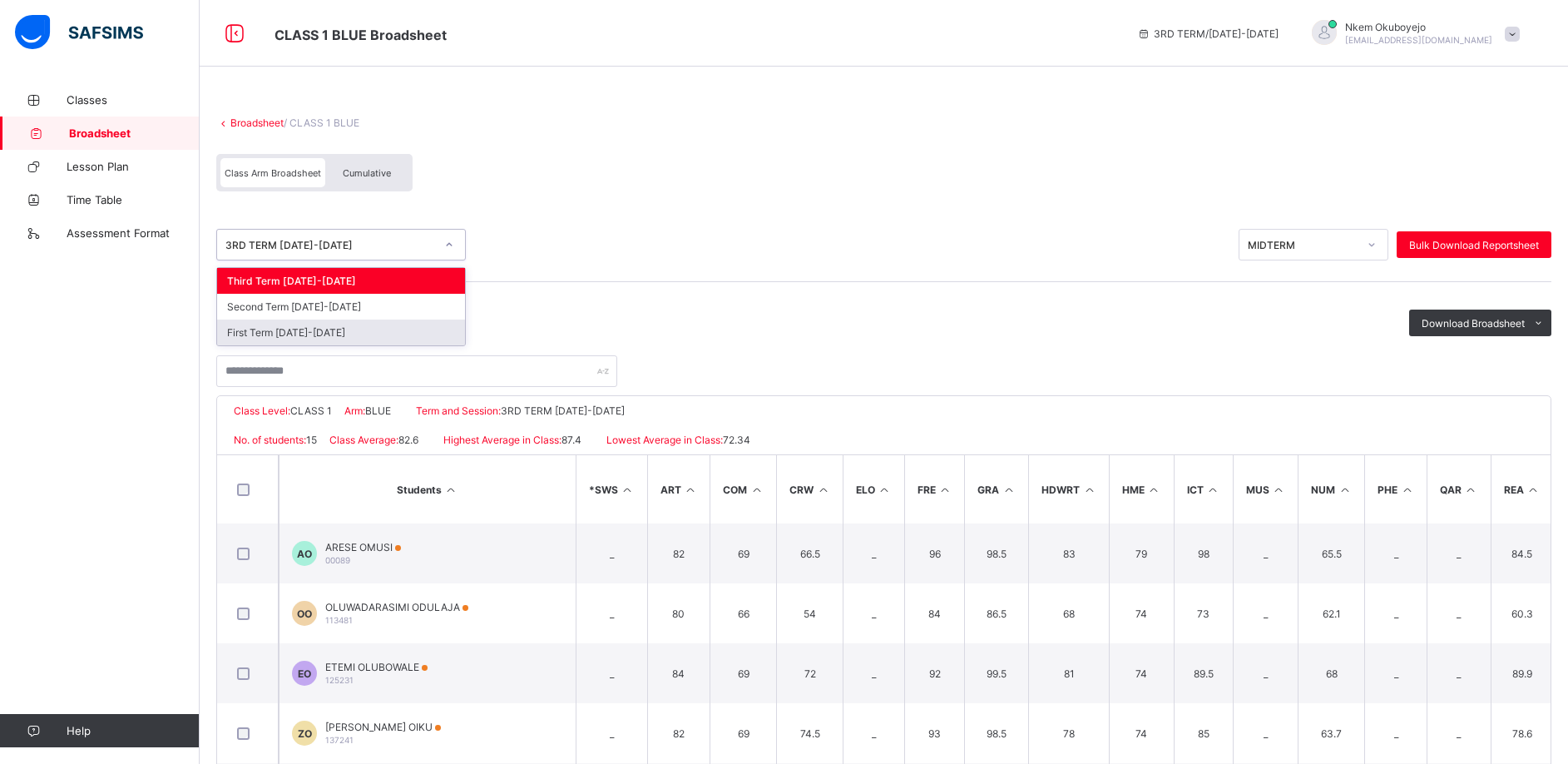 click on "First Term [DATE]-[DATE]" at bounding box center (341, 332) 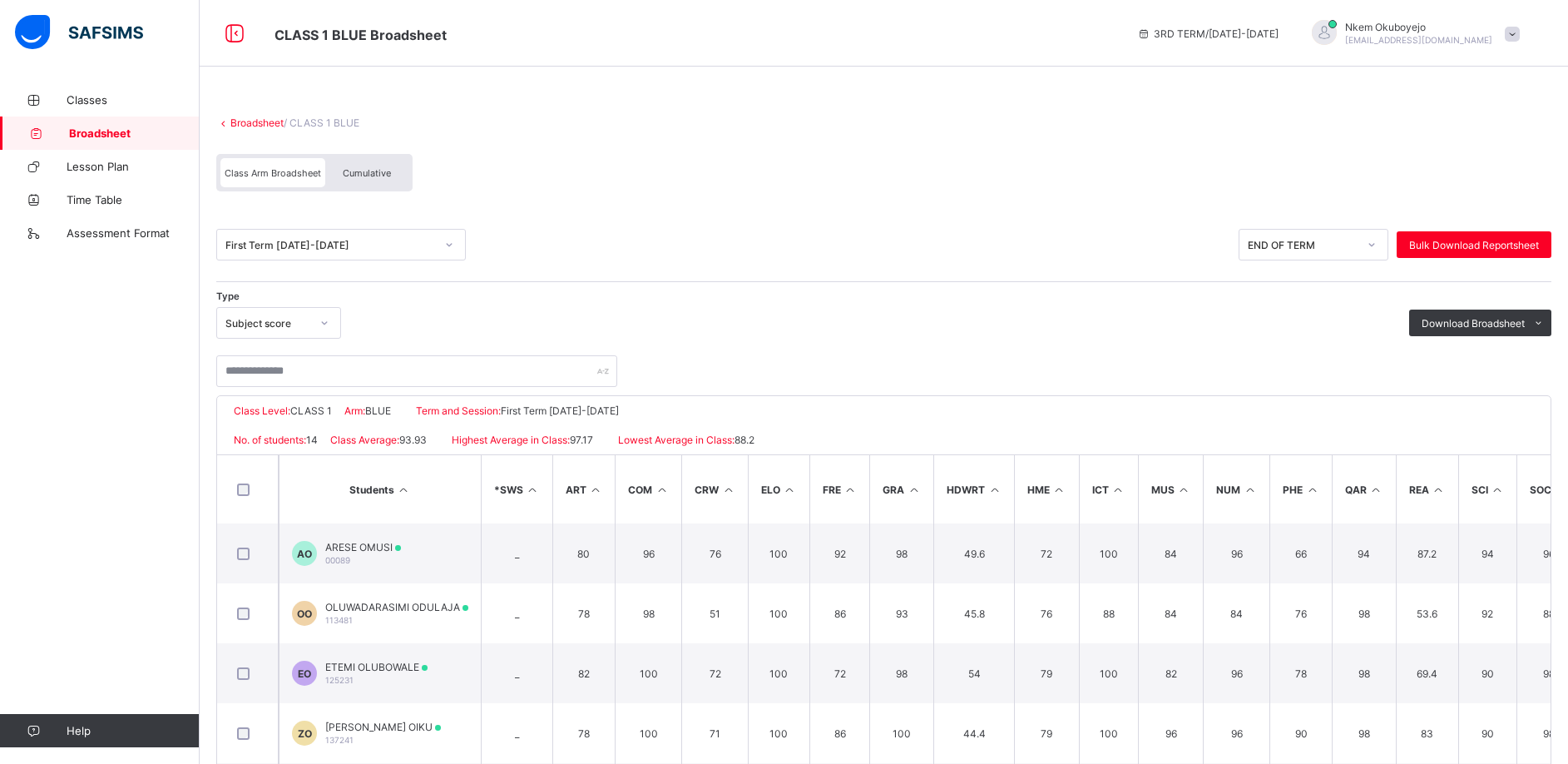 click on "Cumulative" at bounding box center (367, 172) 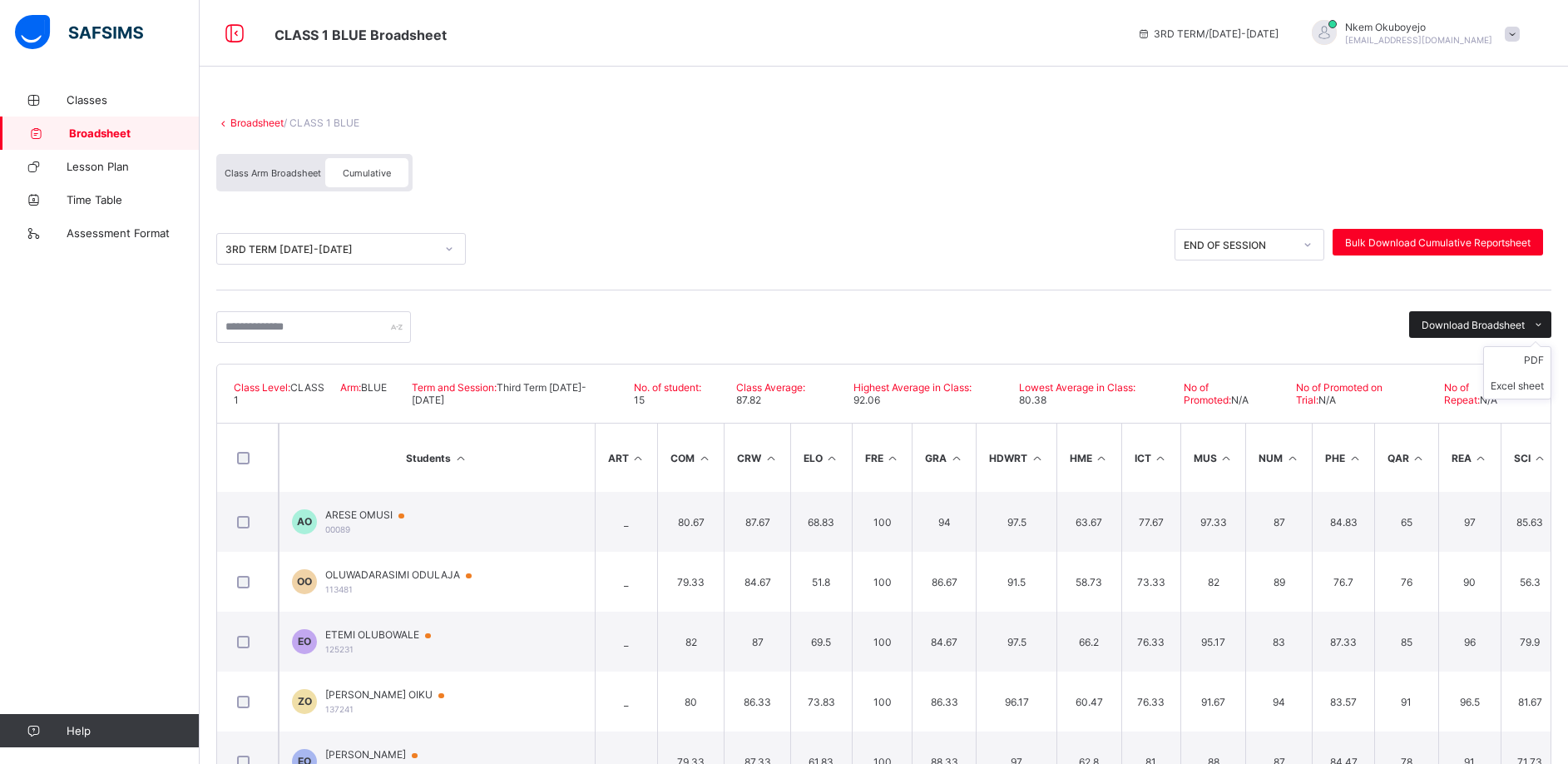click on "Download Broadsheet" at bounding box center (1473, 325) 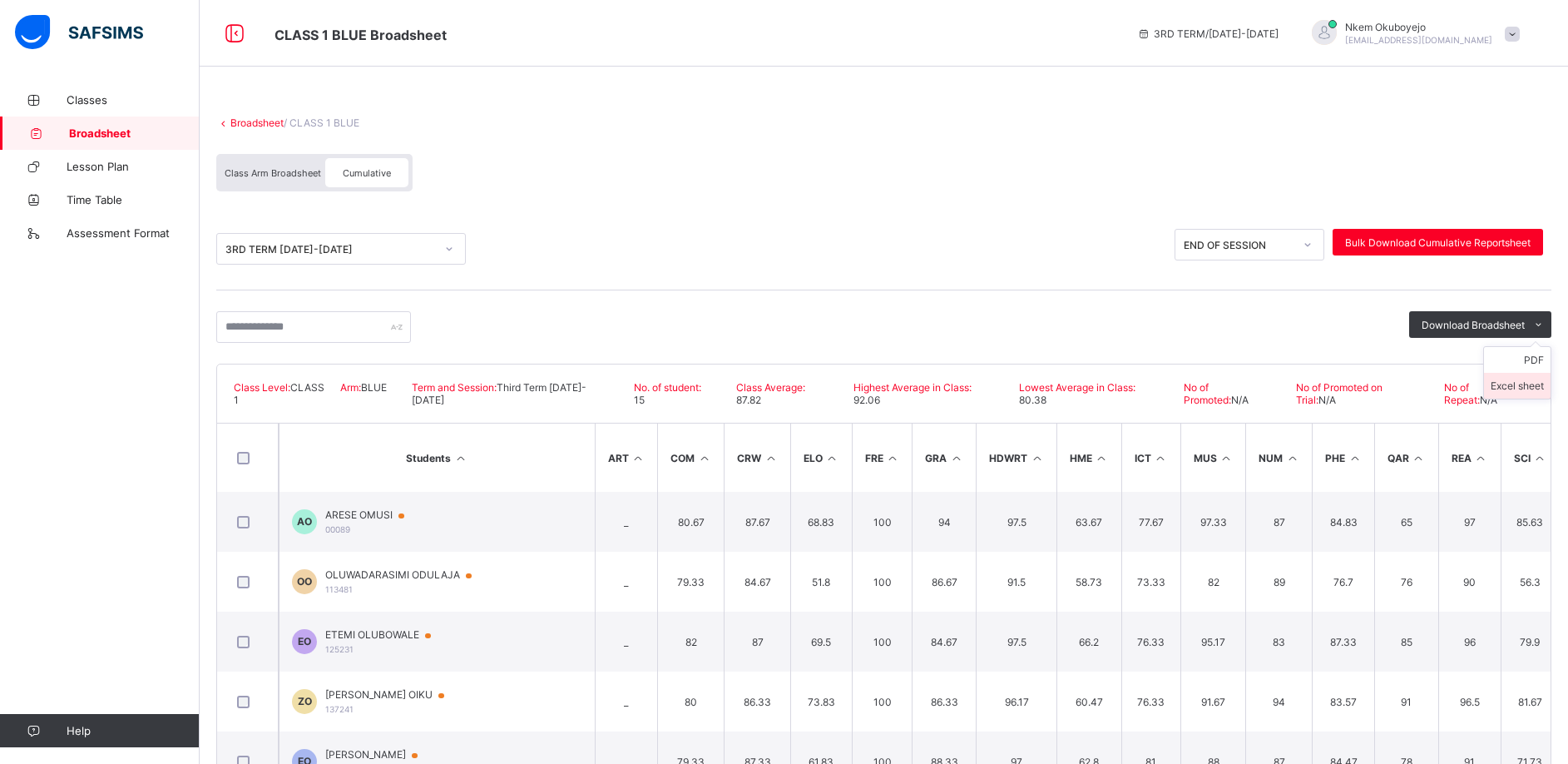 click on "Excel sheet" at bounding box center [1517, 385] 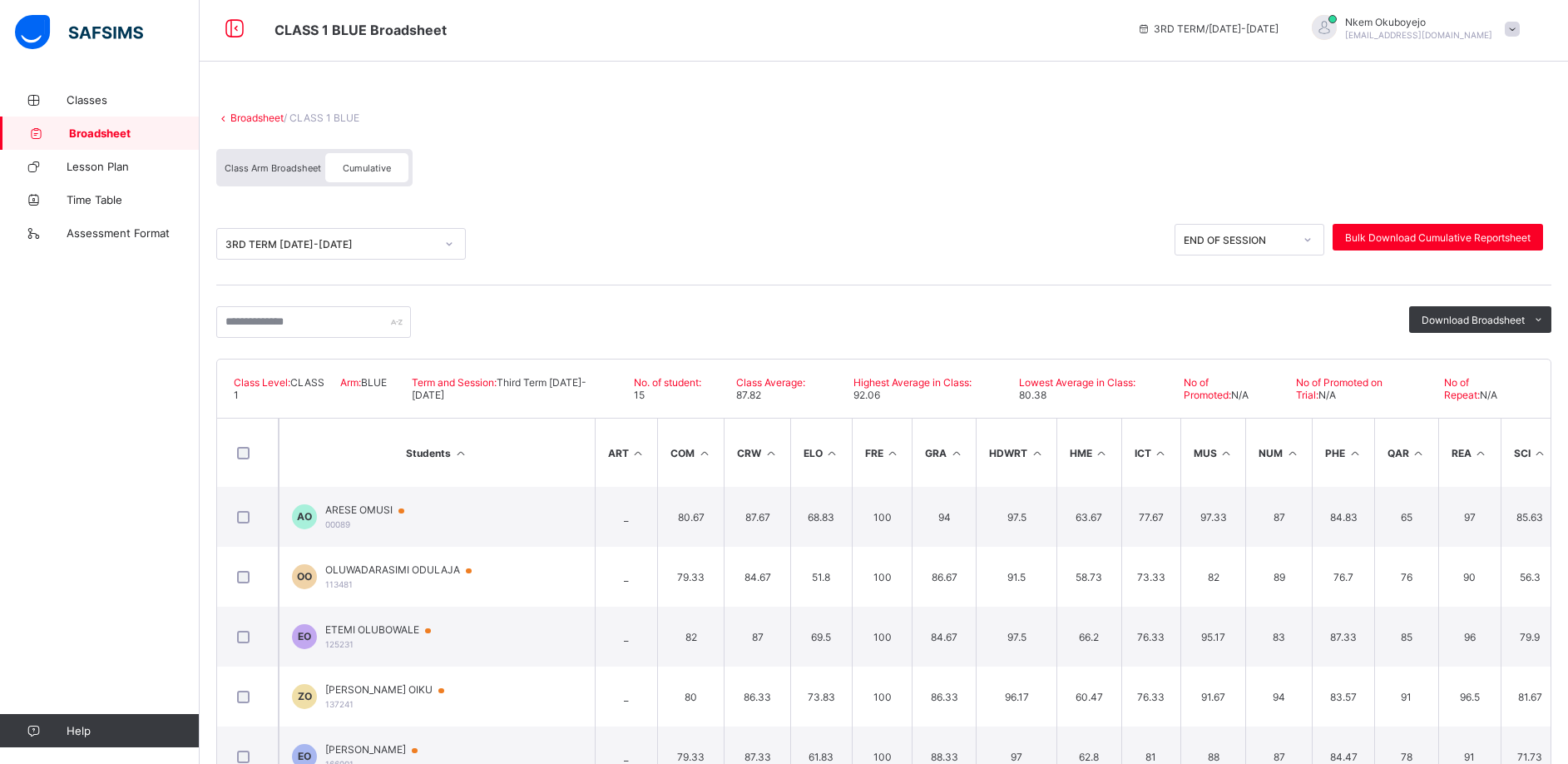 scroll, scrollTop: 0, scrollLeft: 0, axis: both 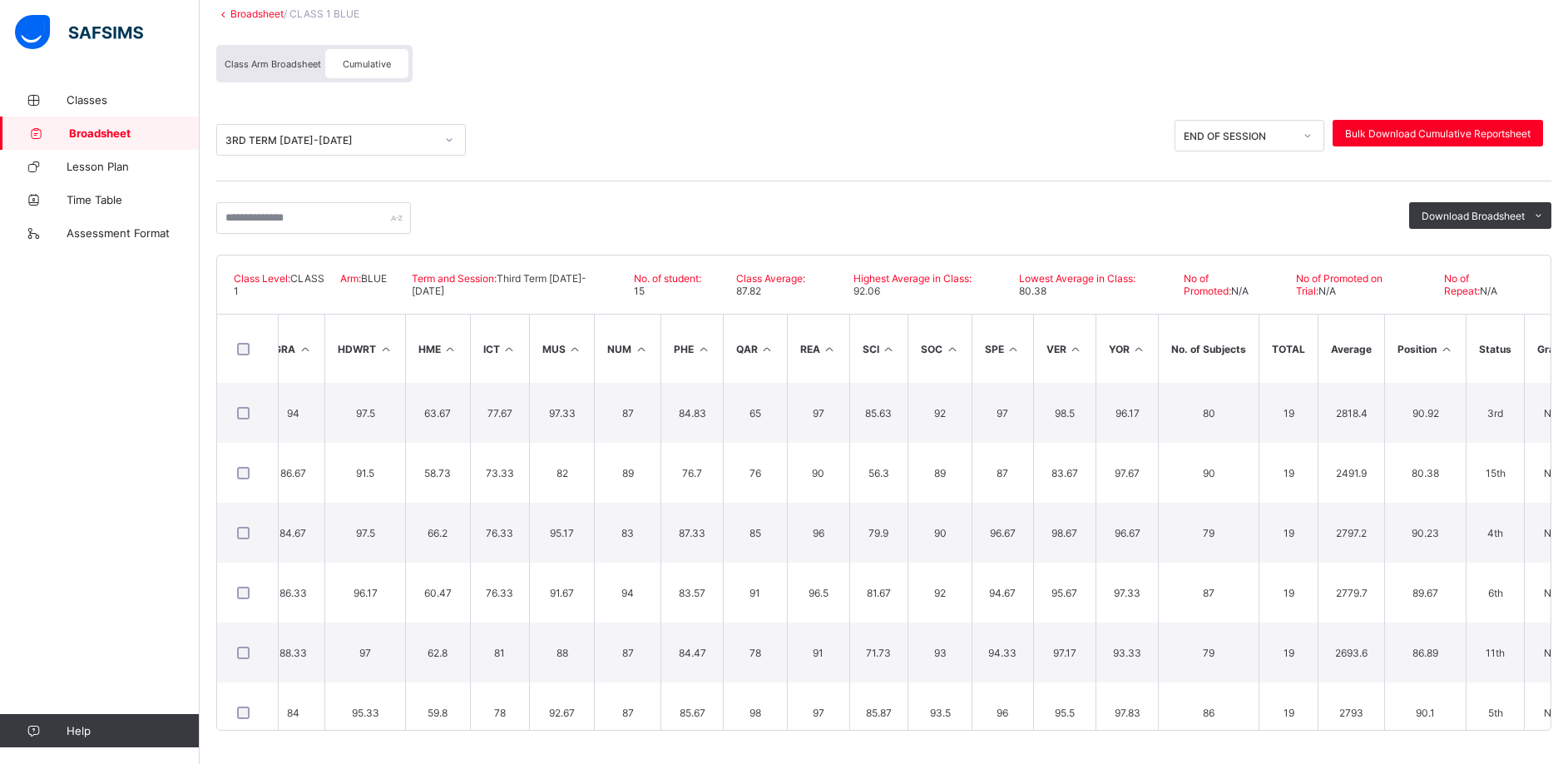 click on "Cumulative" at bounding box center (367, 64) 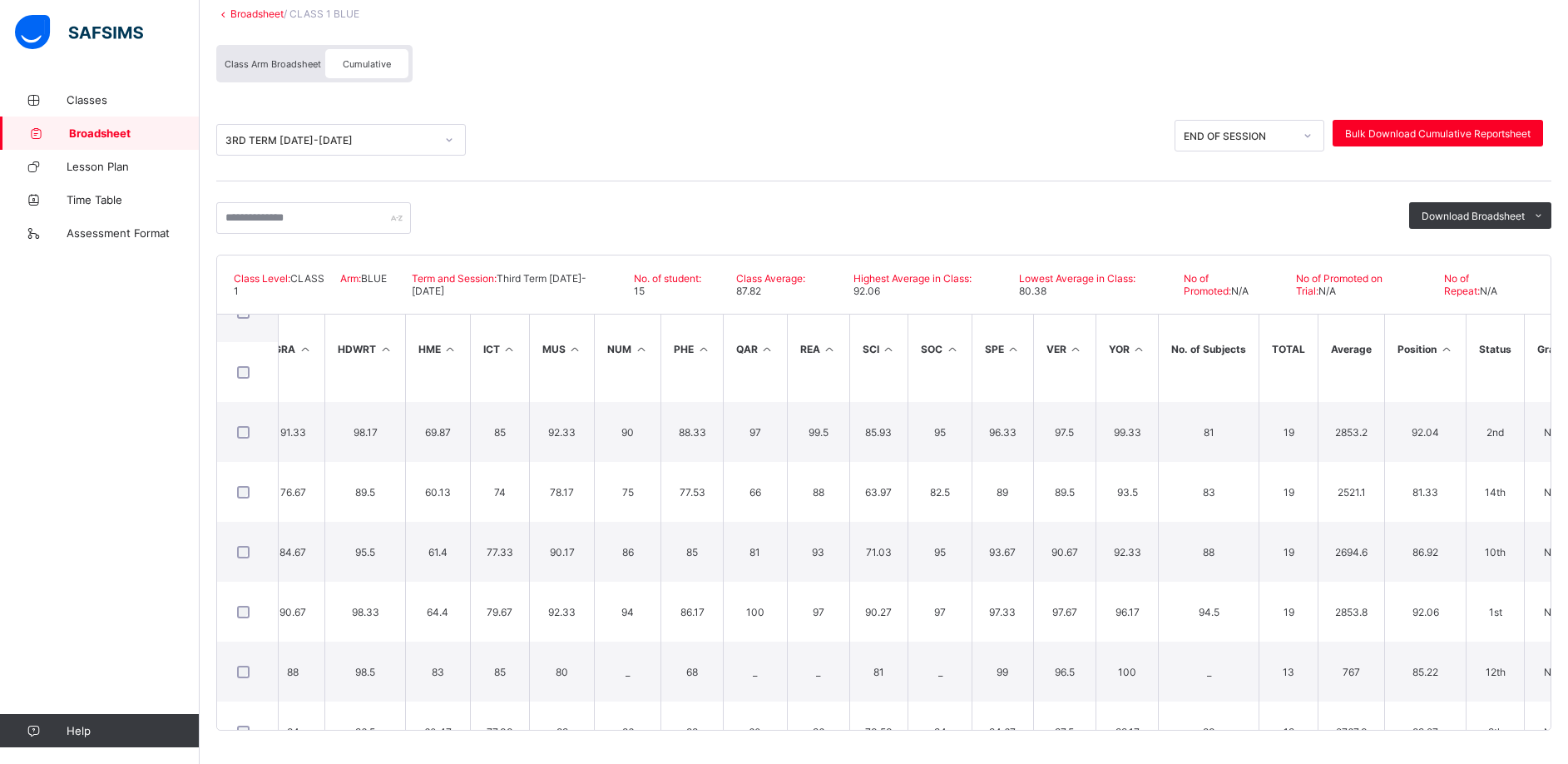 scroll, scrollTop: 558, scrollLeft: 651, axis: both 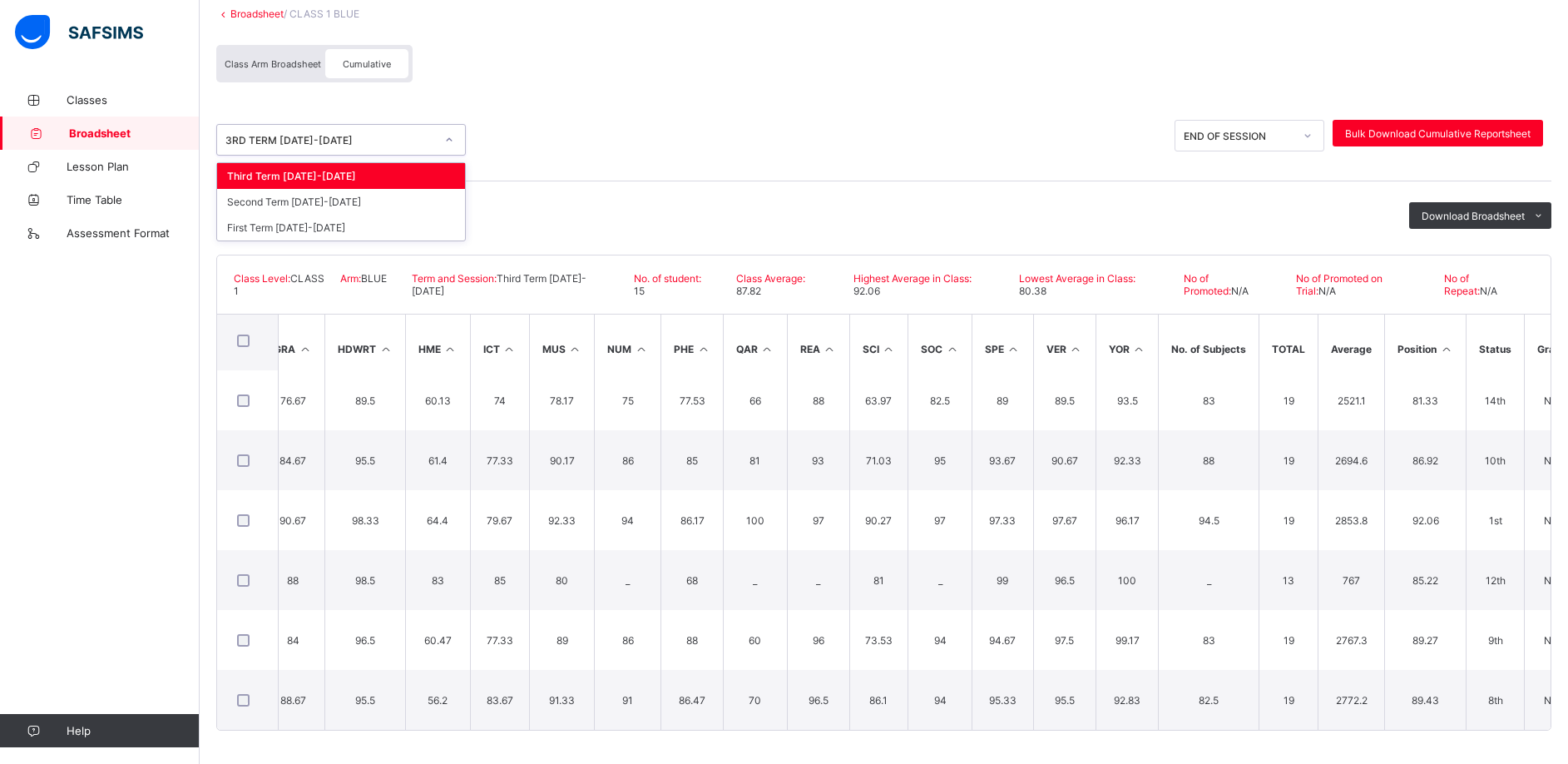 click 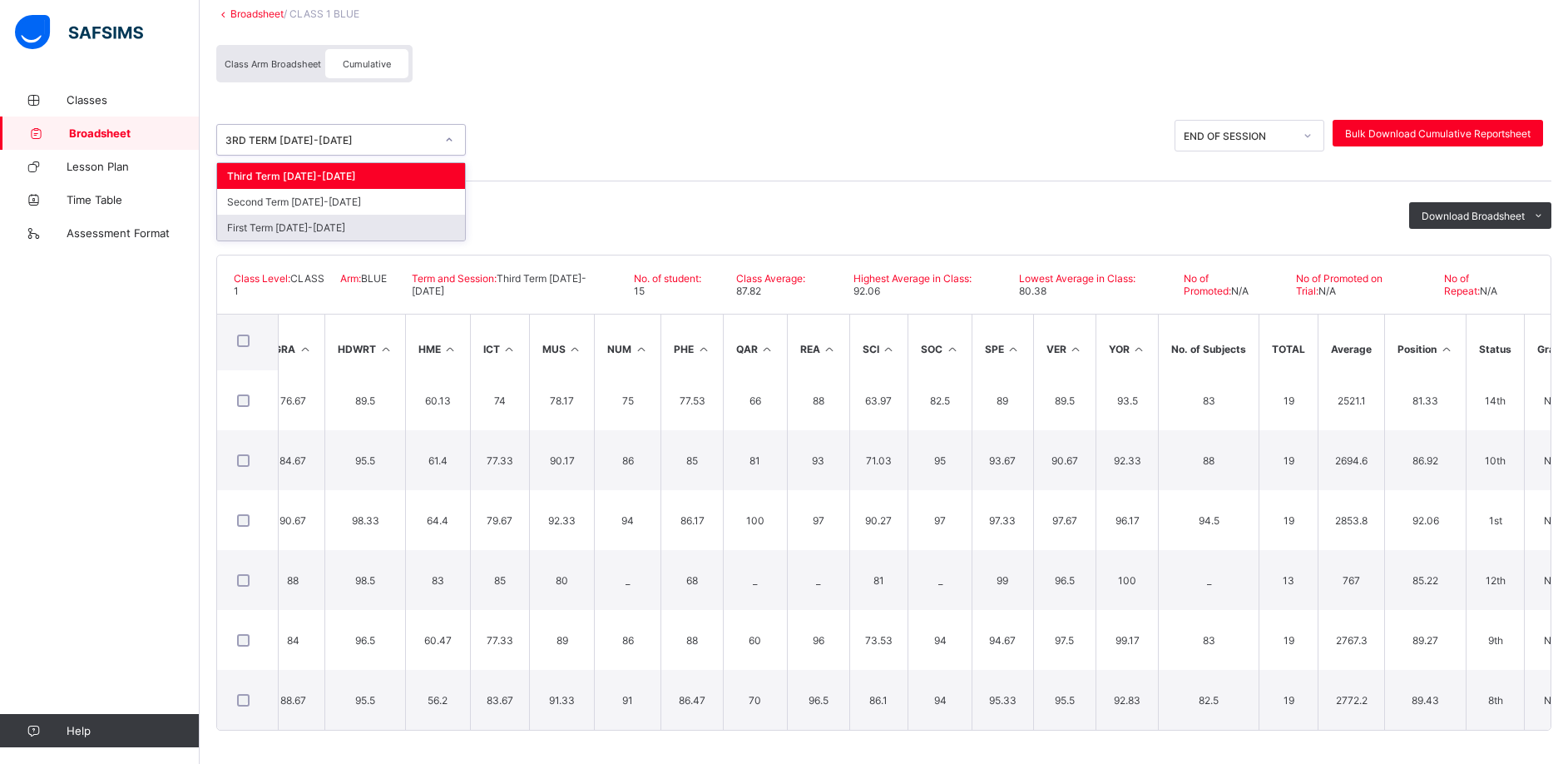 click on "First Term [DATE]-[DATE]" at bounding box center (341, 227) 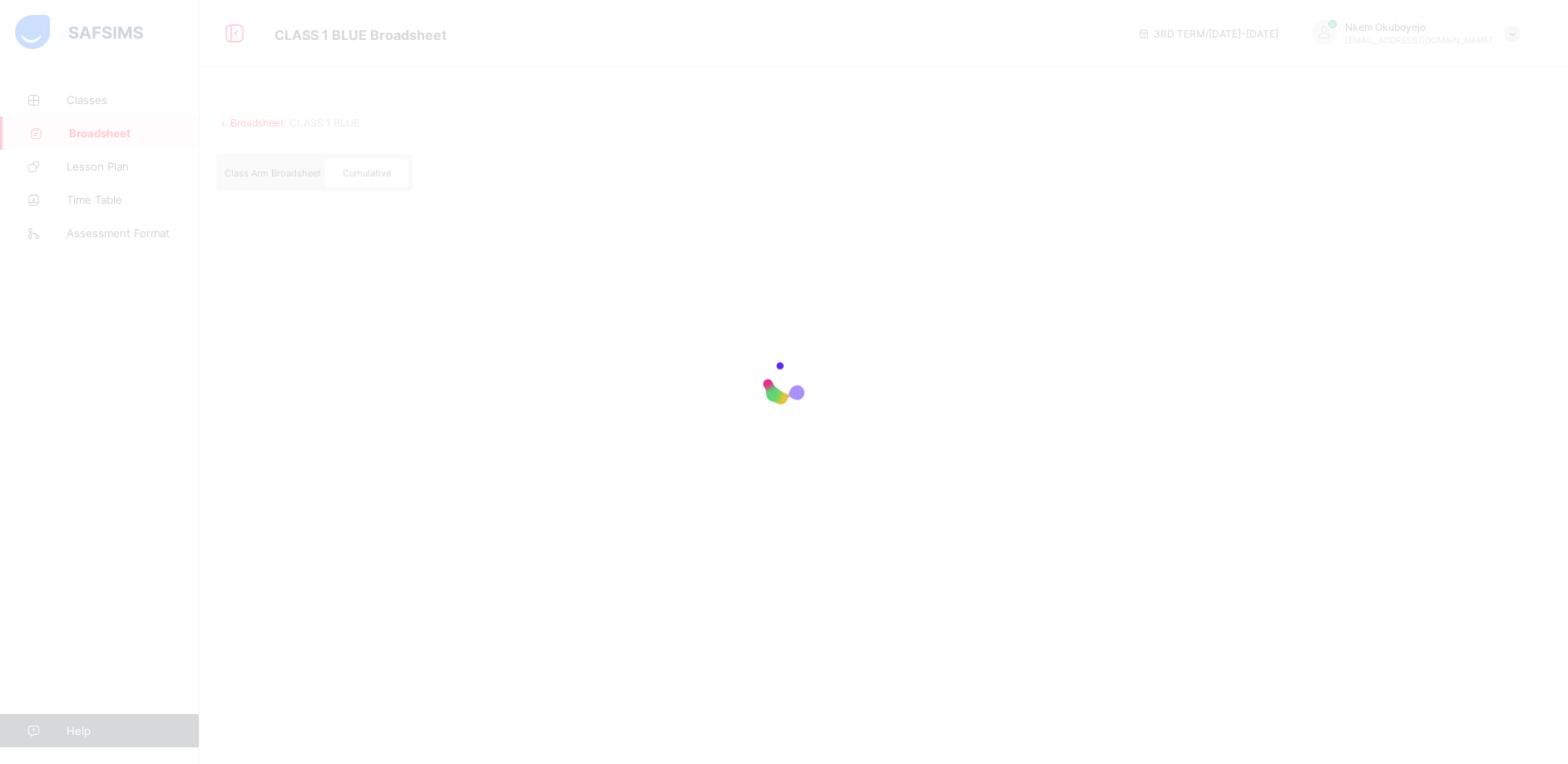 scroll, scrollTop: 0, scrollLeft: 0, axis: both 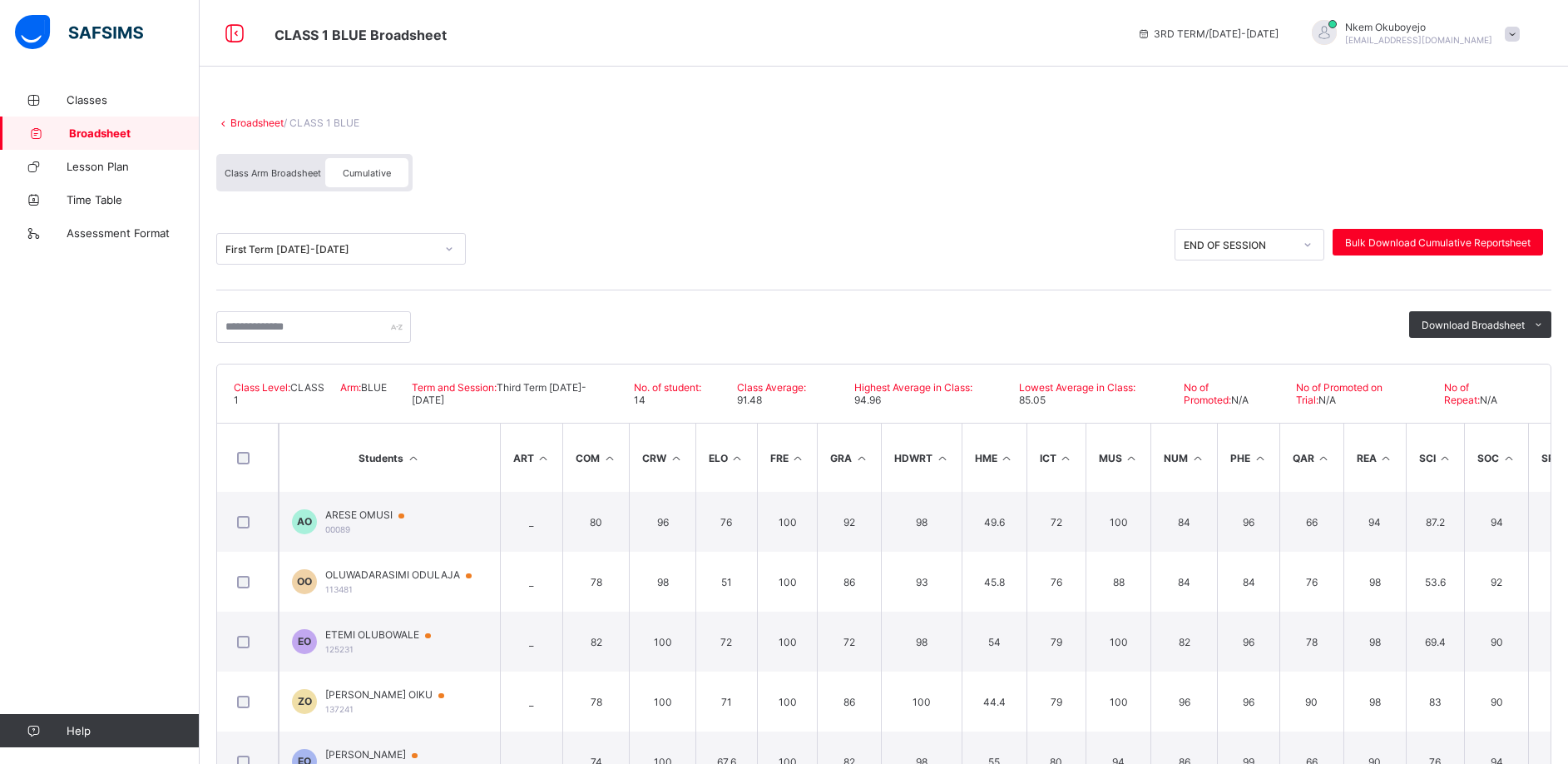 click on "Cumulative" at bounding box center [367, 173] 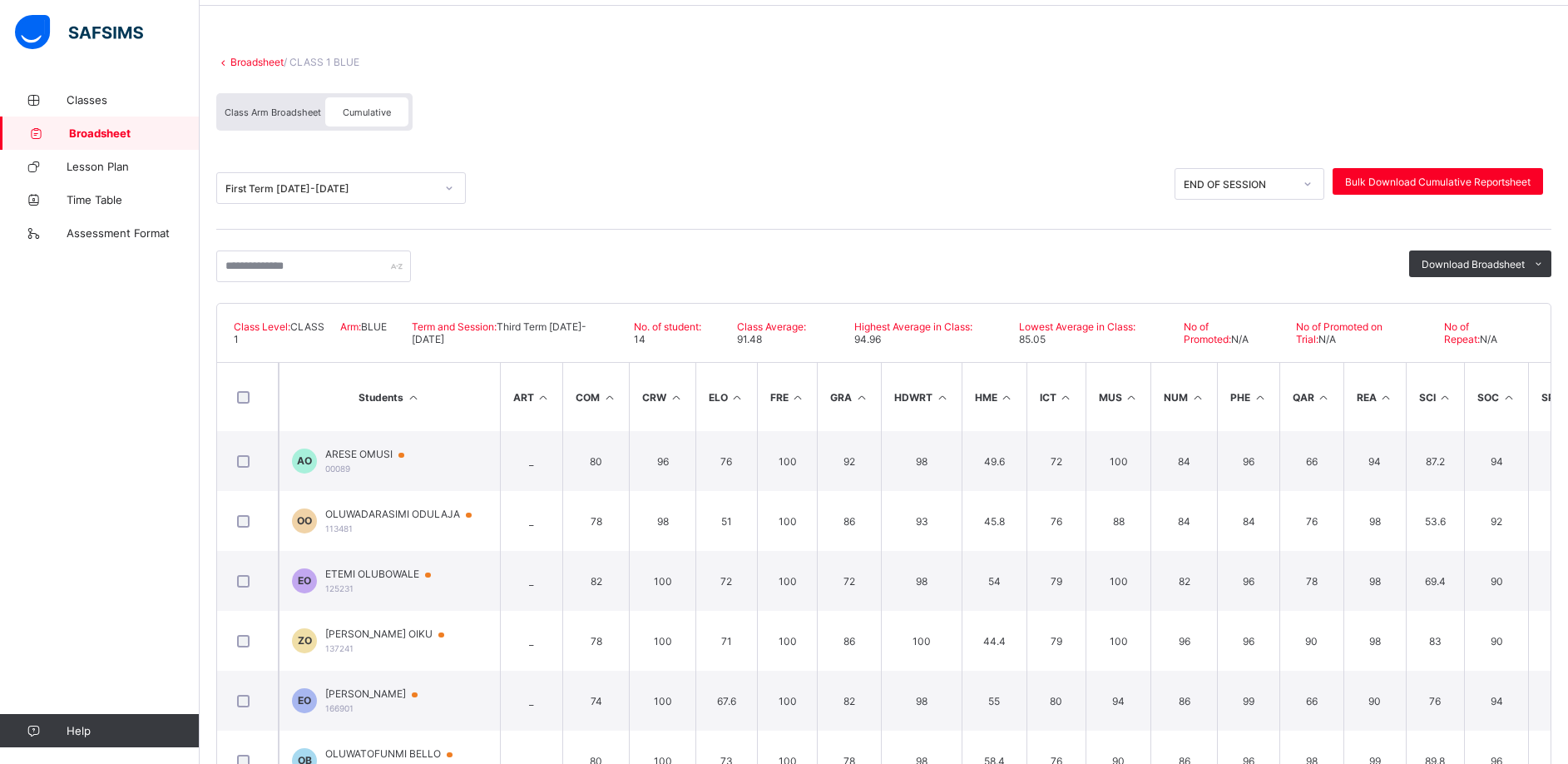 scroll, scrollTop: 66, scrollLeft: 0, axis: vertical 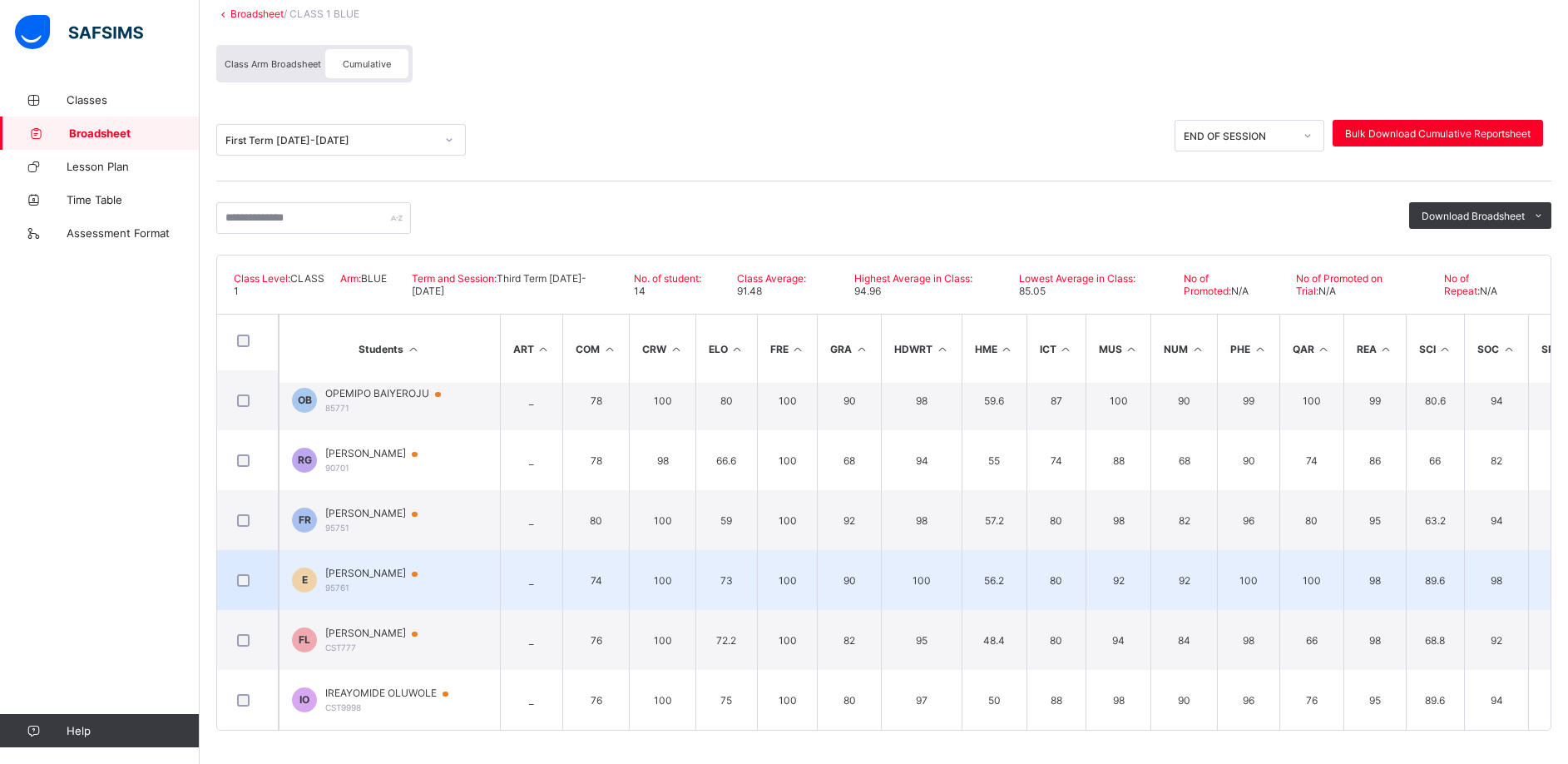 click on "74" at bounding box center (596, 580) 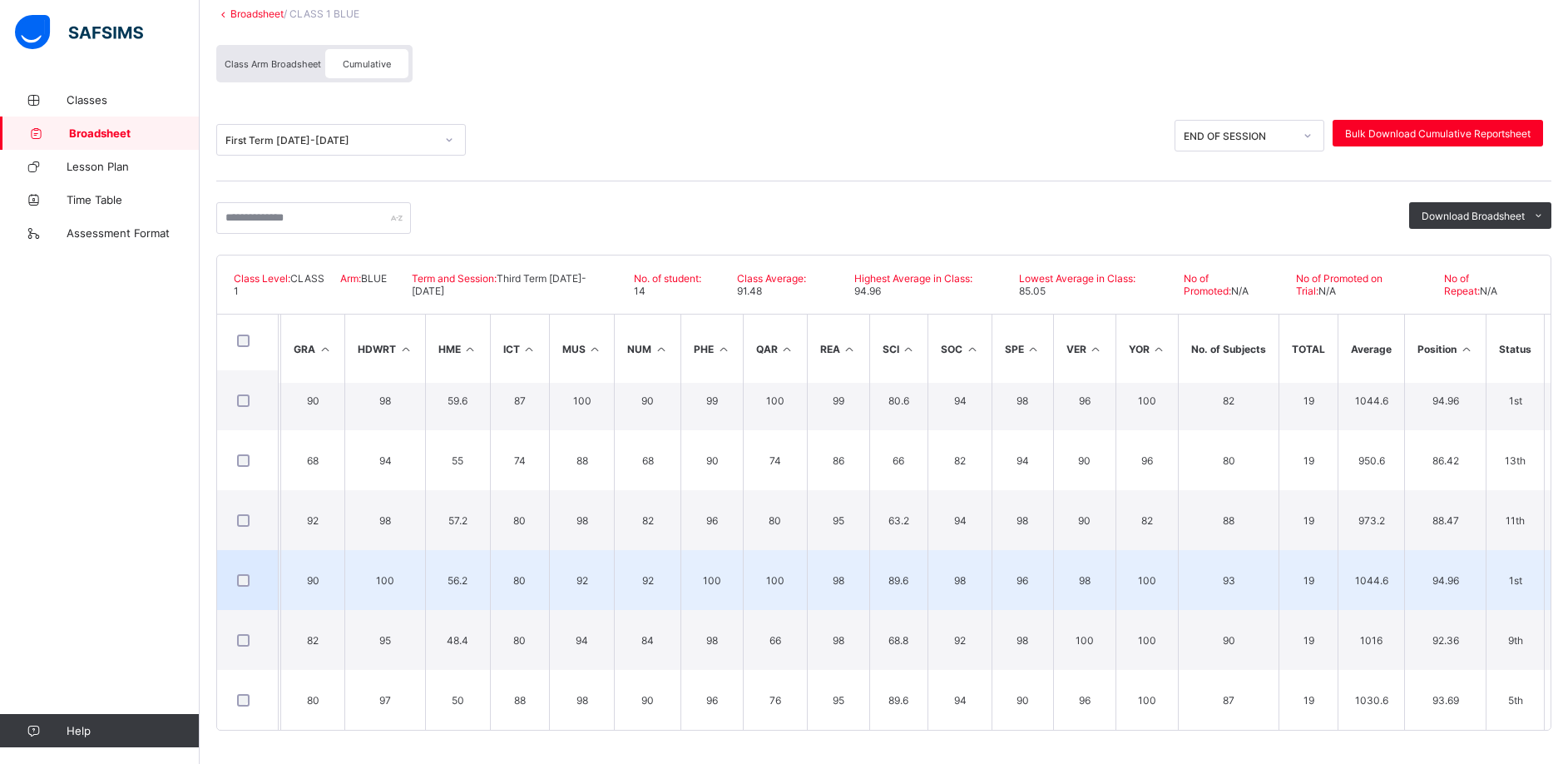 scroll, scrollTop: 499, scrollLeft: 601, axis: both 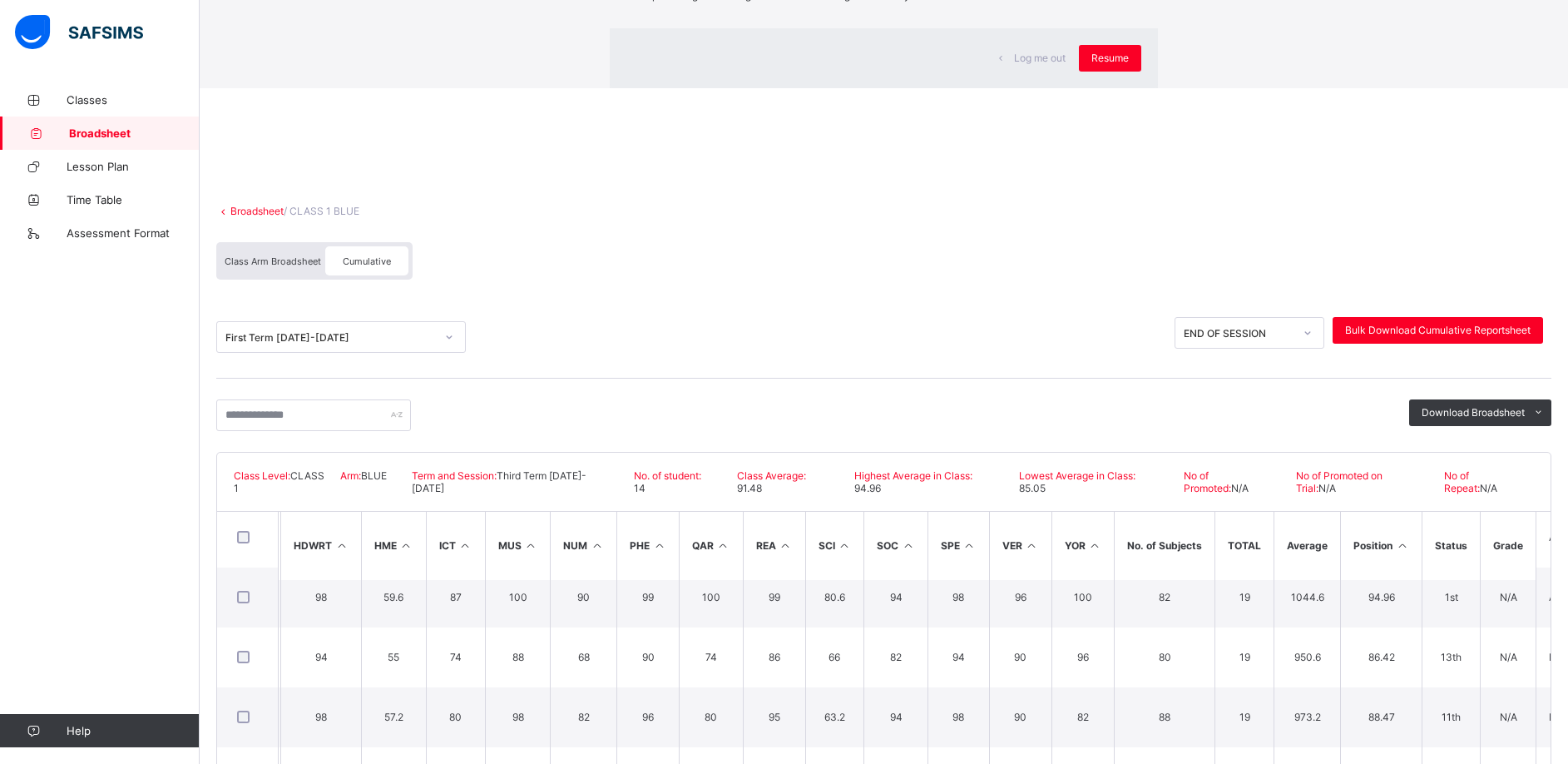 click on "×" at bounding box center [1133, -78] 